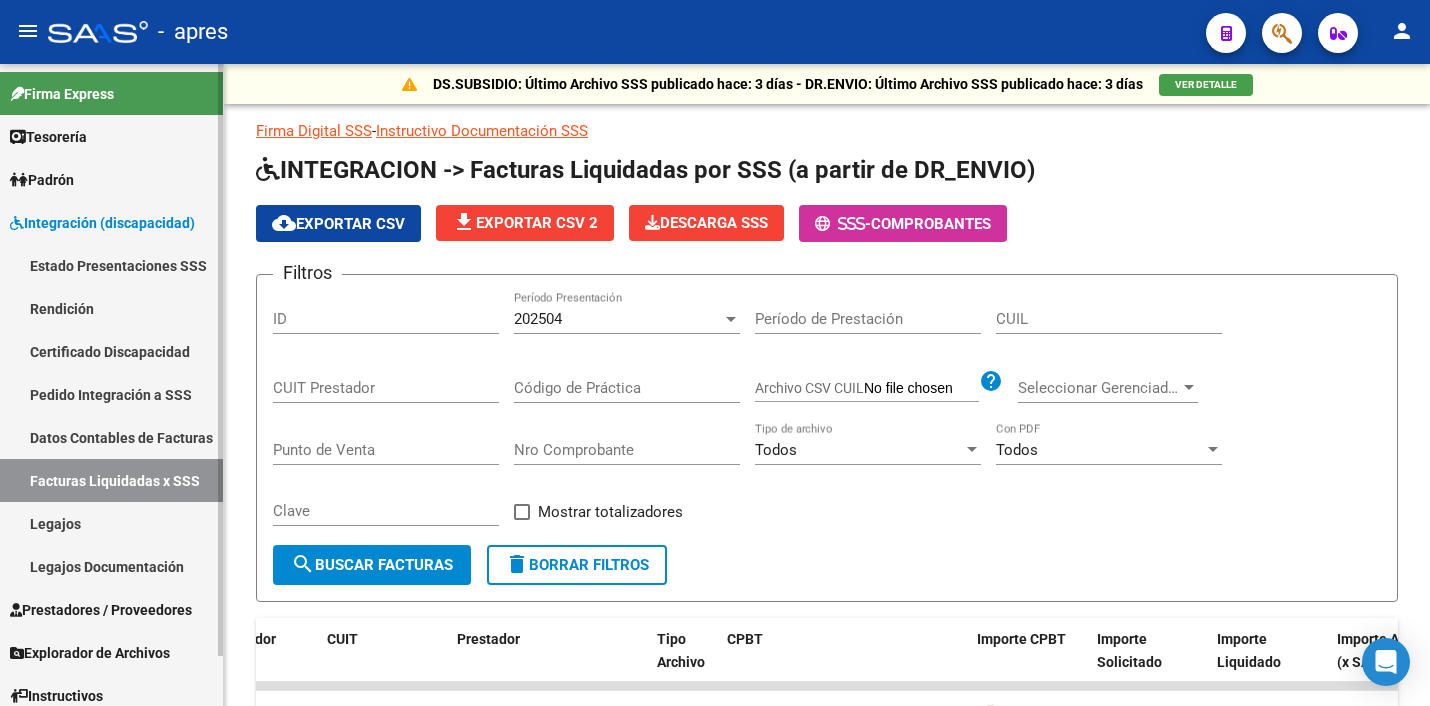 scroll, scrollTop: 0, scrollLeft: 0, axis: both 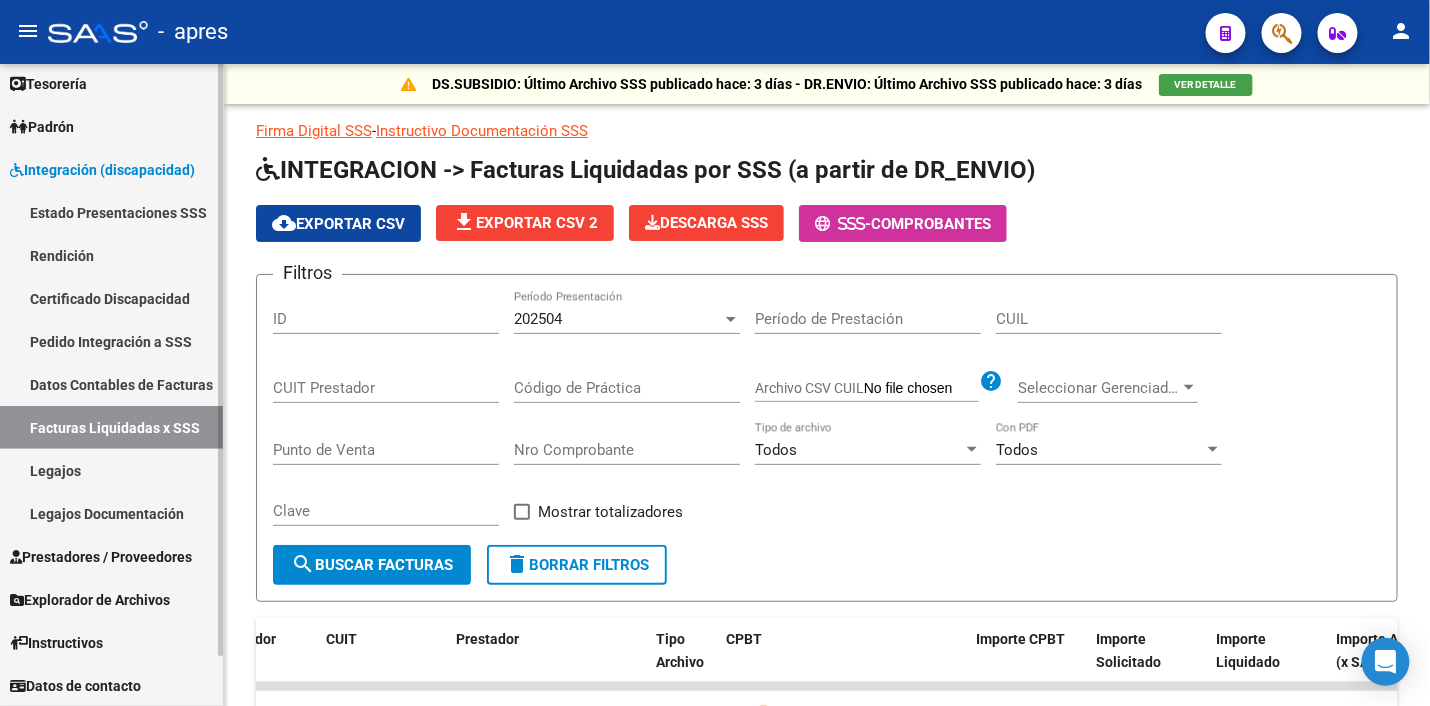 click on "Estado Presentaciones SSS" at bounding box center [111, 212] 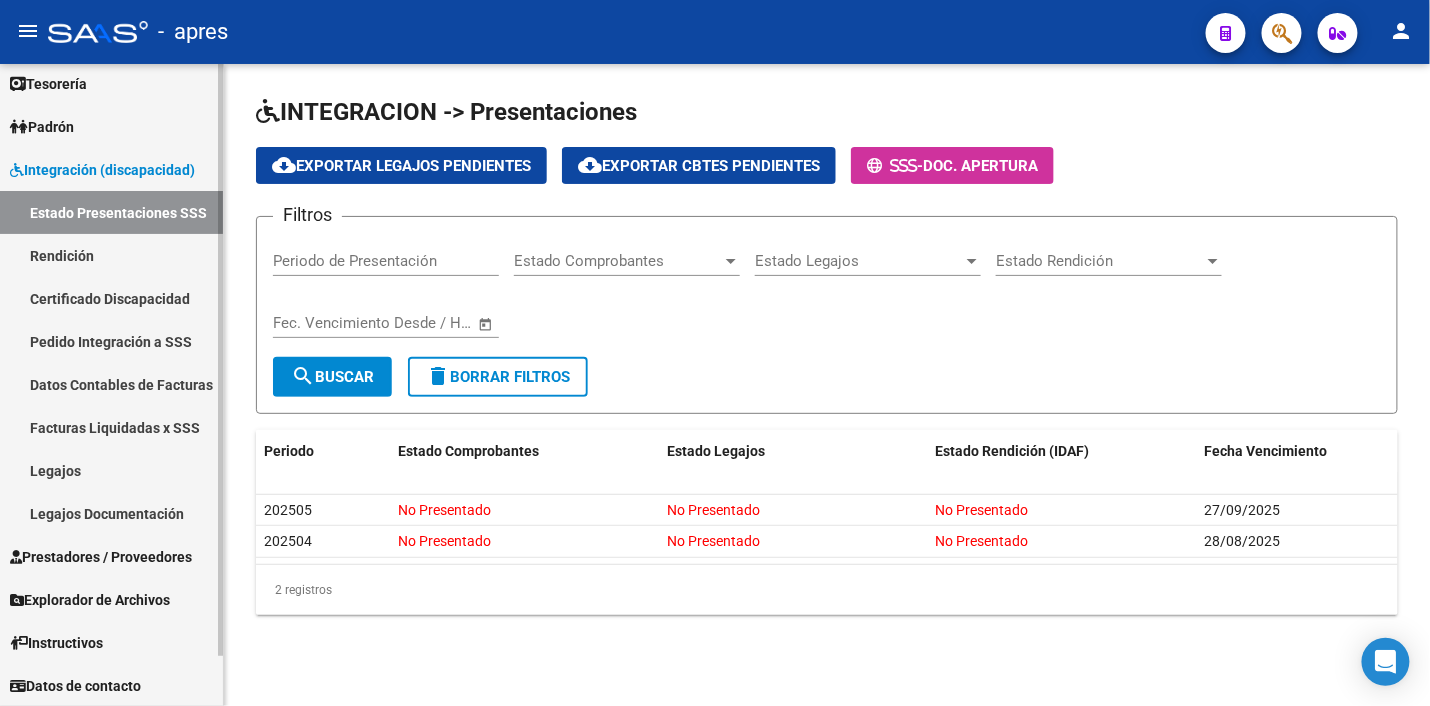 click on "Integración (discapacidad)" at bounding box center [102, 170] 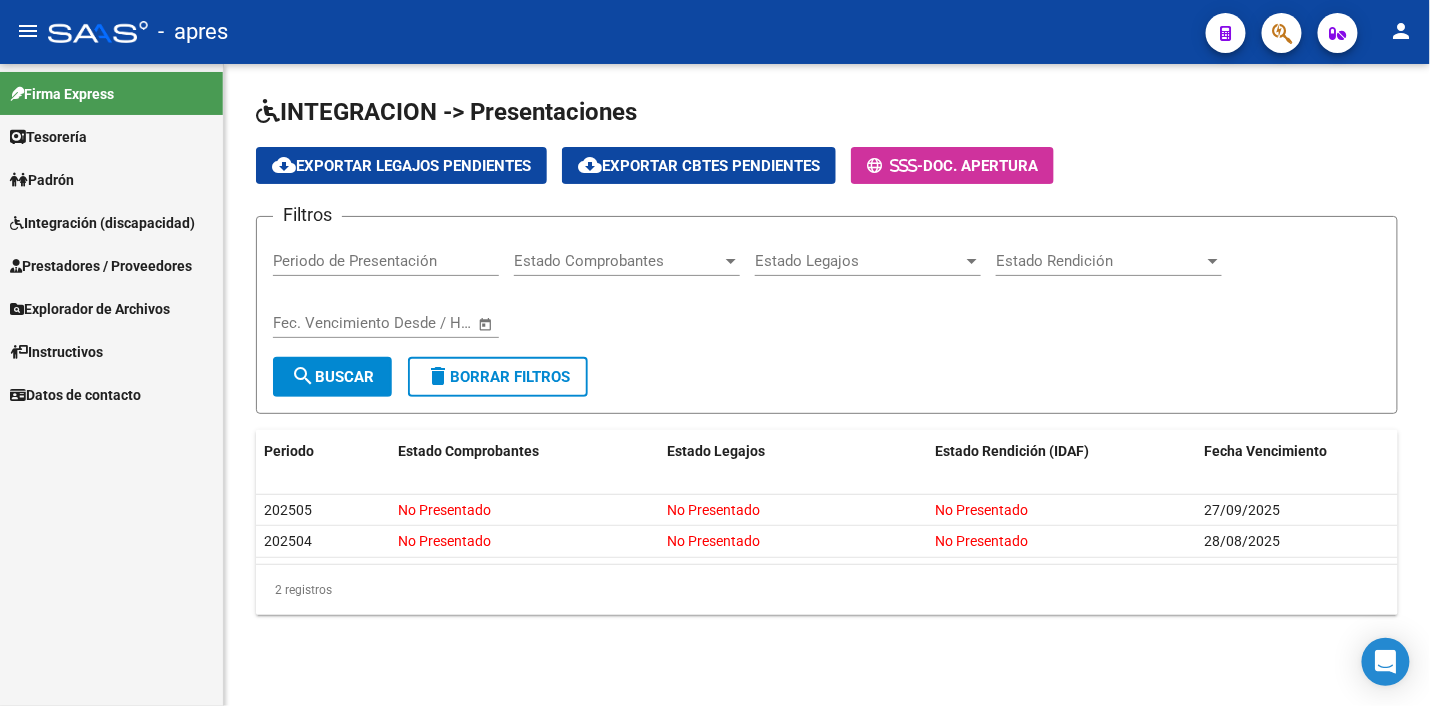 scroll, scrollTop: 0, scrollLeft: 0, axis: both 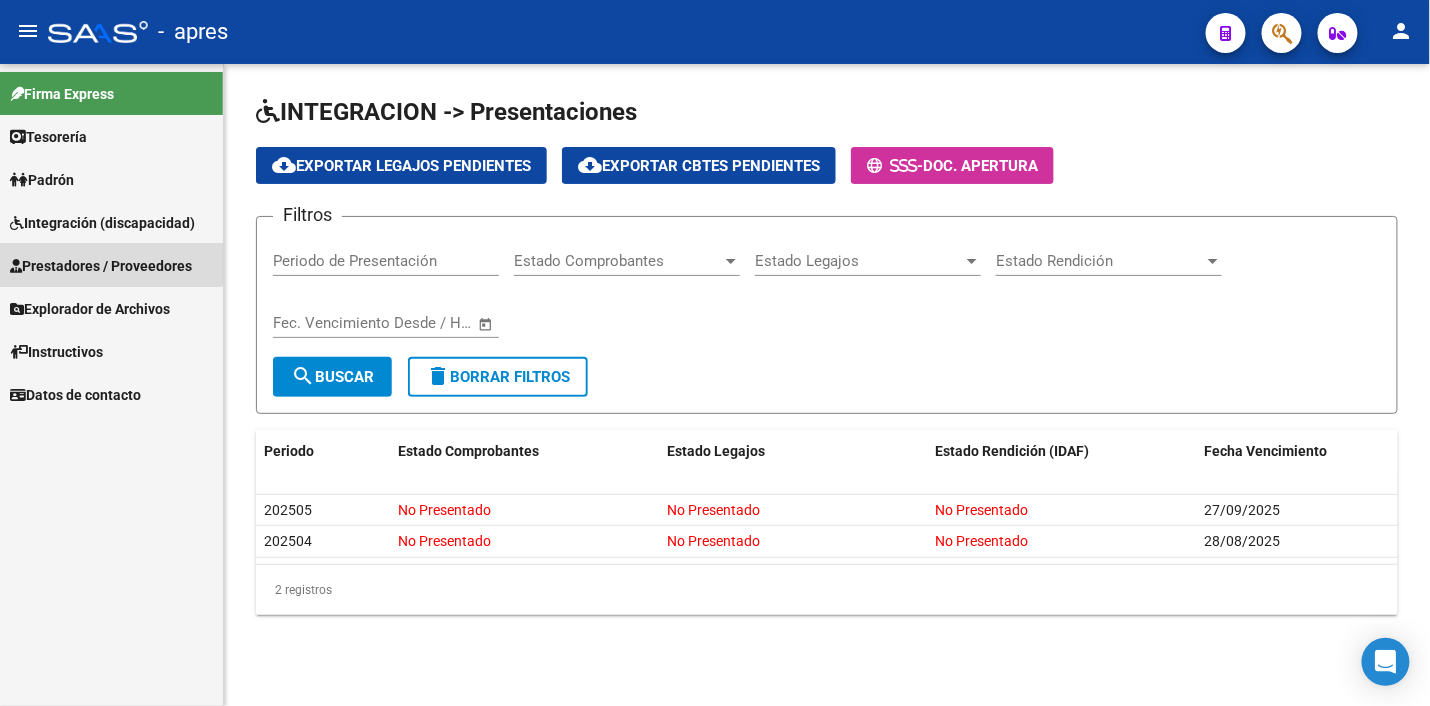 click on "Prestadores / Proveedores" at bounding box center [101, 266] 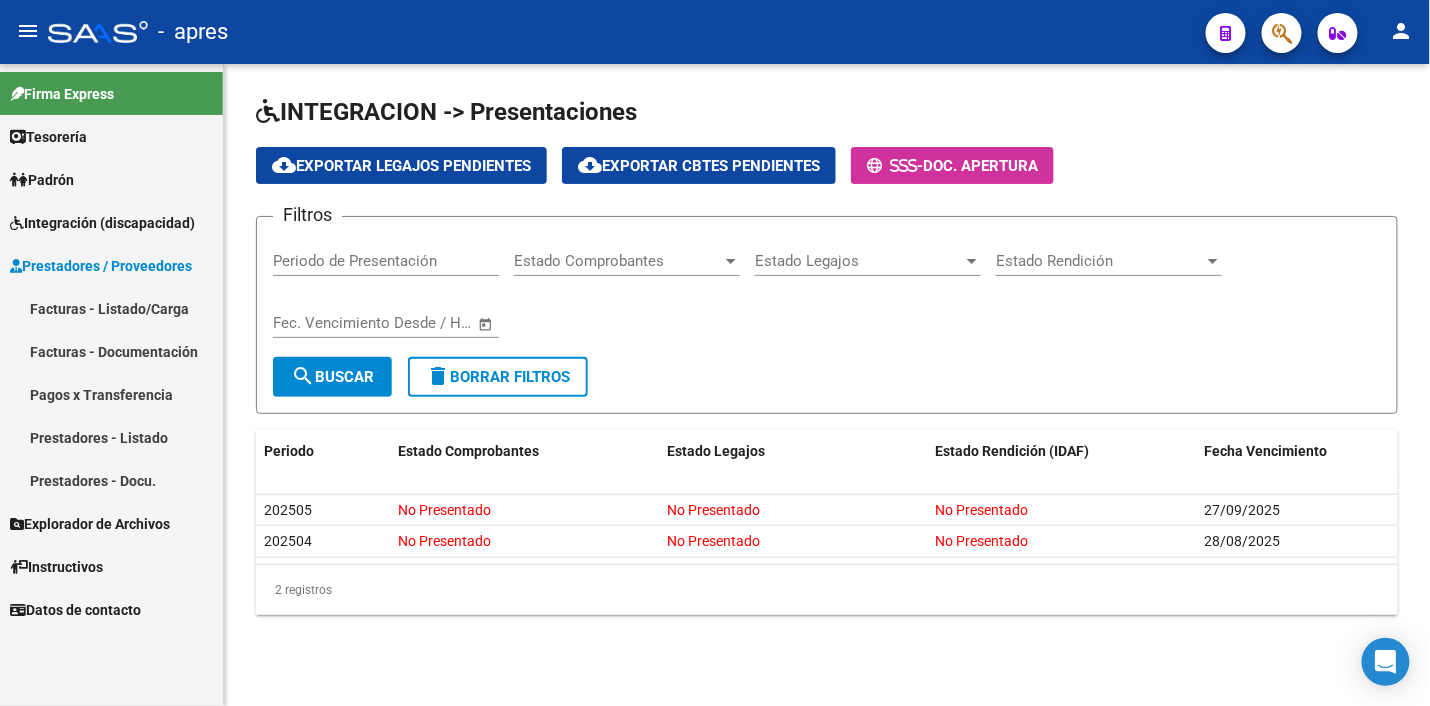 click on "Prestadores - Docu." at bounding box center (111, 480) 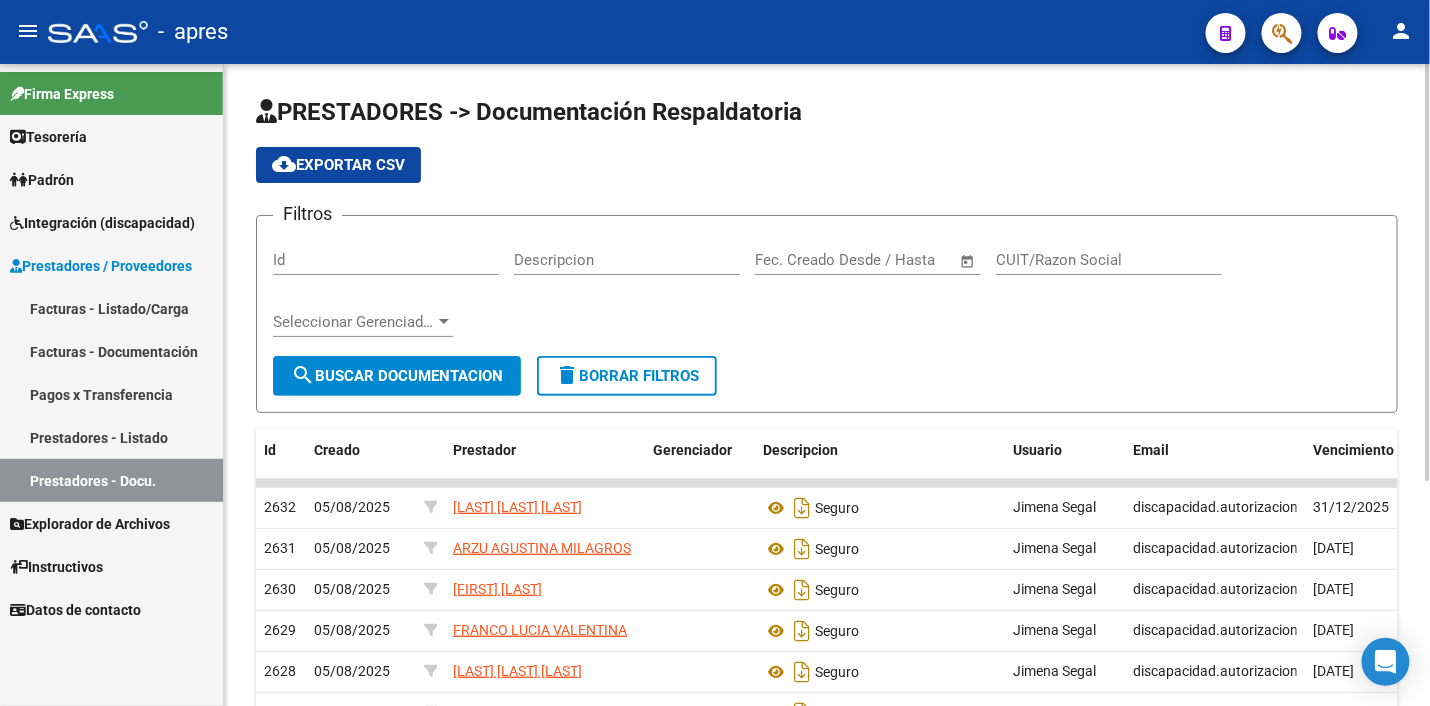click on "Id" at bounding box center (386, 260) 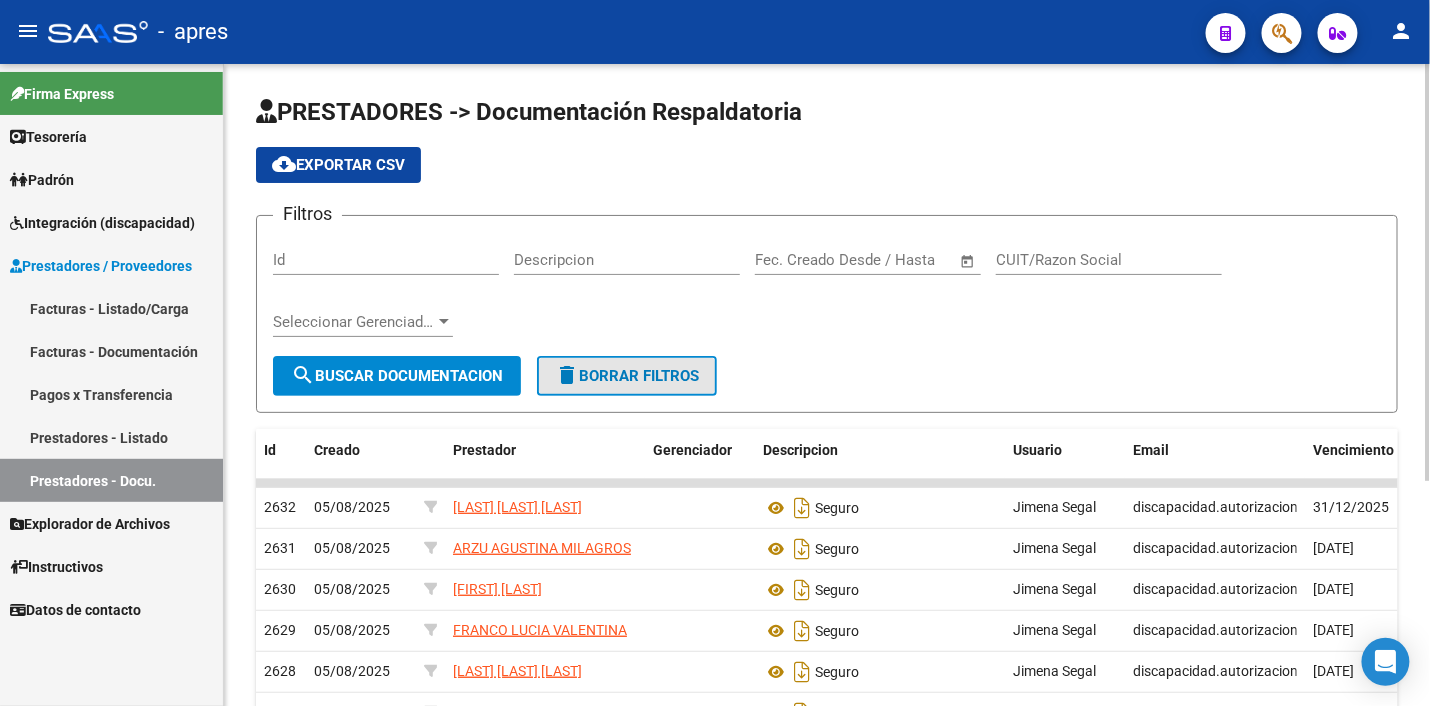 click on "delete  Borrar Filtros" 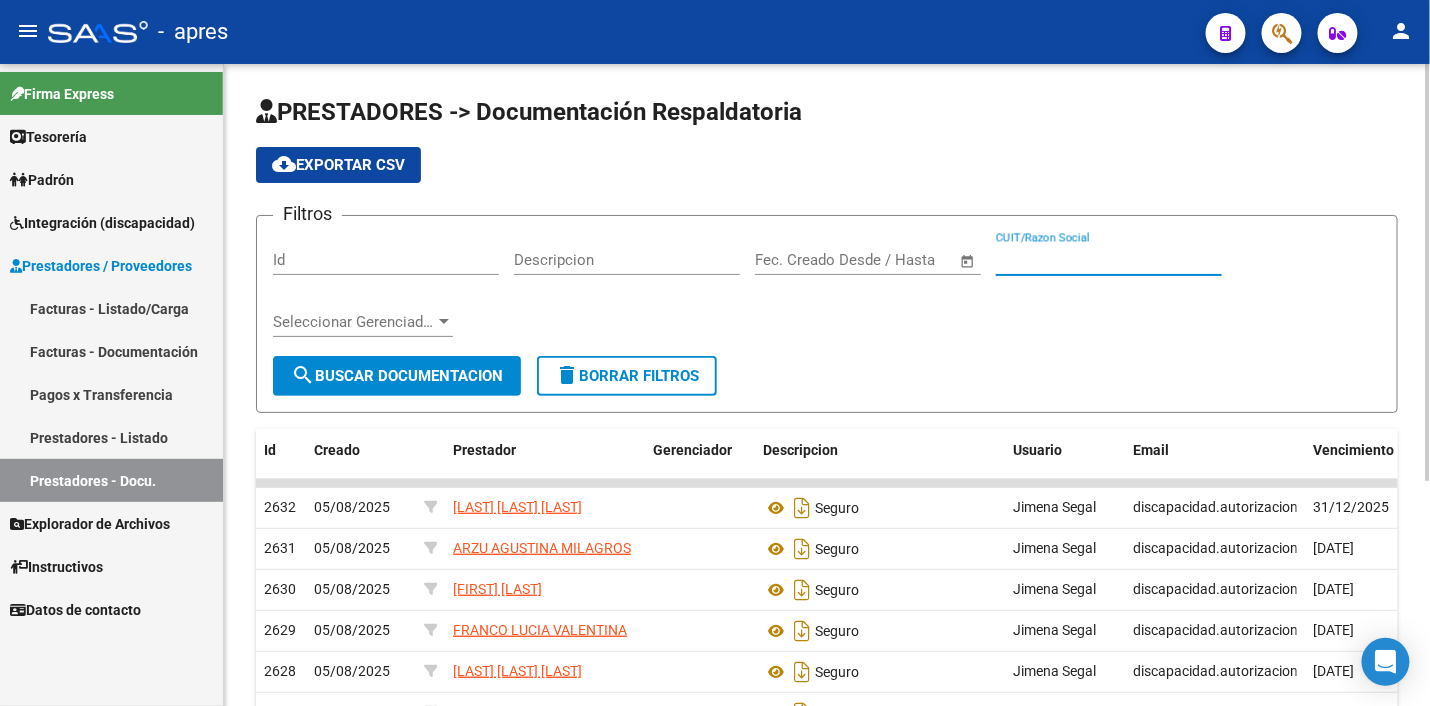 click on "CUIT/Razon Social" at bounding box center [1109, 260] 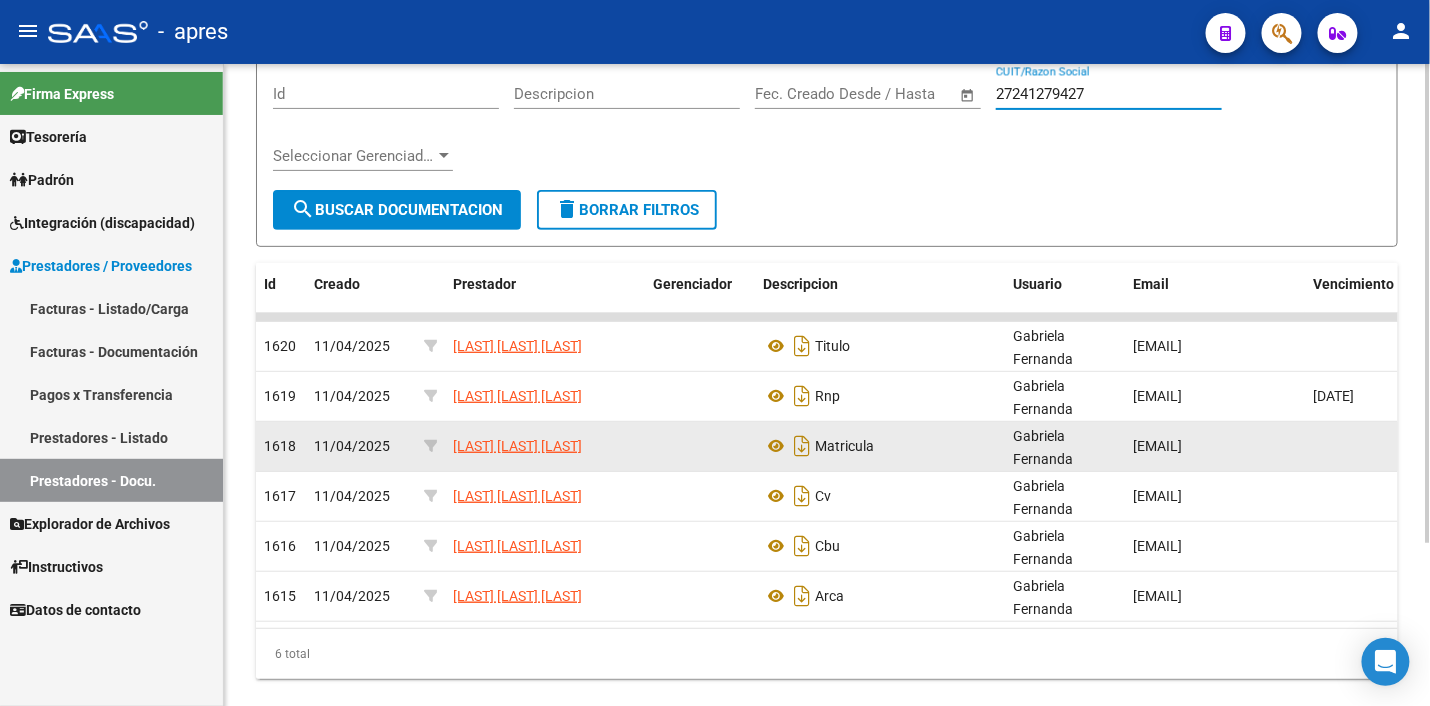 scroll, scrollTop: 218, scrollLeft: 0, axis: vertical 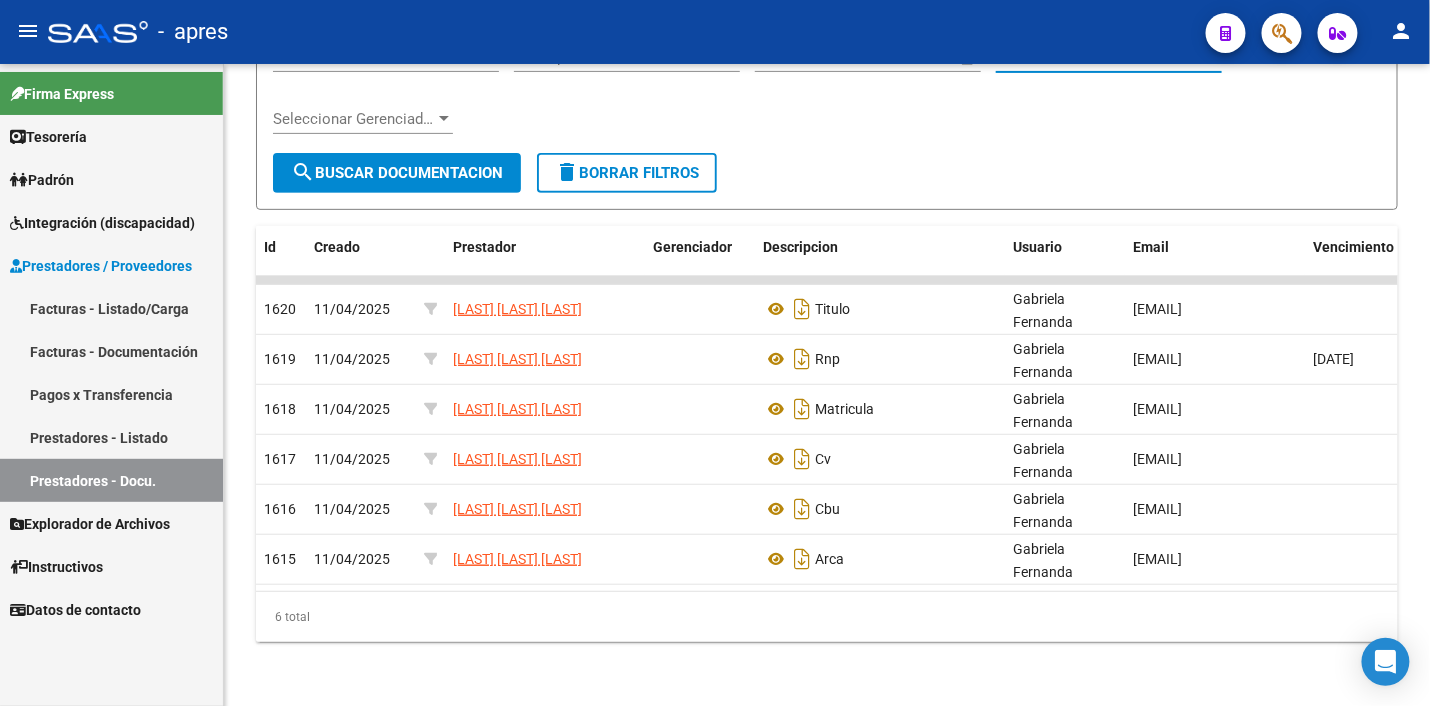 type on "27241279427" 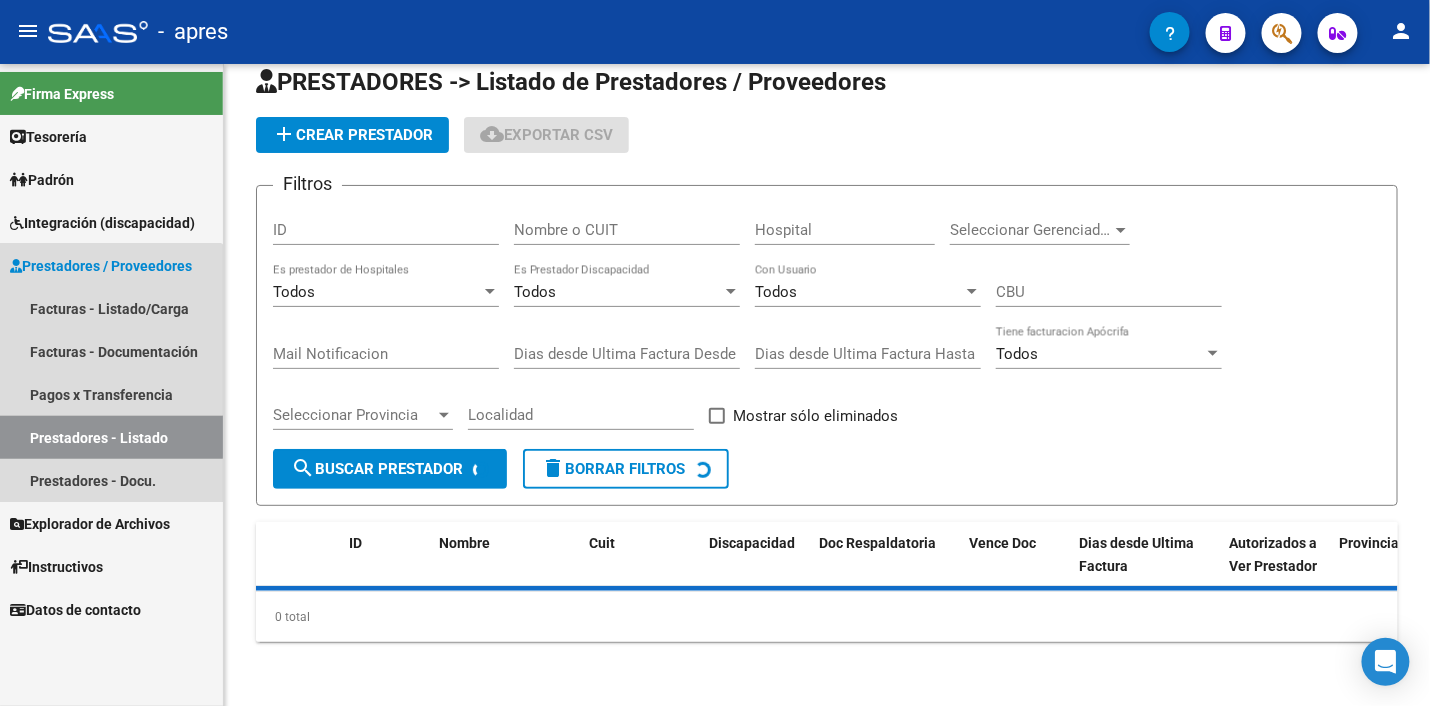 scroll, scrollTop: 0, scrollLeft: 0, axis: both 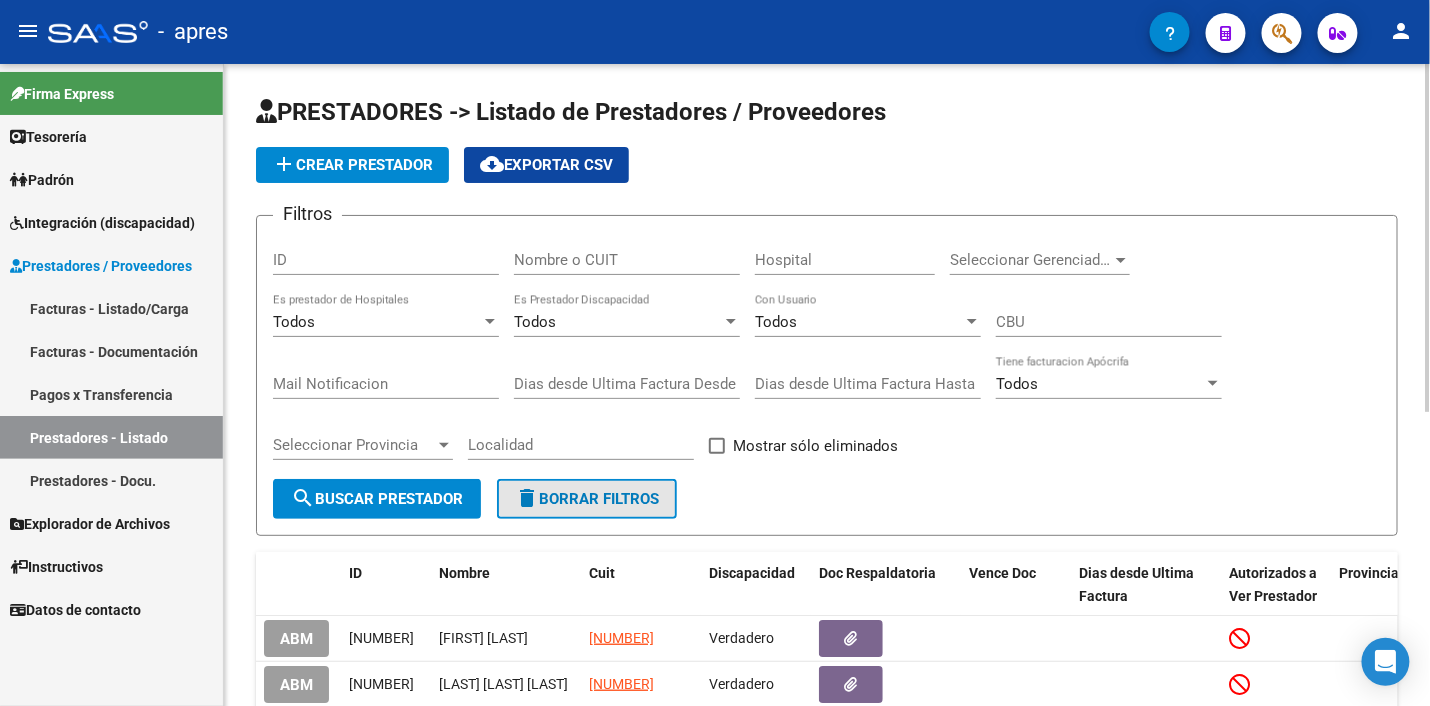 click on "delete  Borrar Filtros" 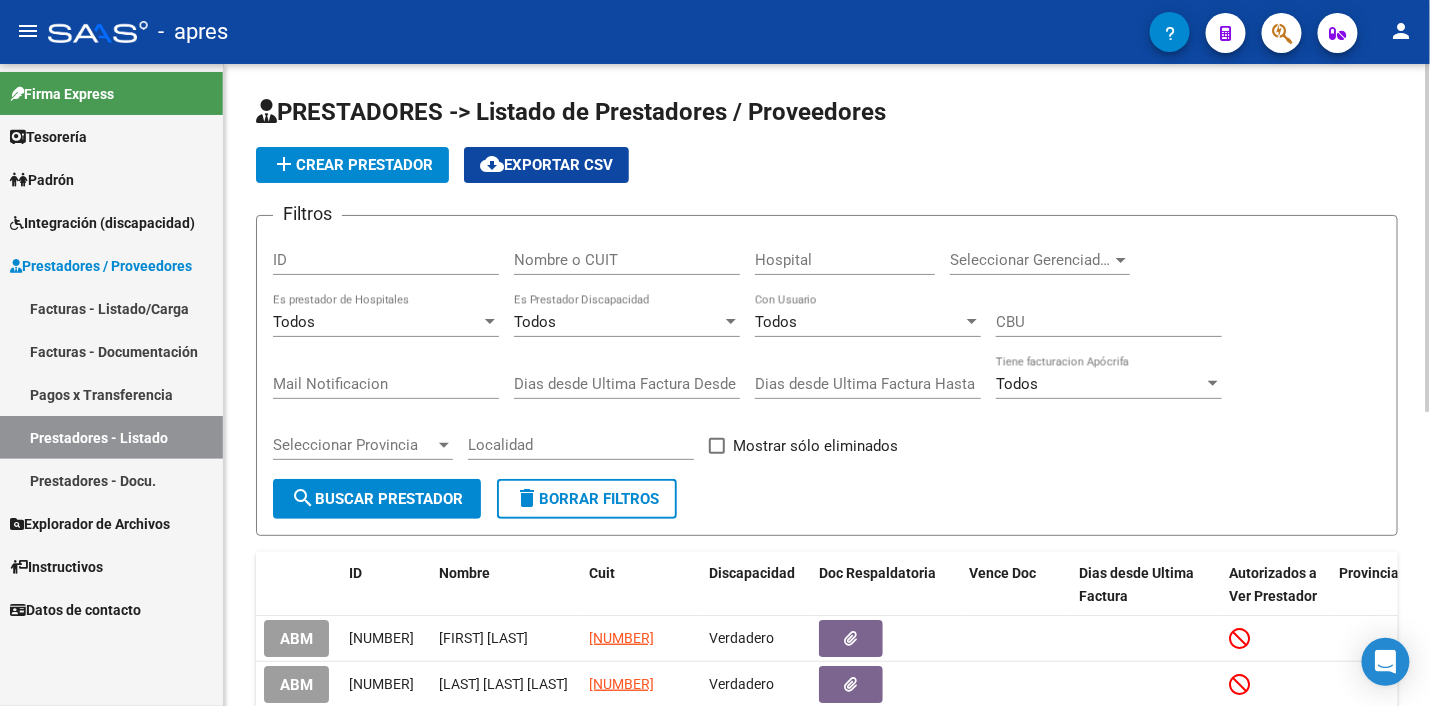 click on "Nombre o CUIT" at bounding box center (627, 260) 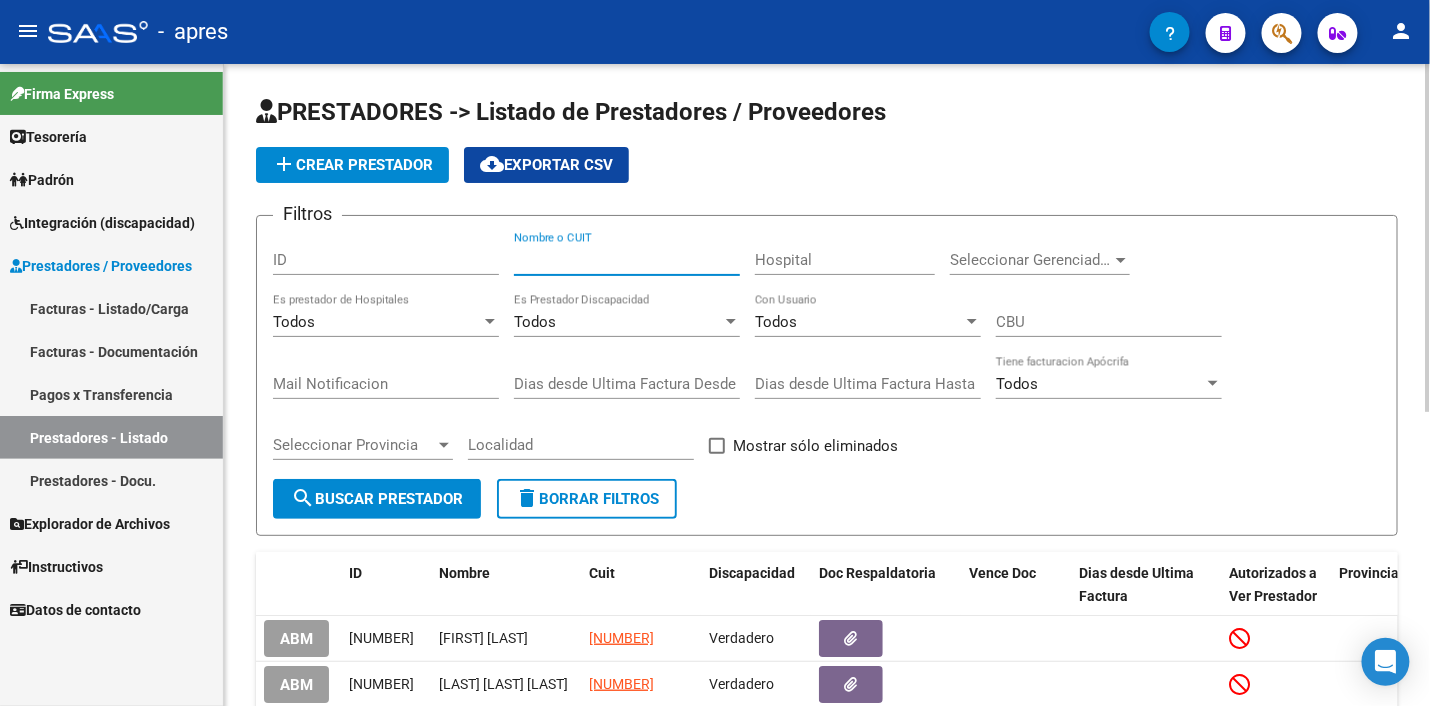paste on "27241279427" 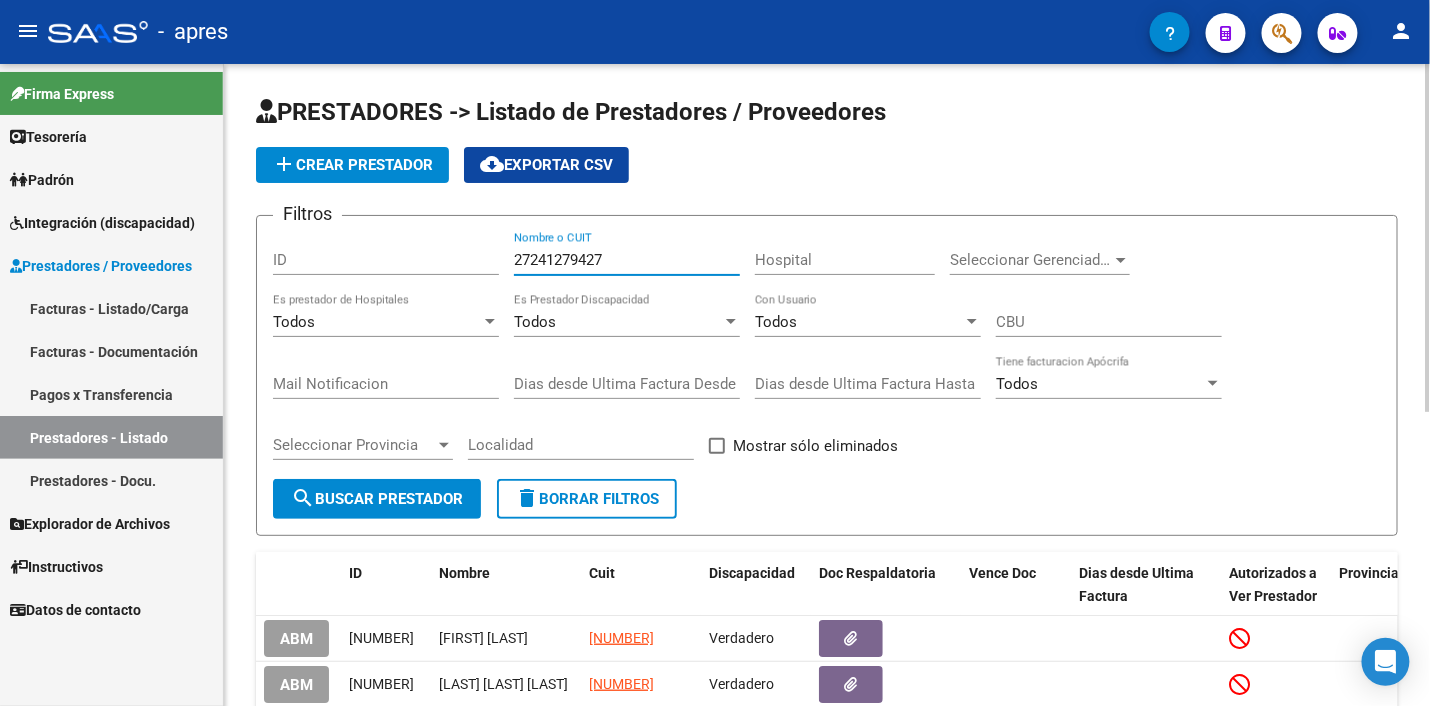 type on "27241279427" 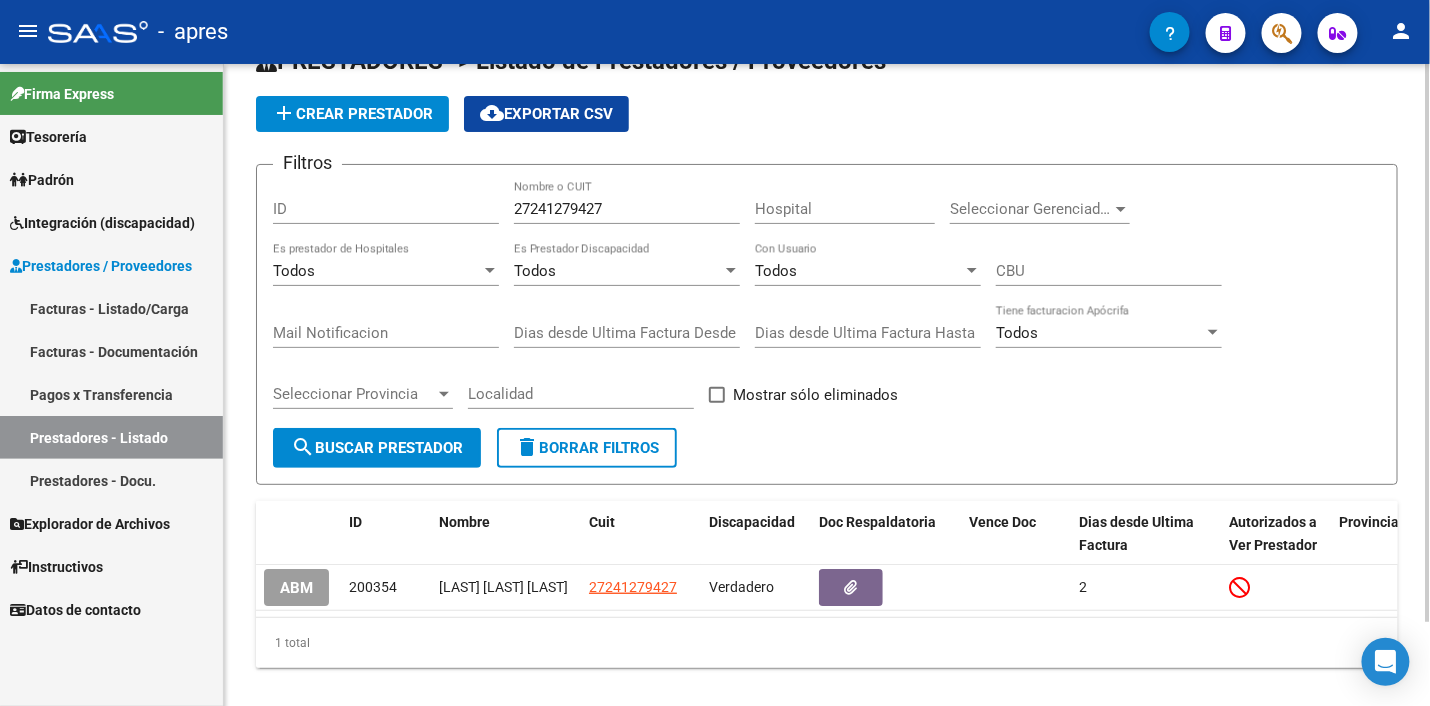 scroll, scrollTop: 96, scrollLeft: 0, axis: vertical 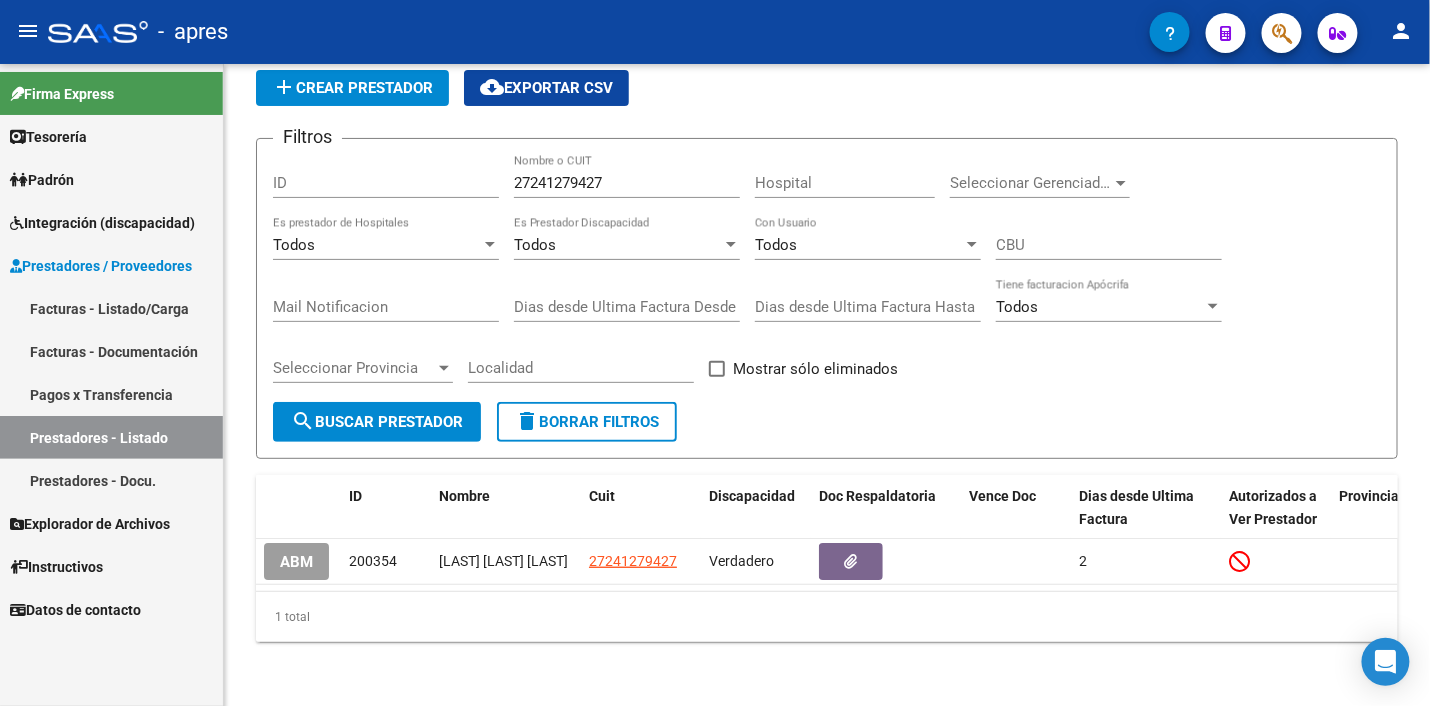 click on "ABM" 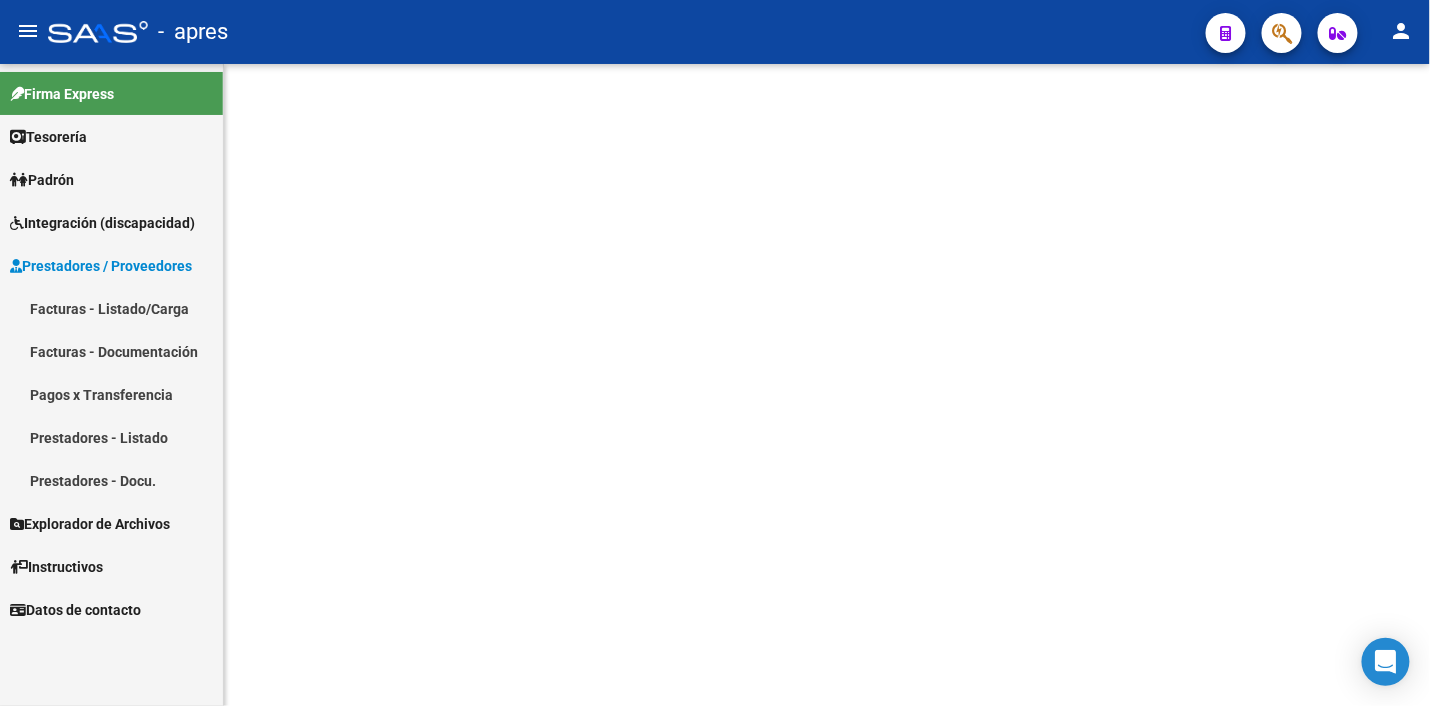 scroll, scrollTop: 0, scrollLeft: 0, axis: both 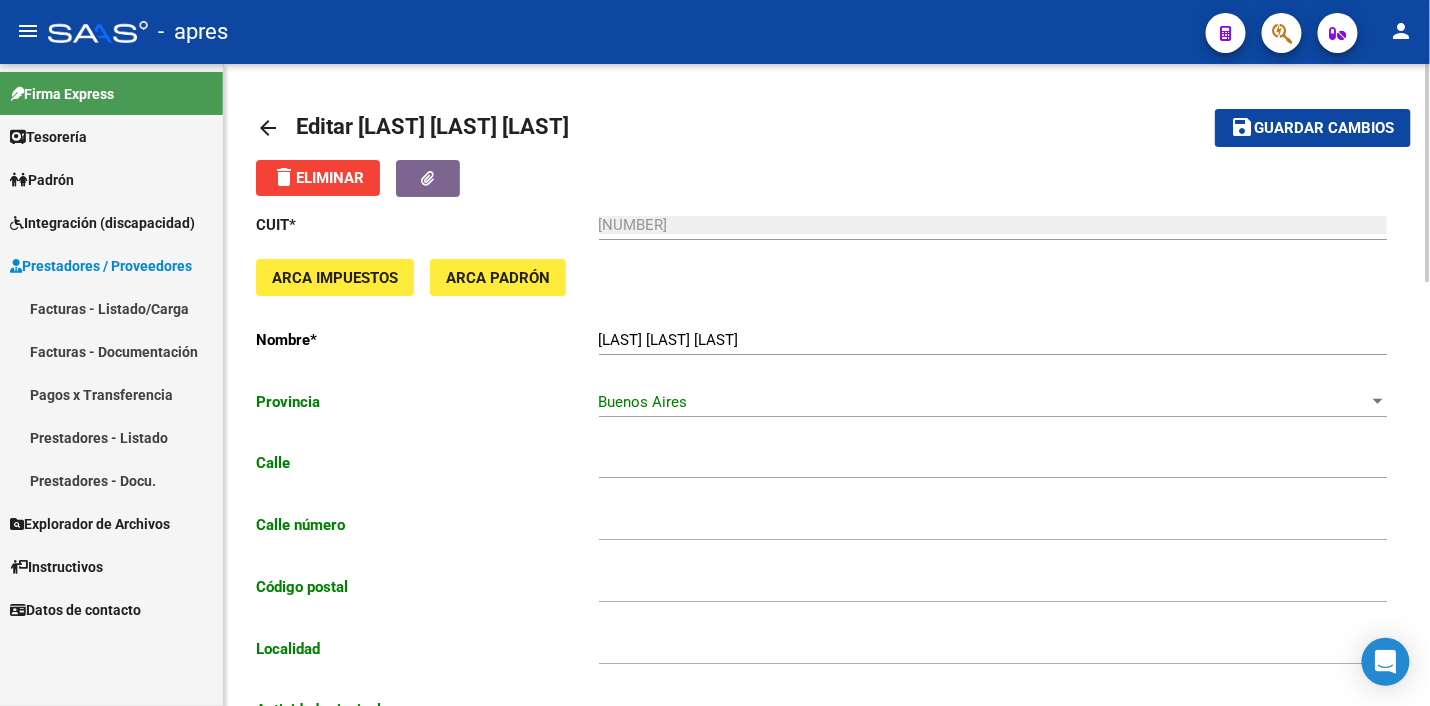 type on "[LAST]" 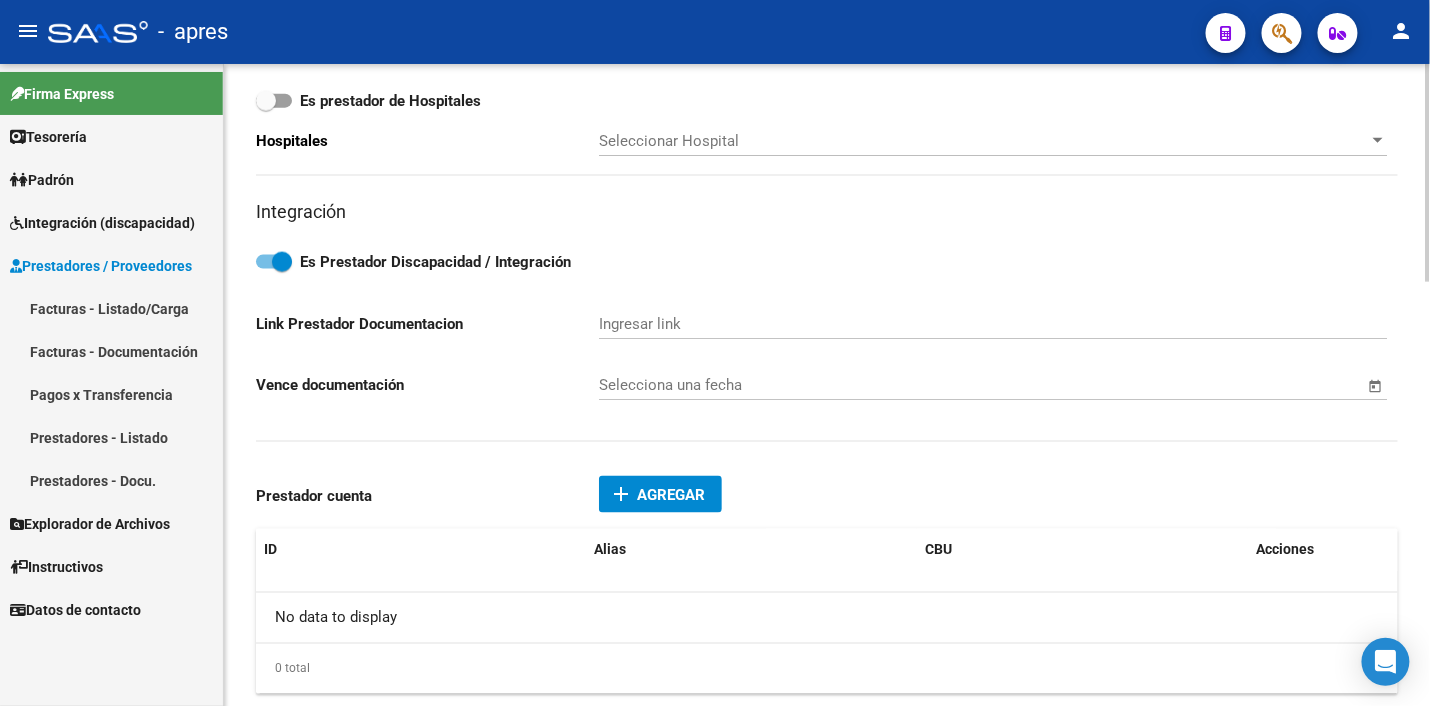 scroll, scrollTop: 875, scrollLeft: 0, axis: vertical 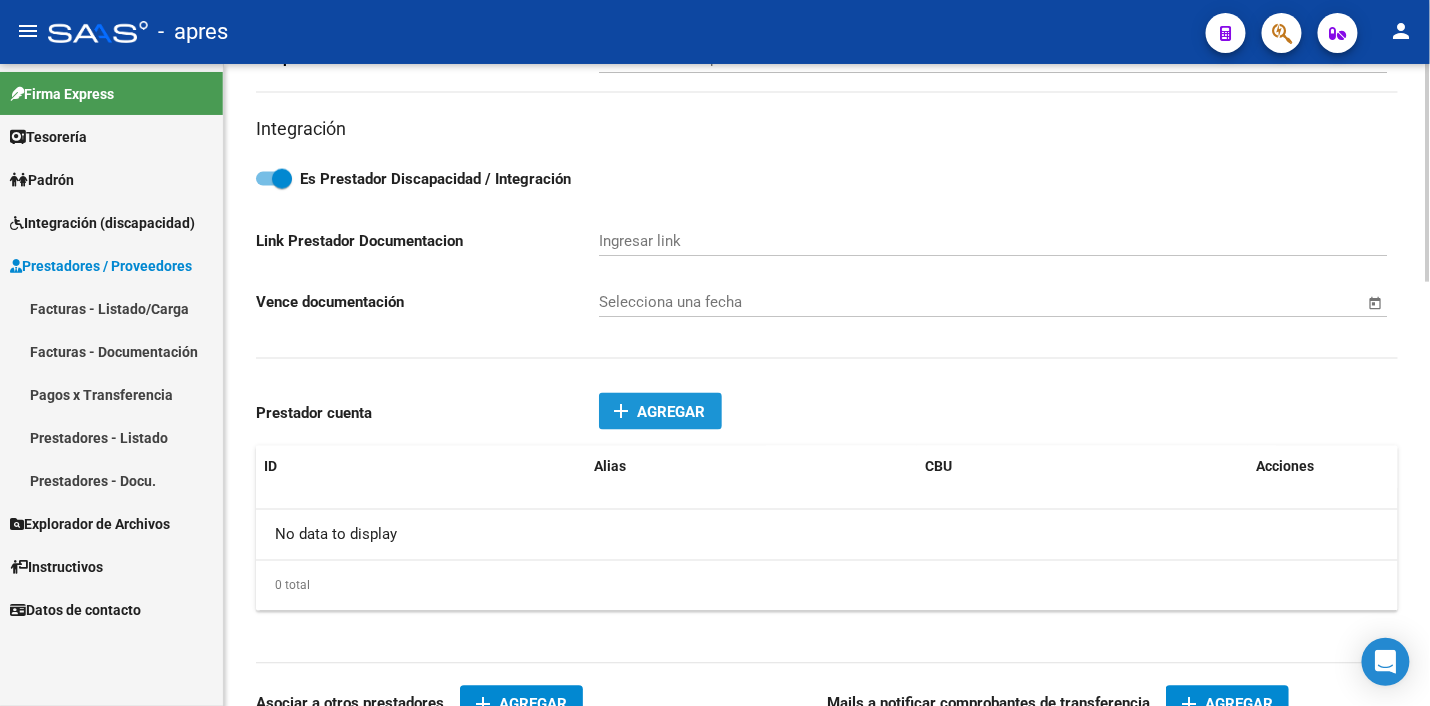 click on "Agregar" 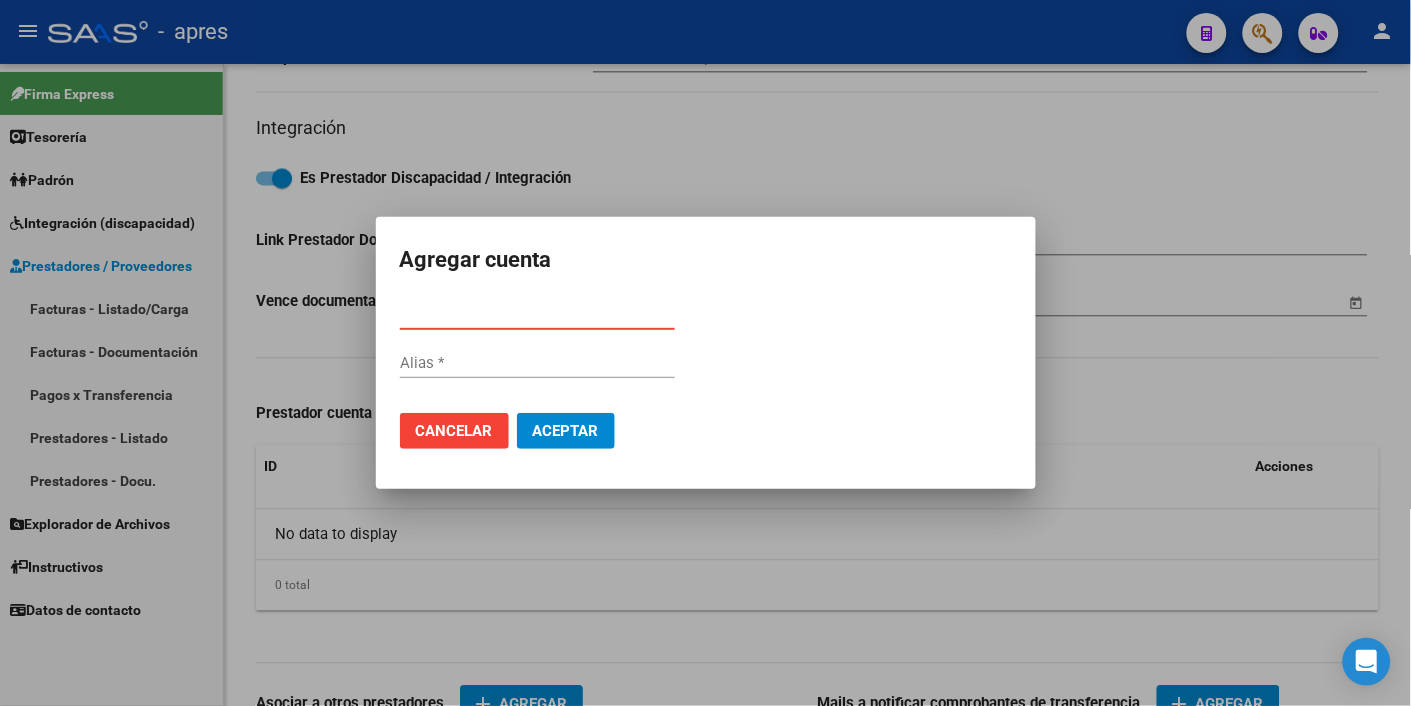paste on "[CBU]" 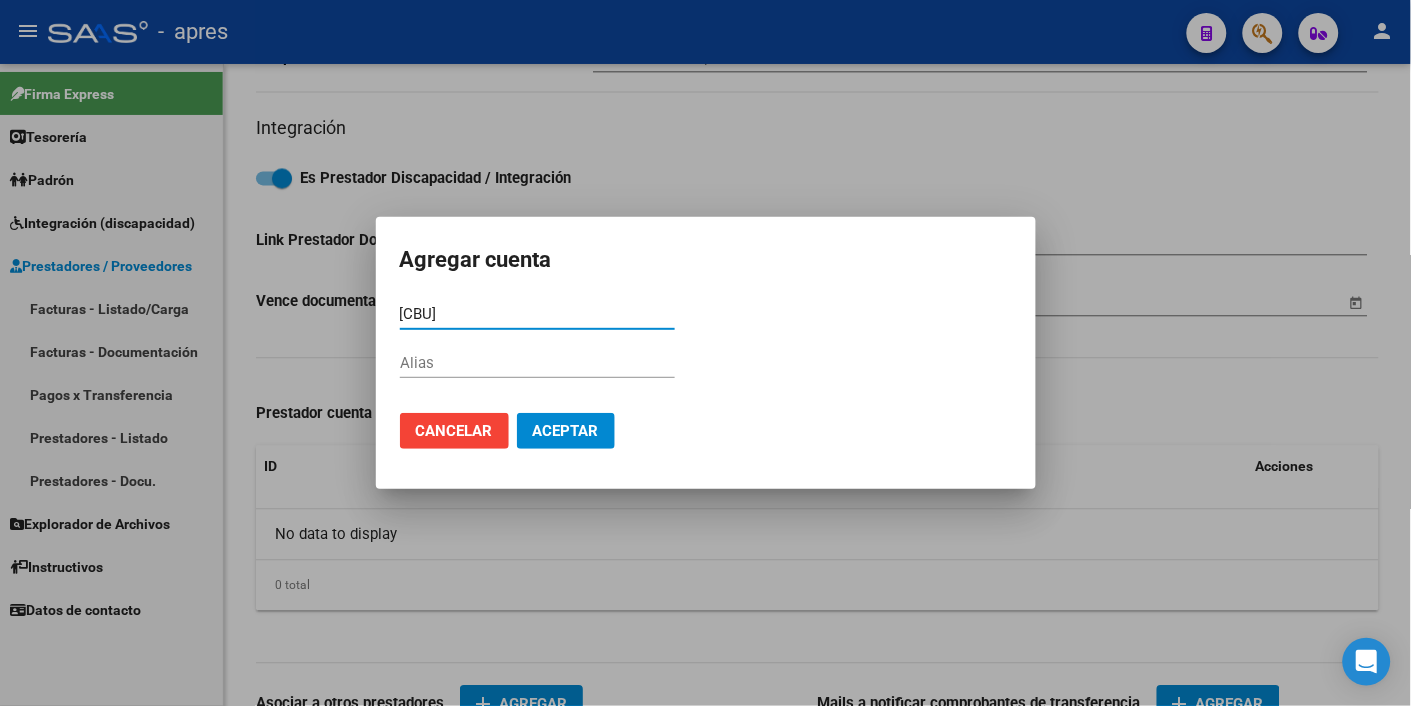 type on "[CBU]" 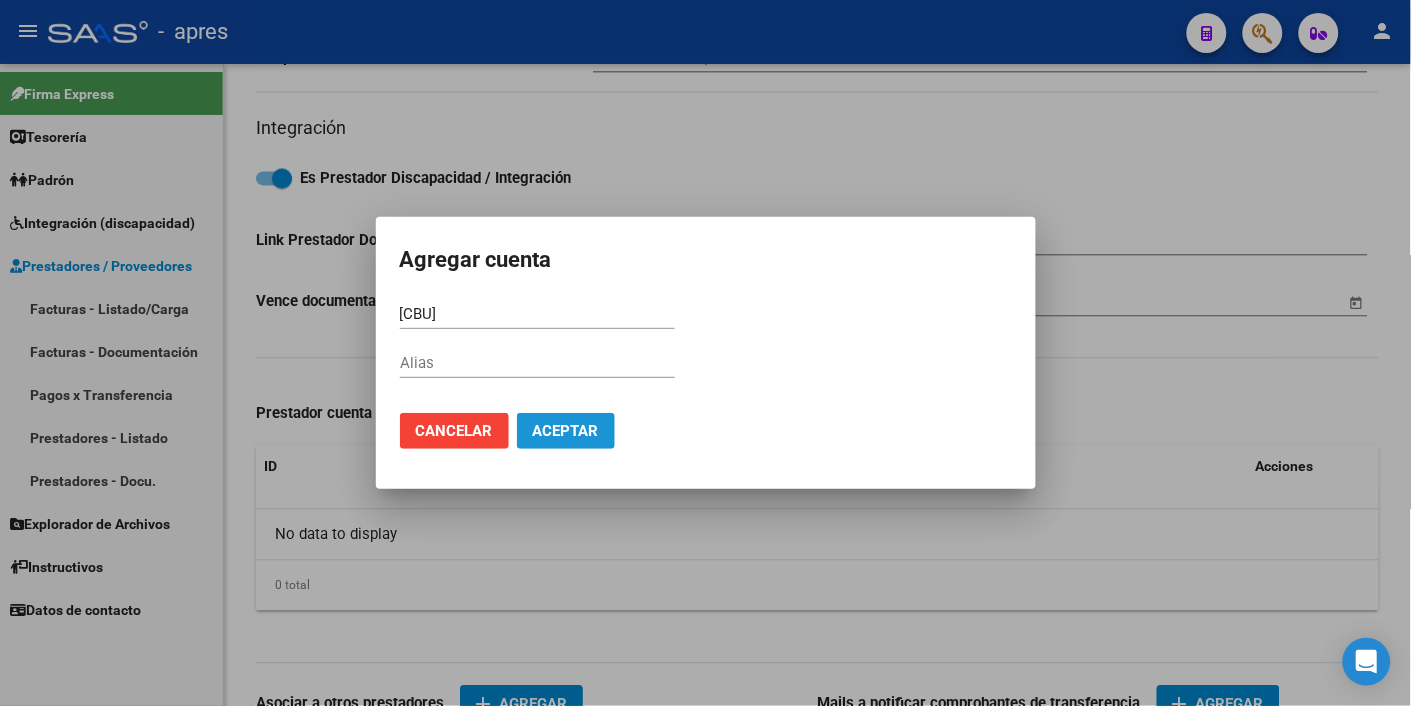 click on "Aceptar" 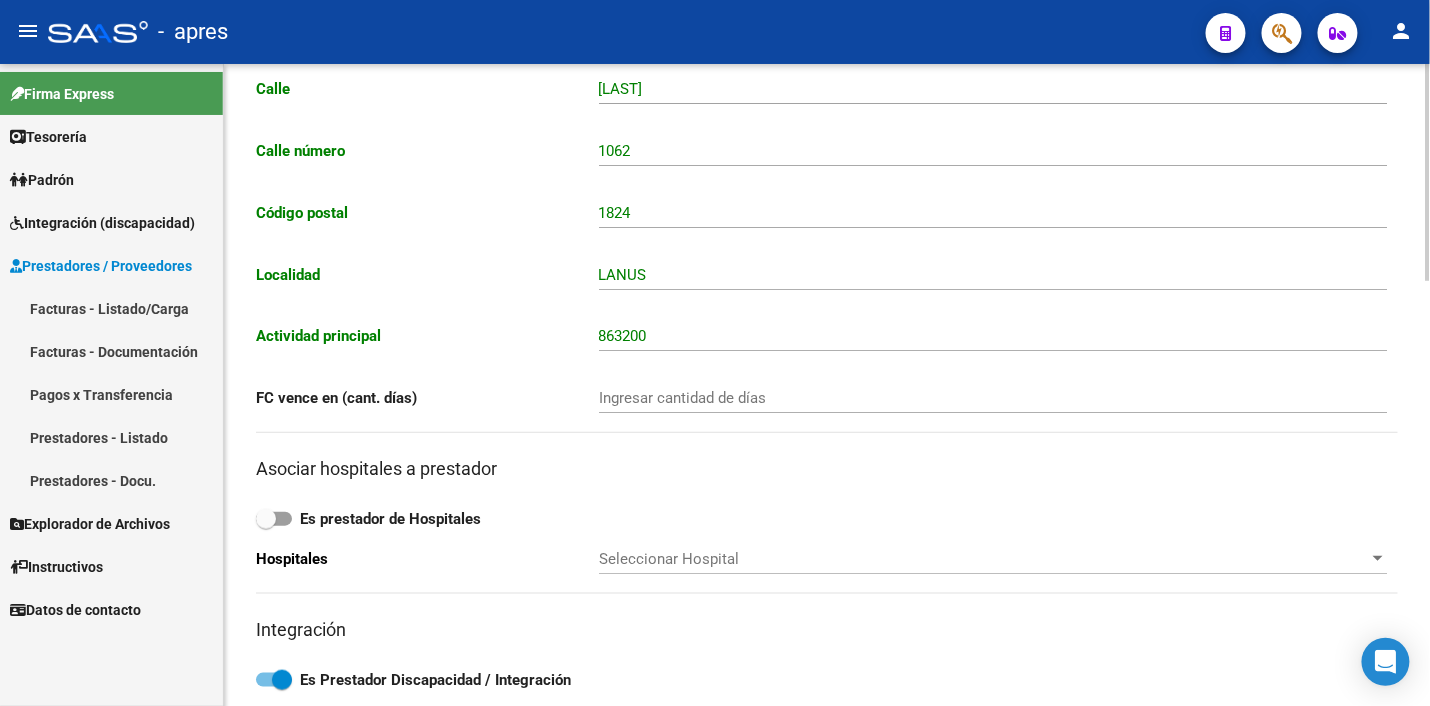 scroll, scrollTop: 0, scrollLeft: 0, axis: both 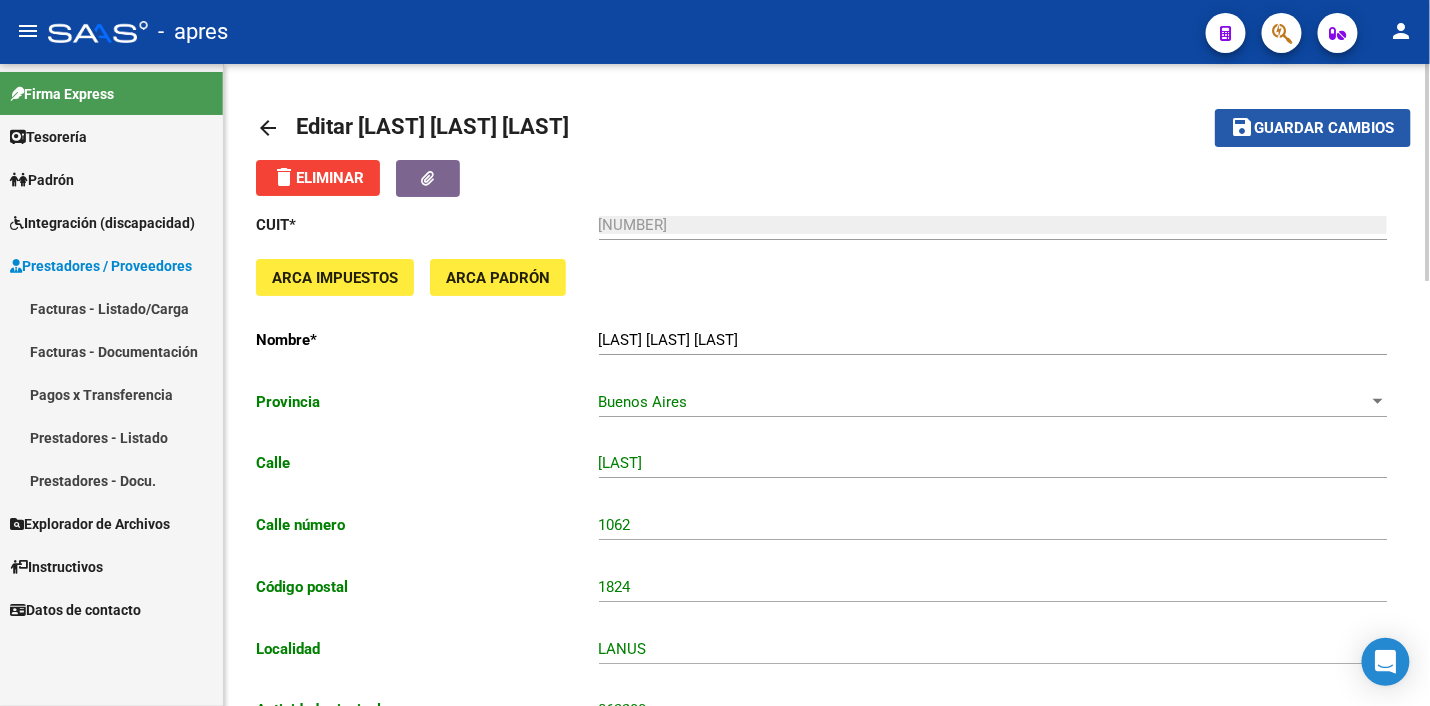 click on "Guardar cambios" 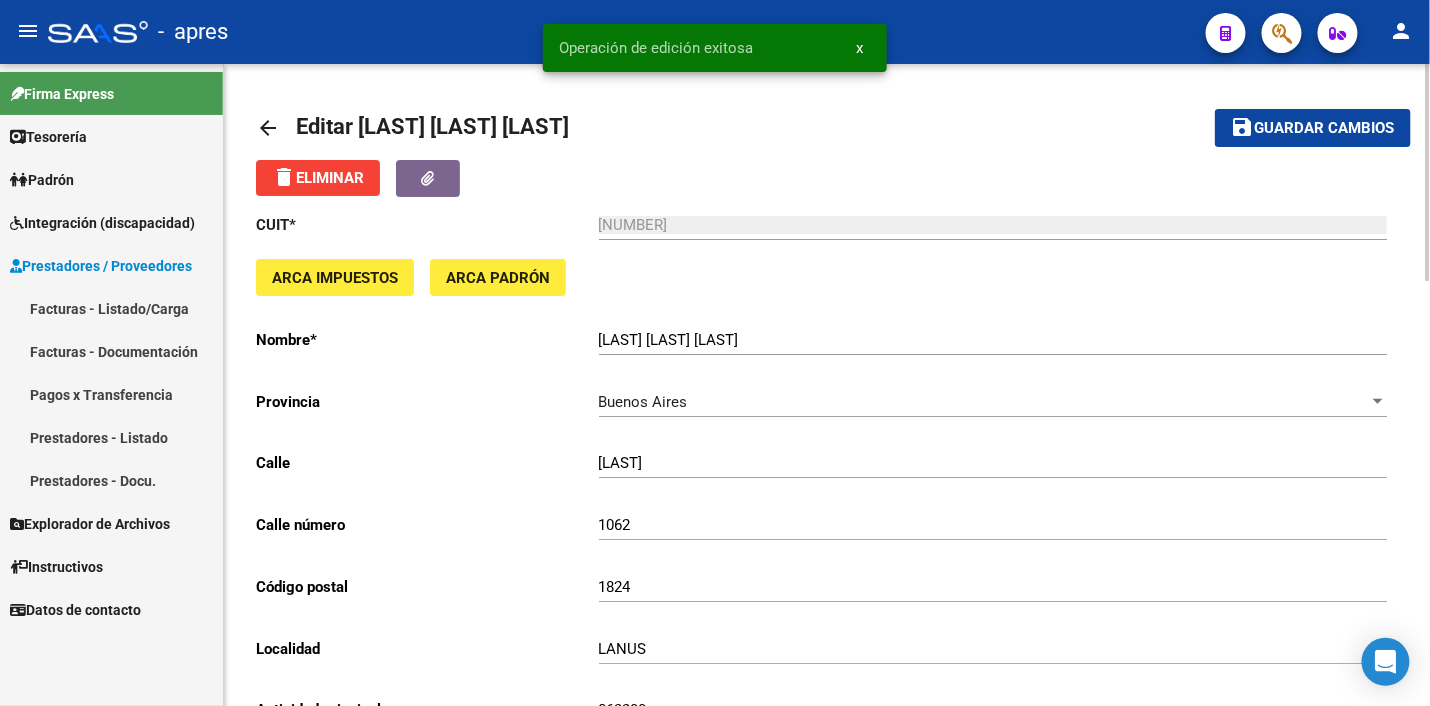 click on "Tesorería" at bounding box center [48, 137] 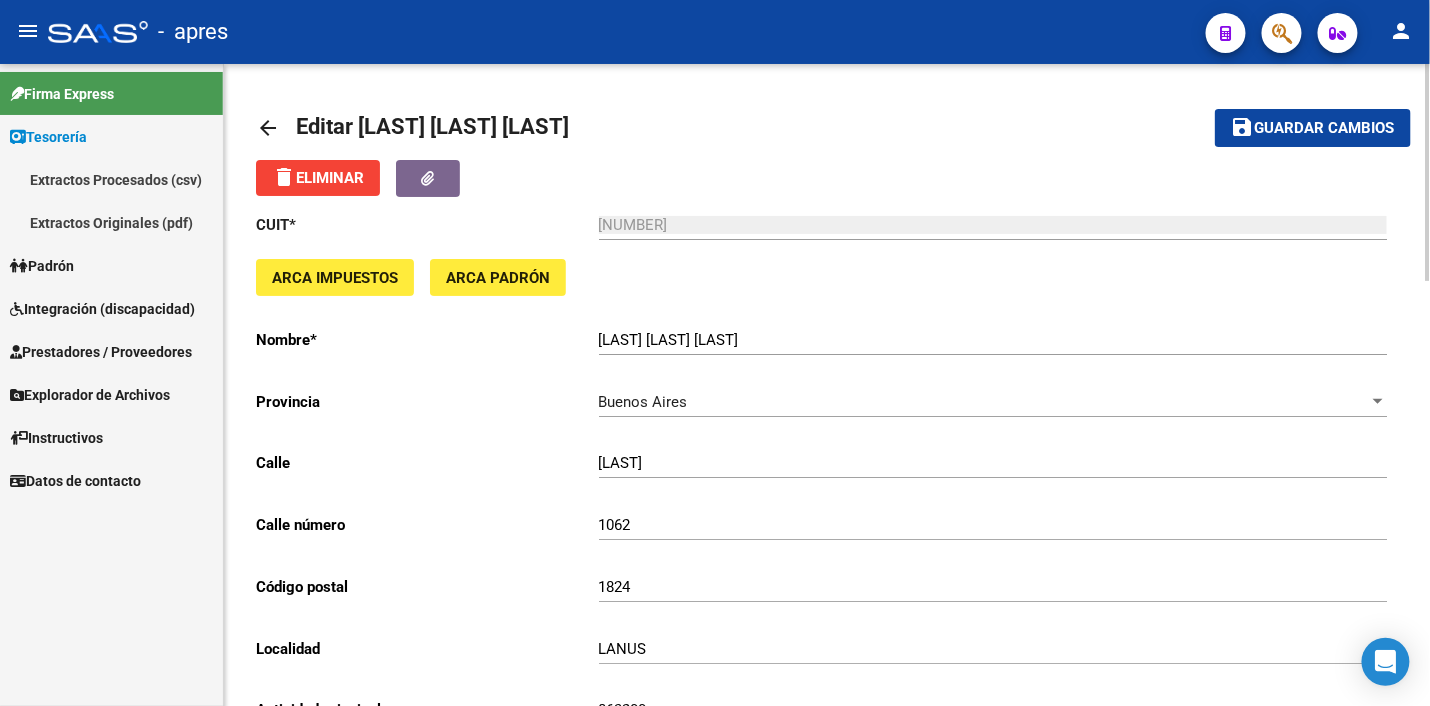 click on "Padrón" at bounding box center (111, 265) 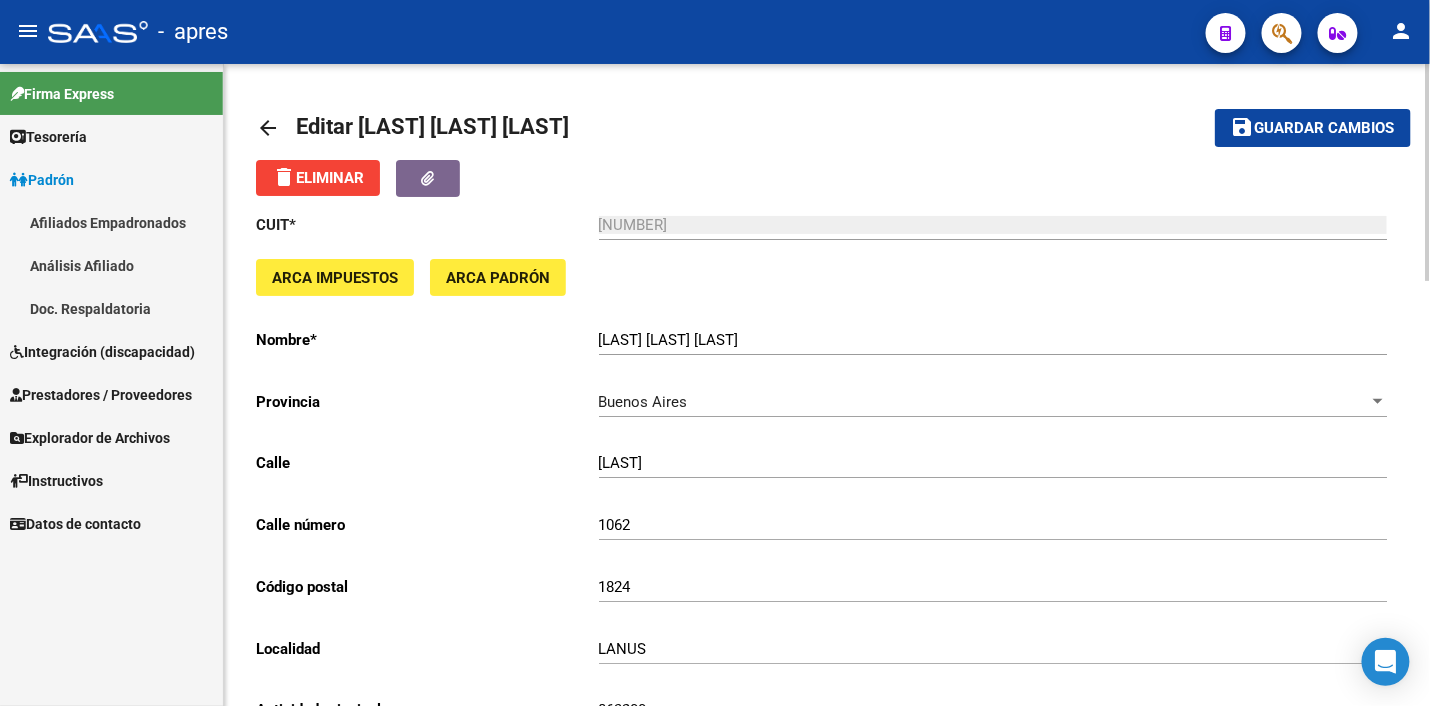 click on "Padrón" at bounding box center [42, 180] 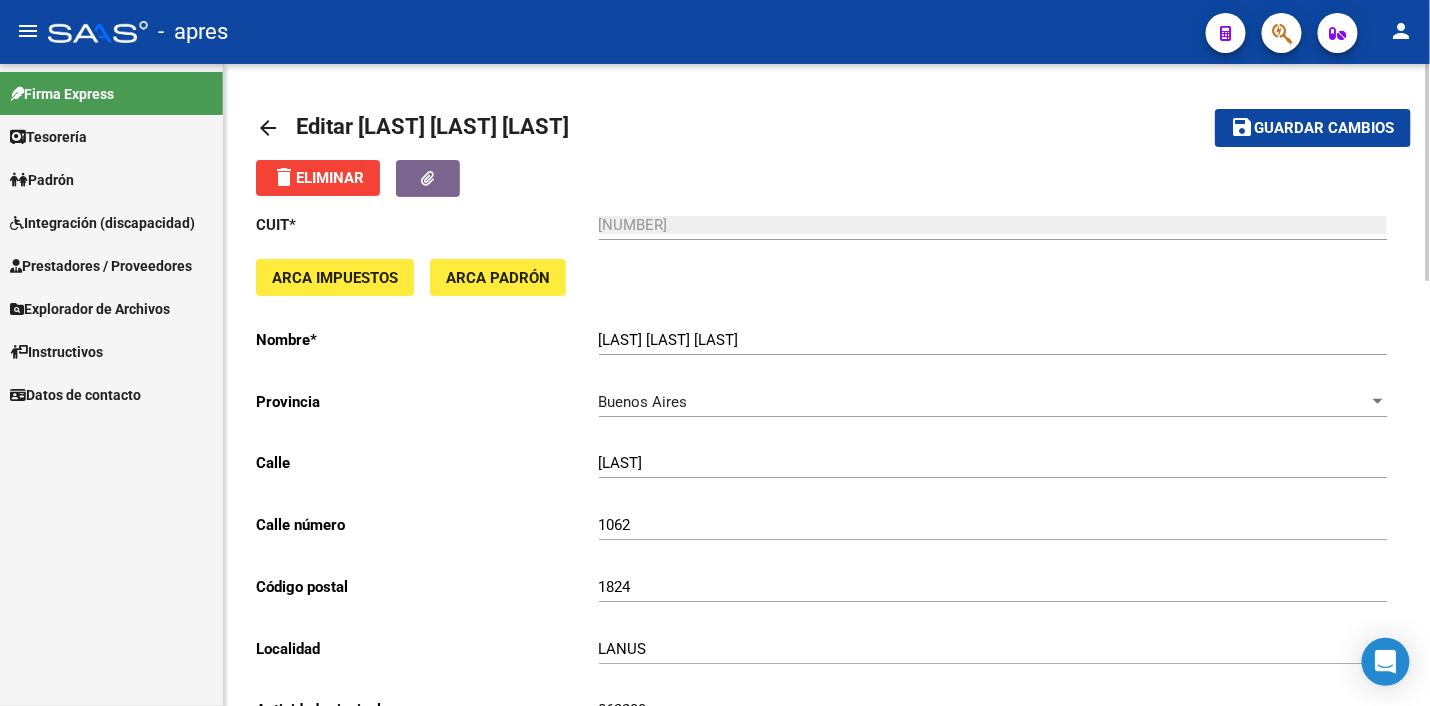 click on "Integración (discapacidad)" at bounding box center [102, 223] 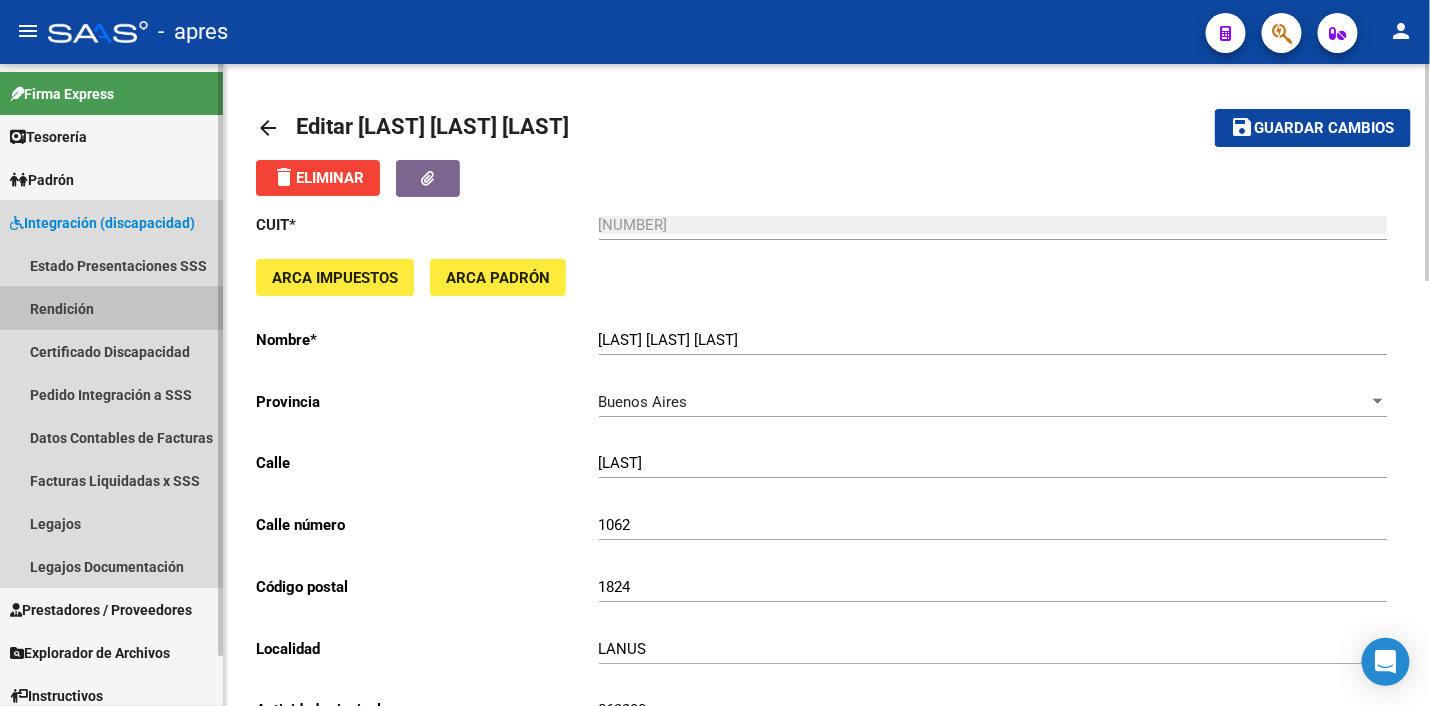 click on "Rendición" at bounding box center (111, 308) 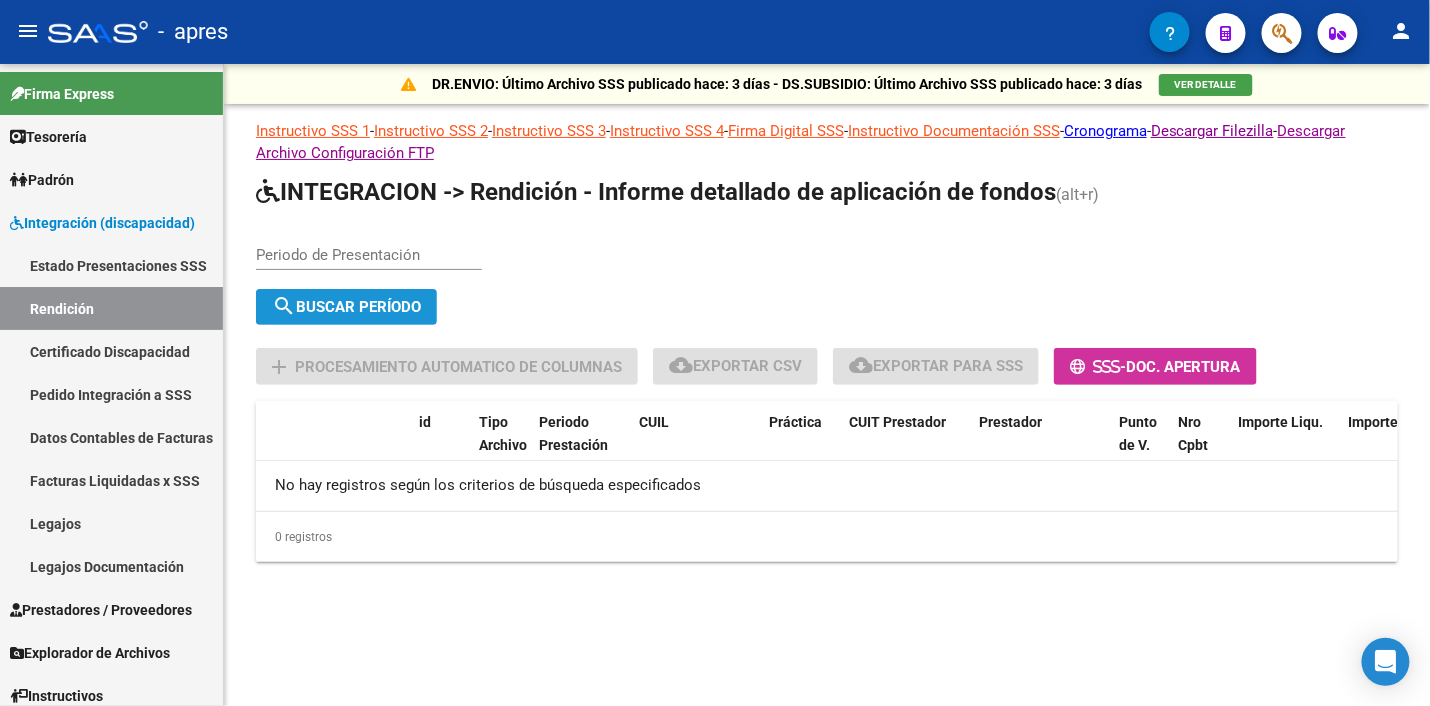 click on "search  Buscar Período" 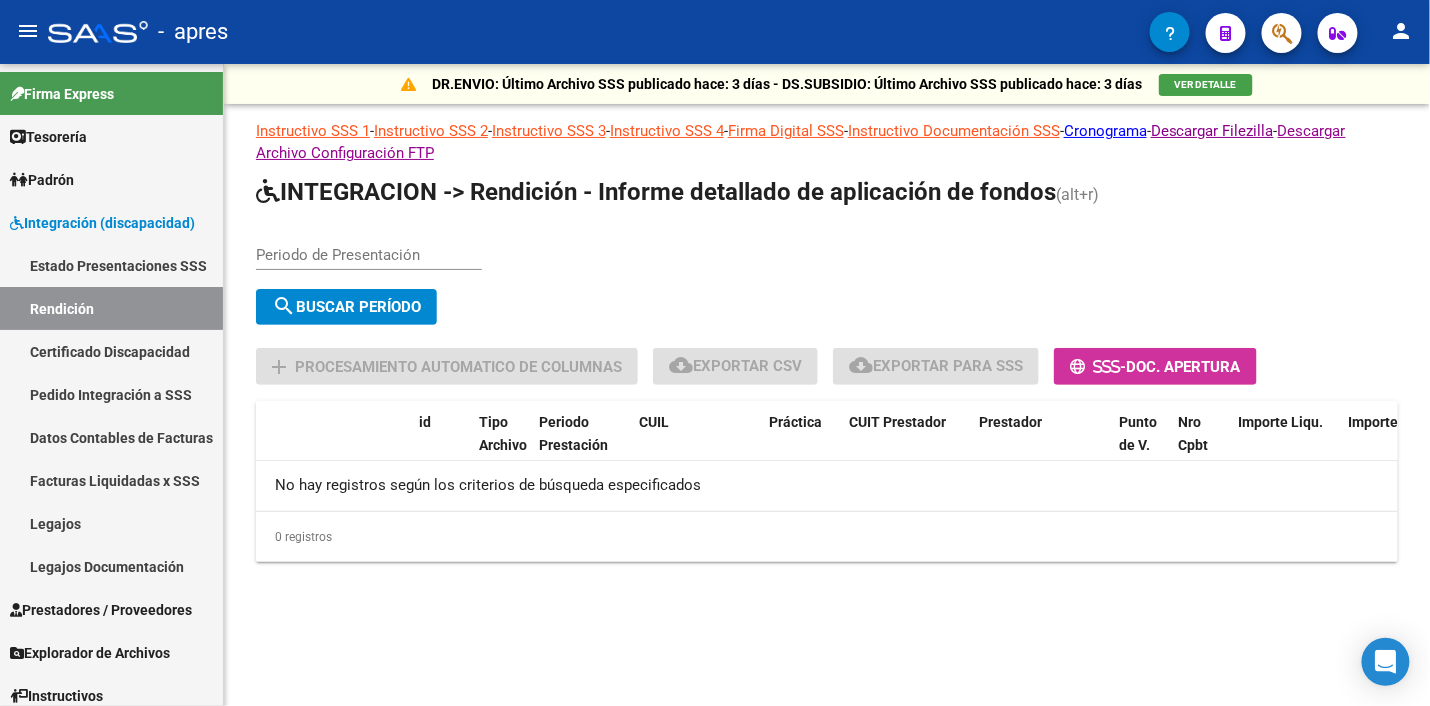 click on "Periodo de Presentación" at bounding box center (369, 255) 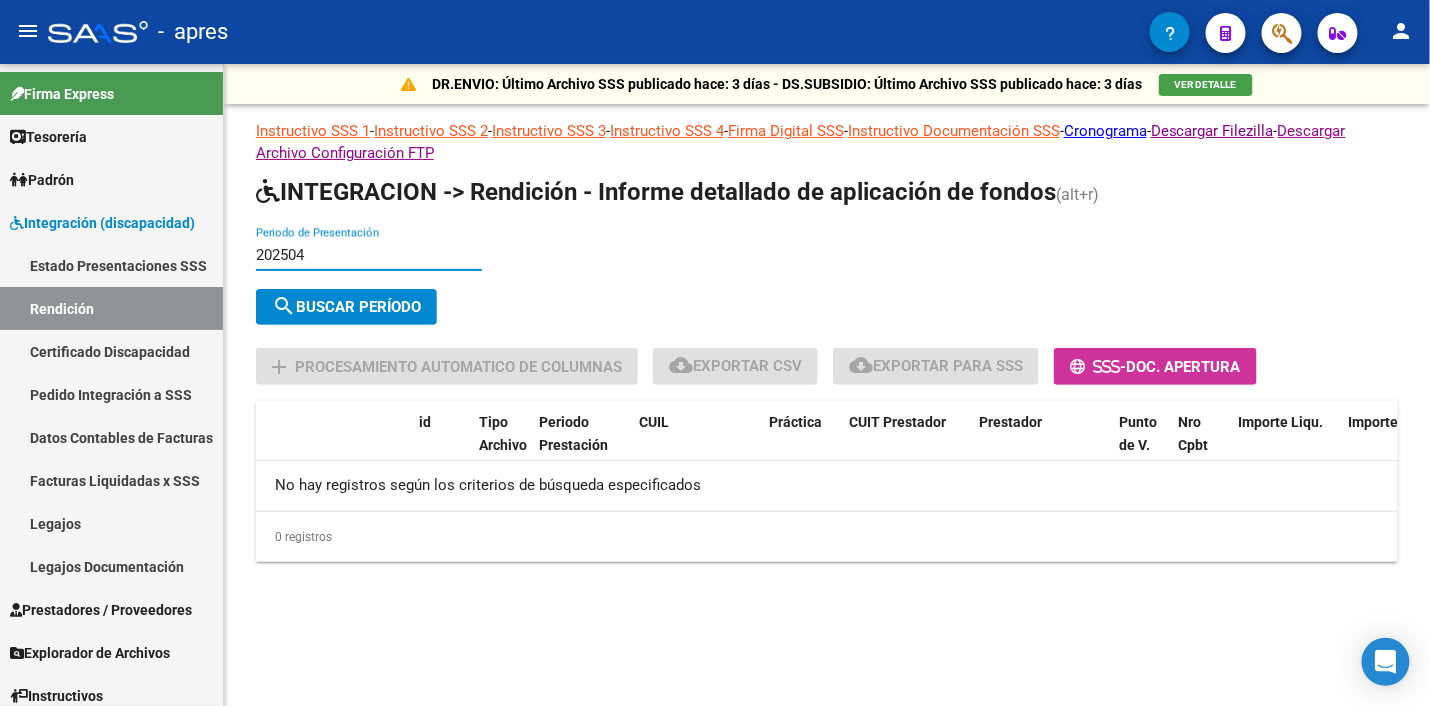 type on "202504" 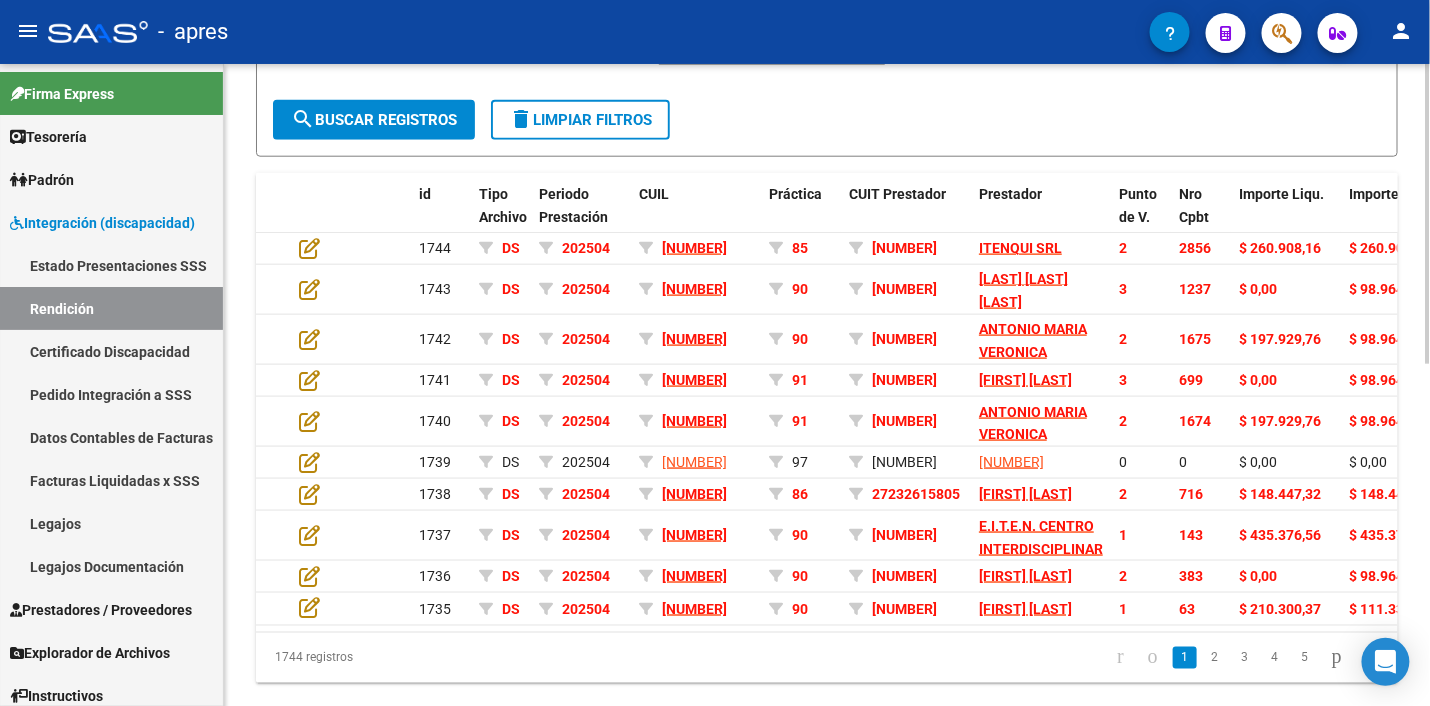 scroll, scrollTop: 250, scrollLeft: 0, axis: vertical 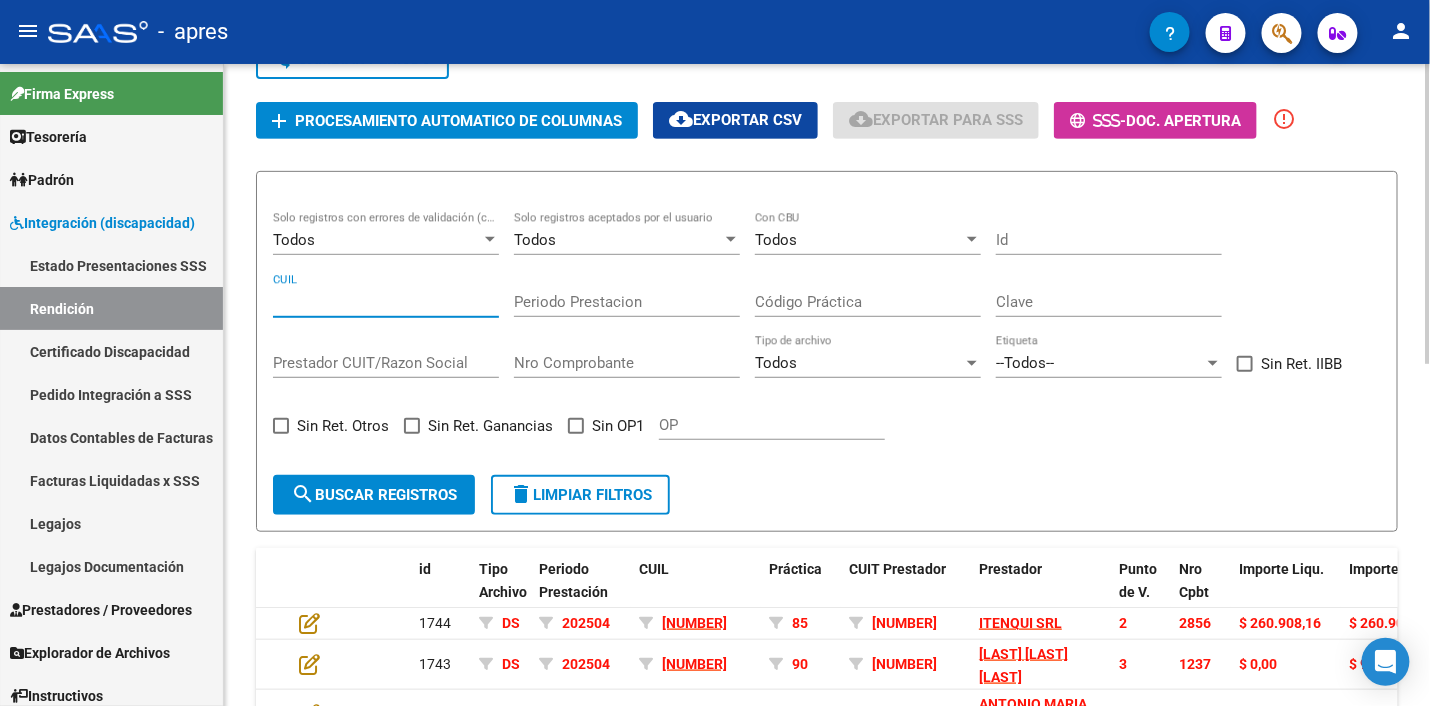click on "CUIL" at bounding box center [386, 302] 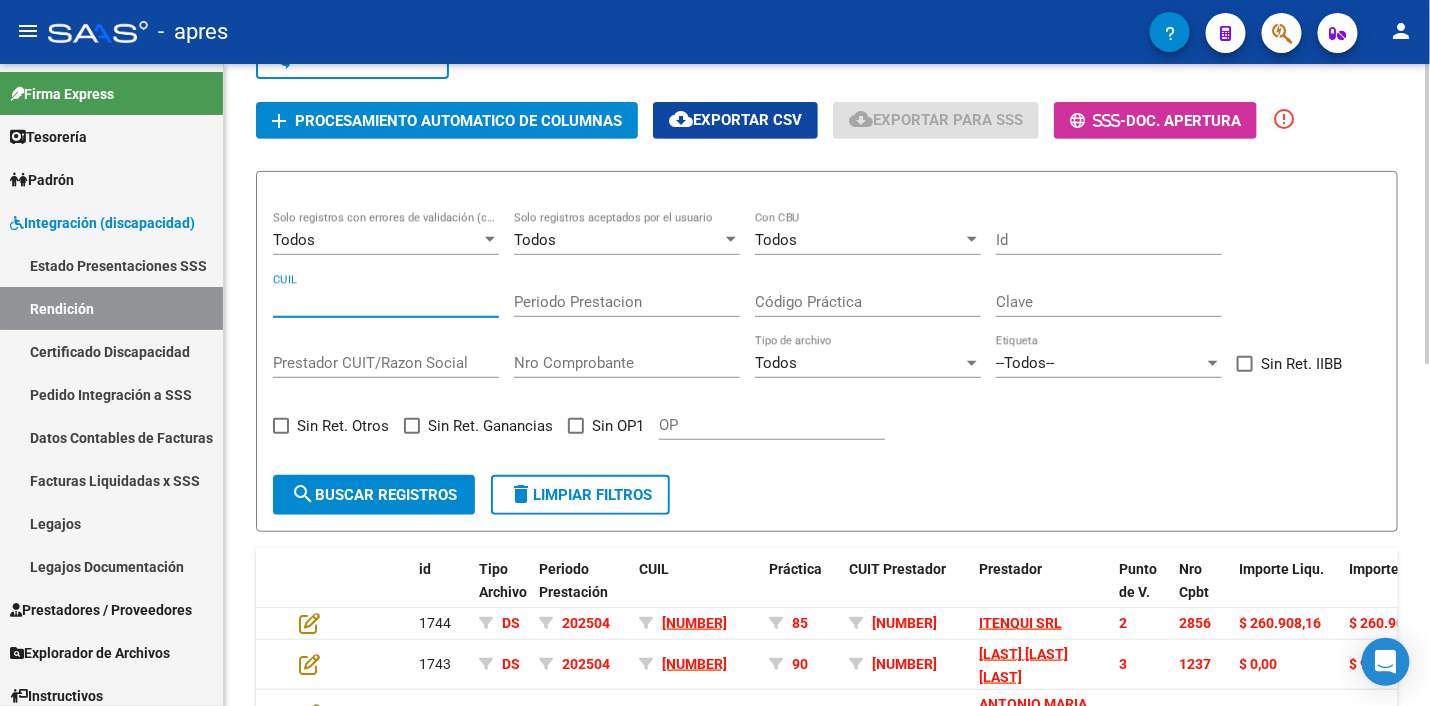 click on "Todos Con CBU" 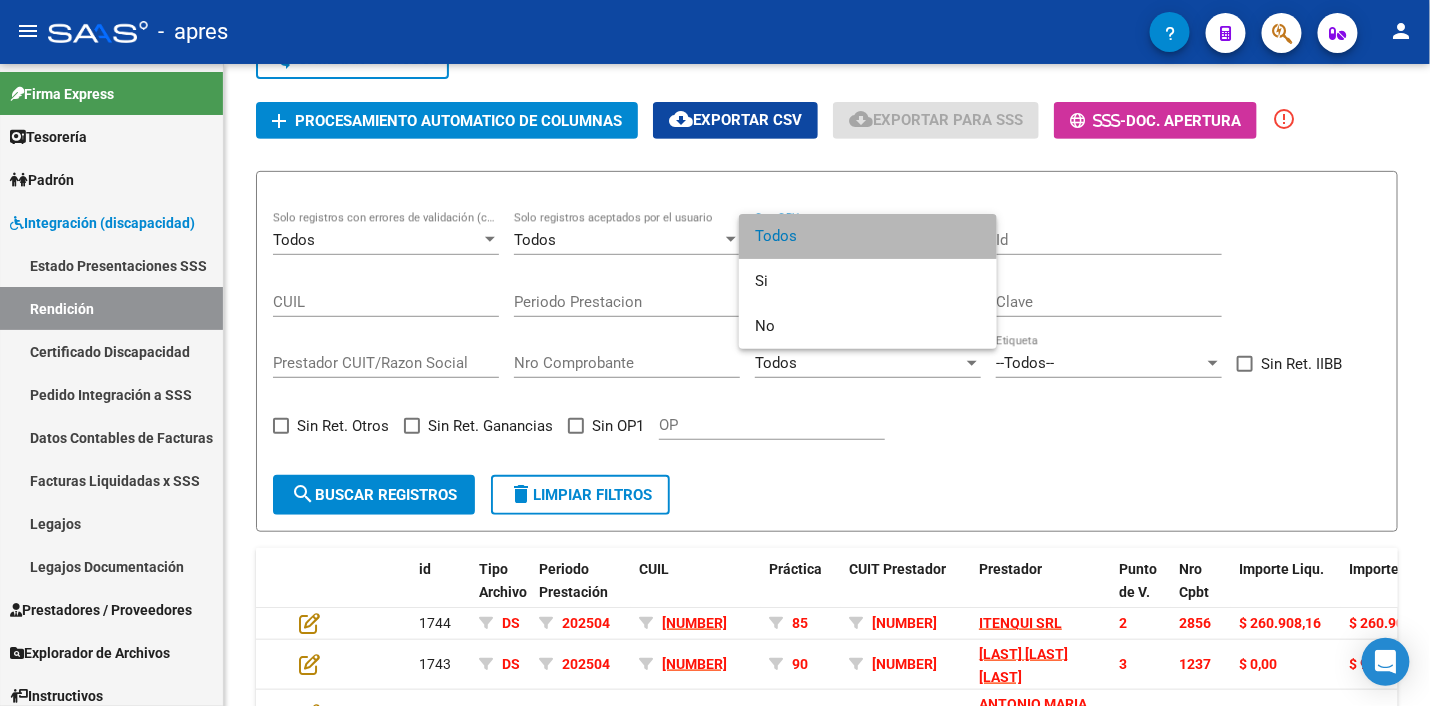 click on "Todos" at bounding box center [868, 236] 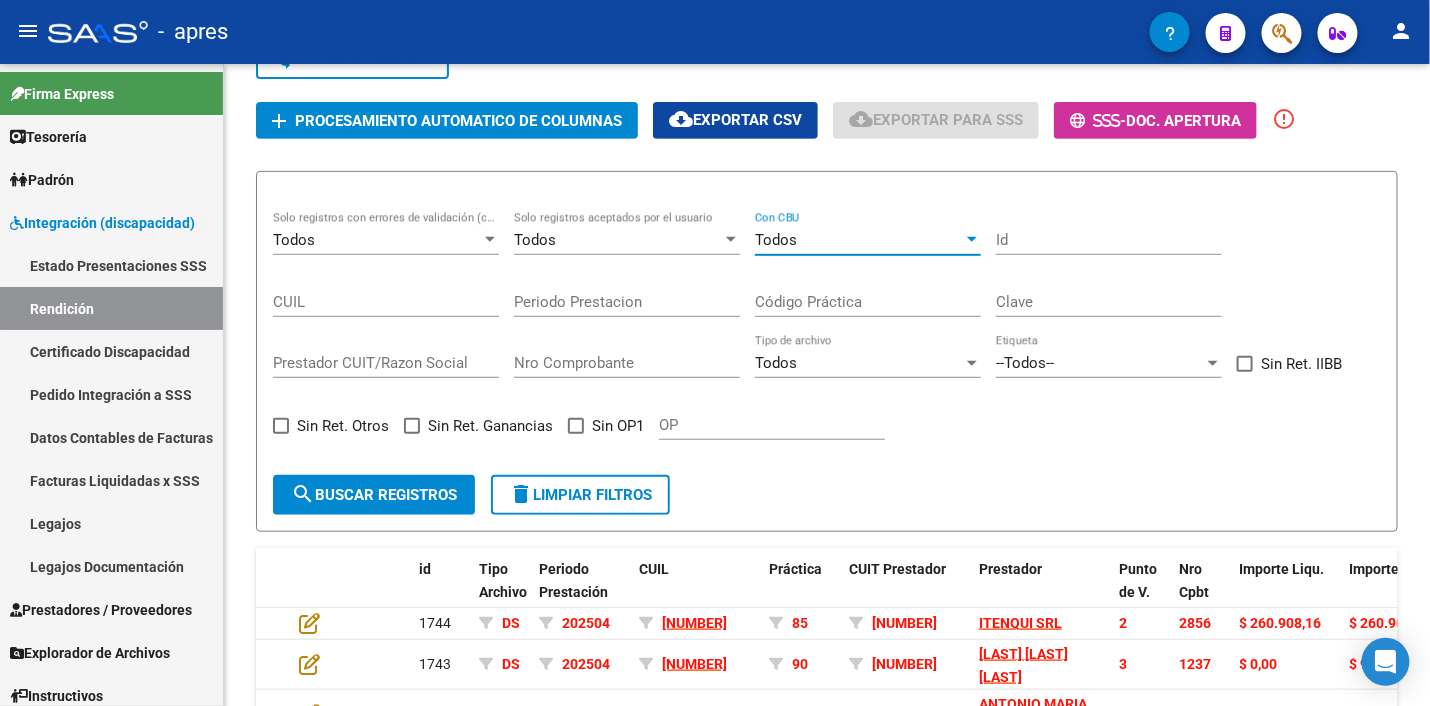 click on "Todos" at bounding box center (859, 240) 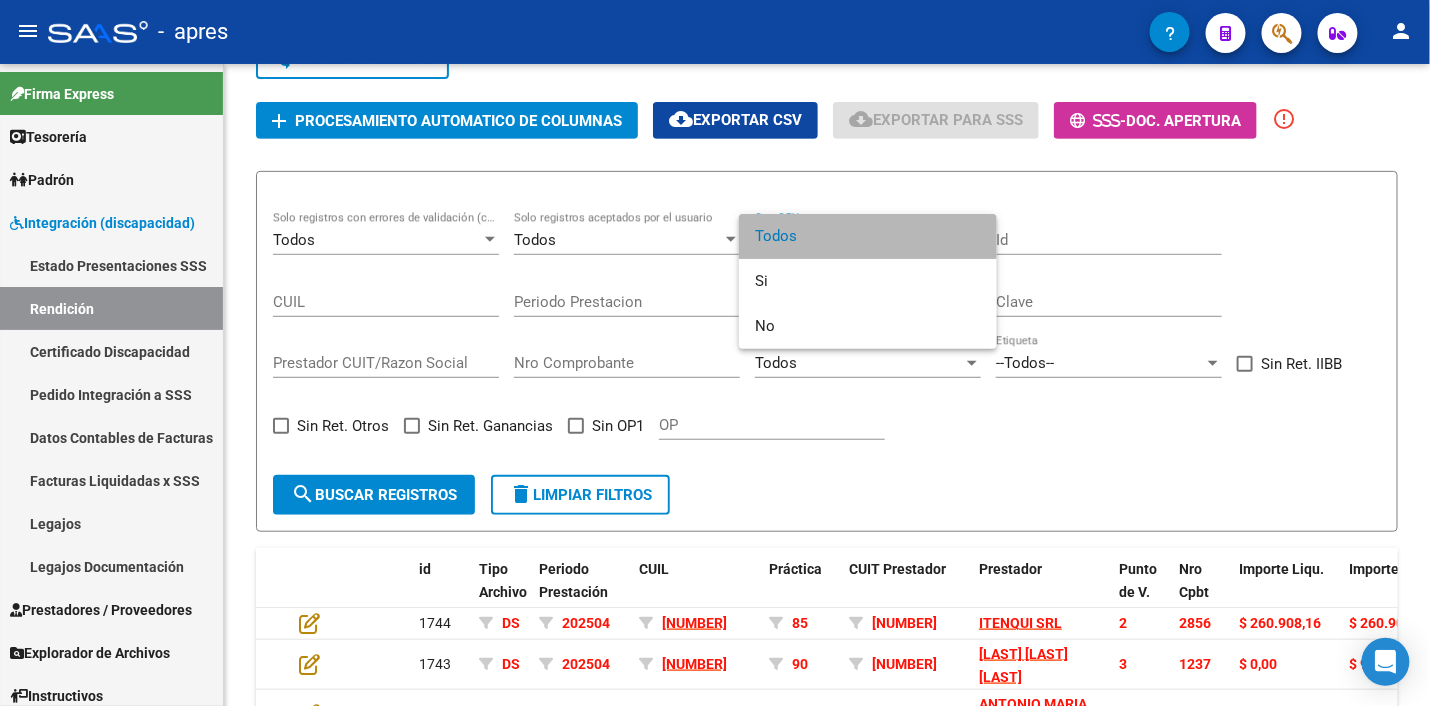 click on "Todos" at bounding box center [868, 236] 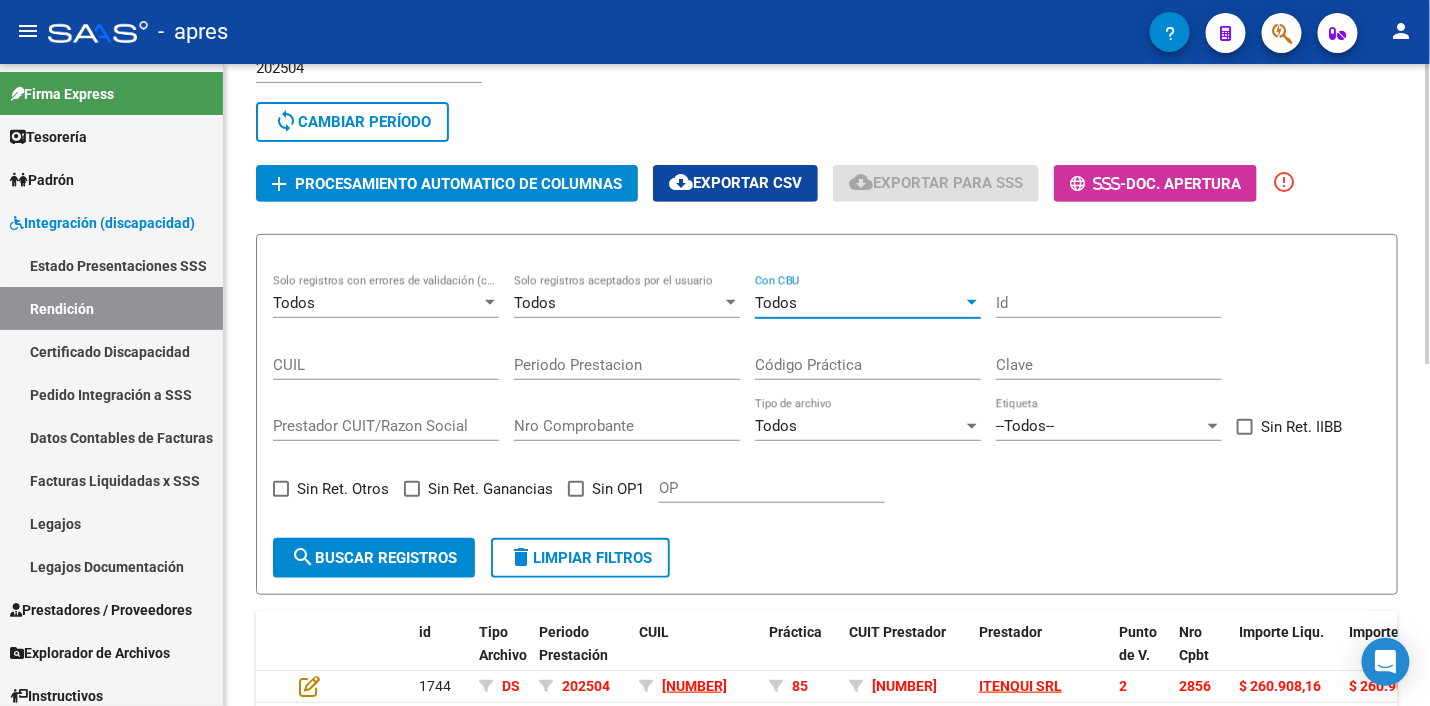 scroll, scrollTop: 125, scrollLeft: 0, axis: vertical 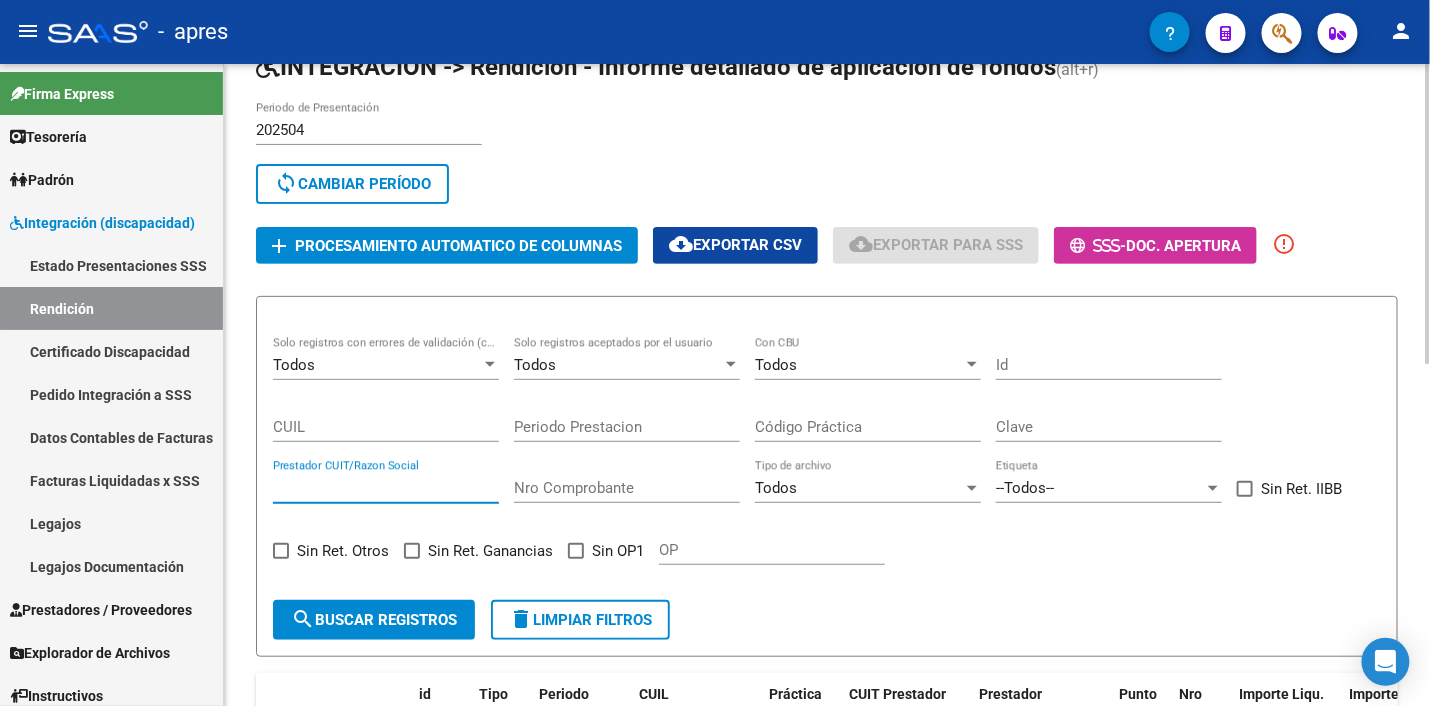 click on "Prestador CUIT/Razon Social" at bounding box center [386, 488] 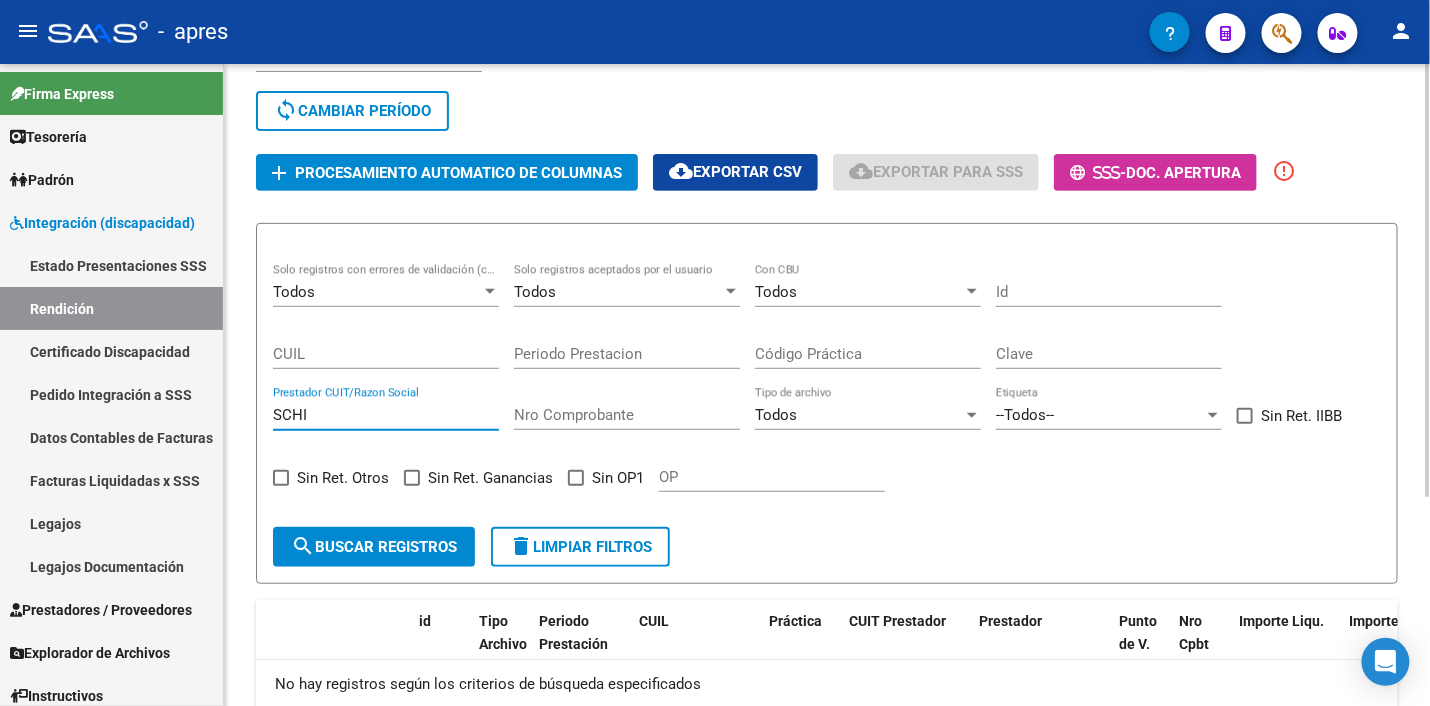 scroll, scrollTop: 308, scrollLeft: 0, axis: vertical 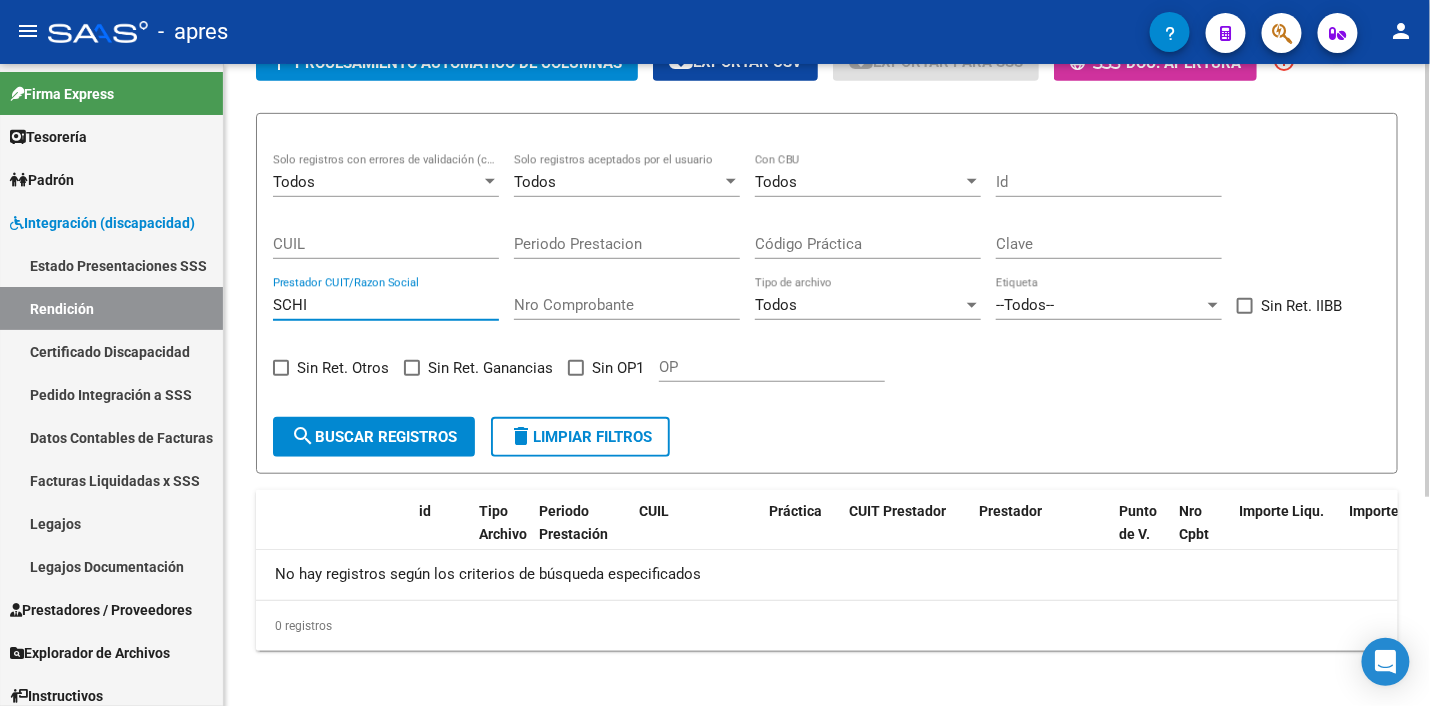 type on "SCHI" 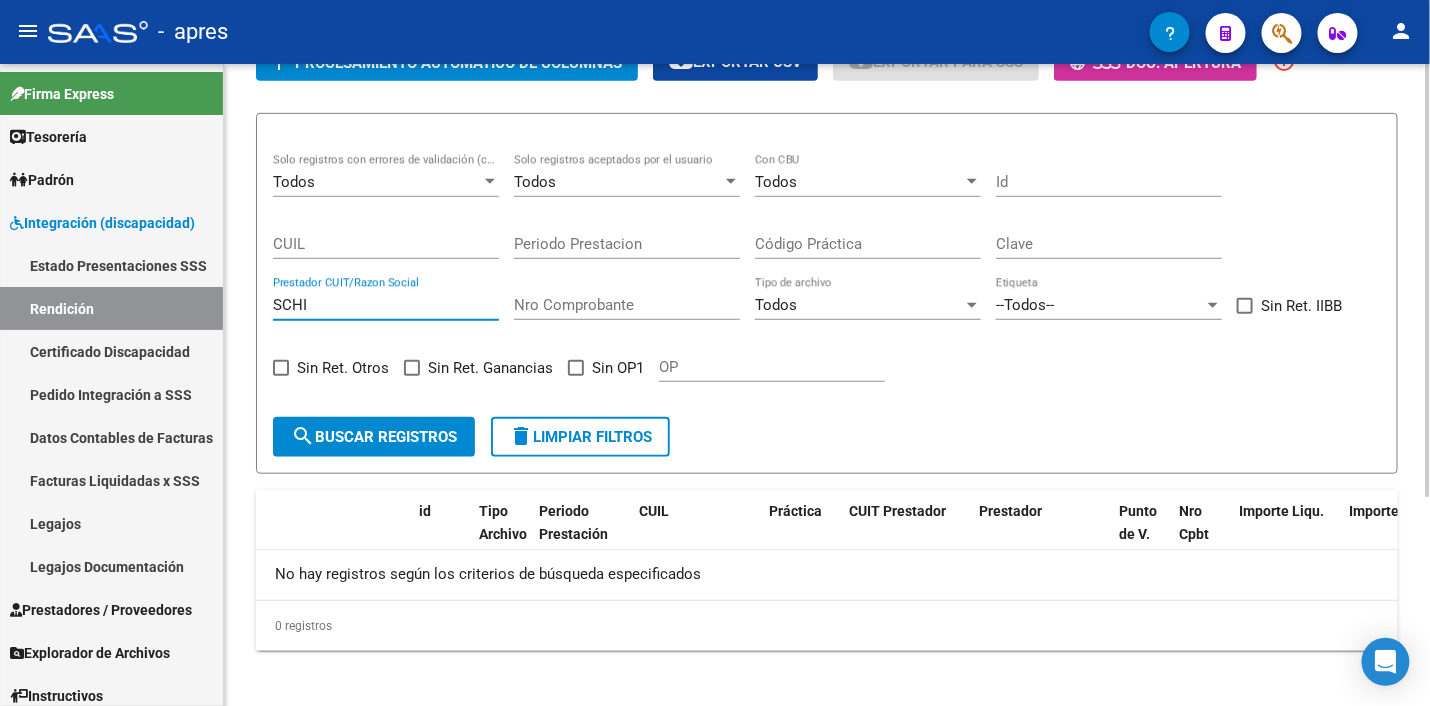 drag, startPoint x: 357, startPoint y: 306, endPoint x: 240, endPoint y: 305, distance: 117.00427 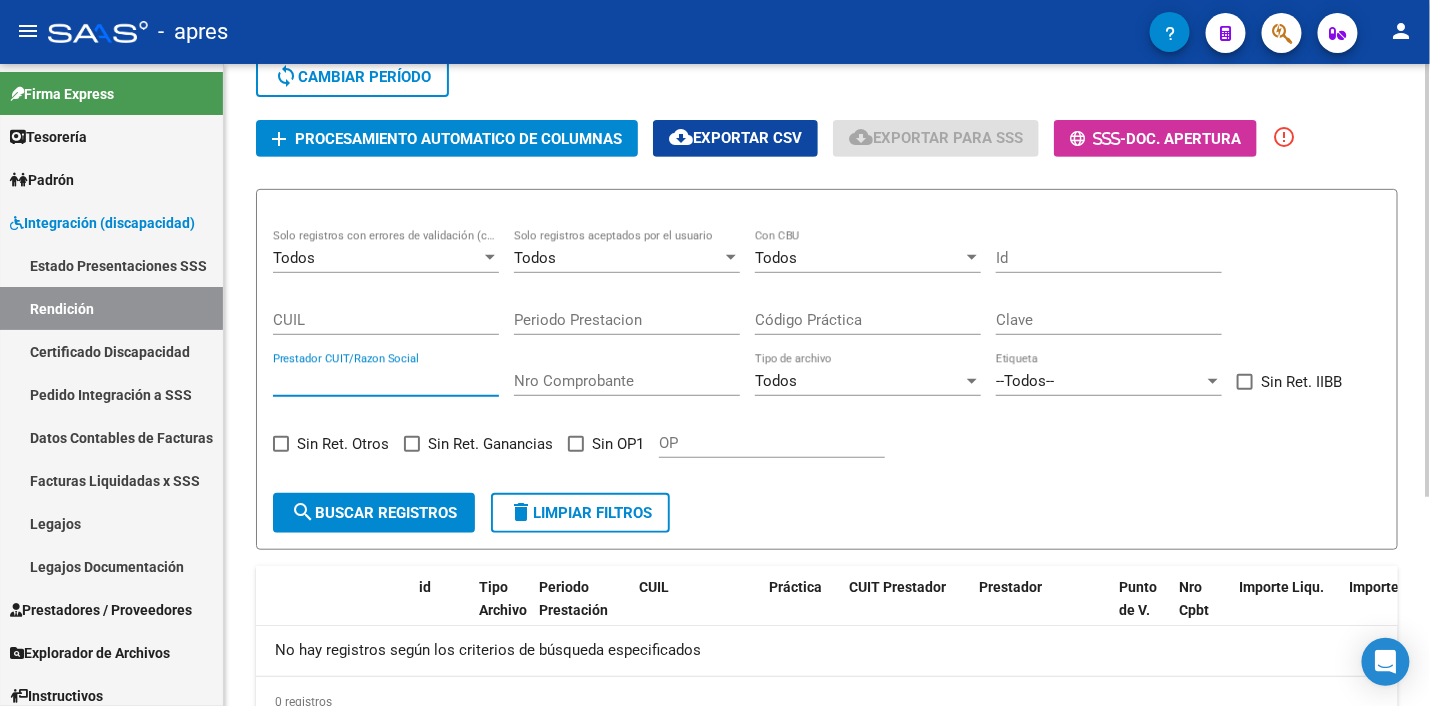 scroll, scrollTop: 250, scrollLeft: 0, axis: vertical 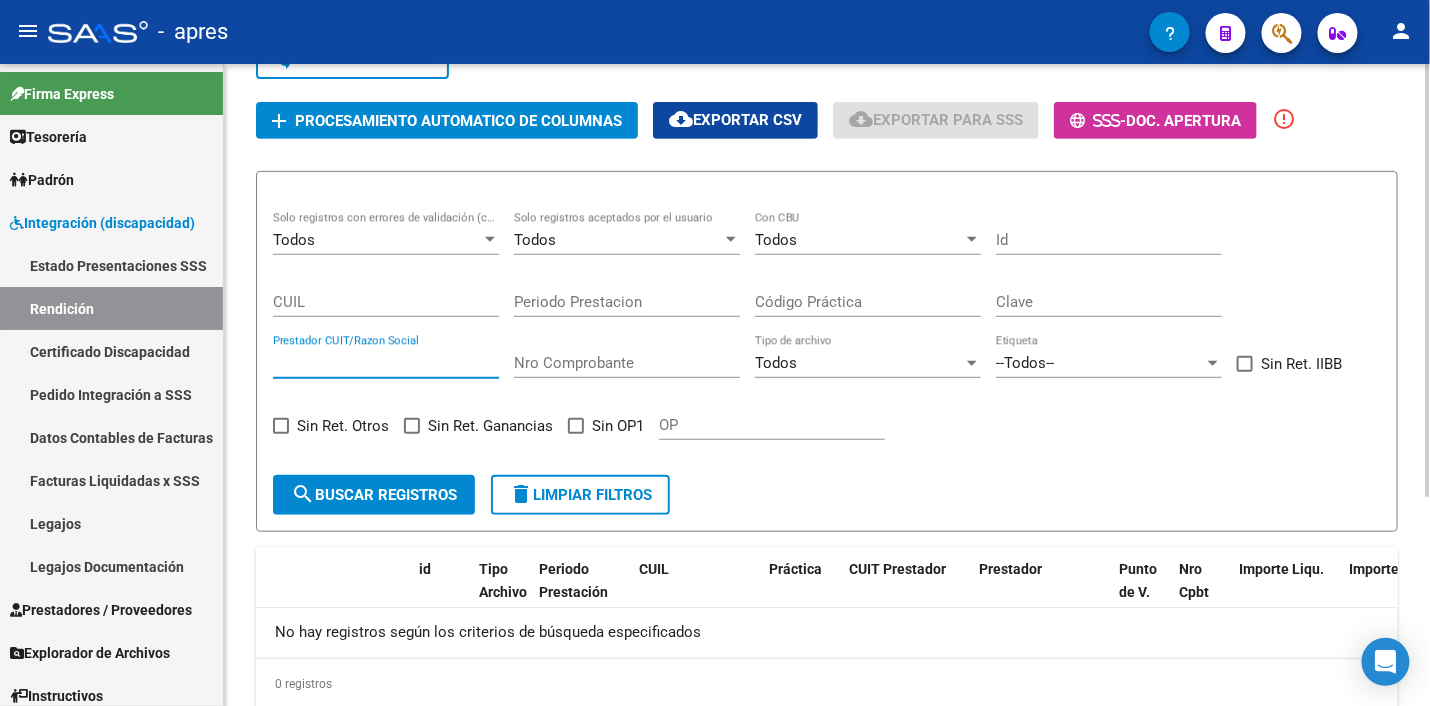 type 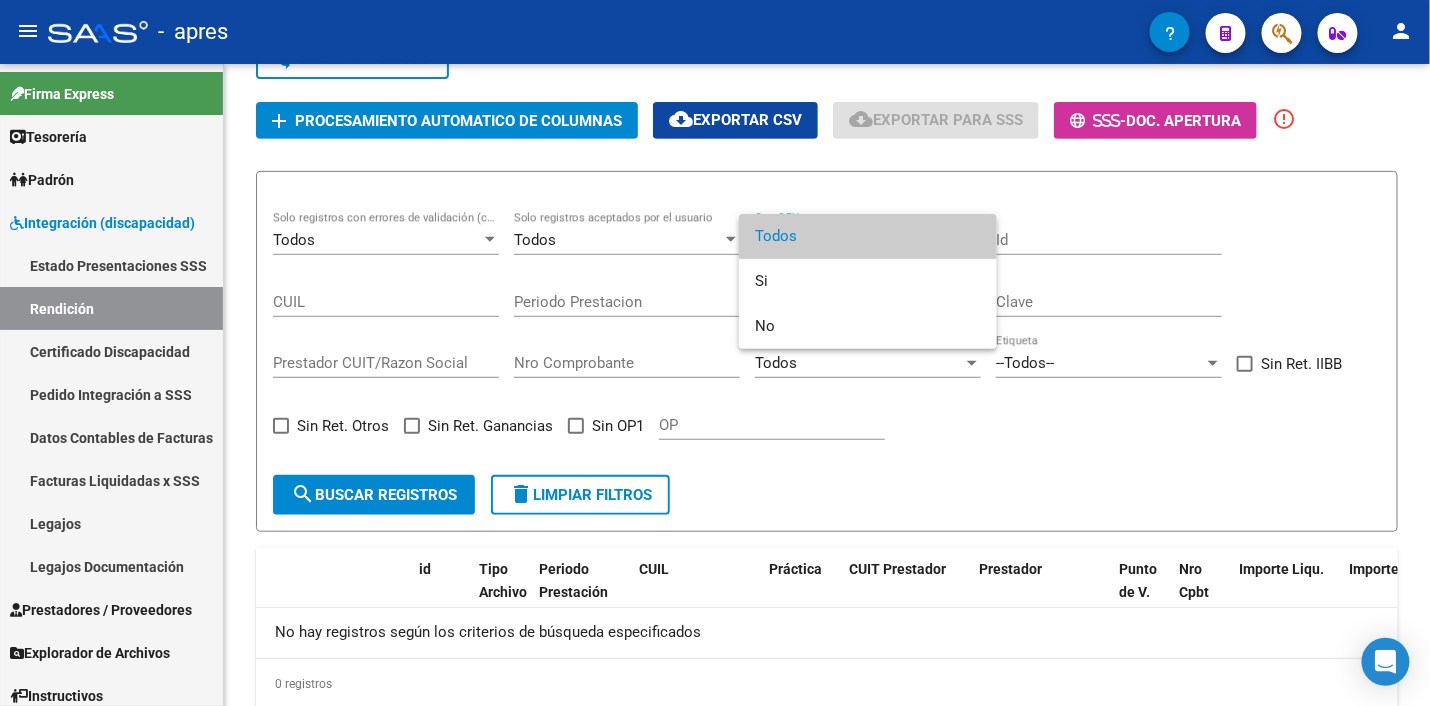 click at bounding box center [715, 353] 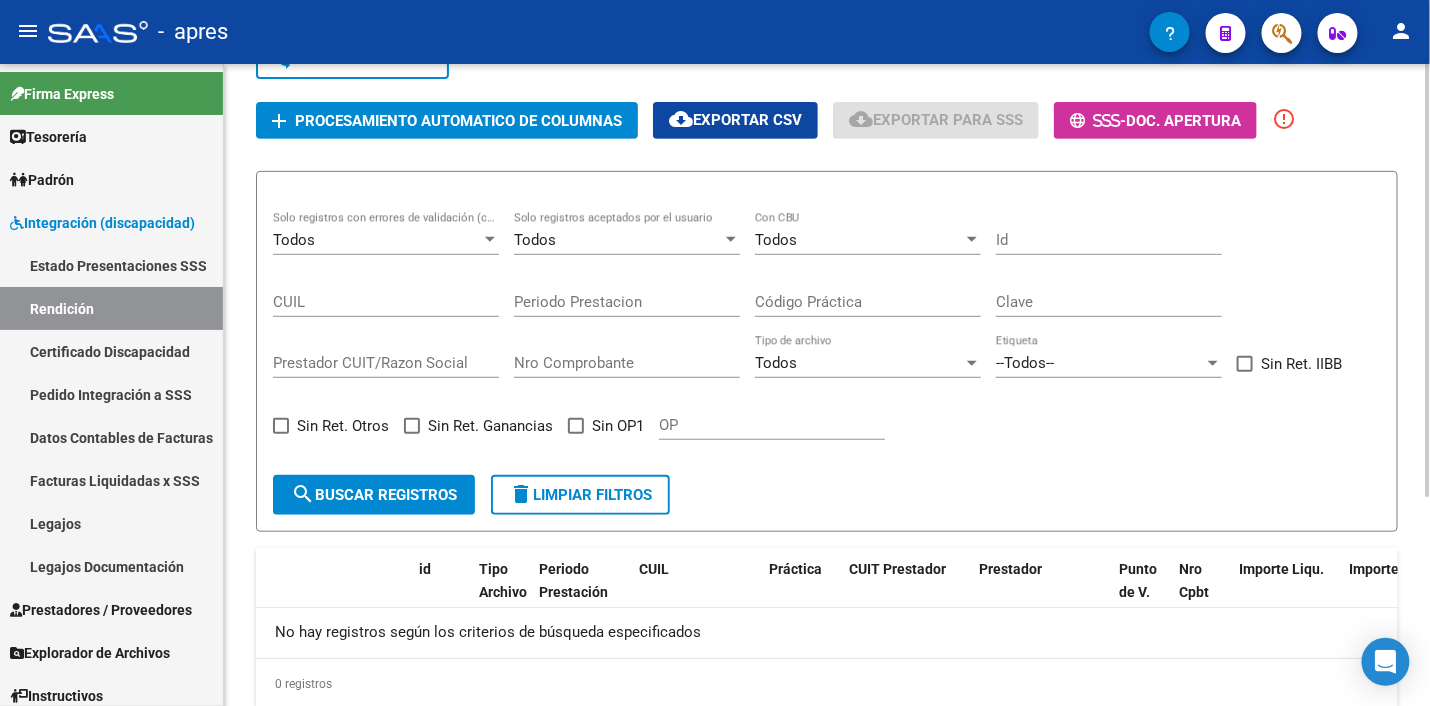 click on "Todos" at bounding box center (859, 240) 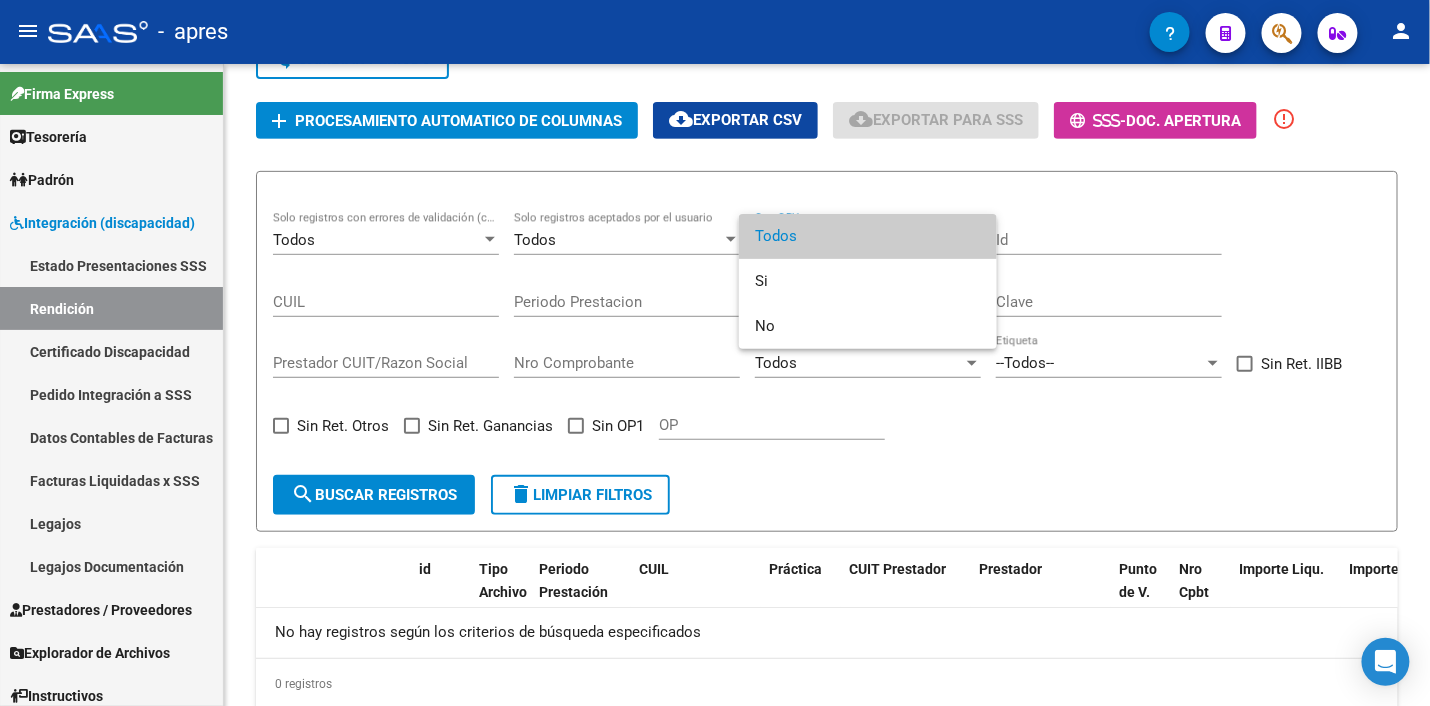 click on "Todos" at bounding box center (868, 236) 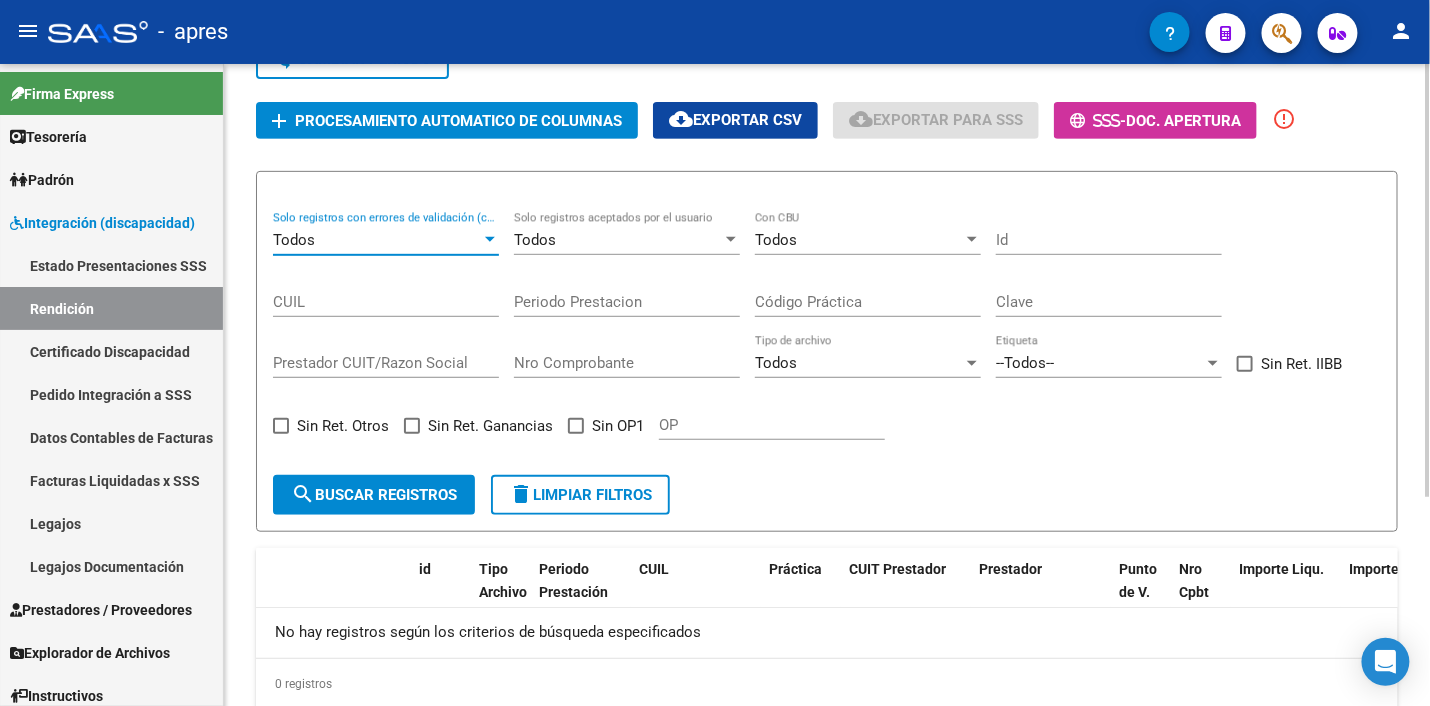 click at bounding box center (490, 240) 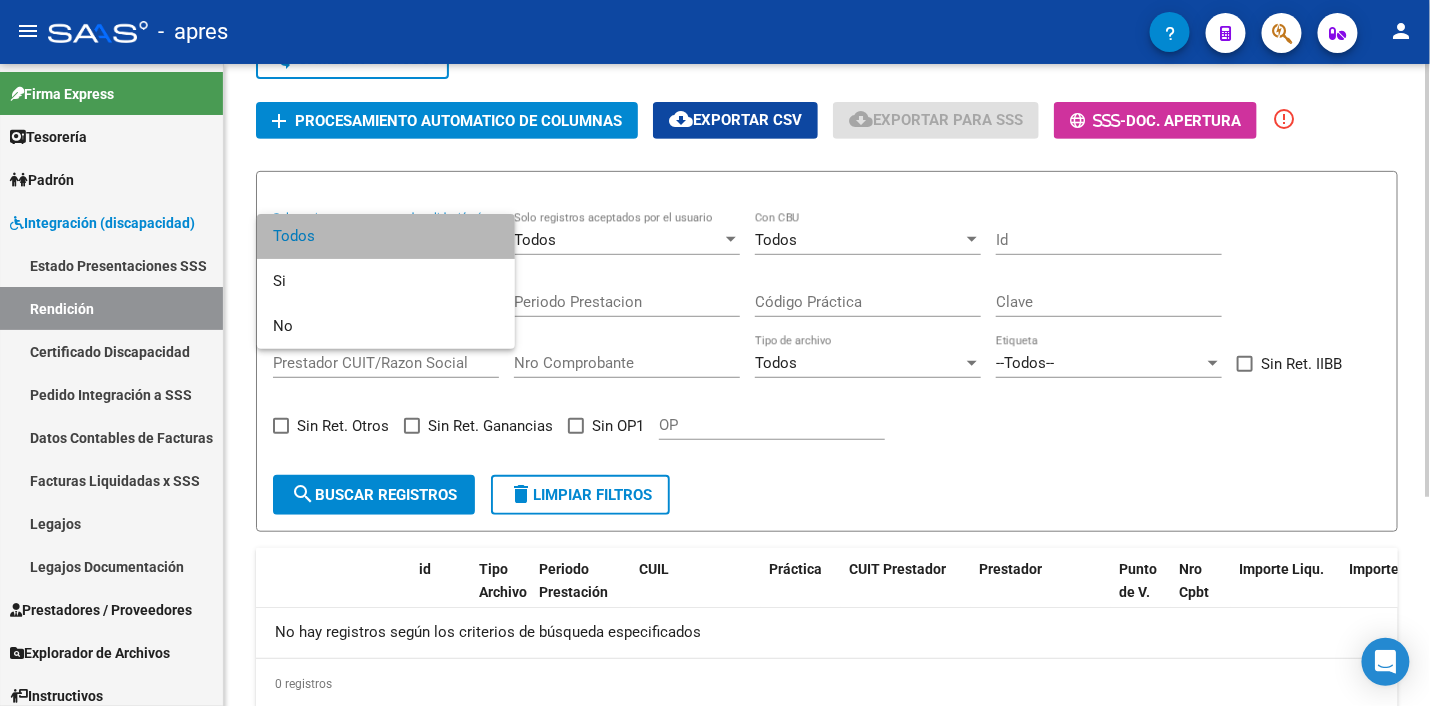 click on "Todos" at bounding box center (386, 236) 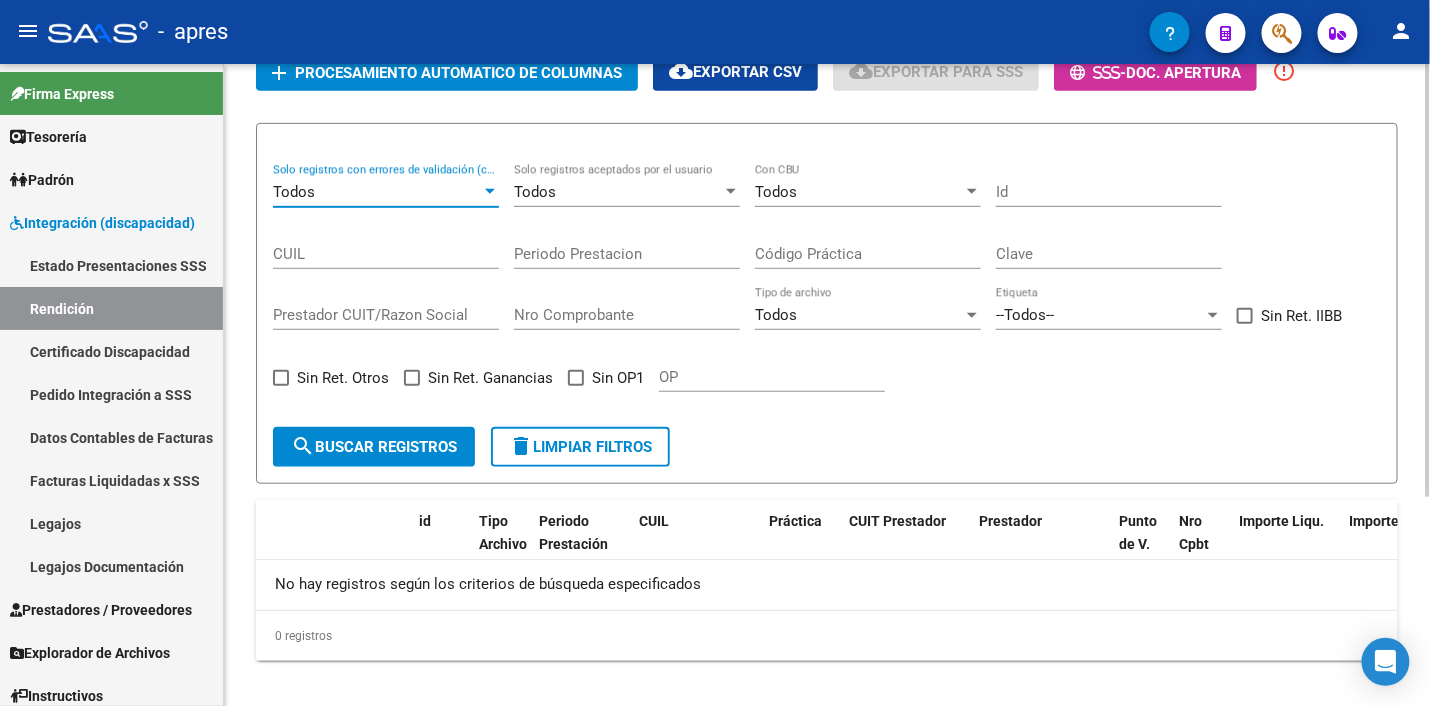 scroll, scrollTop: 308, scrollLeft: 0, axis: vertical 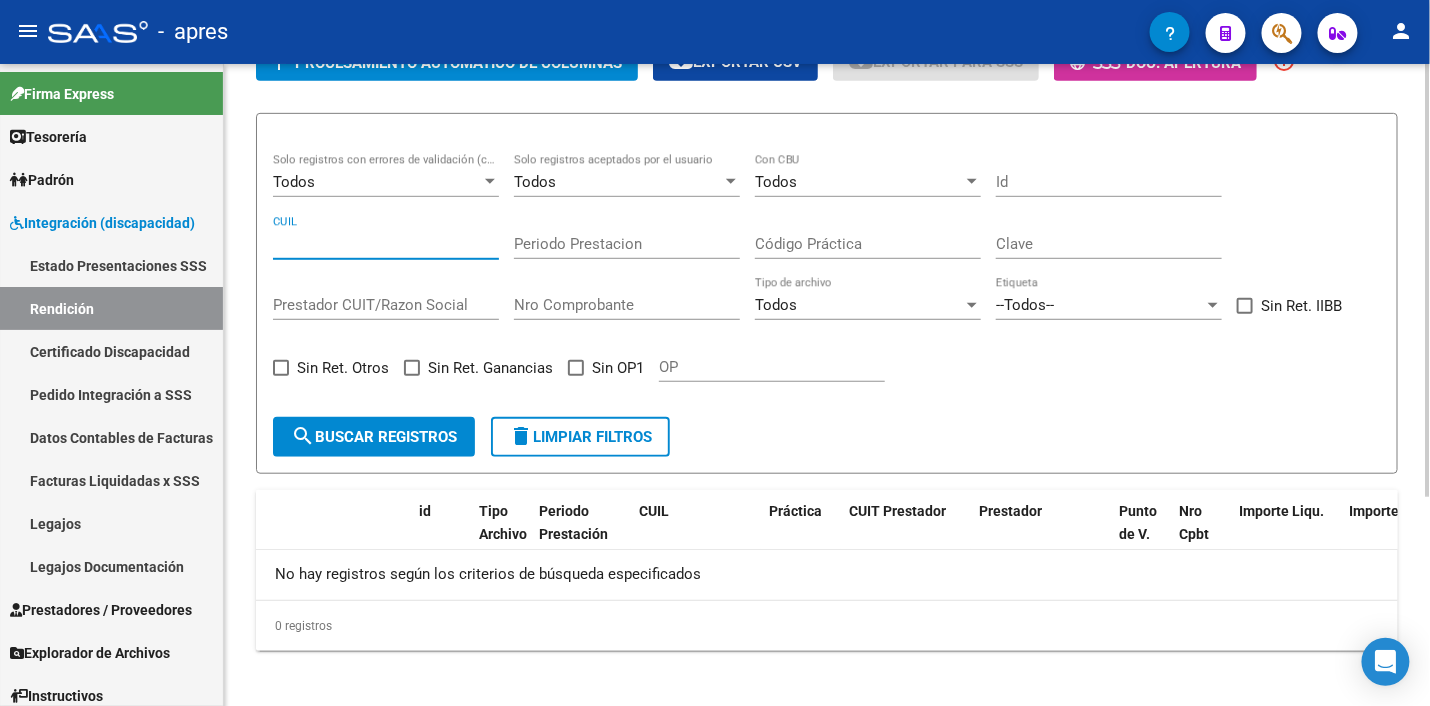 click on "CUIL" at bounding box center (386, 244) 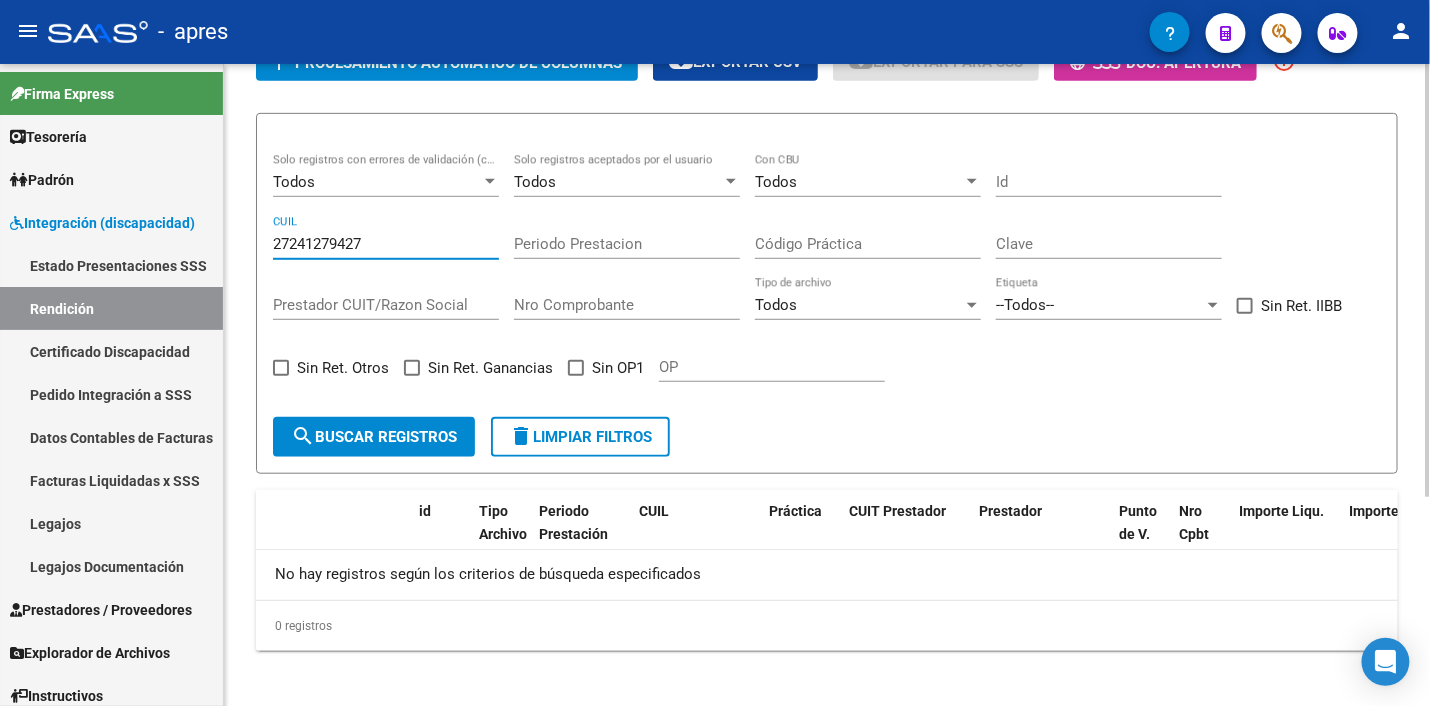 type on "27241279427" 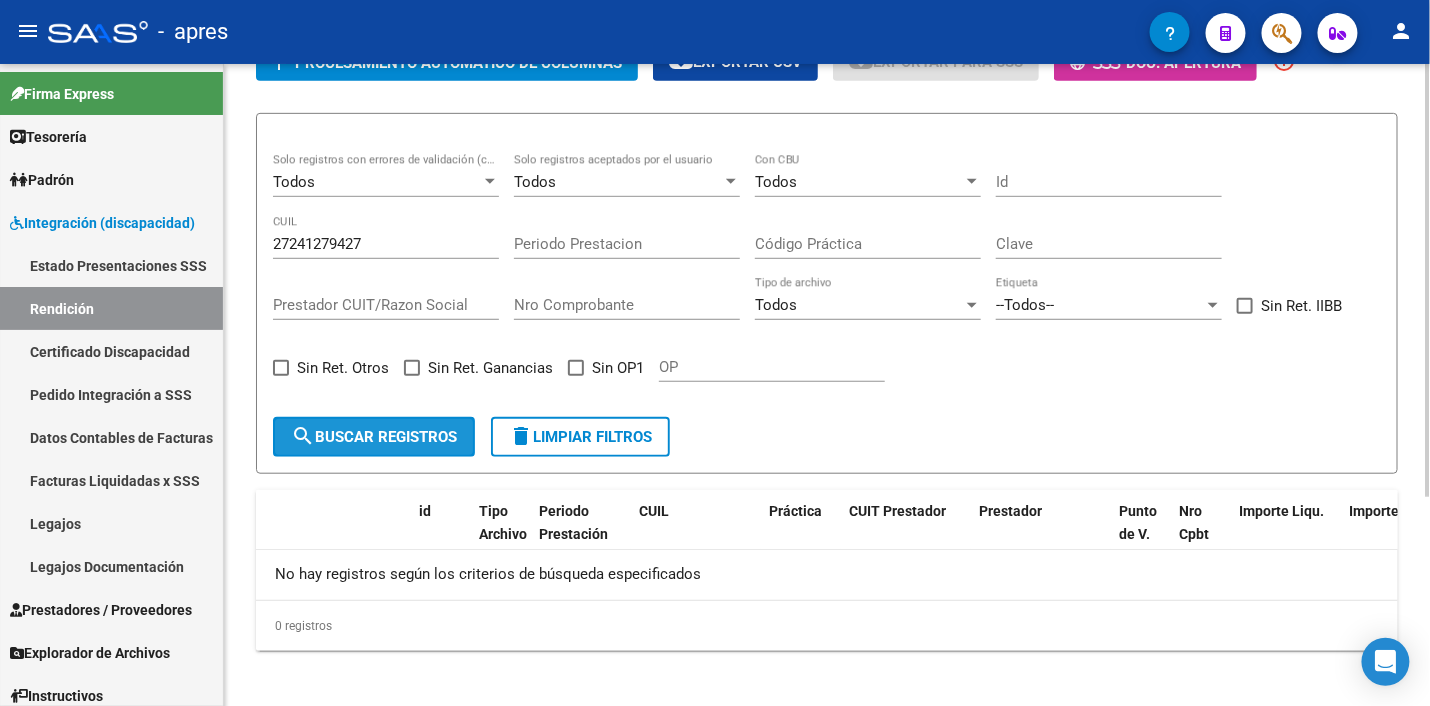 click on "search  Buscar registros" 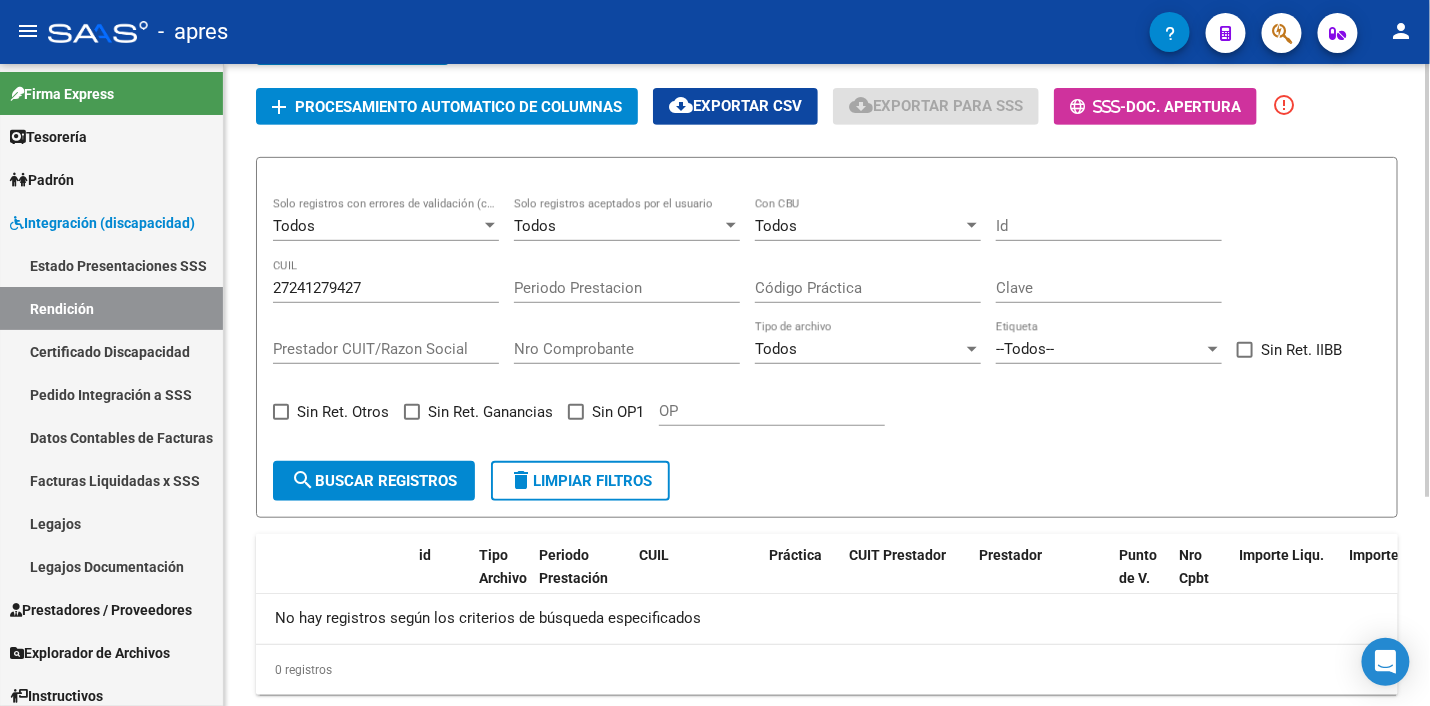 scroll, scrollTop: 308, scrollLeft: 0, axis: vertical 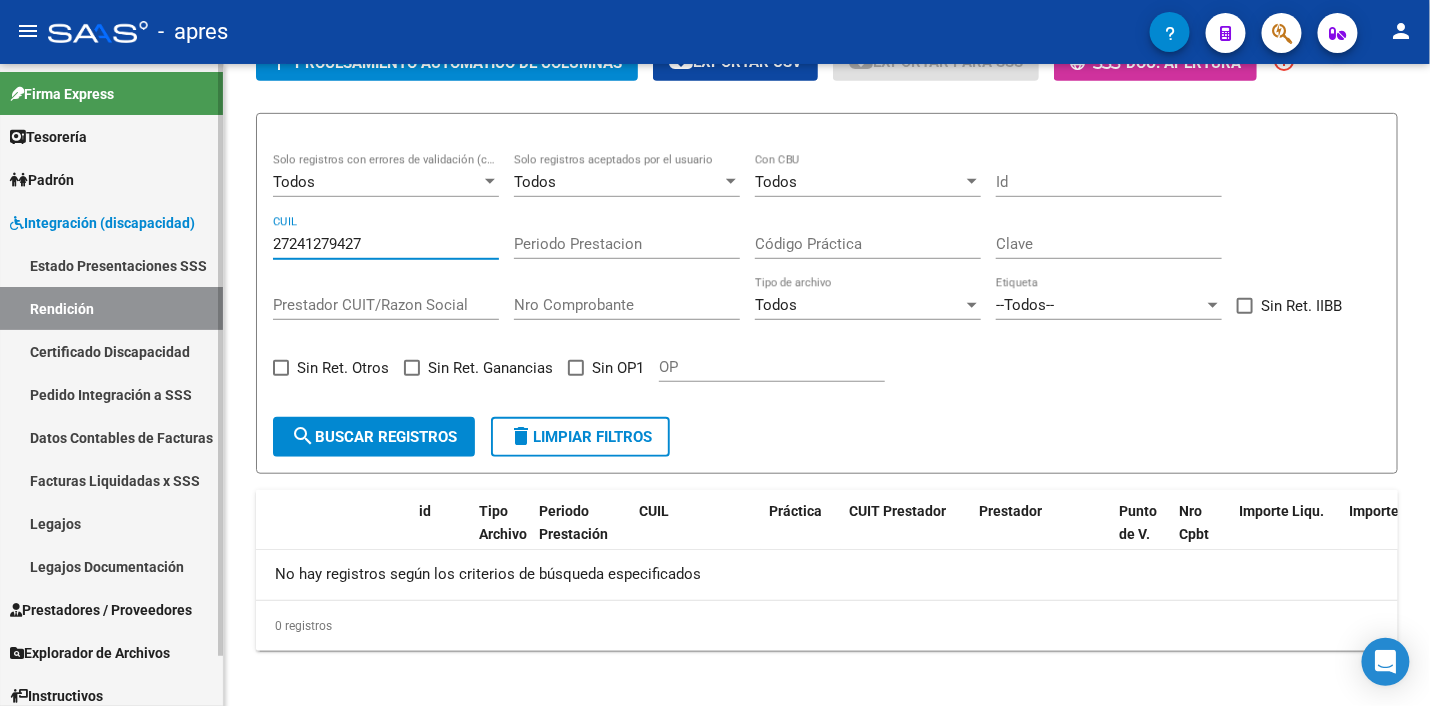 drag, startPoint x: 385, startPoint y: 246, endPoint x: 56, endPoint y: 243, distance: 329.01367 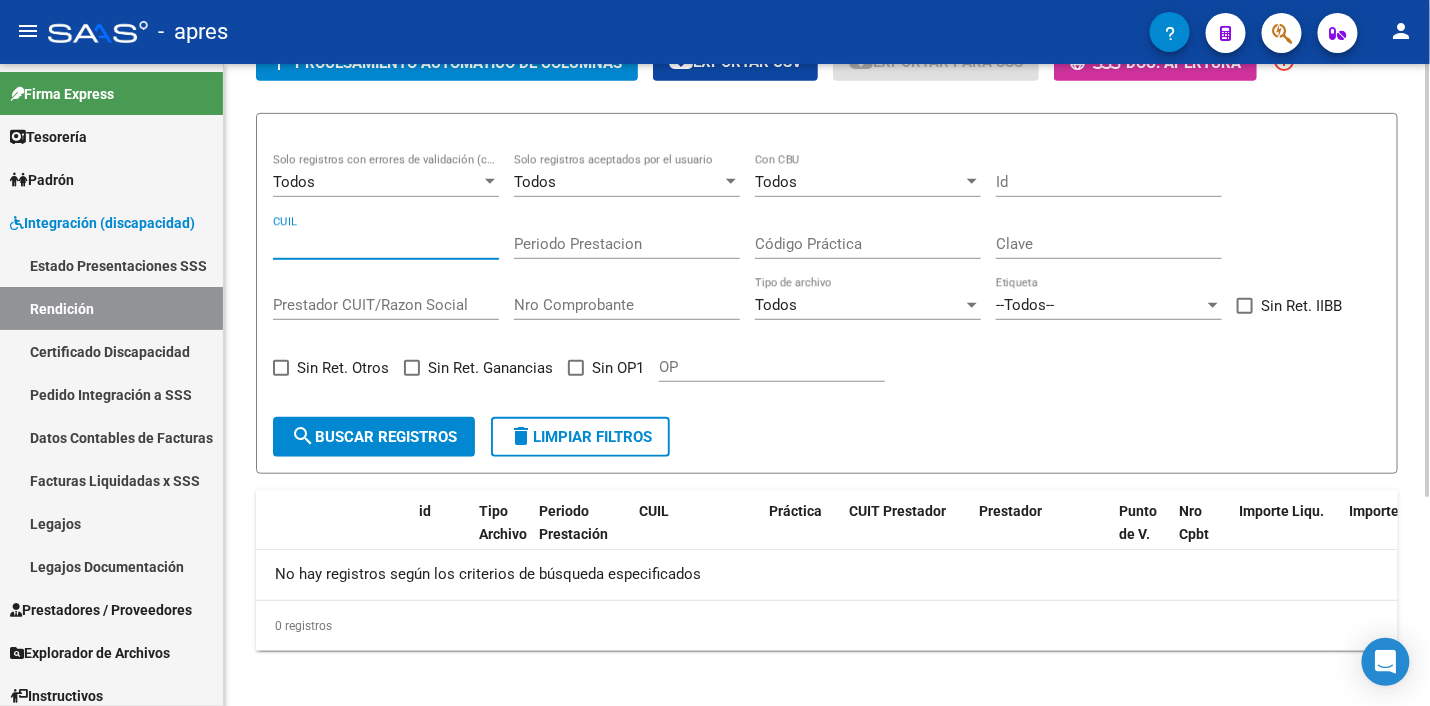 type 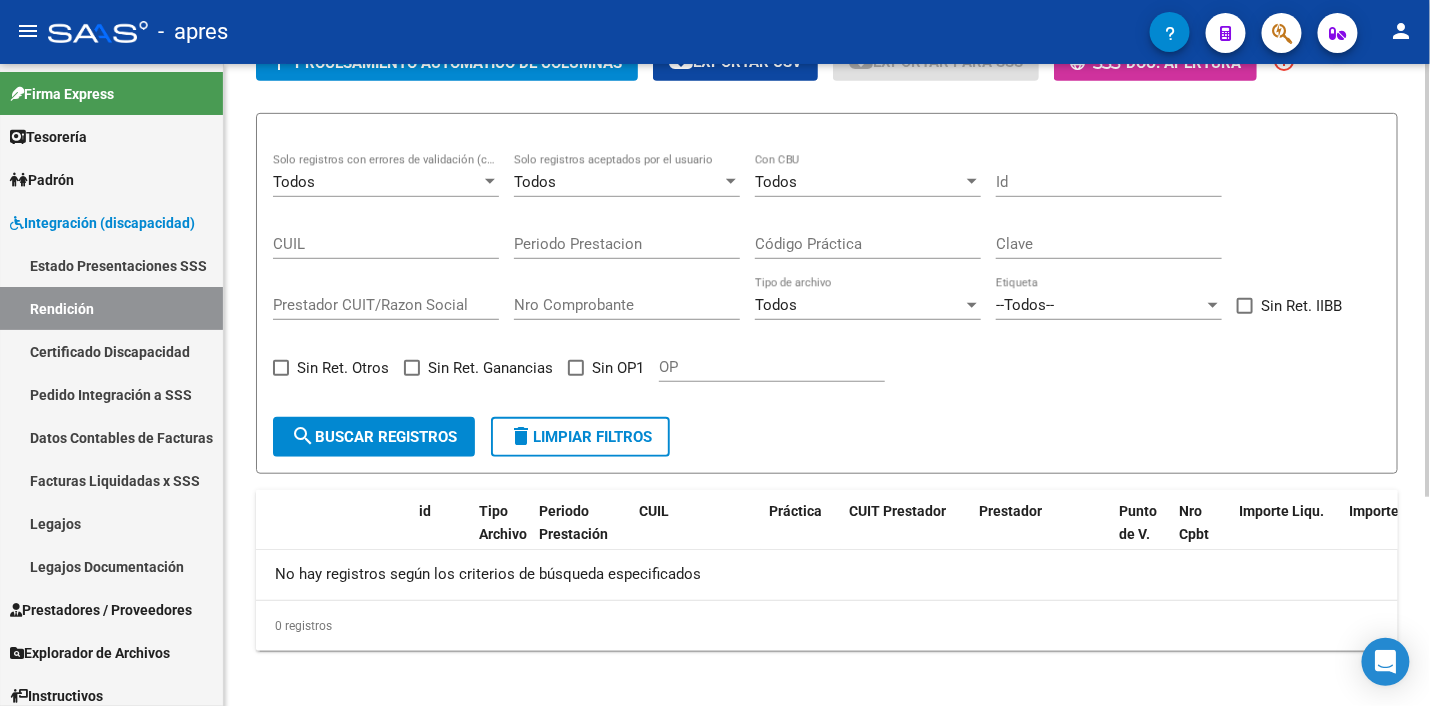 click on "Prestador CUIT/Razon Social" 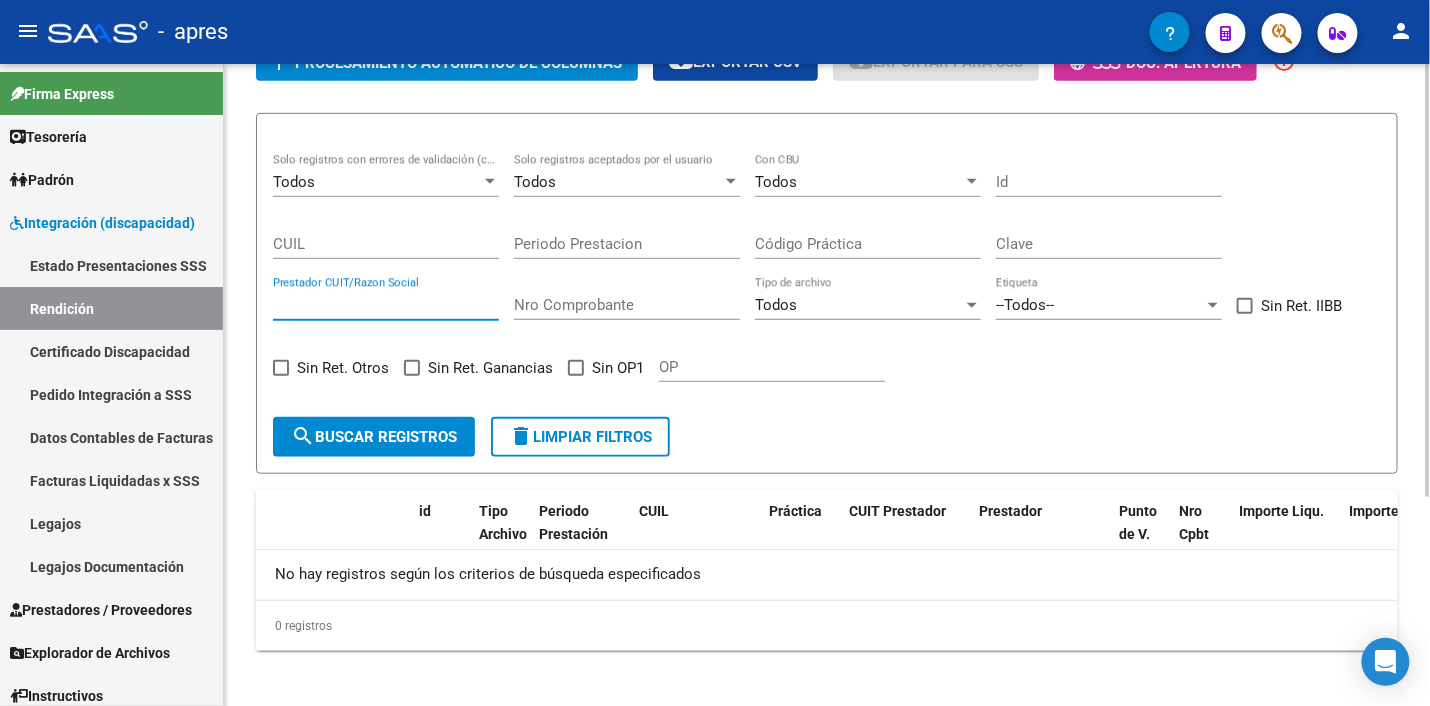 click on "Prestador CUIT/Razon Social" at bounding box center [386, 305] 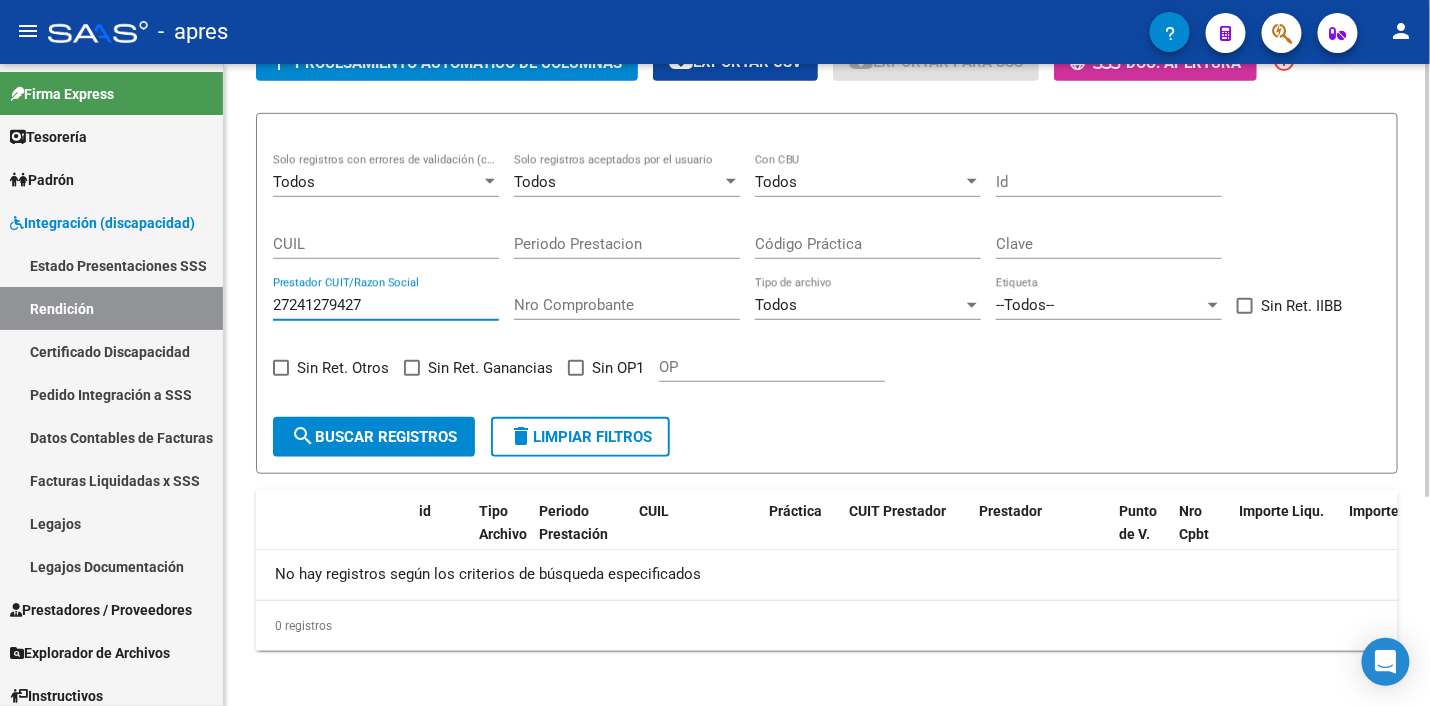 type on "27241279427" 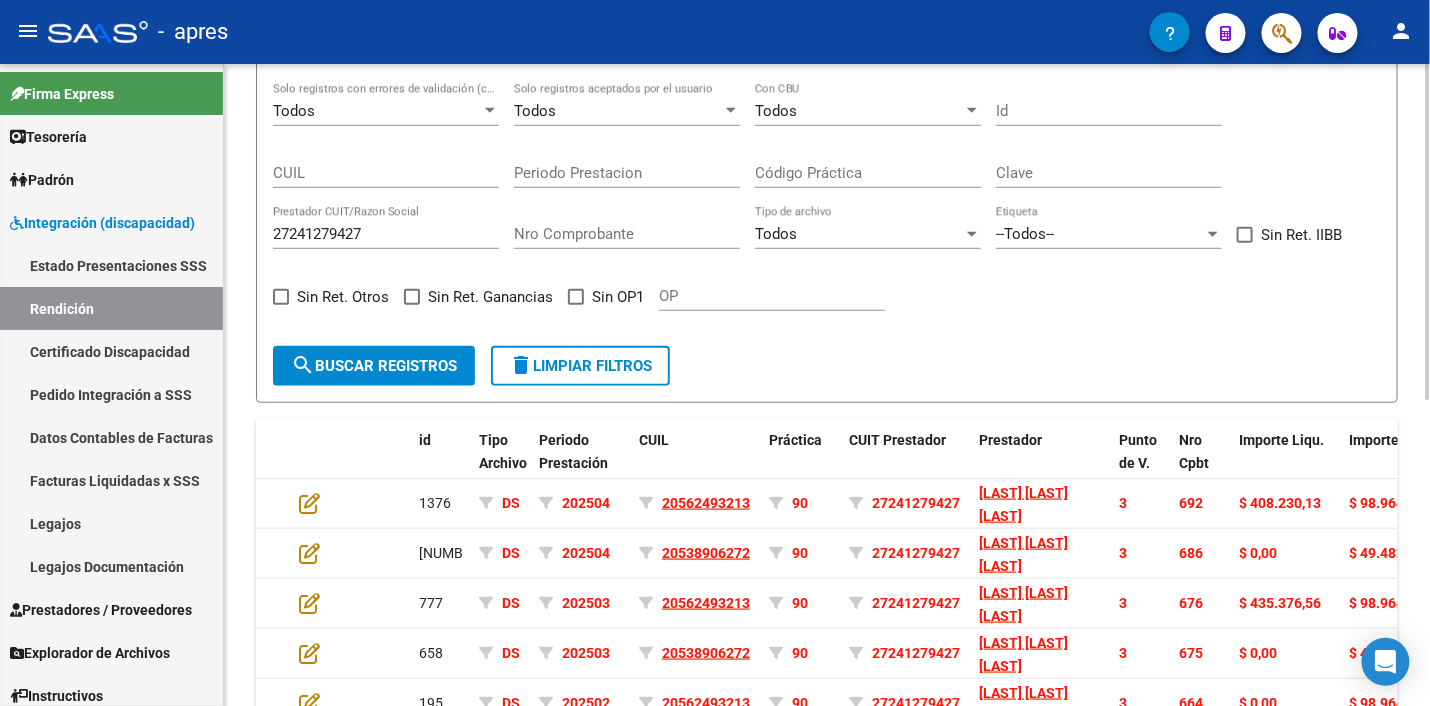 scroll, scrollTop: 584, scrollLeft: 0, axis: vertical 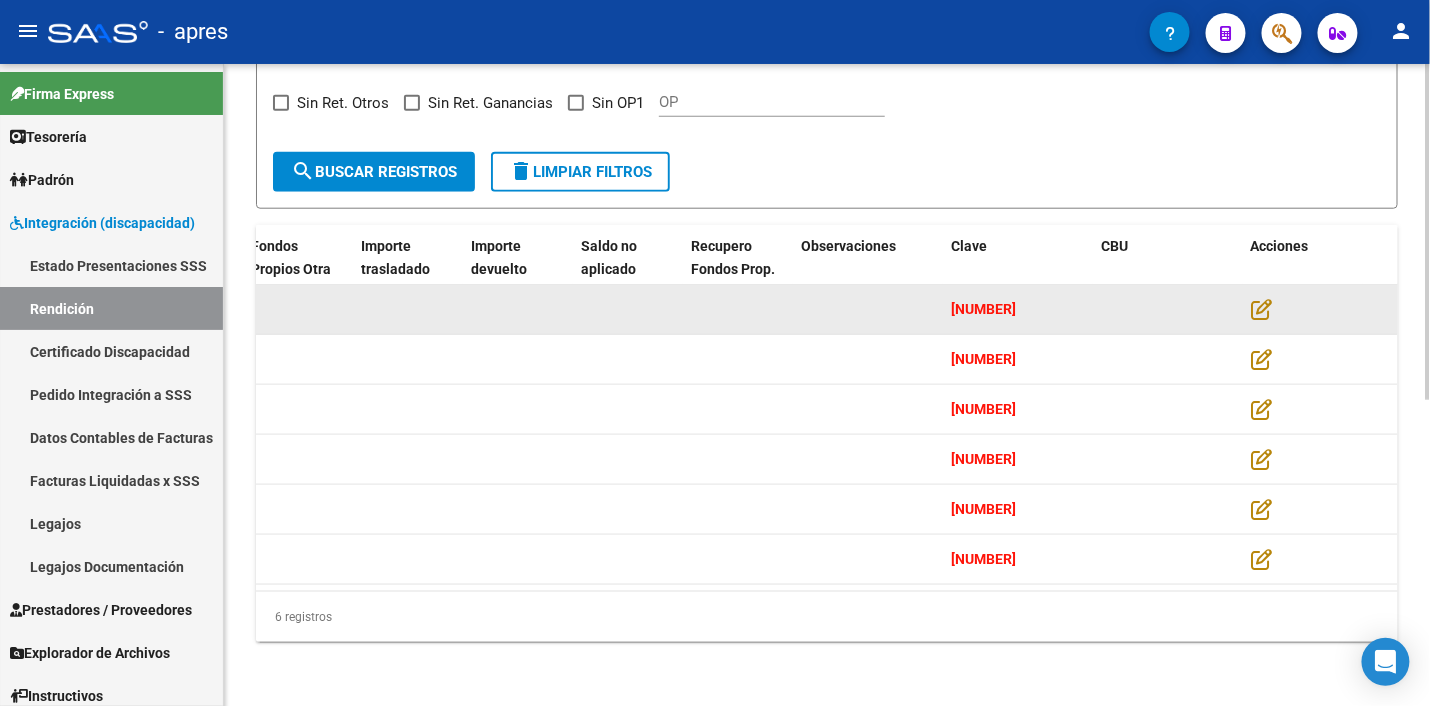 click 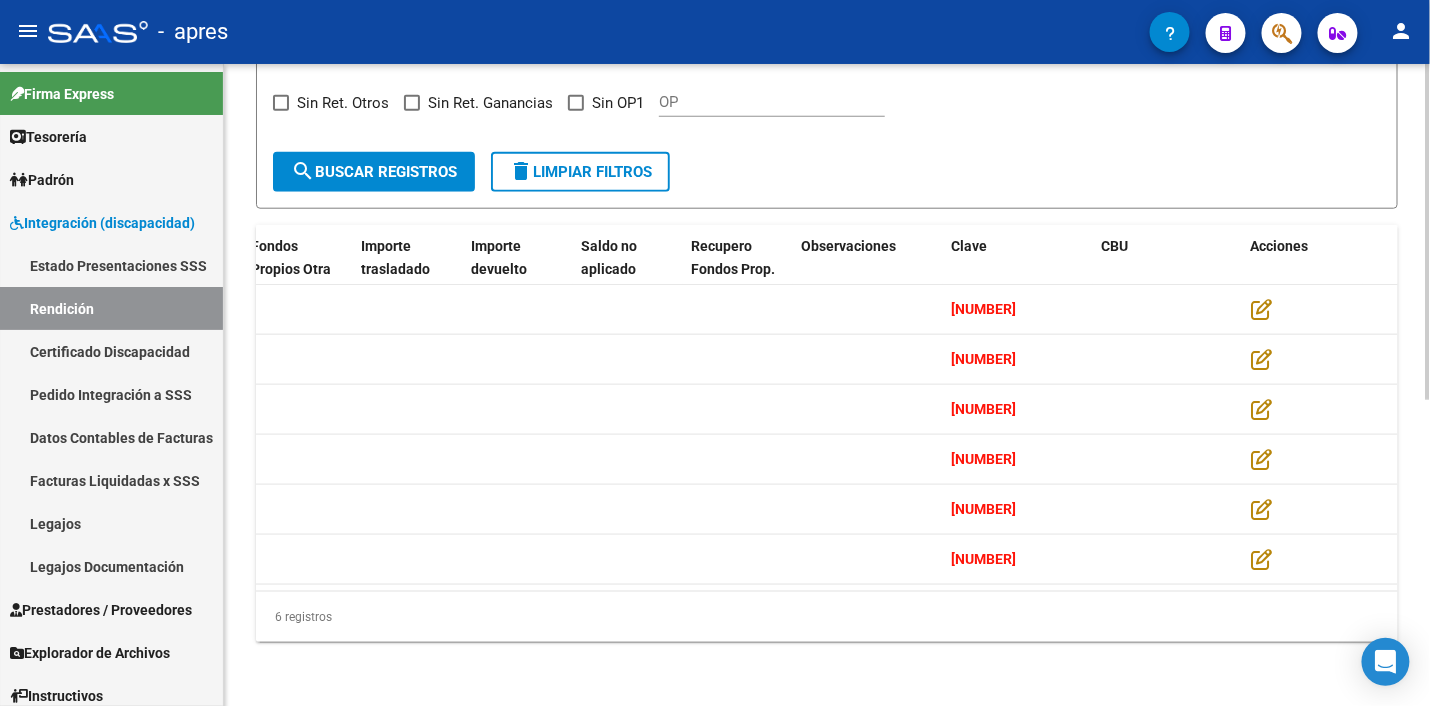 scroll, scrollTop: 0, scrollLeft: 2108, axis: horizontal 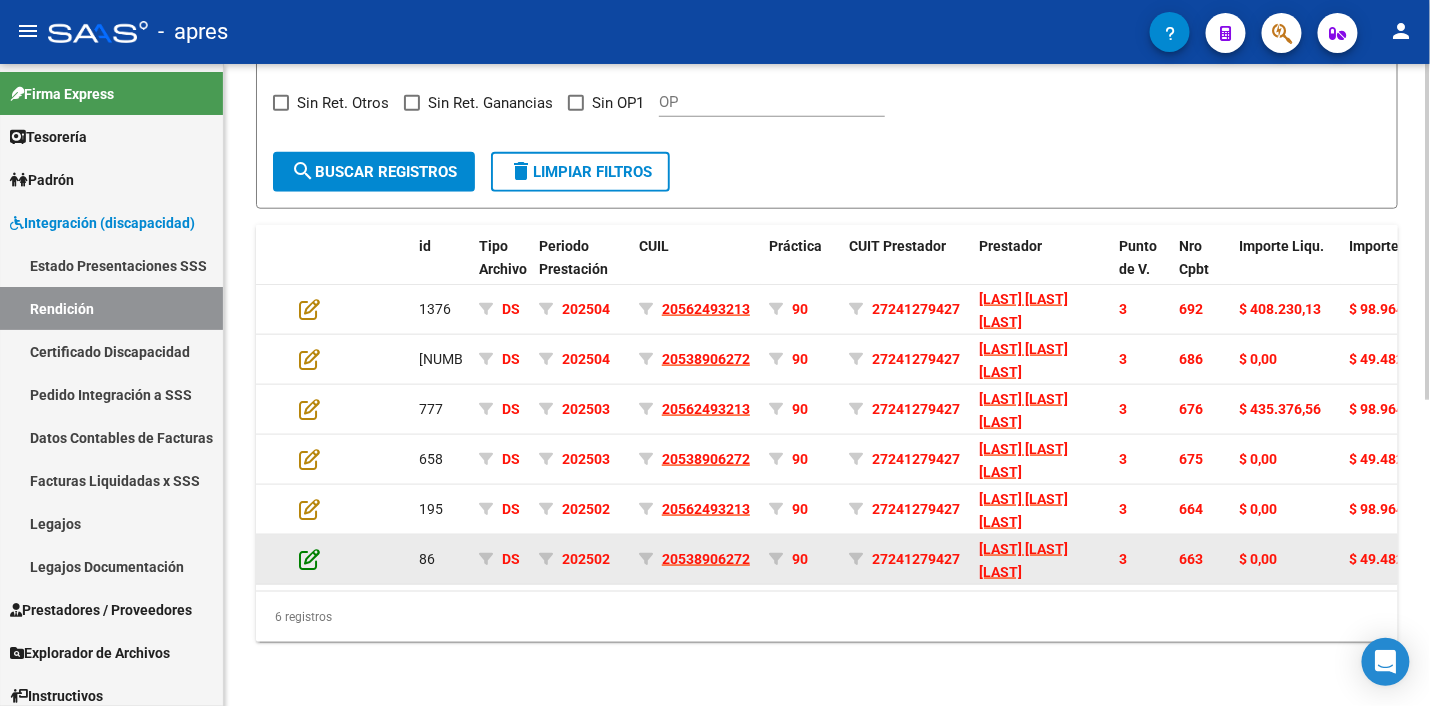 click 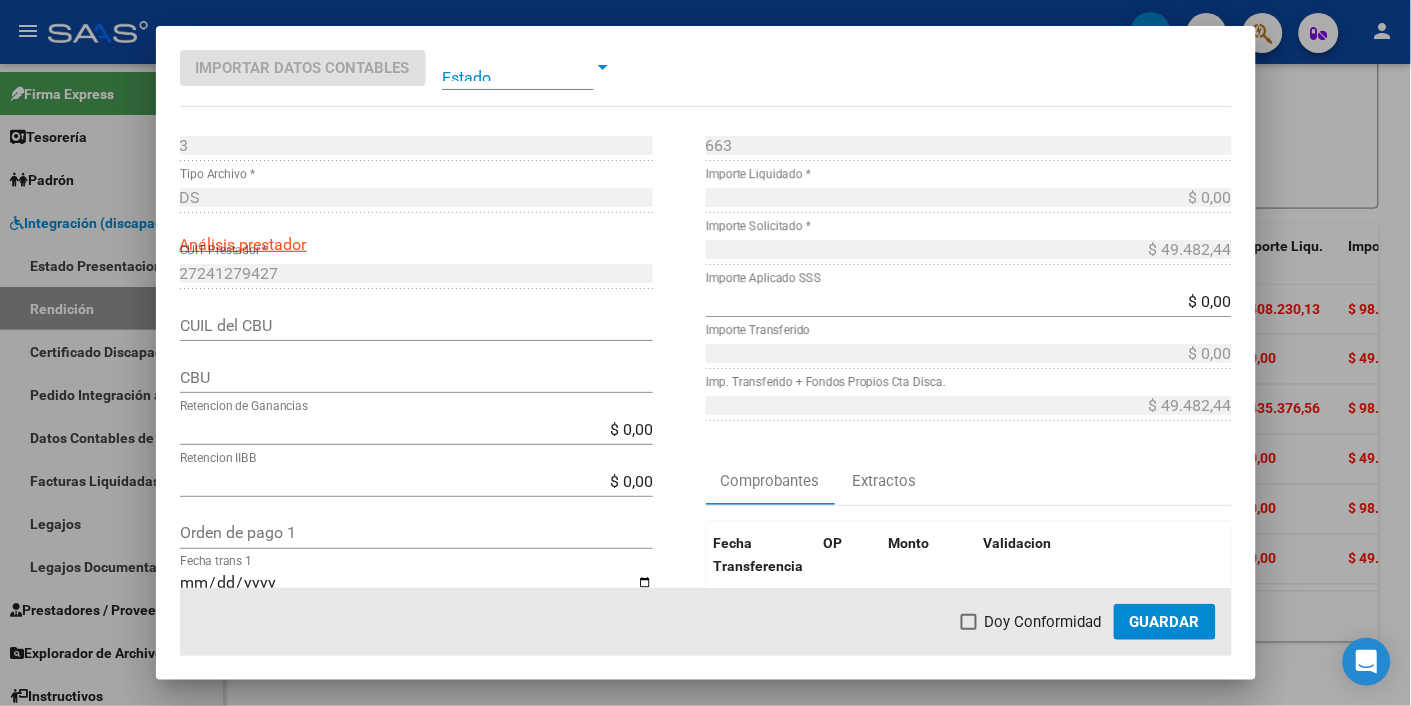 click on "CBU" at bounding box center (416, 377) 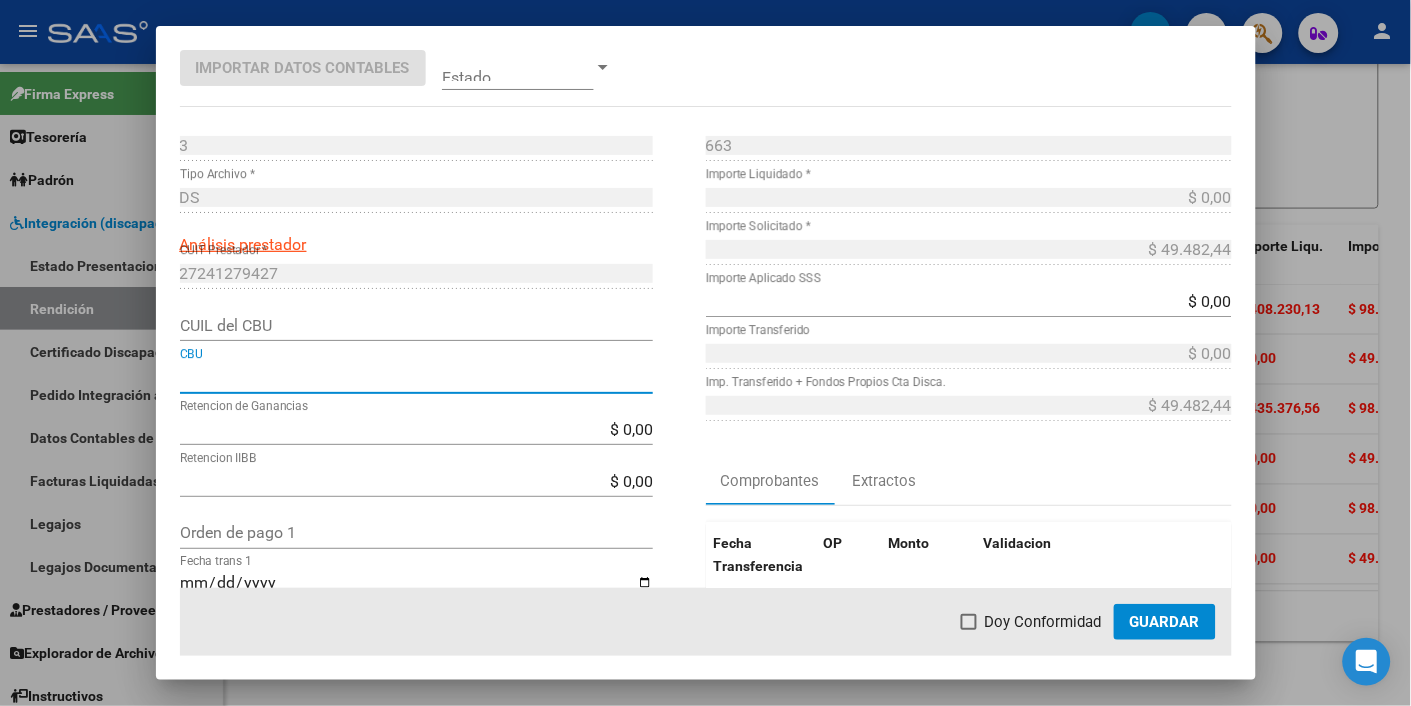 paste on "[CBU]" 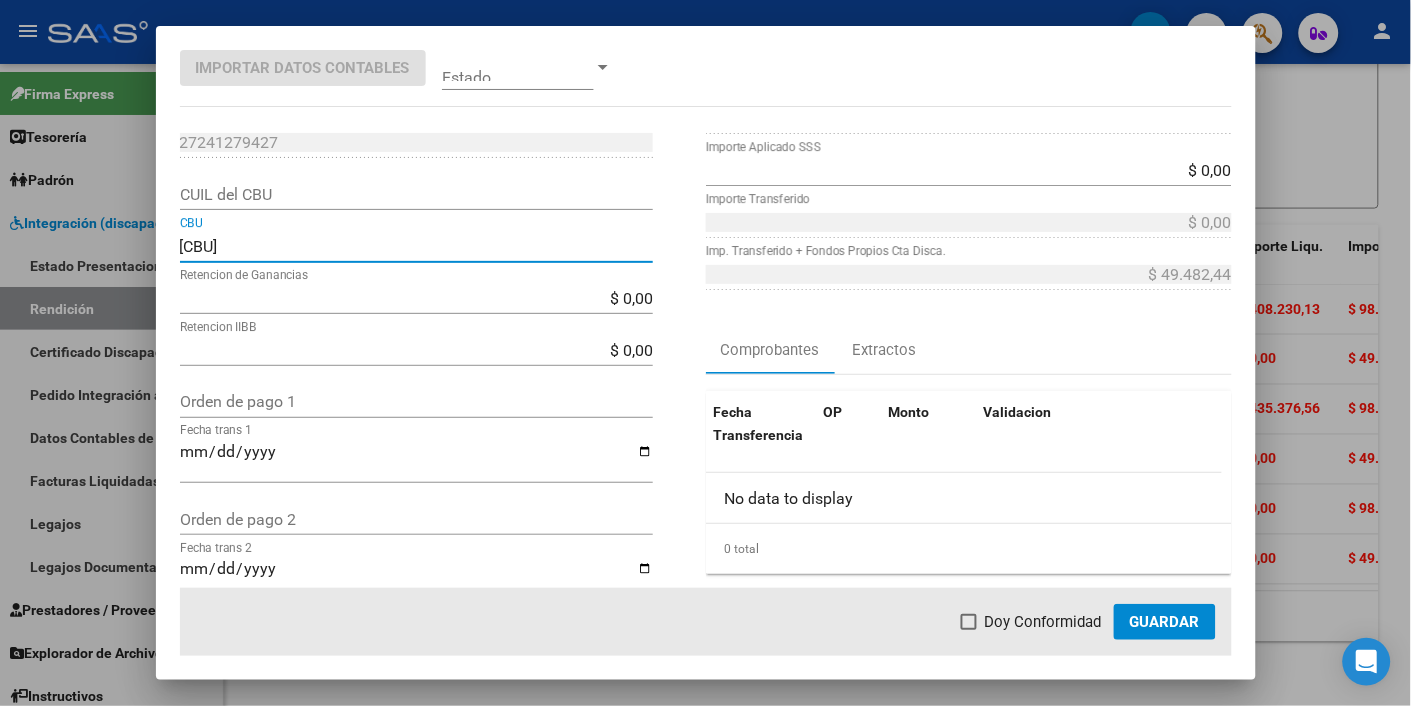 scroll, scrollTop: 250, scrollLeft: 0, axis: vertical 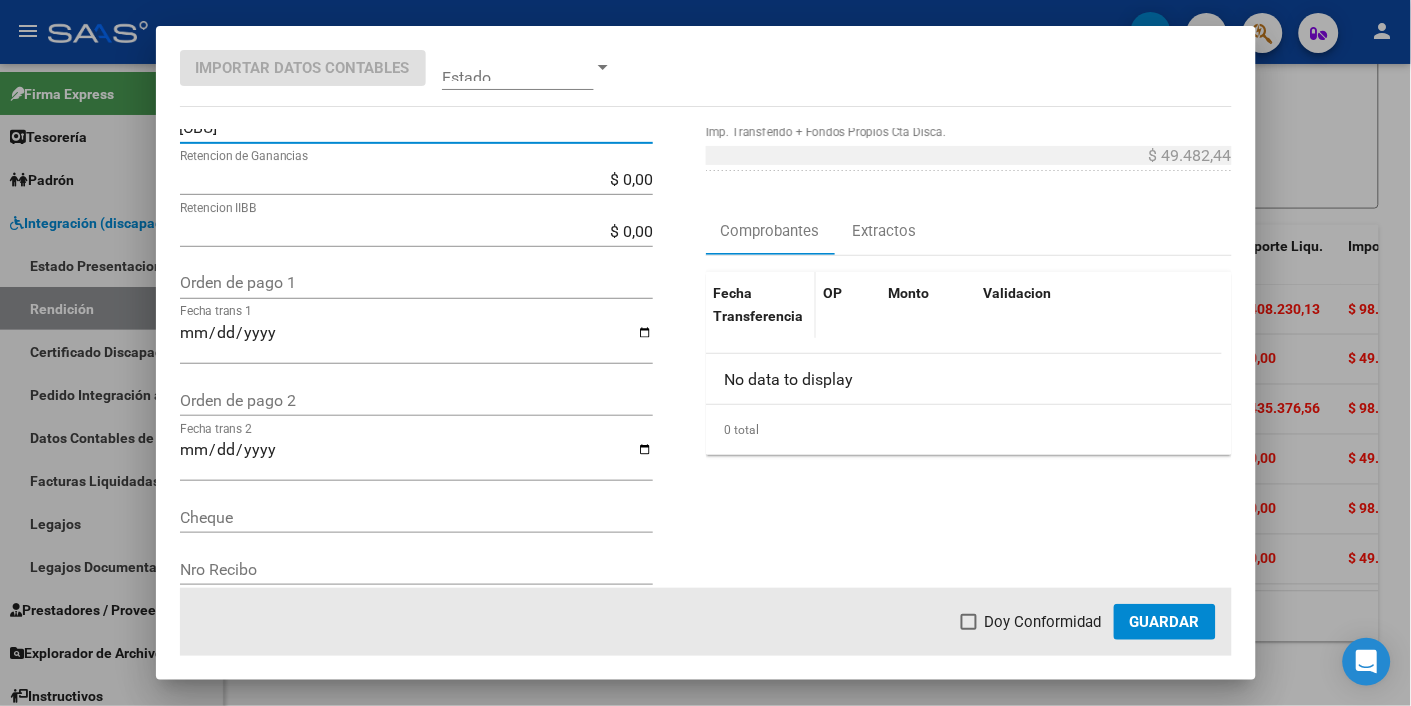 type on "[CBU]" 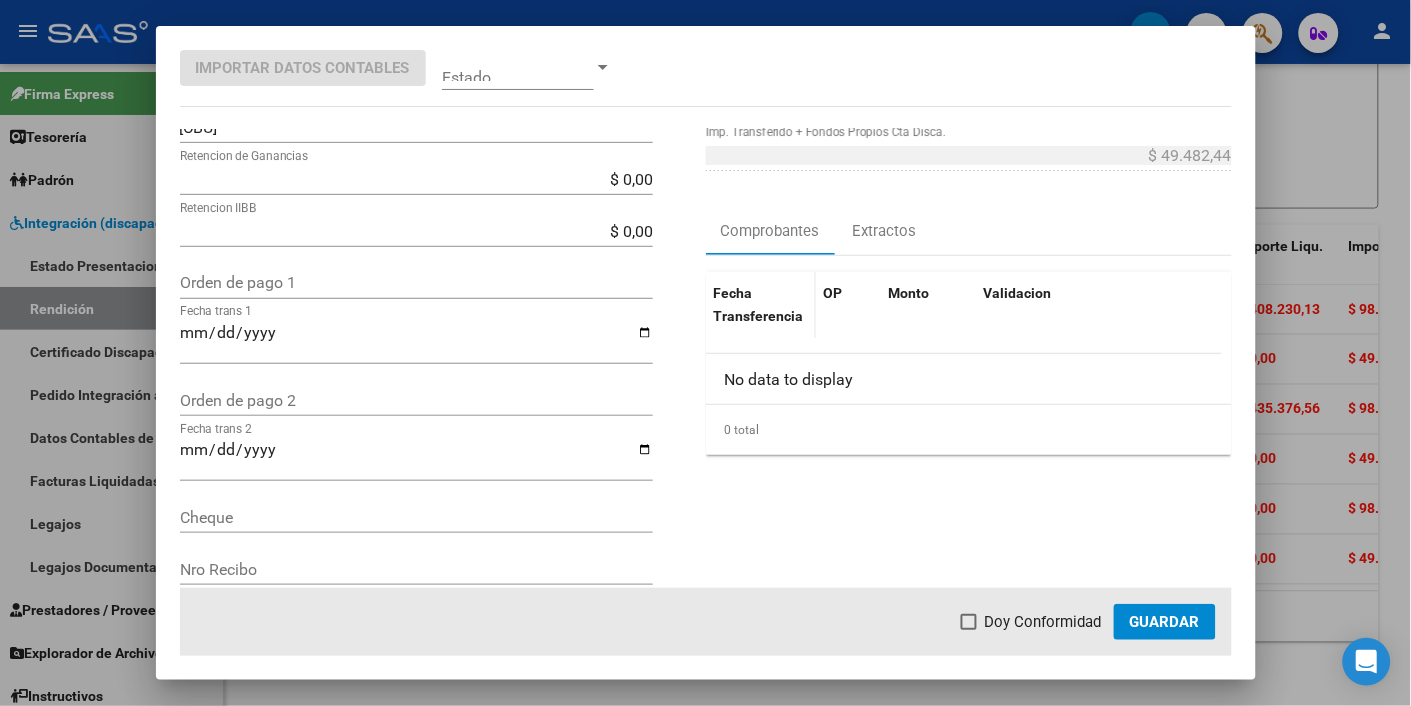 click on "Fecha Transferencia" at bounding box center [759, 304] 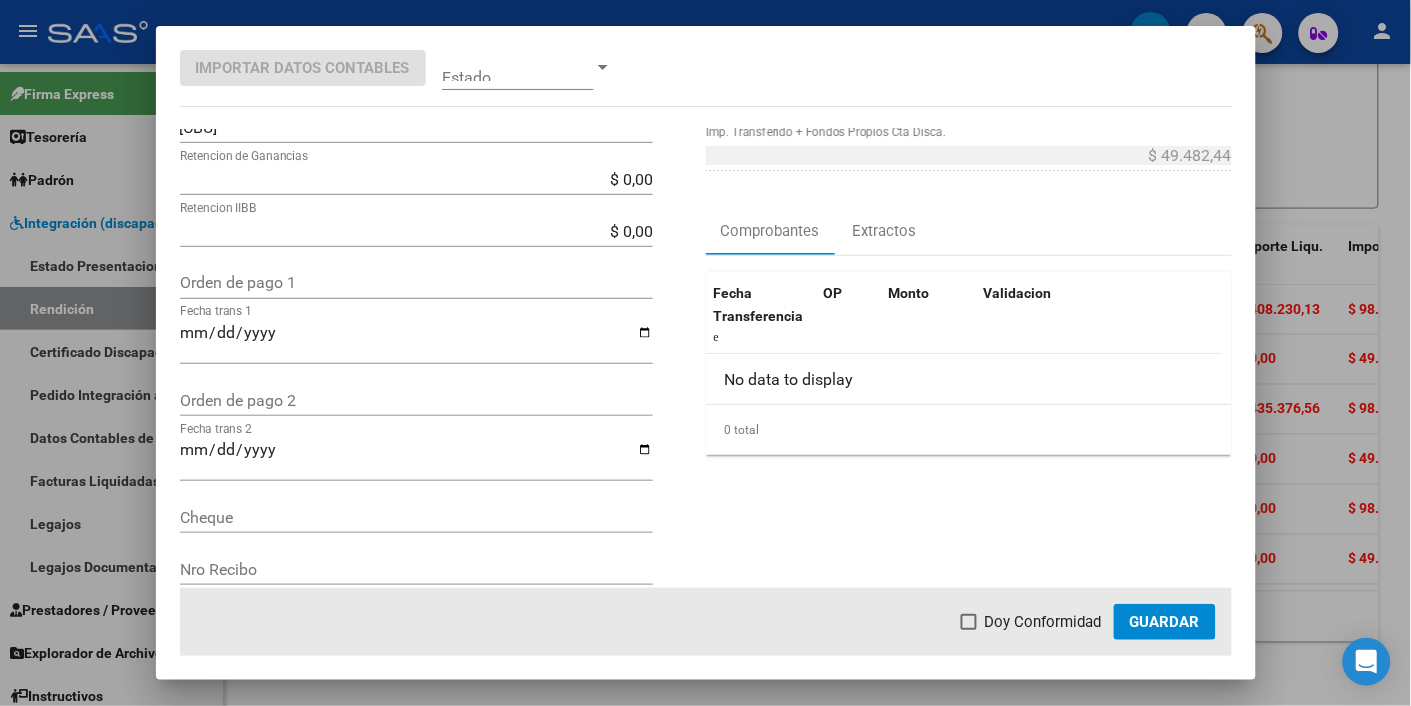 click on "Fecha trans 1" at bounding box center [416, 341] 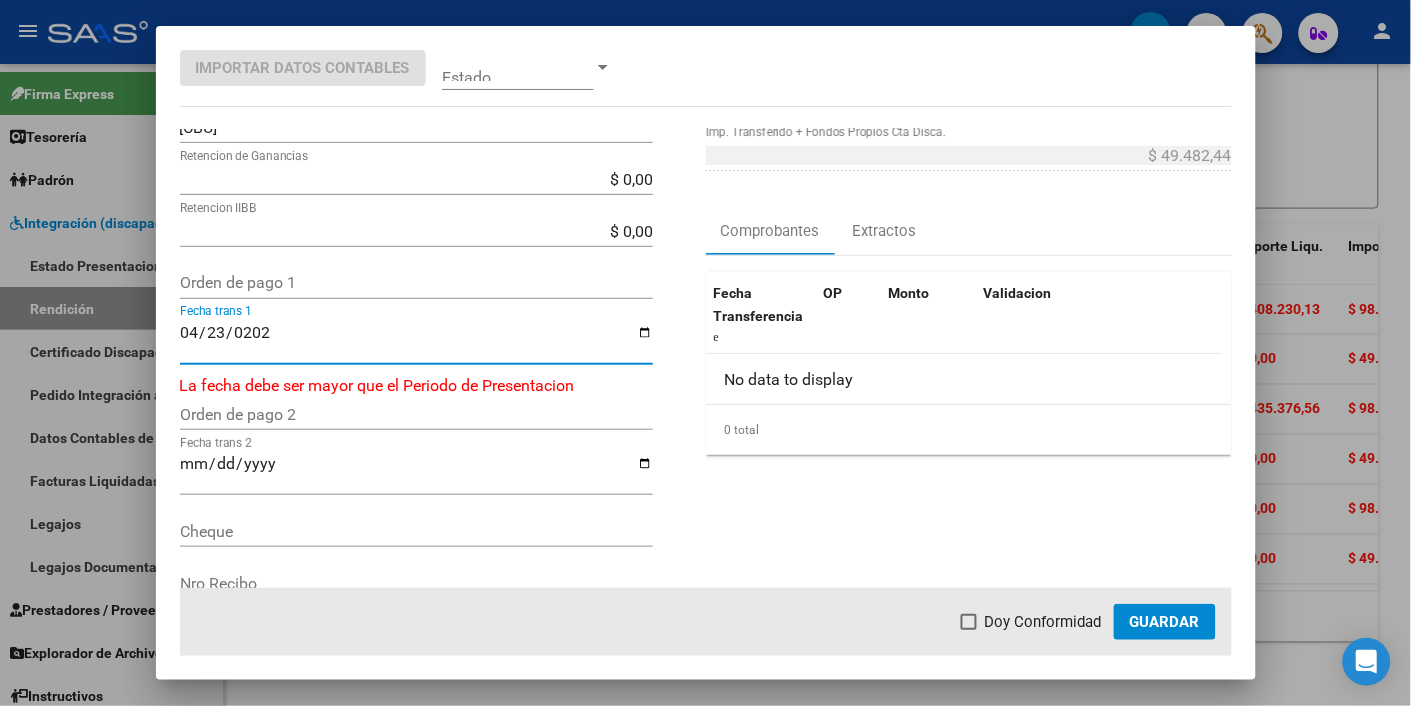 type on "2025-04-23" 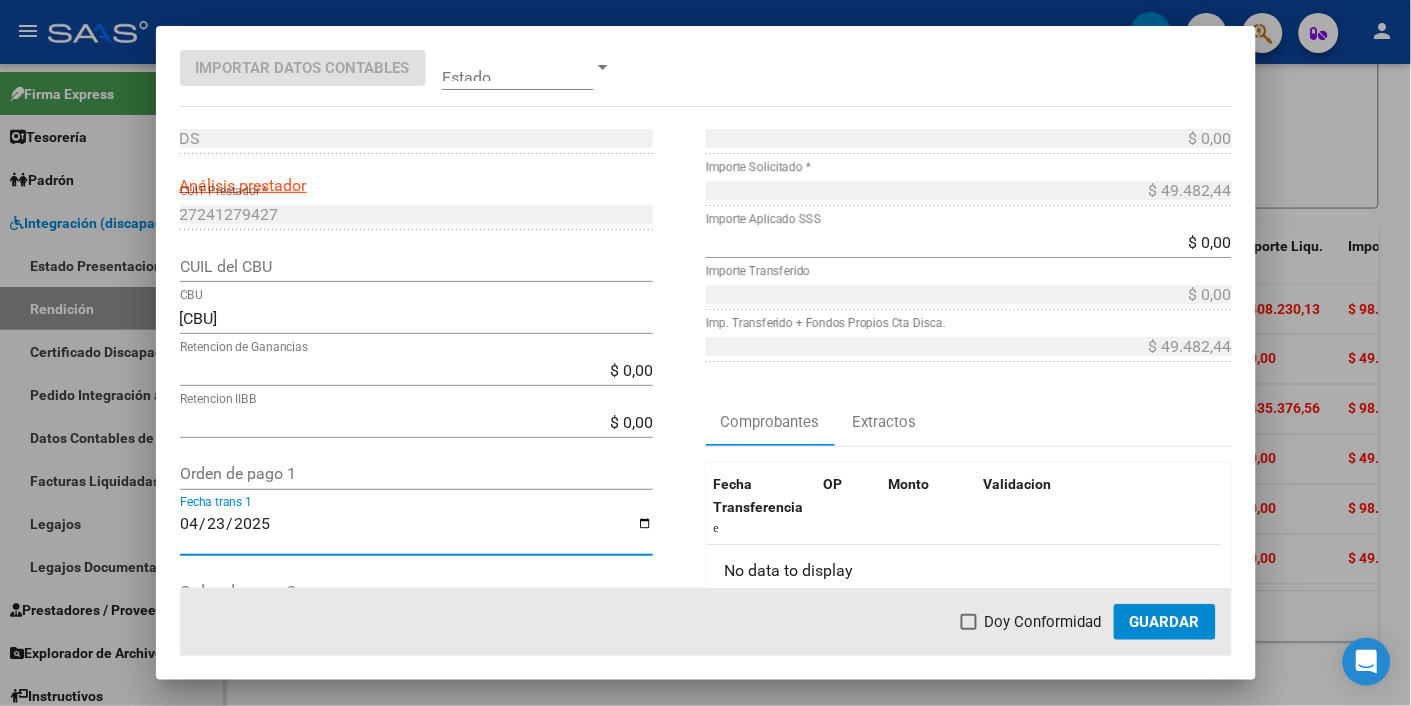 scroll, scrollTop: 0, scrollLeft: 0, axis: both 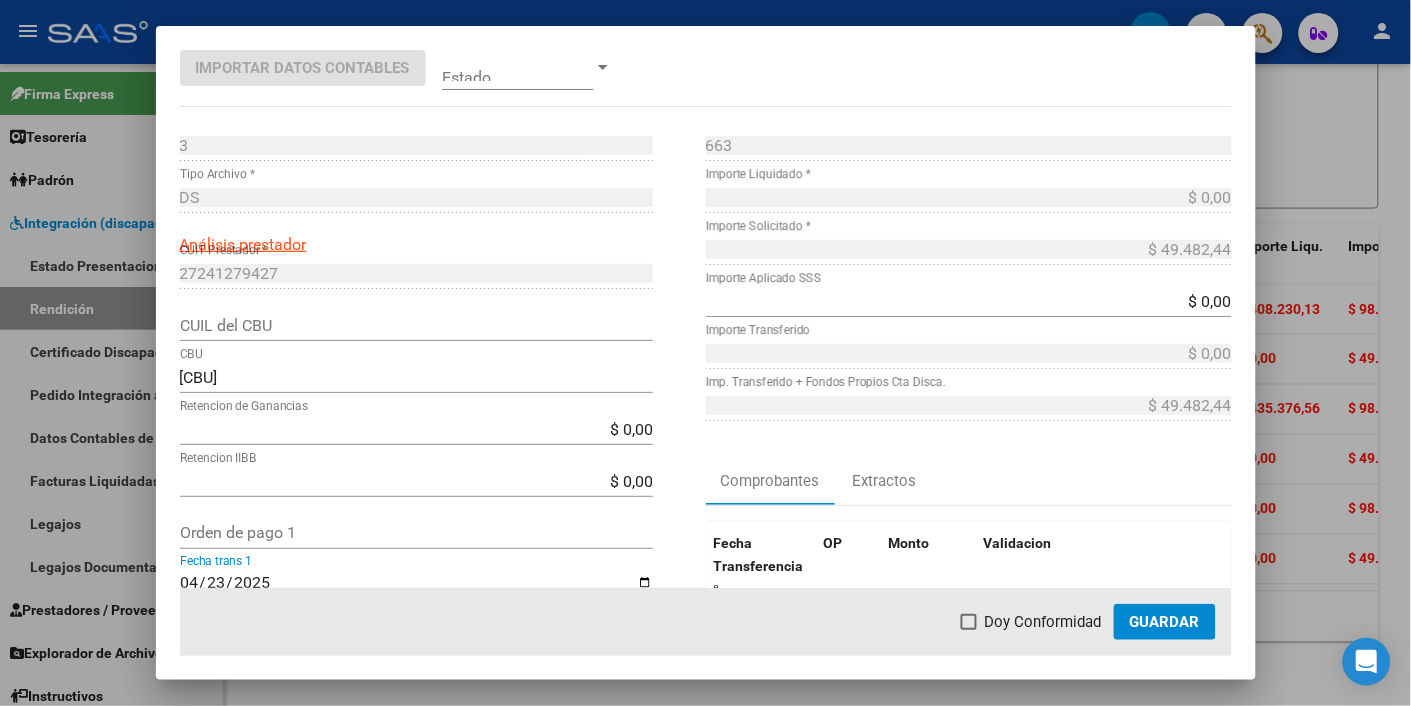 click at bounding box center (603, 68) 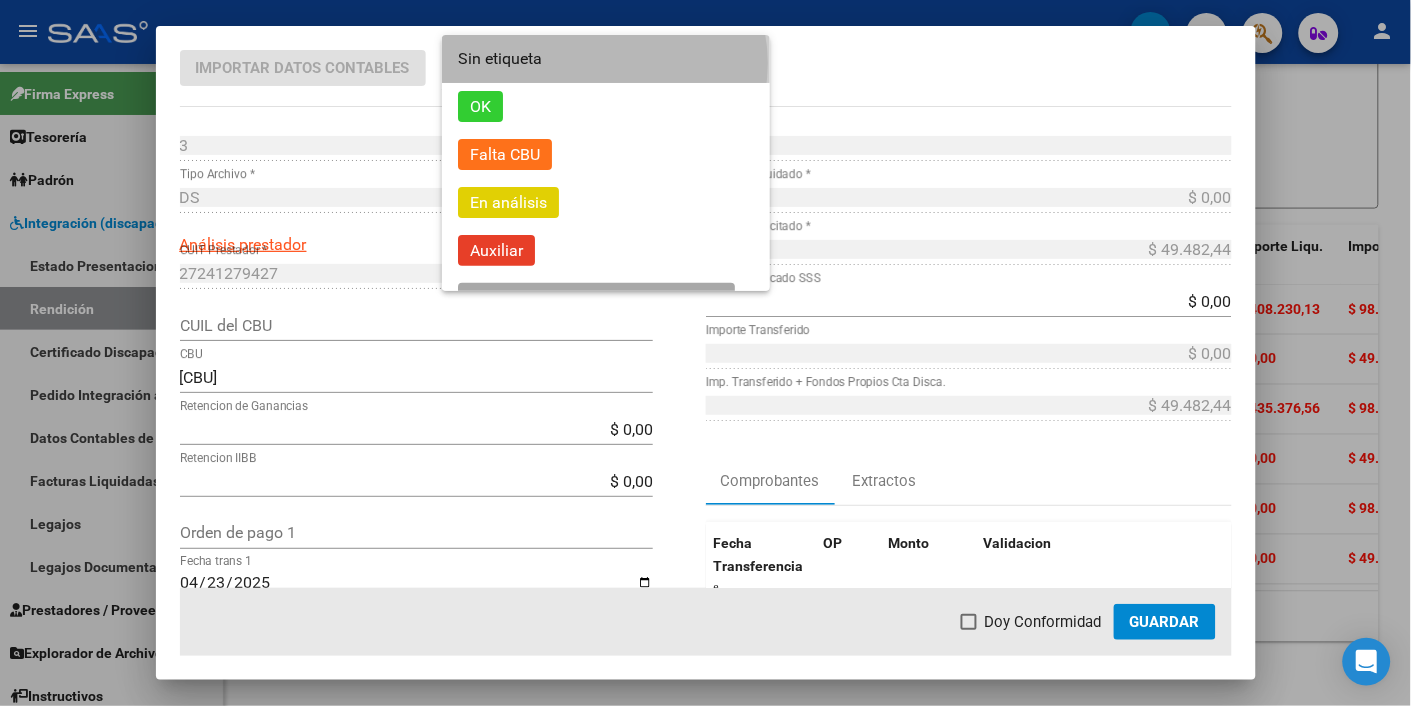 click on "Sin etiqueta" at bounding box center [606, 59] 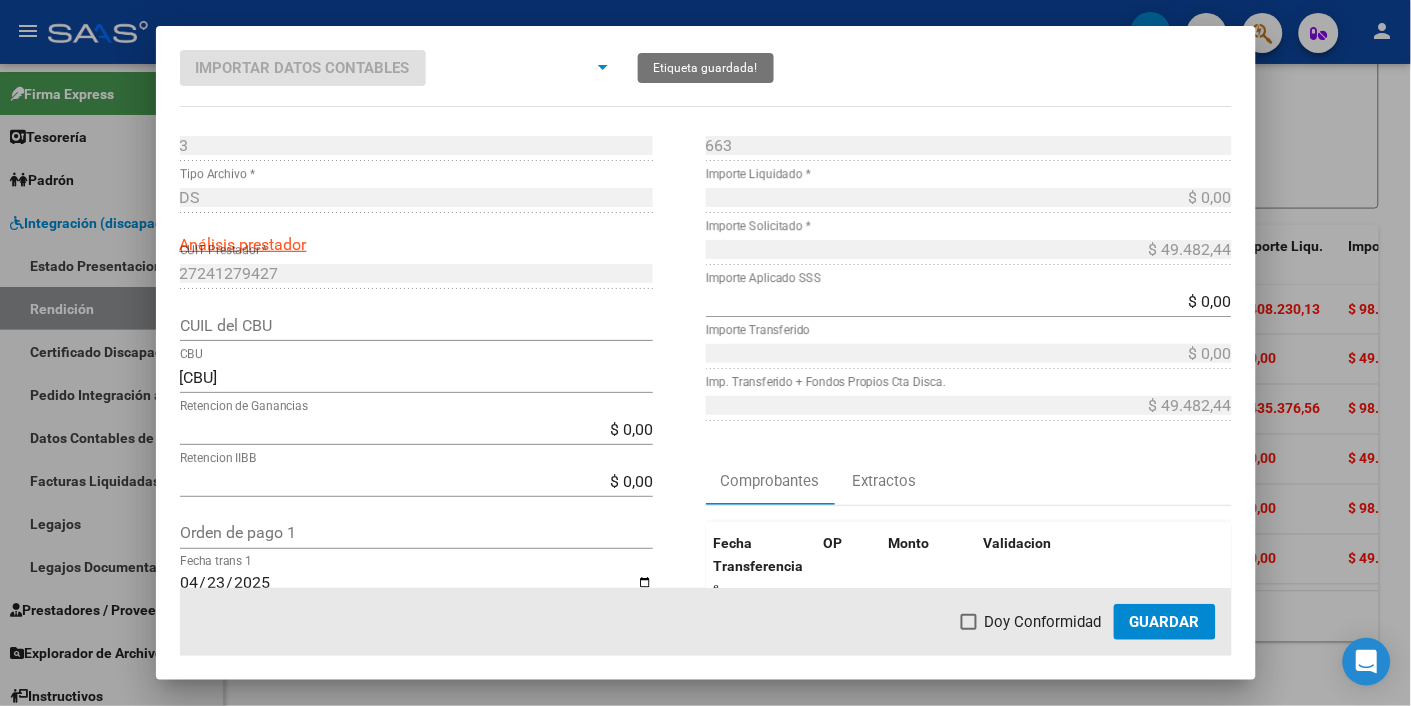 click at bounding box center (603, 68) 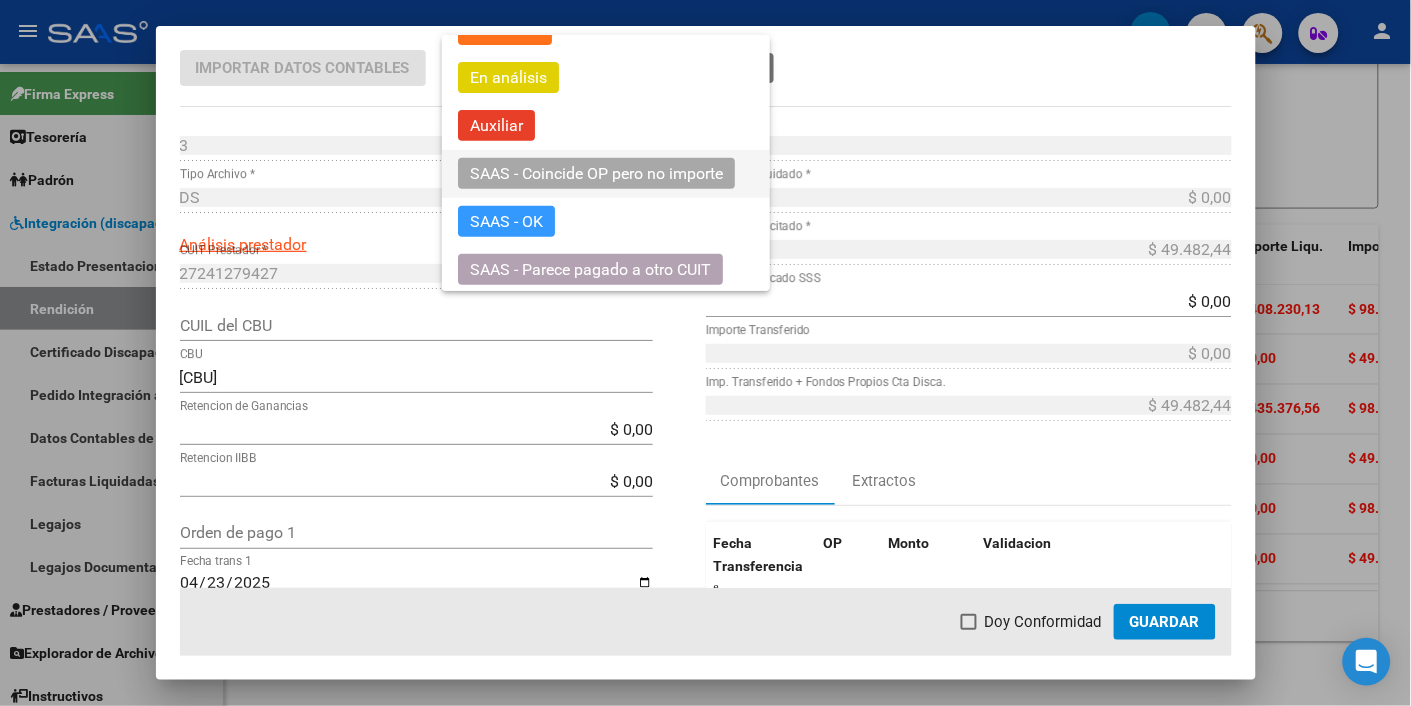 scroll, scrollTop: 128, scrollLeft: 0, axis: vertical 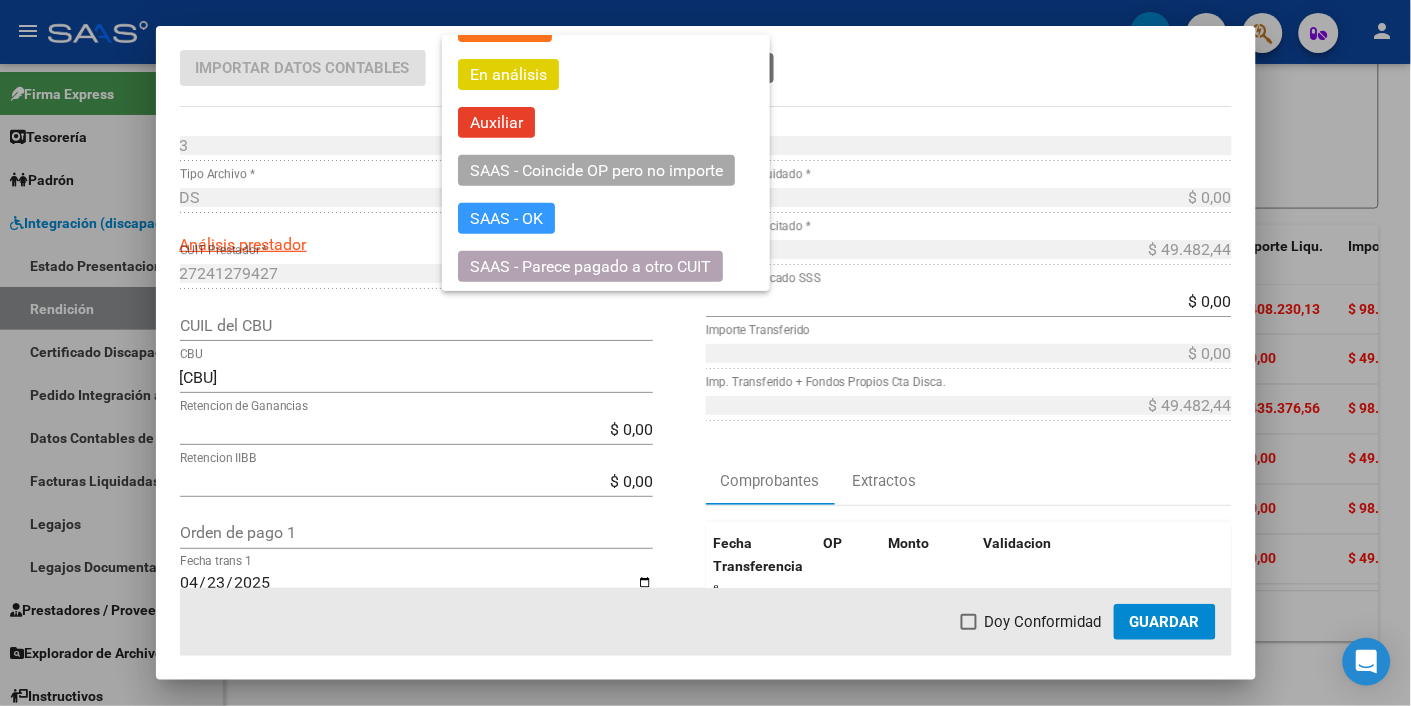 click at bounding box center [705, 353] 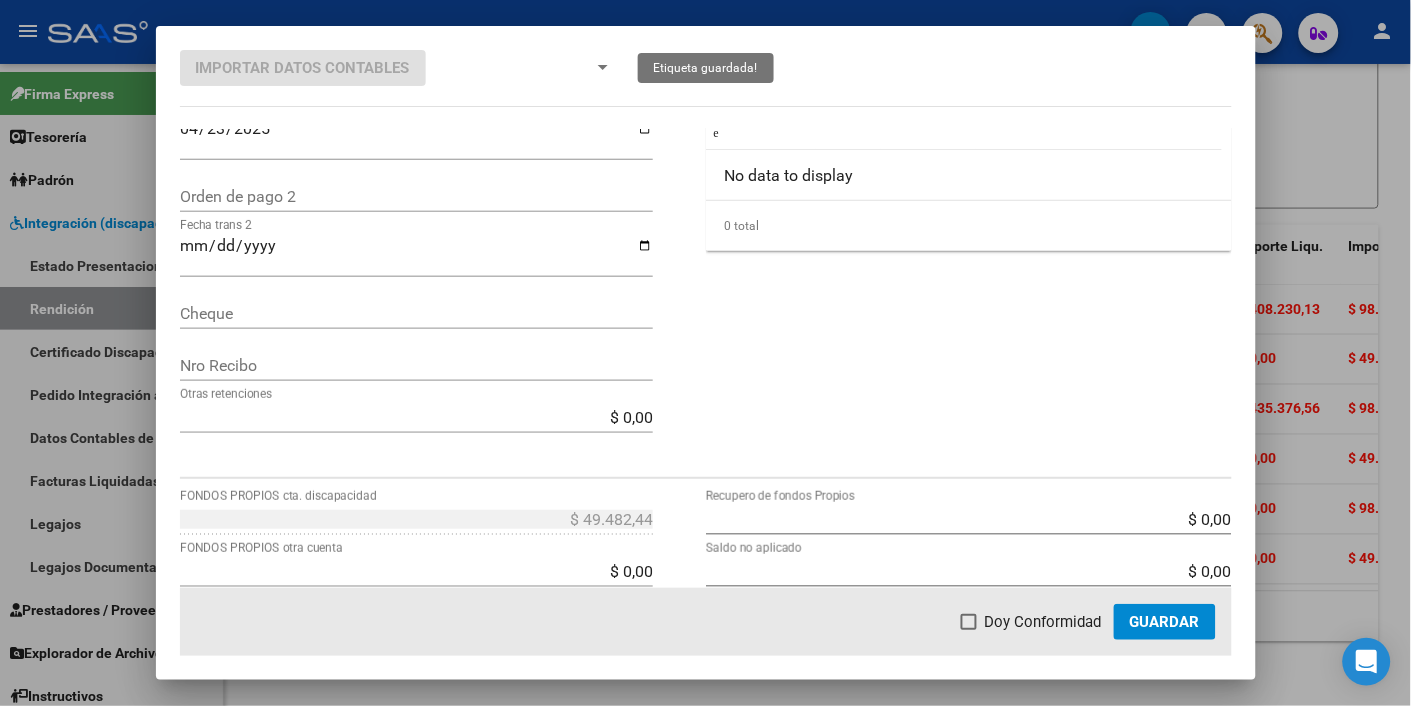 scroll, scrollTop: 330, scrollLeft: 0, axis: vertical 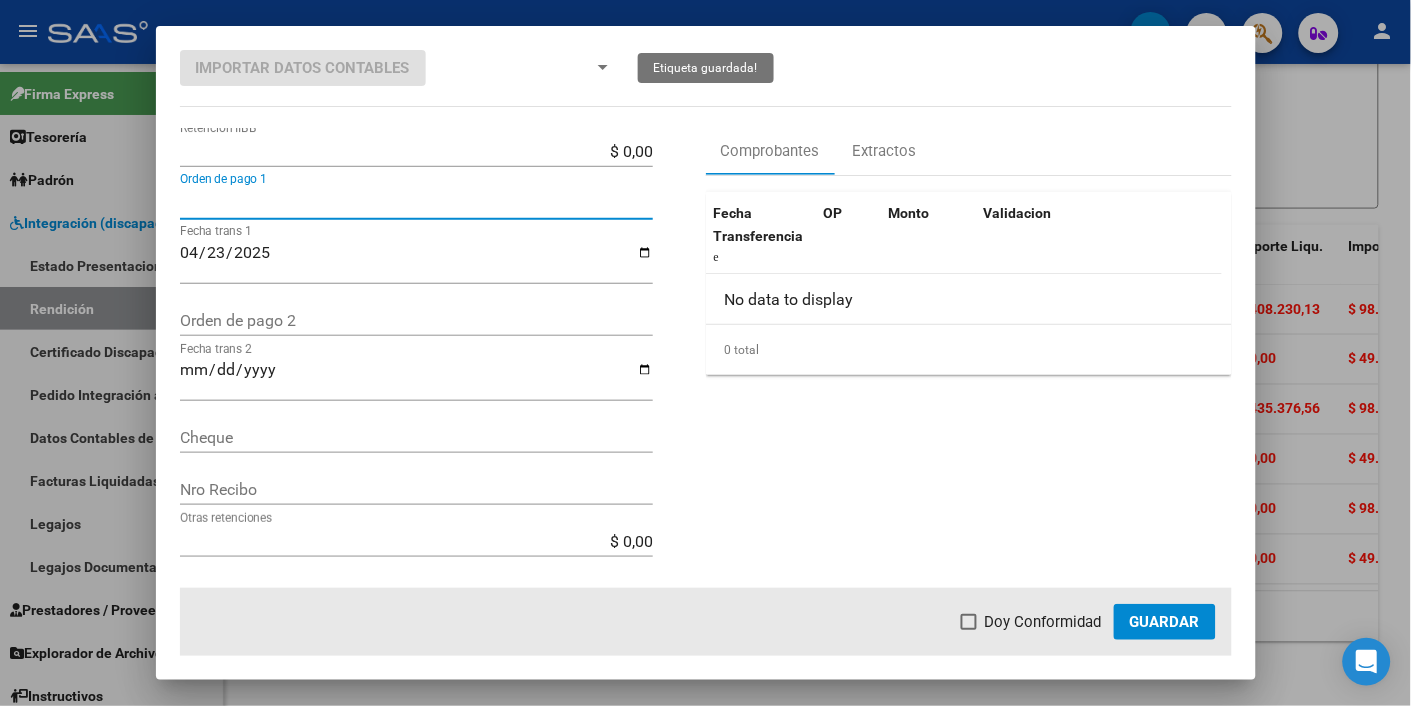 click on "Orden de pago 1" at bounding box center (416, 202) 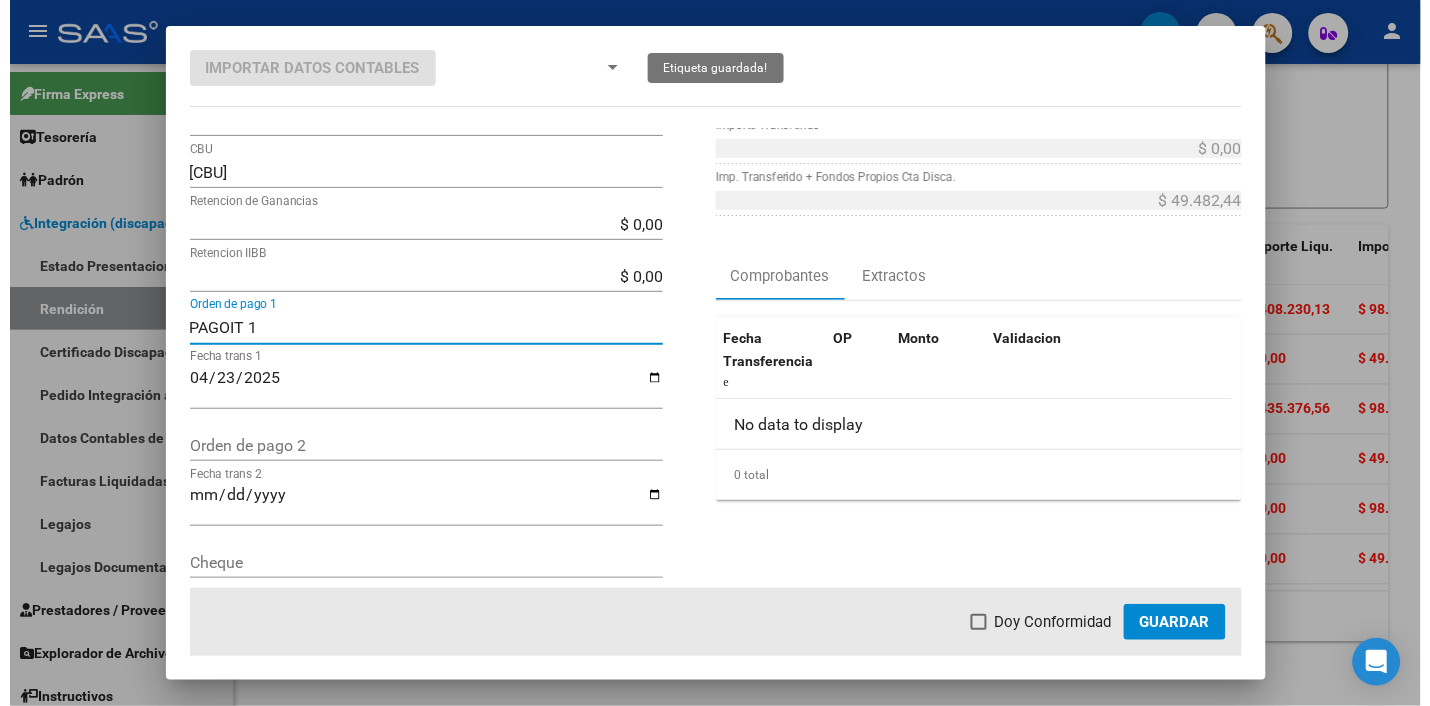 scroll, scrollTop: 0, scrollLeft: 0, axis: both 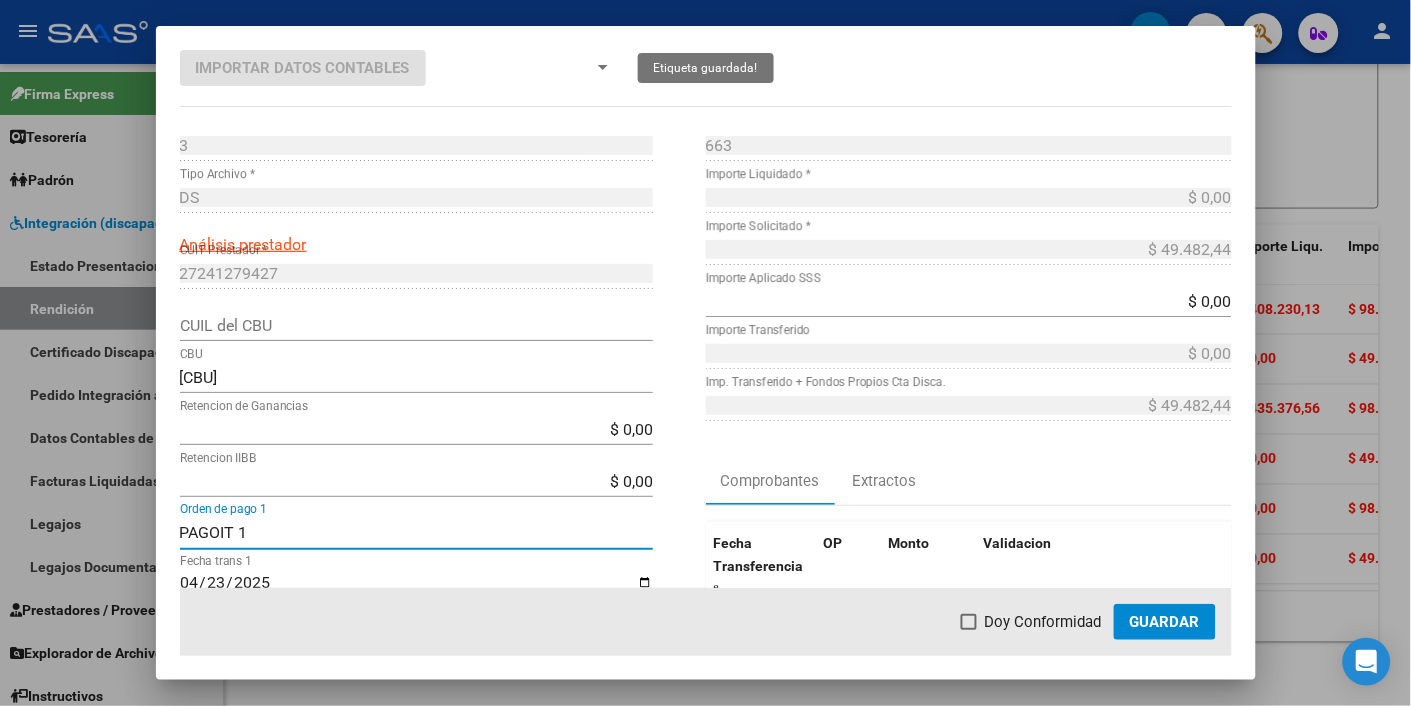 type on "PAGOIT 1" 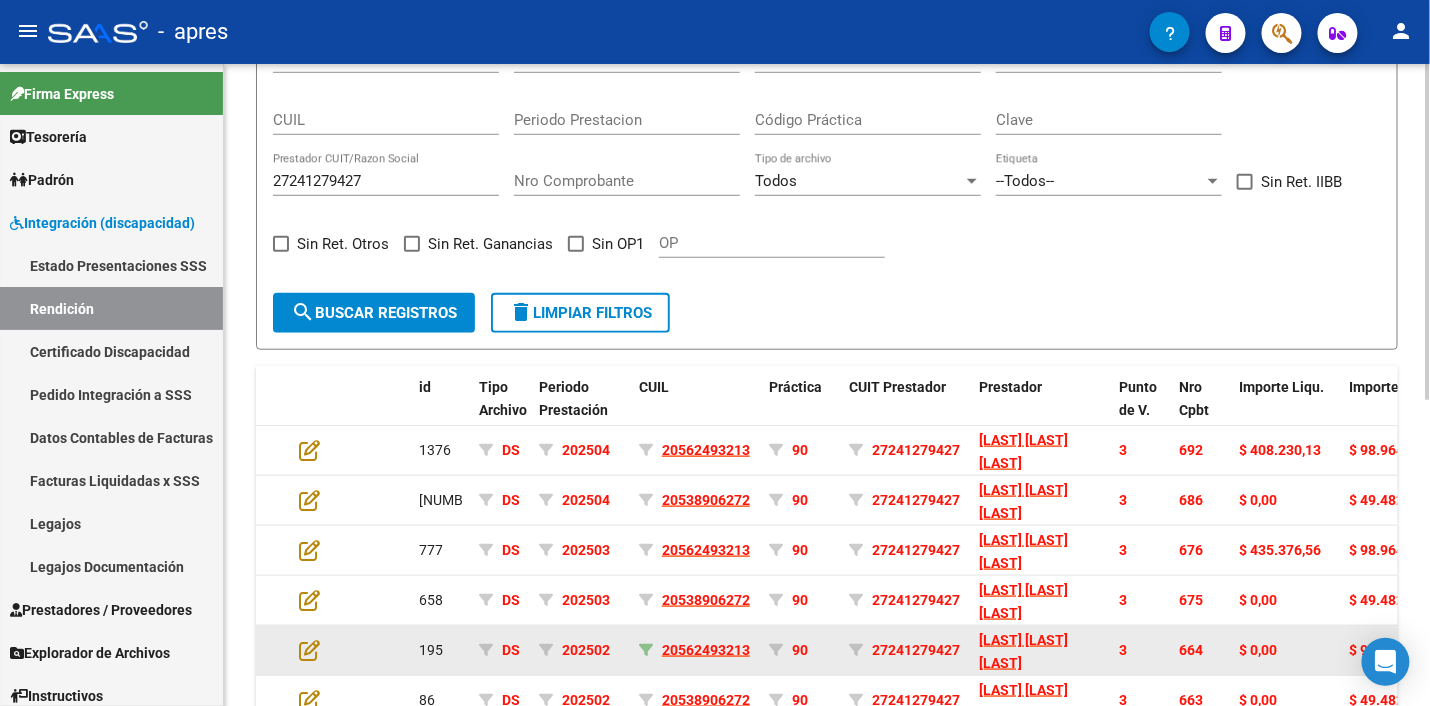 scroll, scrollTop: 584, scrollLeft: 0, axis: vertical 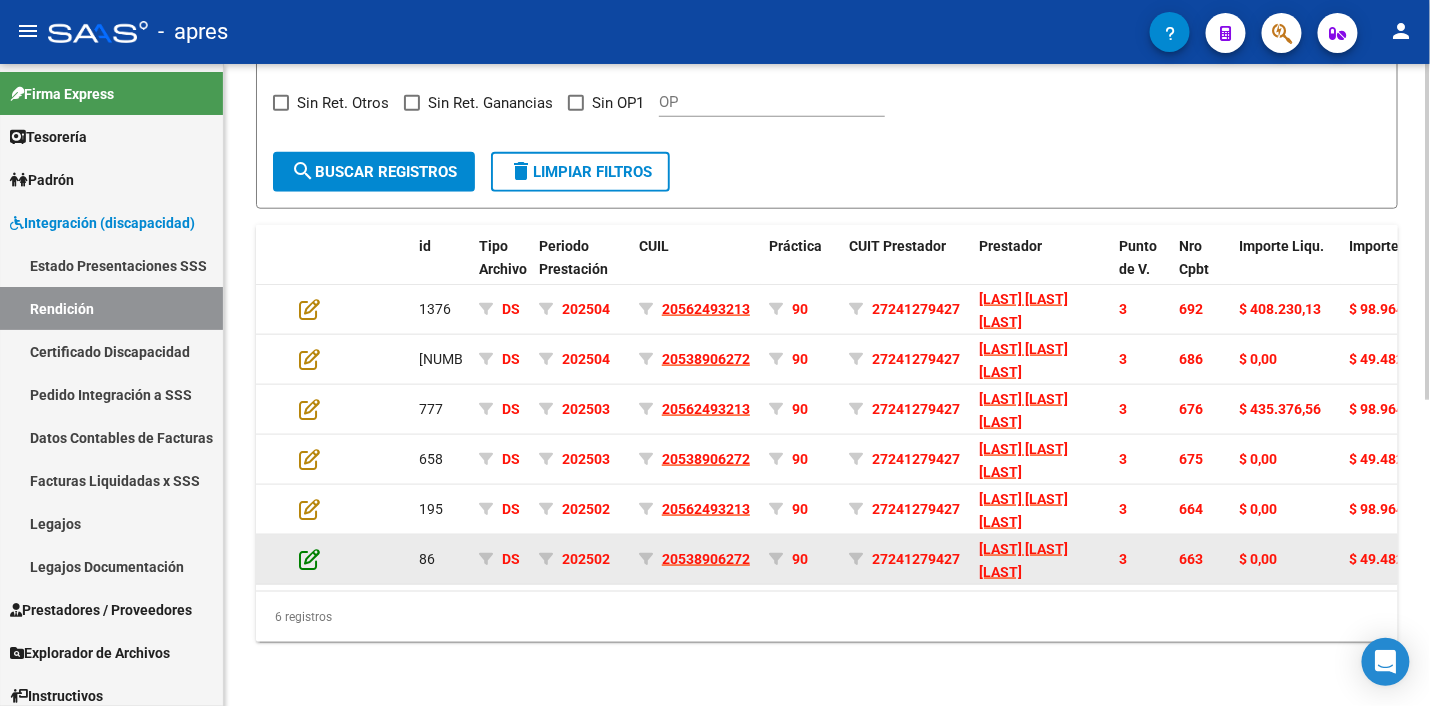 click 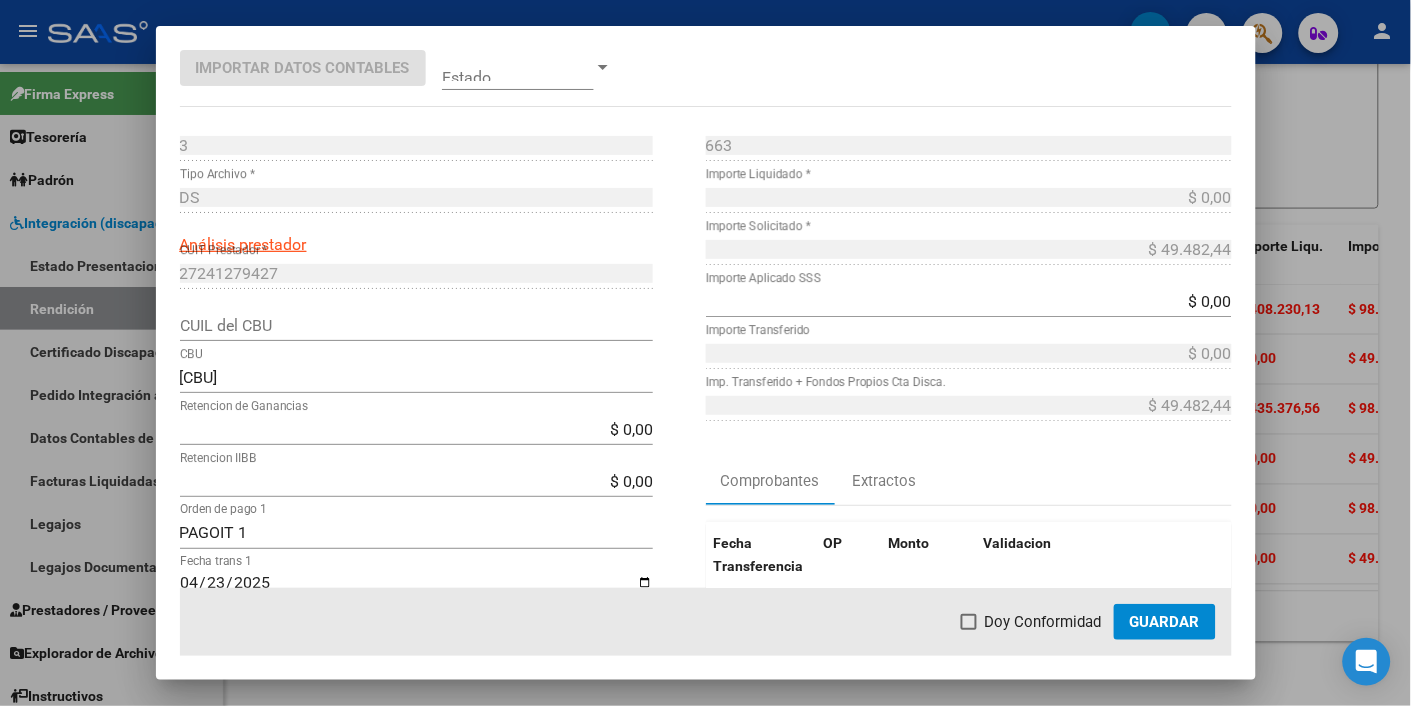 click on "$ 49.482,44 Importe Solicitado *" at bounding box center (969, 249) 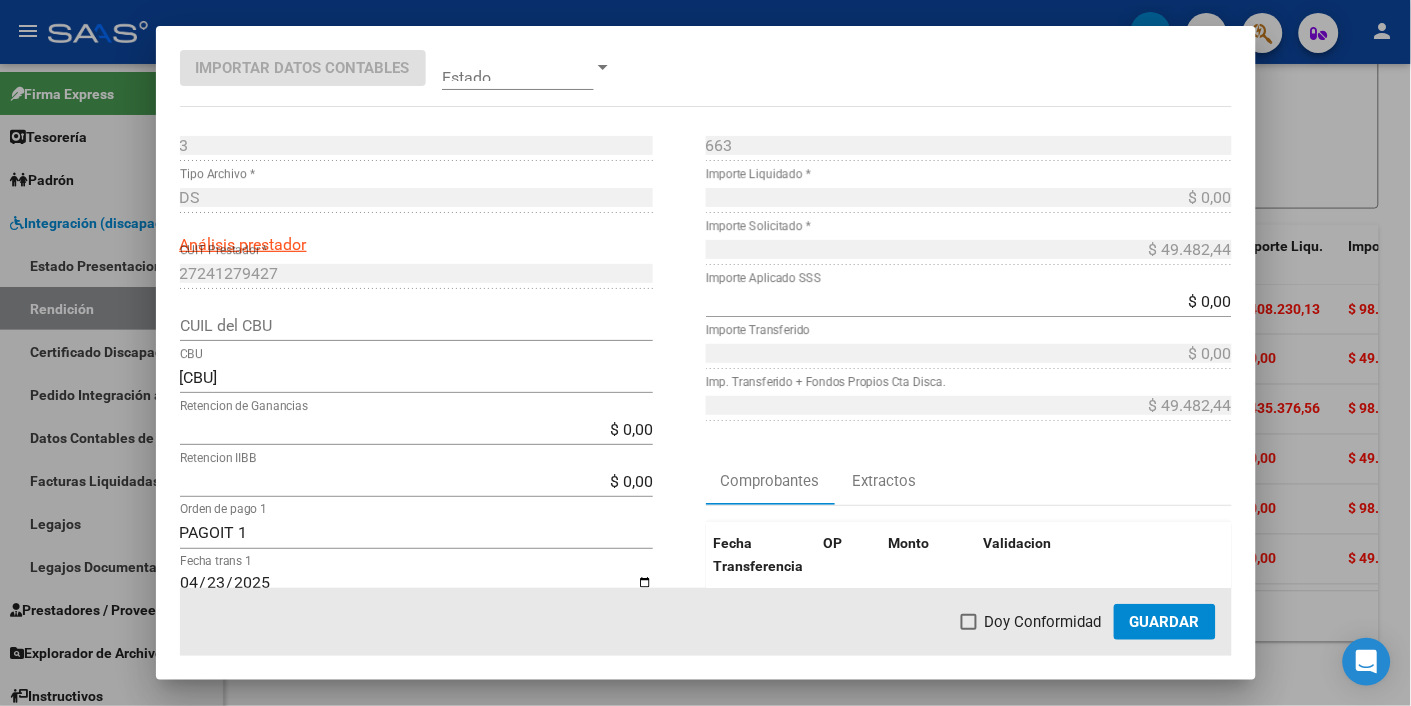 click on "$ 0,00" at bounding box center (969, 301) 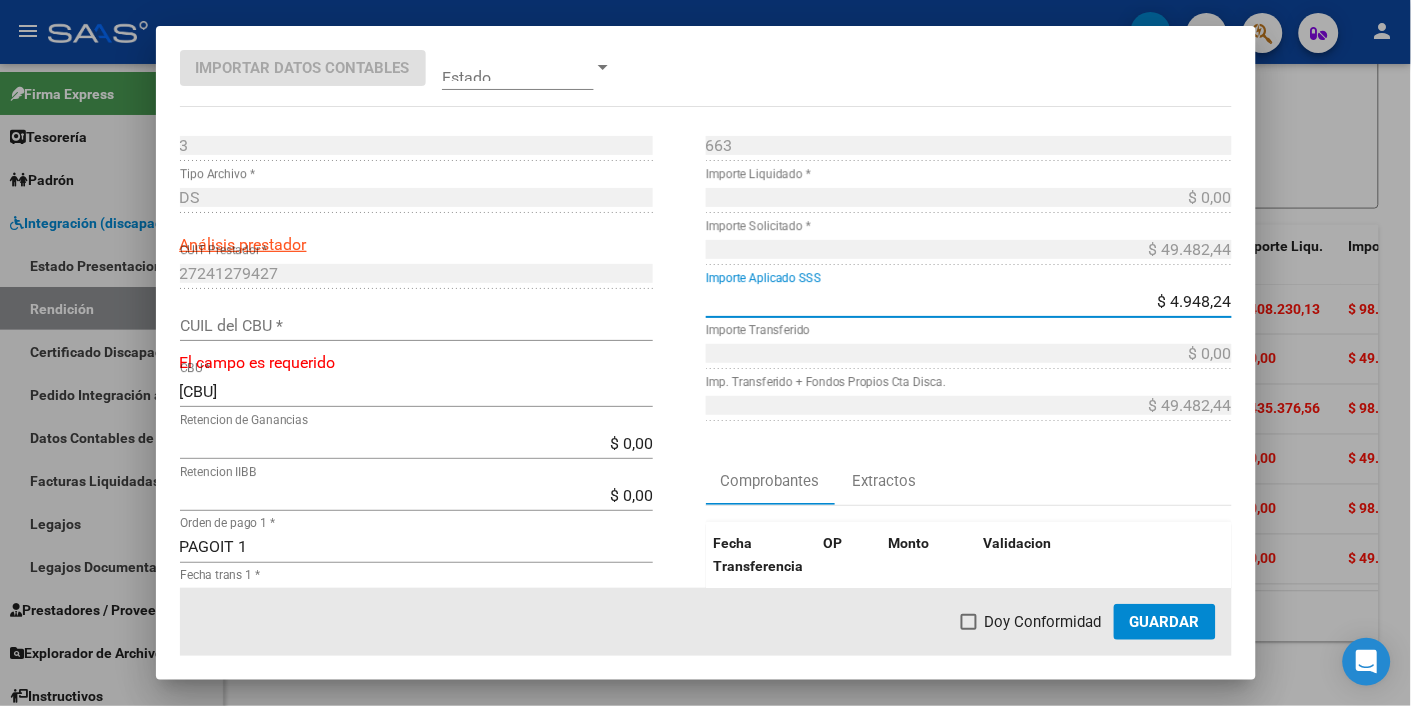type on "$ 49.482,44" 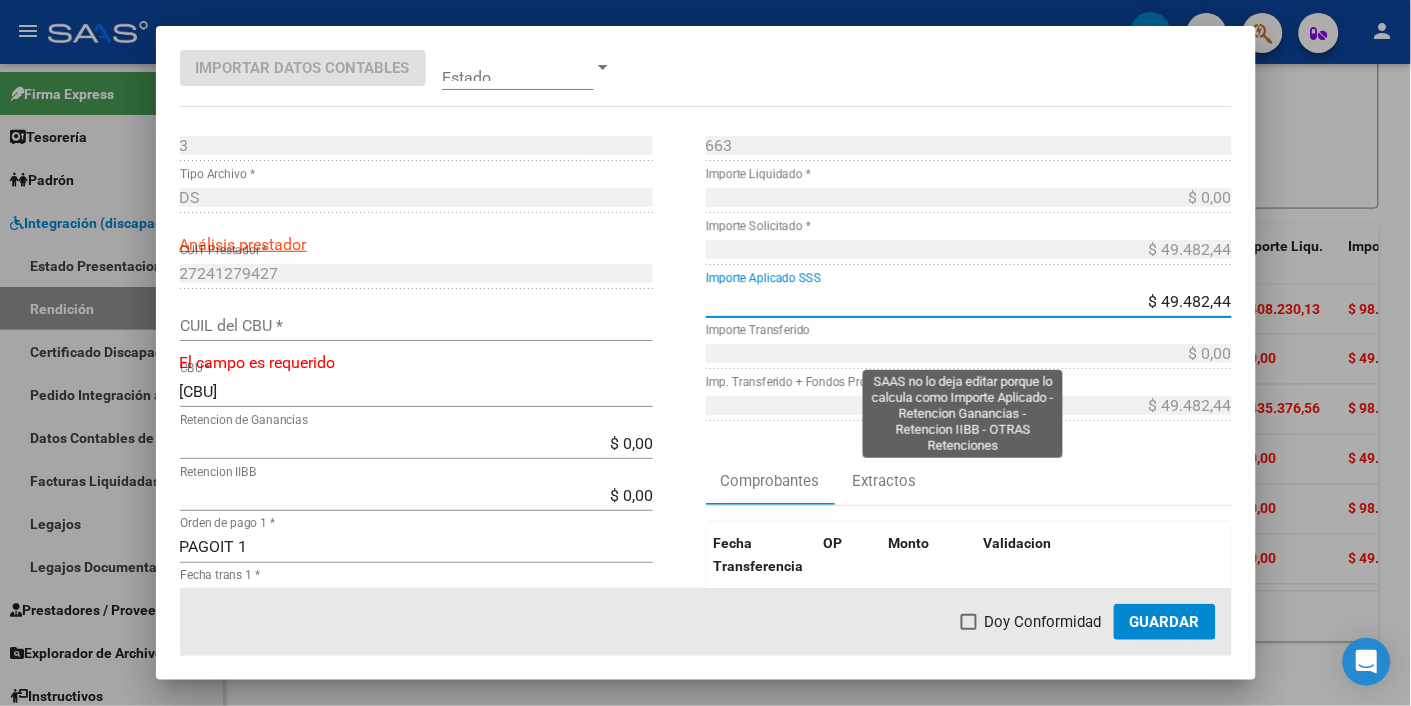 type on "27241279427" 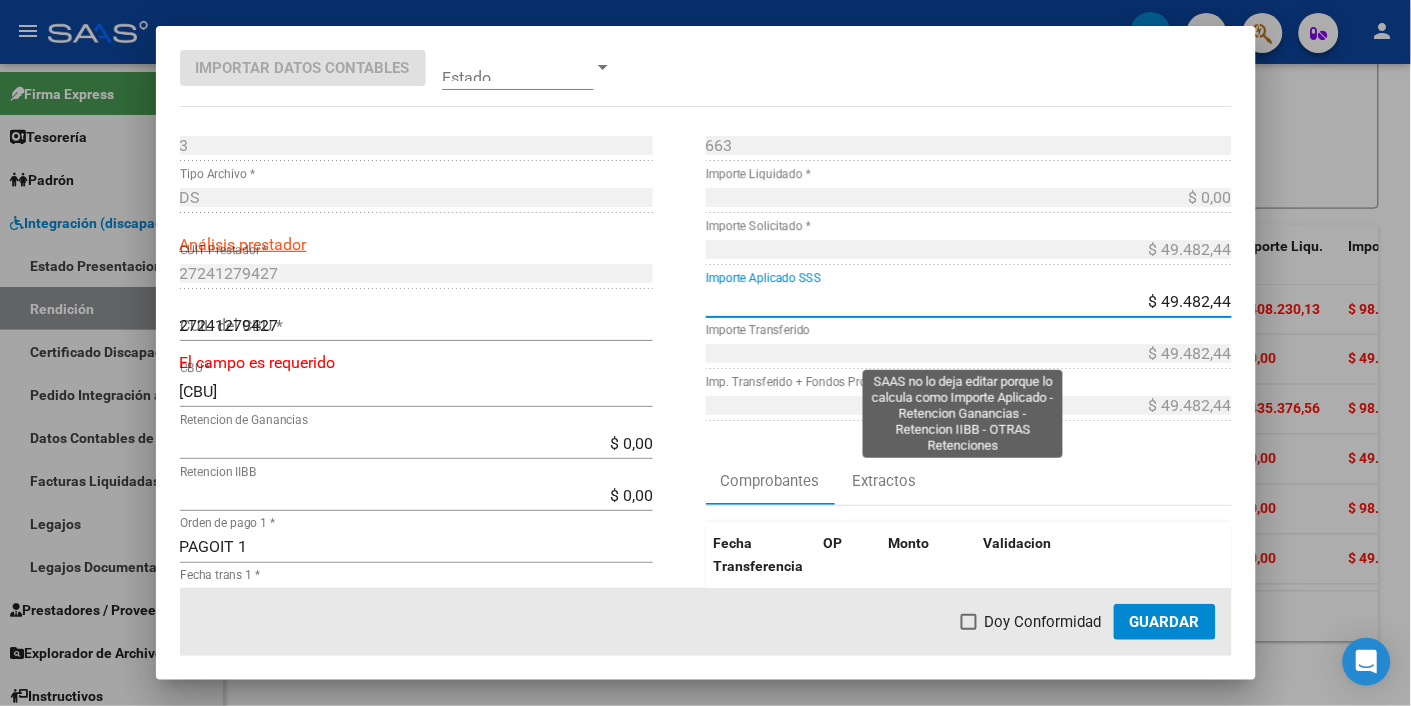 click on "$ 49.482,44 Importe Transferido" at bounding box center [969, 353] 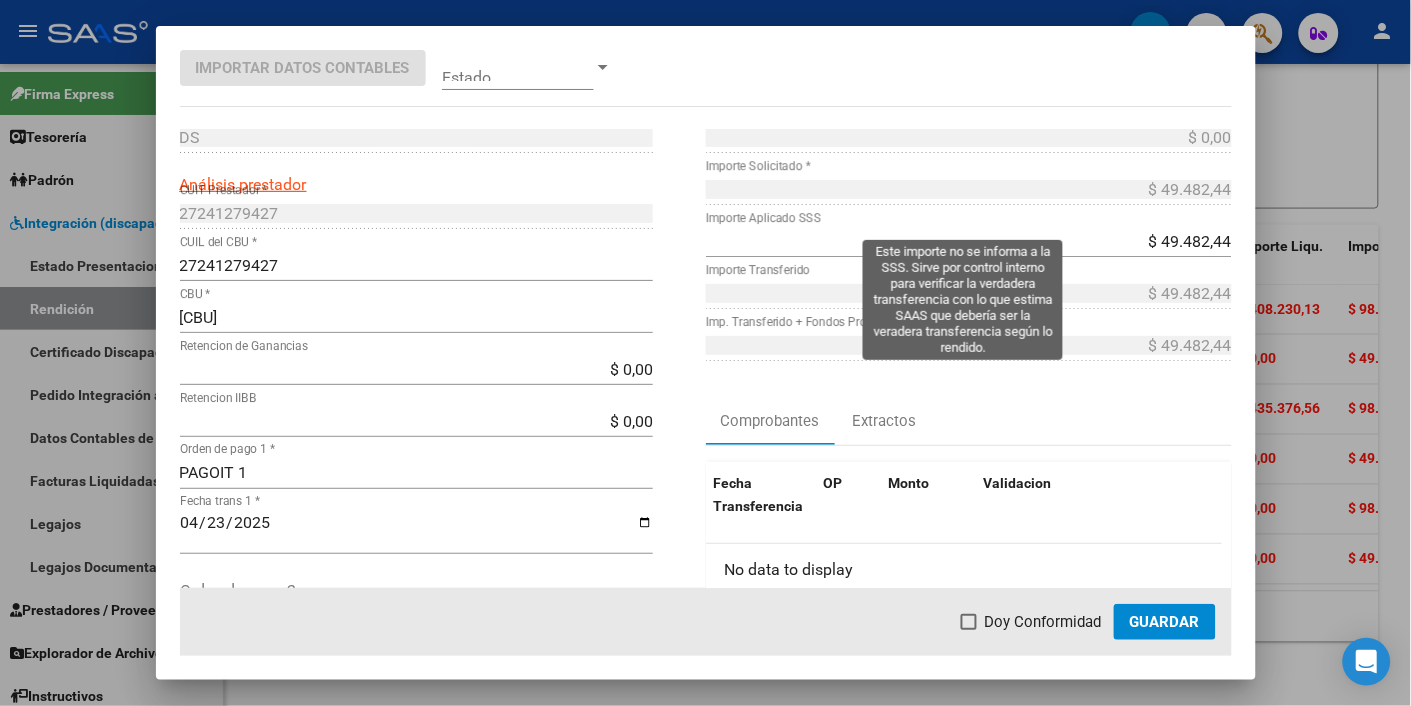 scroll, scrollTop: 0, scrollLeft: 0, axis: both 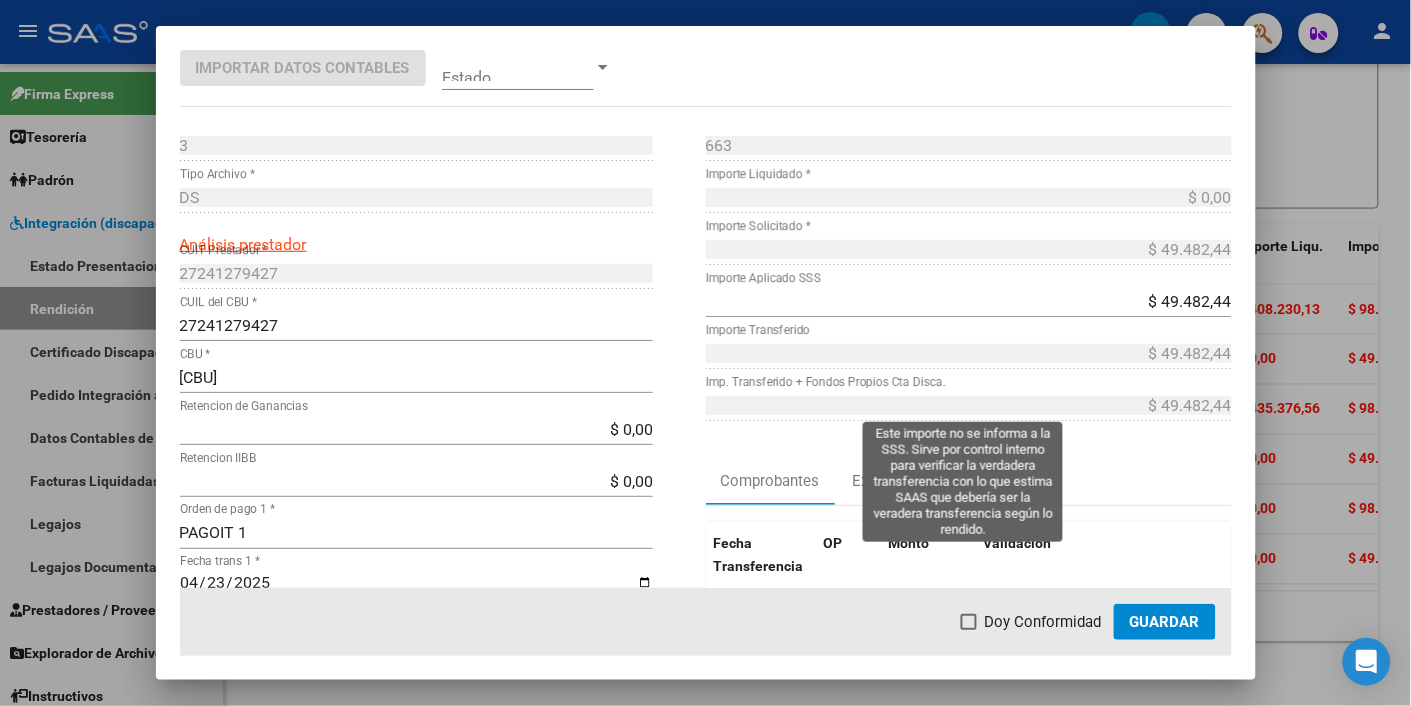 drag, startPoint x: 1185, startPoint y: 431, endPoint x: 1193, endPoint y: 416, distance: 17 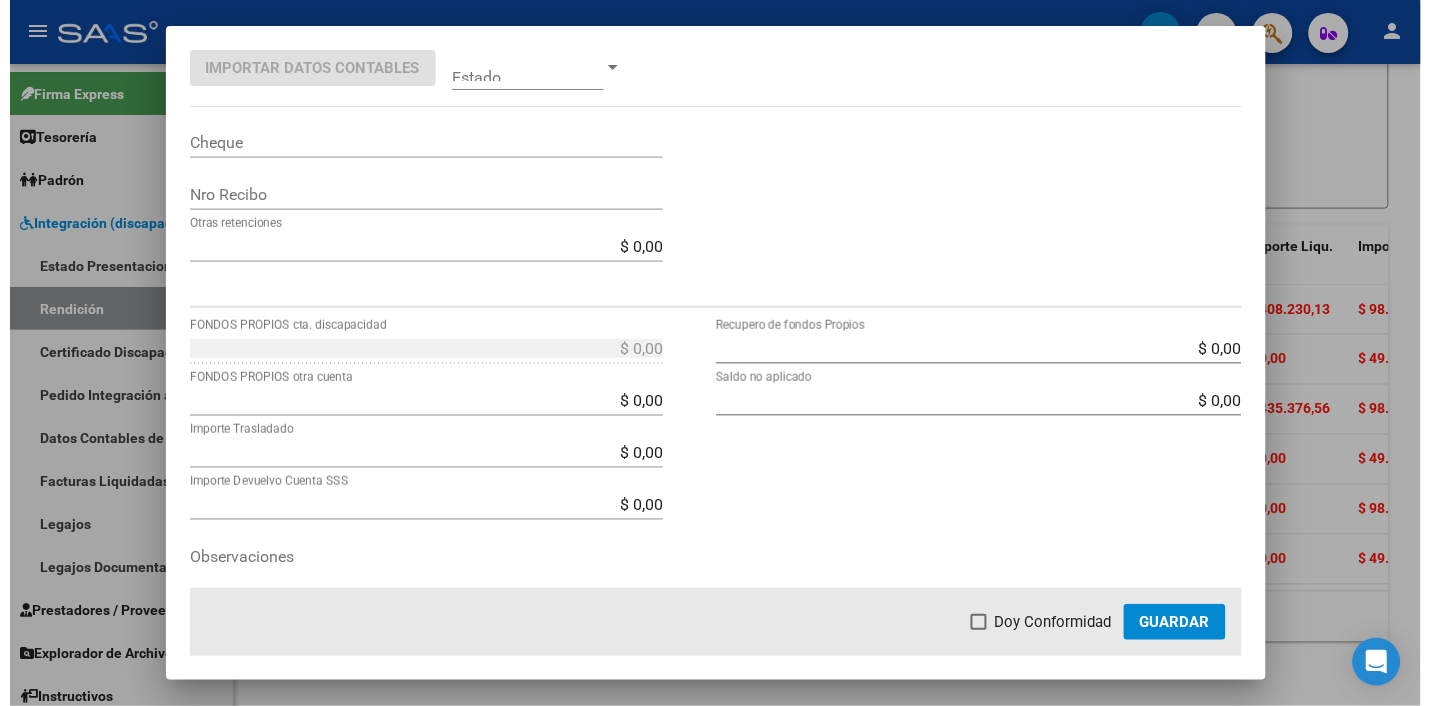 scroll, scrollTop: 705, scrollLeft: 0, axis: vertical 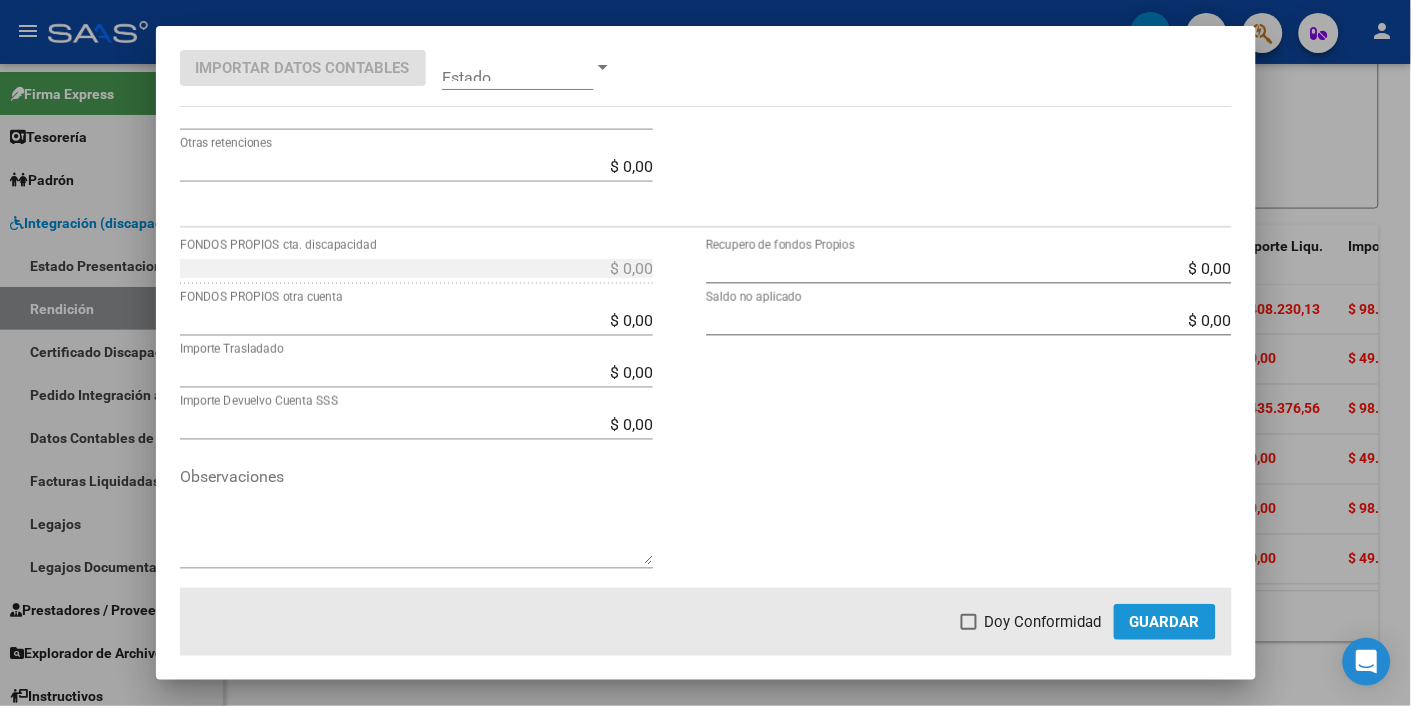 click on "Guardar" 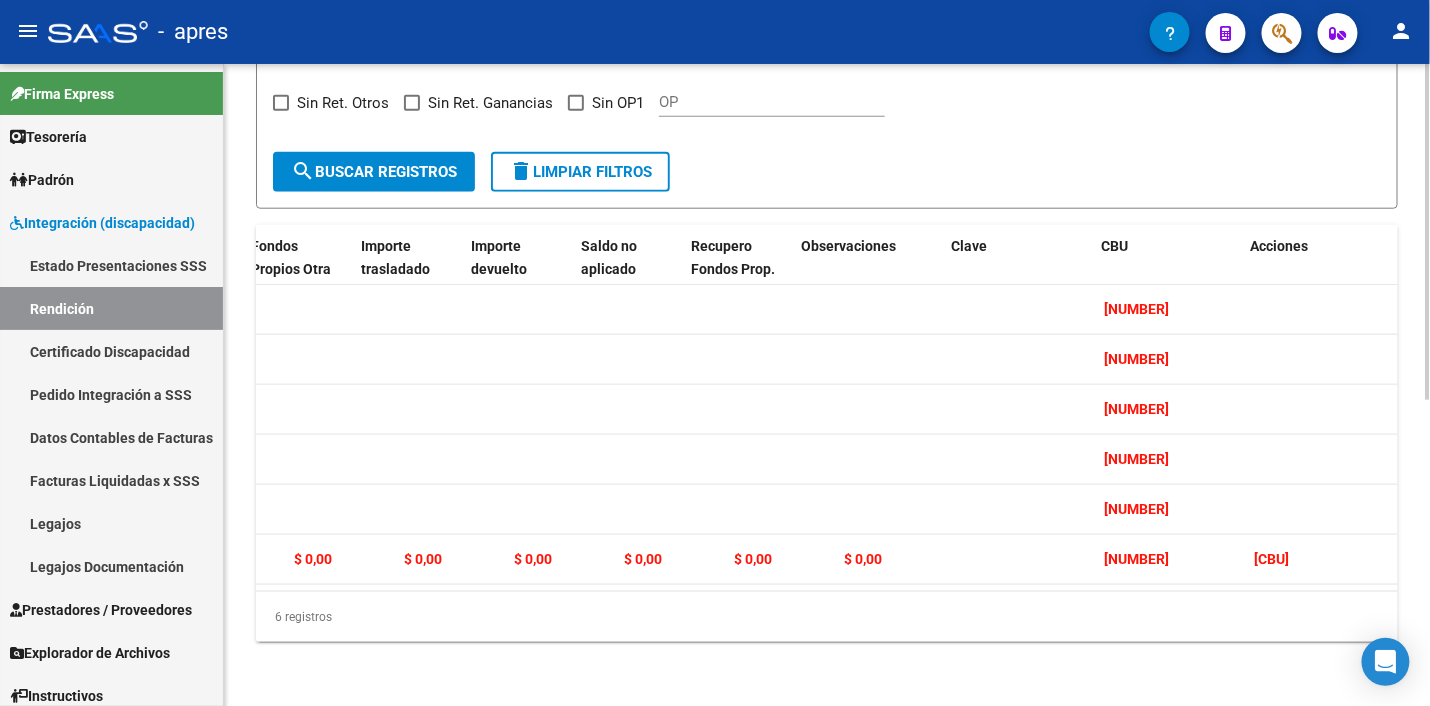 scroll, scrollTop: 0, scrollLeft: 2258, axis: horizontal 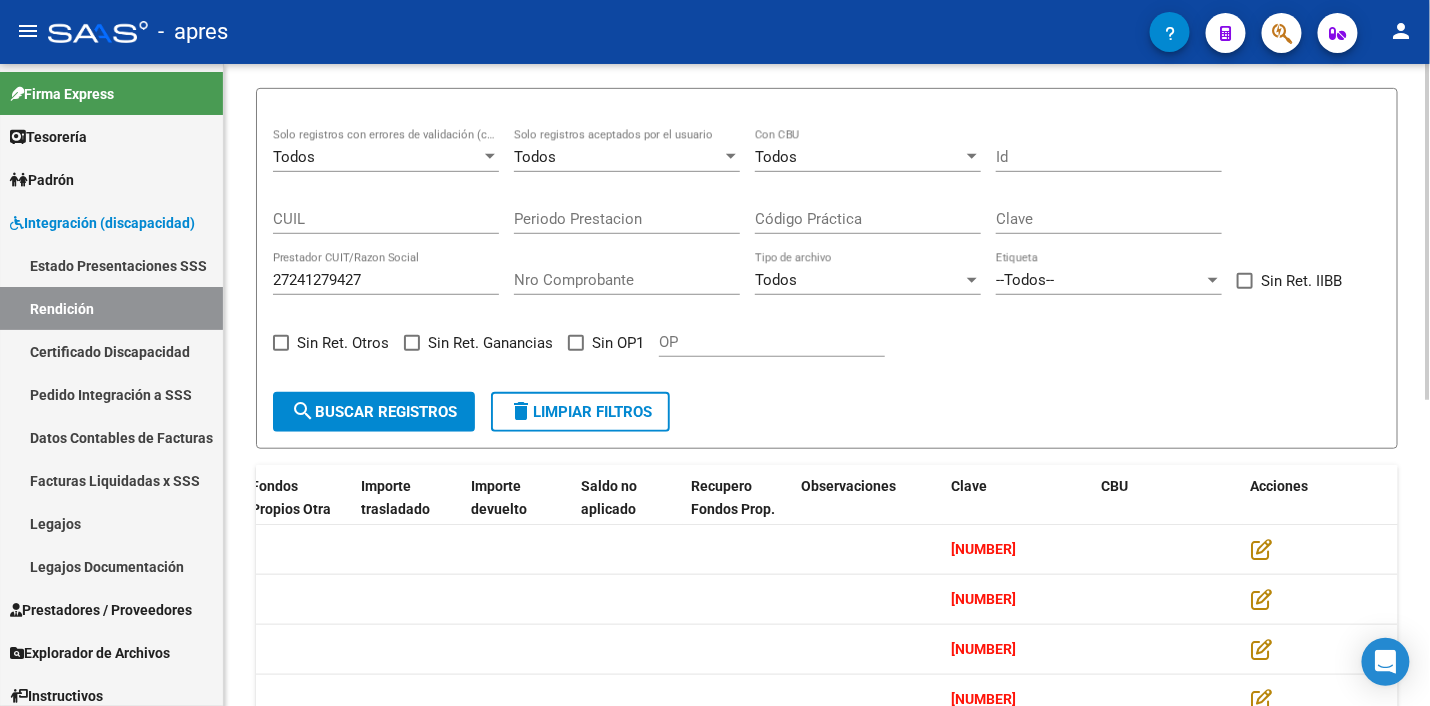 click on "delete  Limpiar filtros" 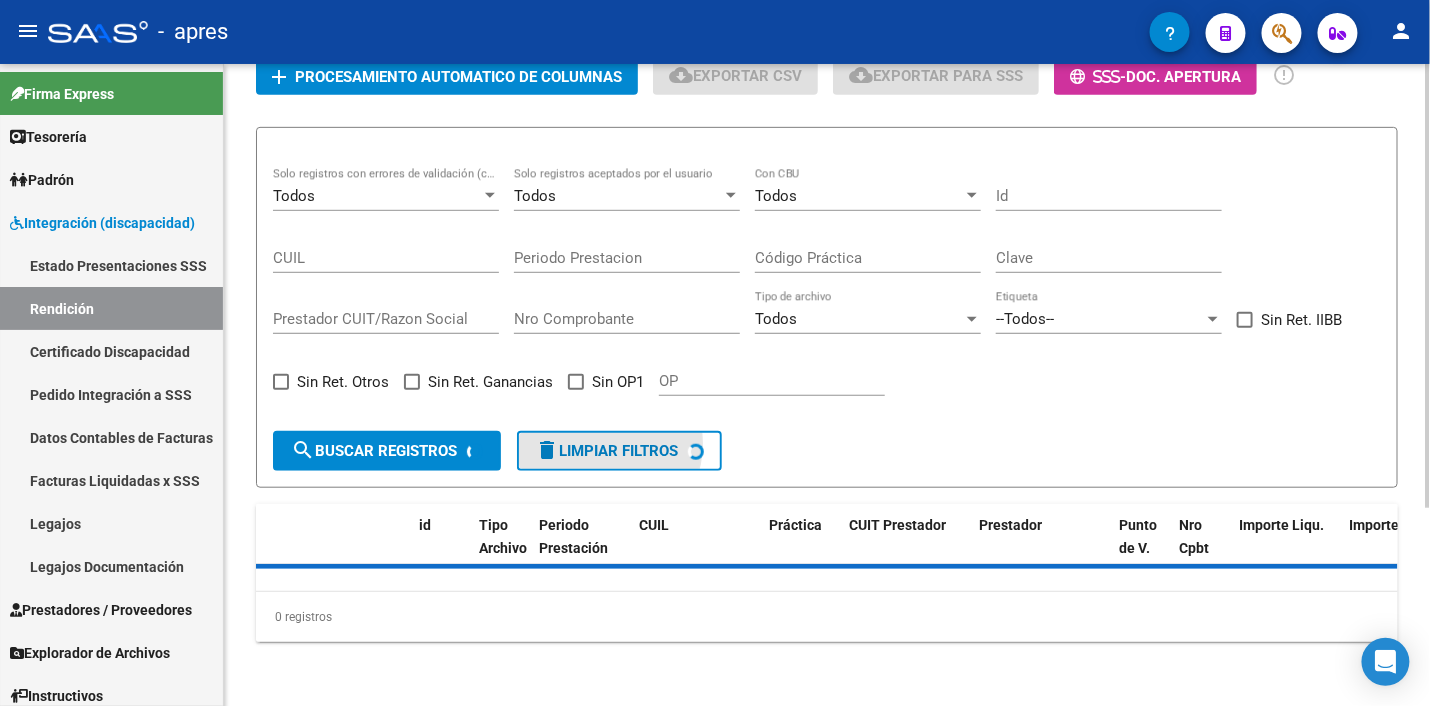 scroll, scrollTop: 0, scrollLeft: 0, axis: both 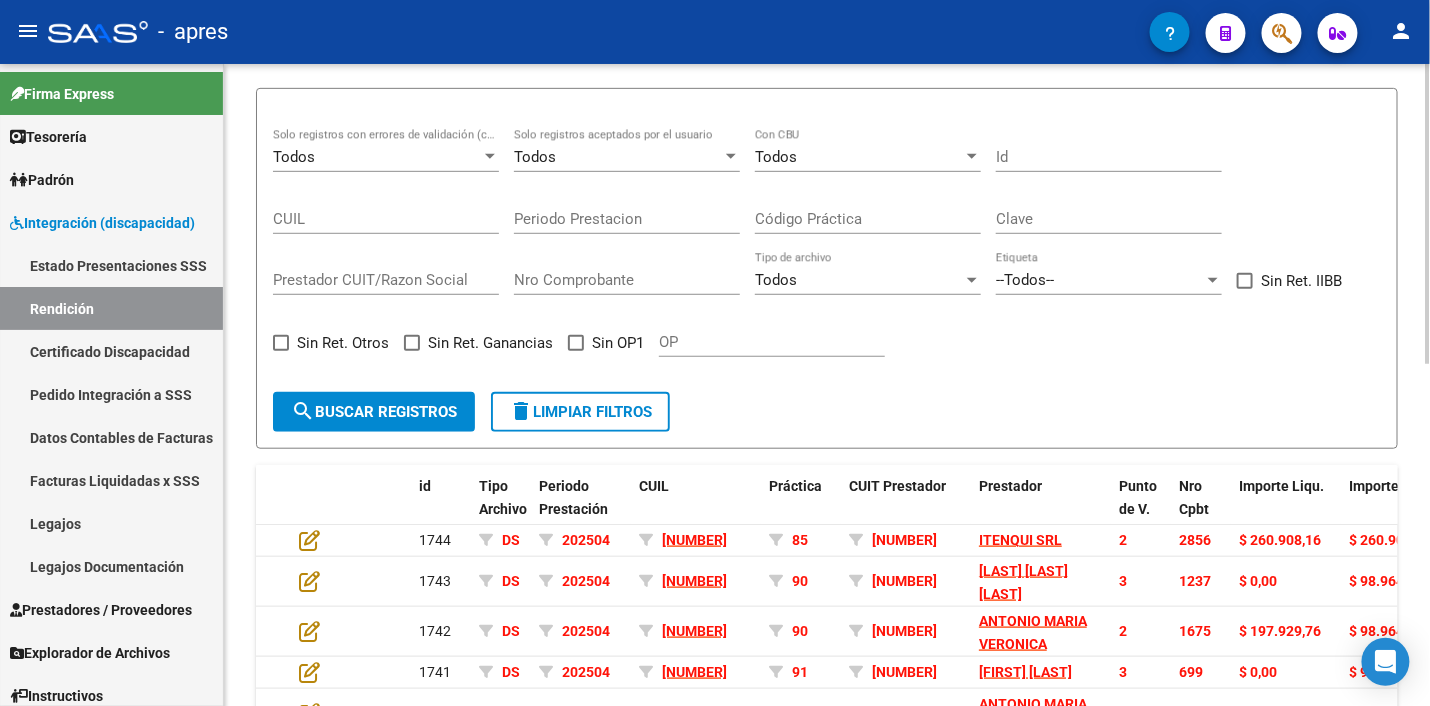 click on "Todos Solo registros con errores de validación (control 623 instructivo de rendición) Todos Solo registros aceptados por el usuario Todos Con CBU Id CUIL Periodo Prestacion Código Práctica Clave Prestador CUIT/Razon Social Nro Comprobante Todos Tipo de archivo --Todos-- Etiqueta   Sin Ret. IIBB   Sin Ret. Otros   Sin Ret. Ganancias   Sin OP1 OP" 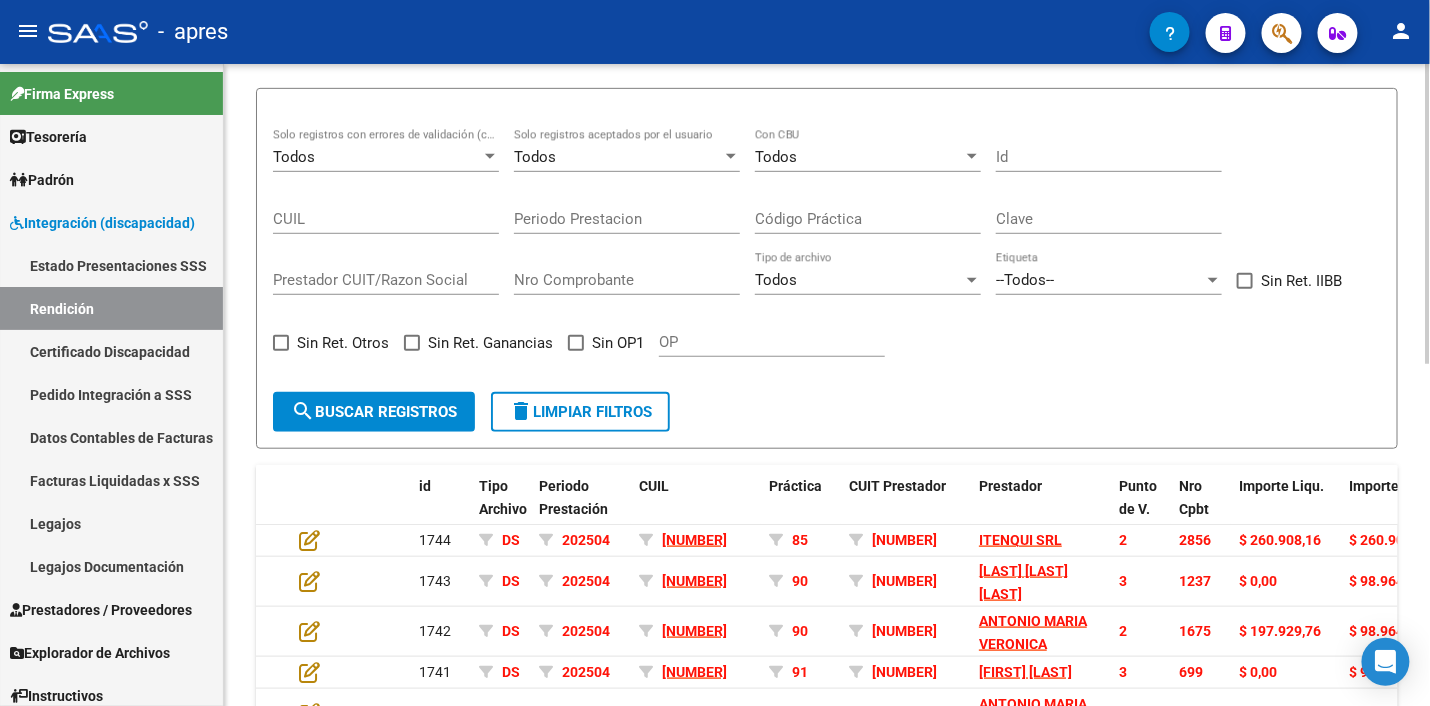 click on "Prestador CUIT/Razon Social" at bounding box center (386, 280) 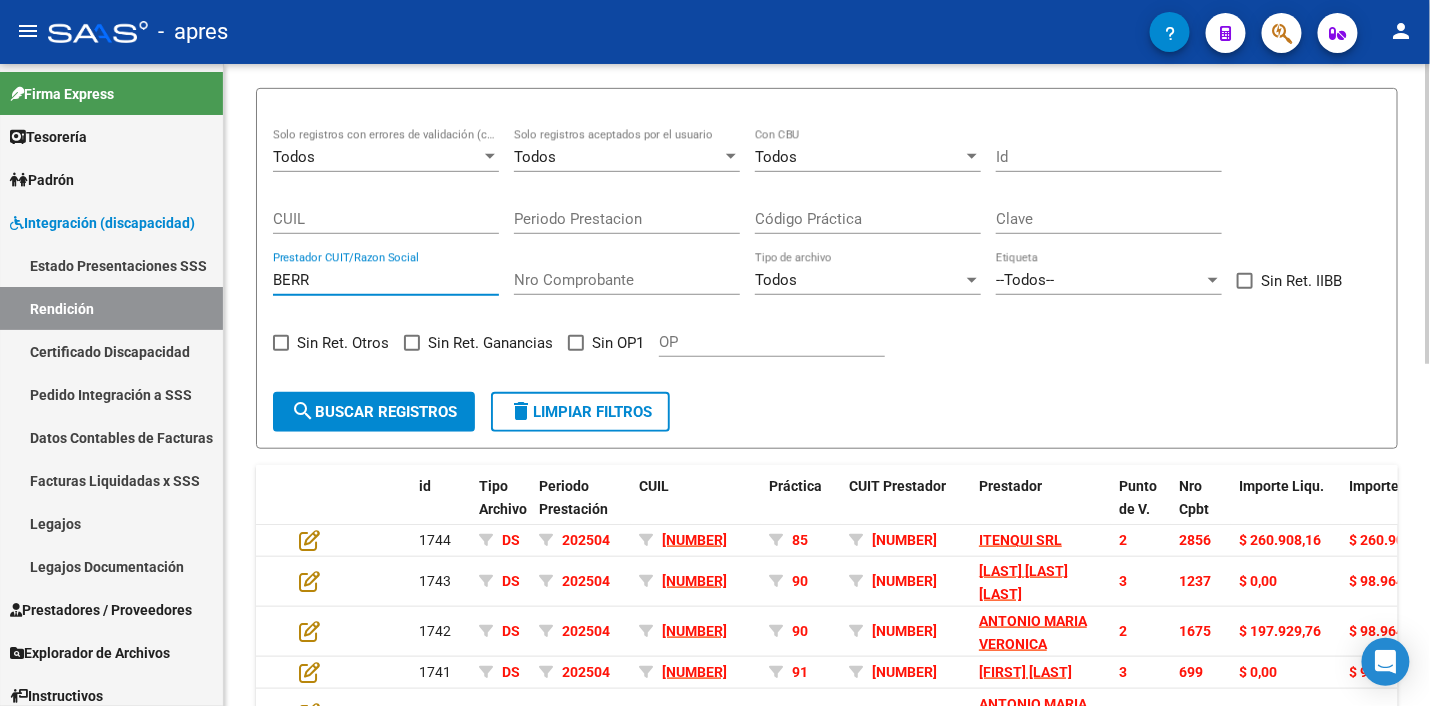 type on "[LAST]" 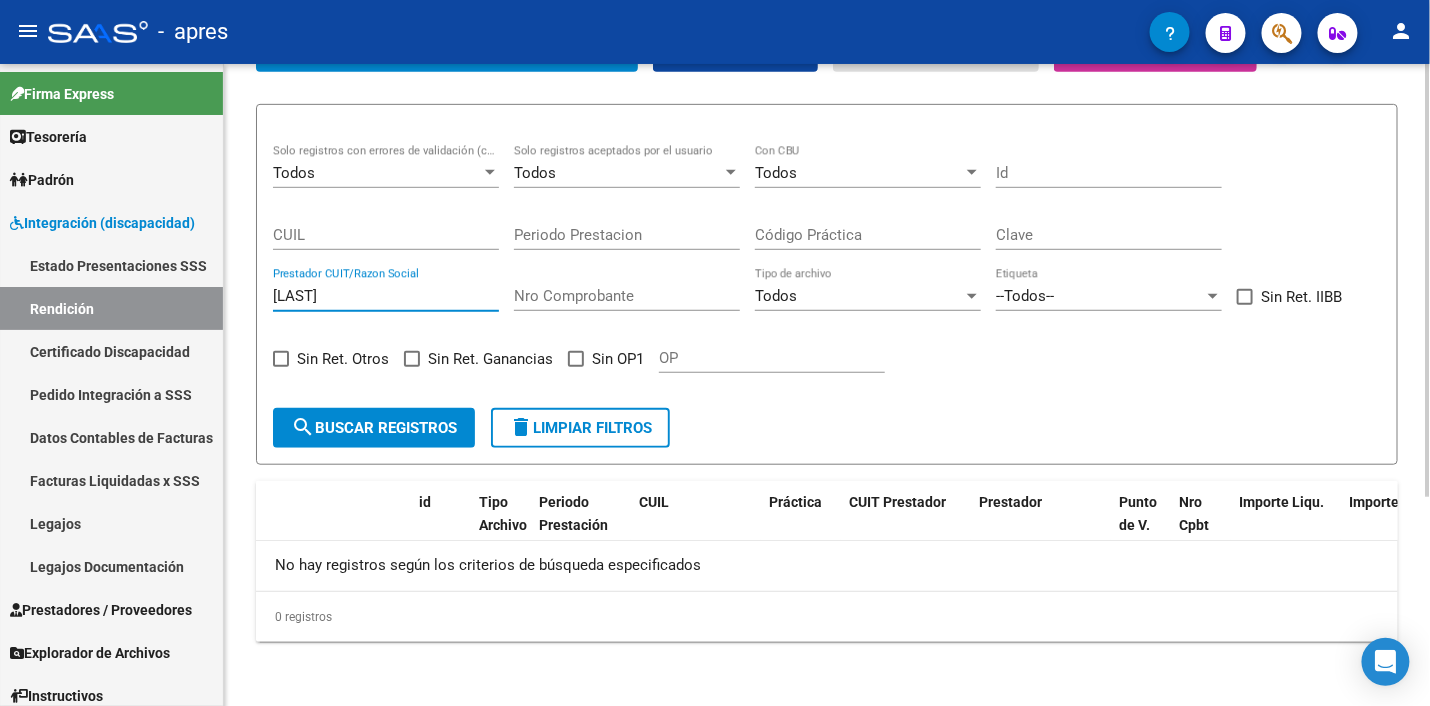 scroll, scrollTop: 308, scrollLeft: 0, axis: vertical 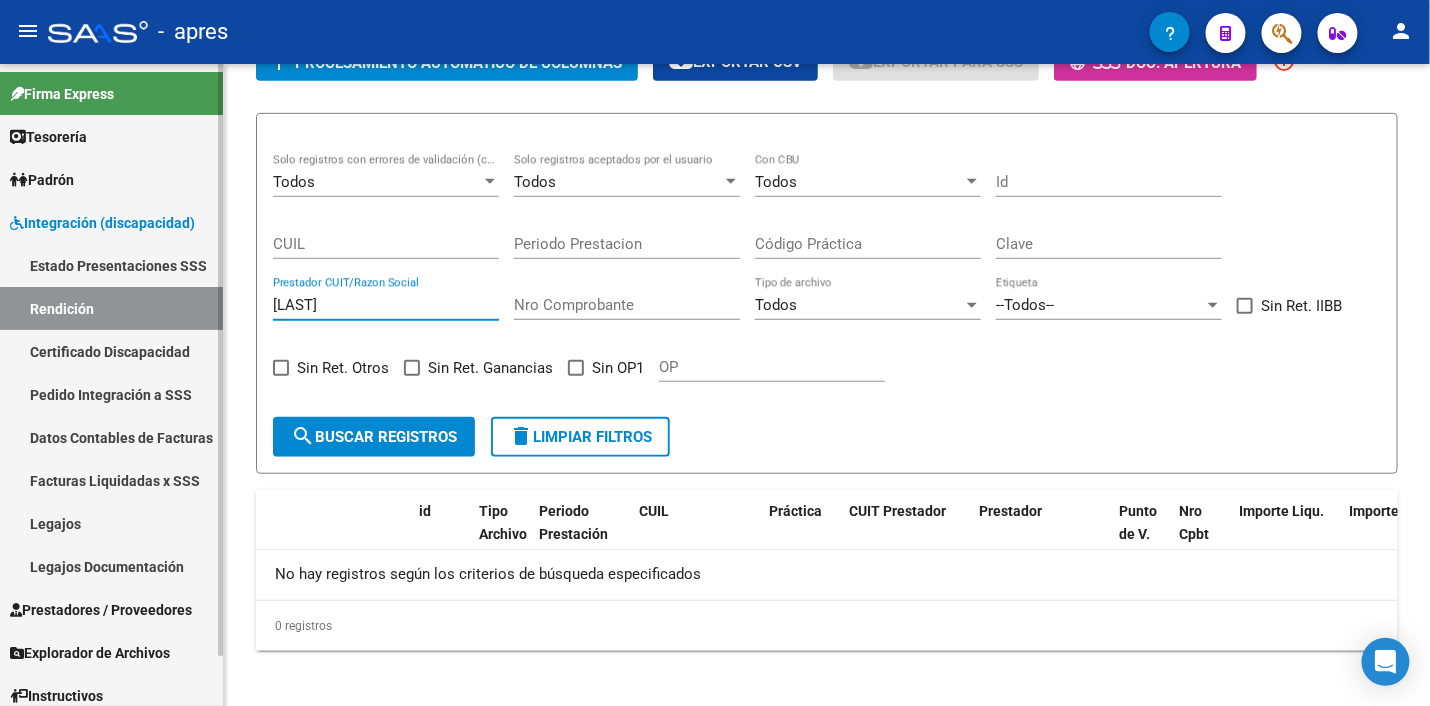 drag, startPoint x: 370, startPoint y: 298, endPoint x: 139, endPoint y: 287, distance: 231.26175 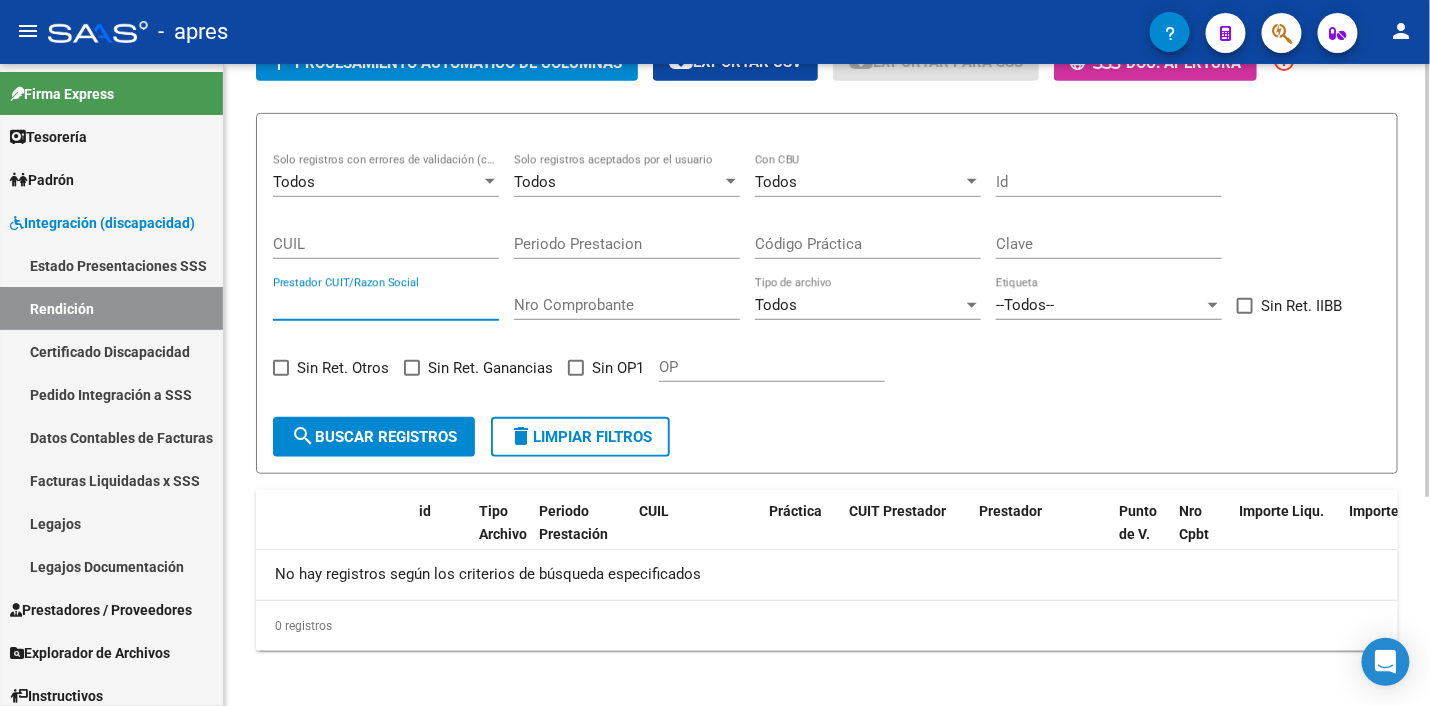 click on "CUIL" at bounding box center (386, 244) 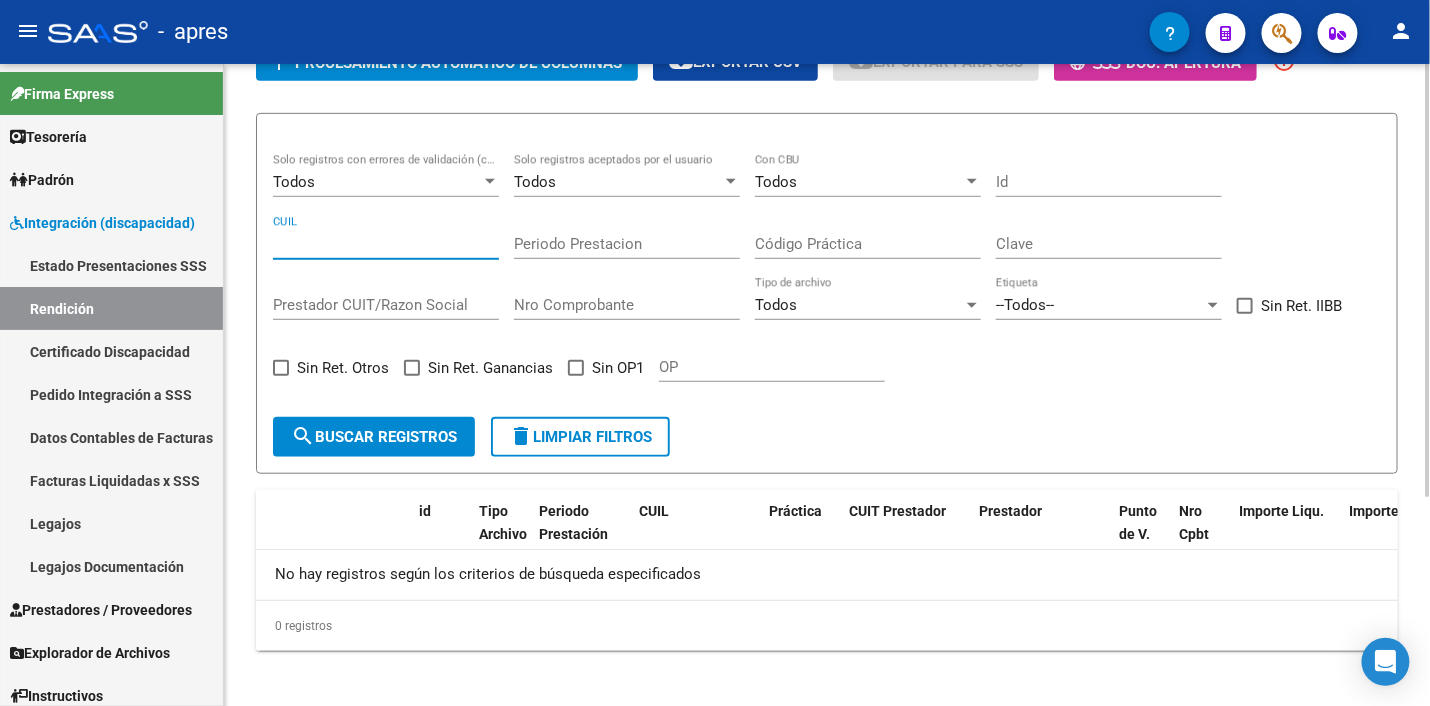 paste on "[NUMBER]" 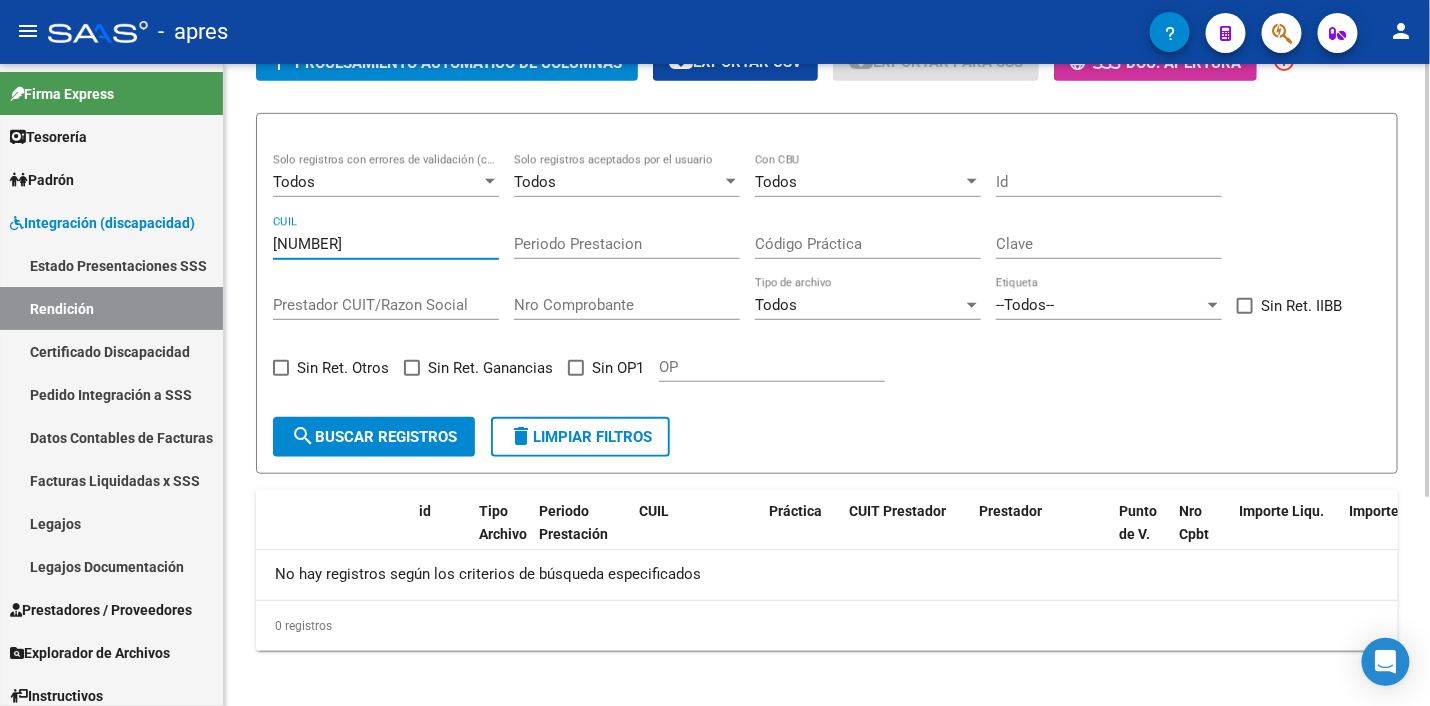 type on "[NUMBER]" 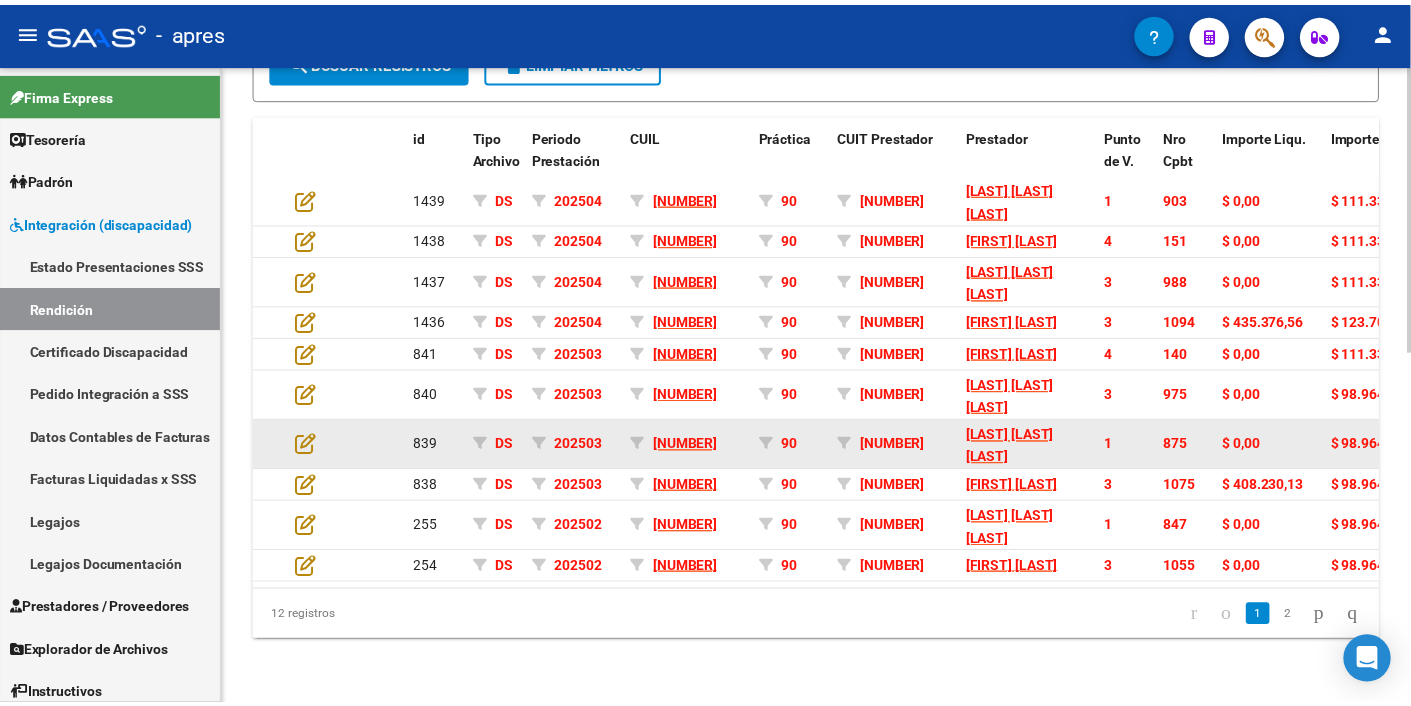 scroll, scrollTop: 783, scrollLeft: 0, axis: vertical 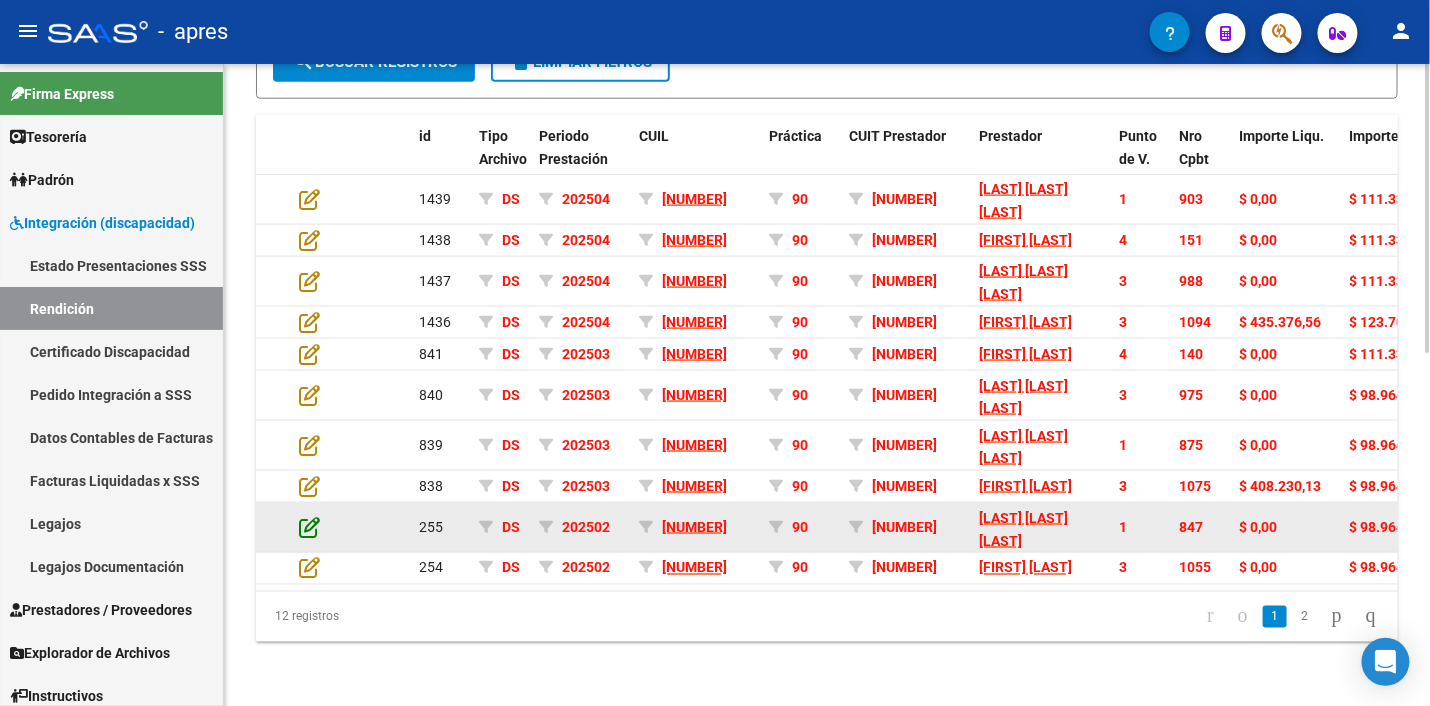click 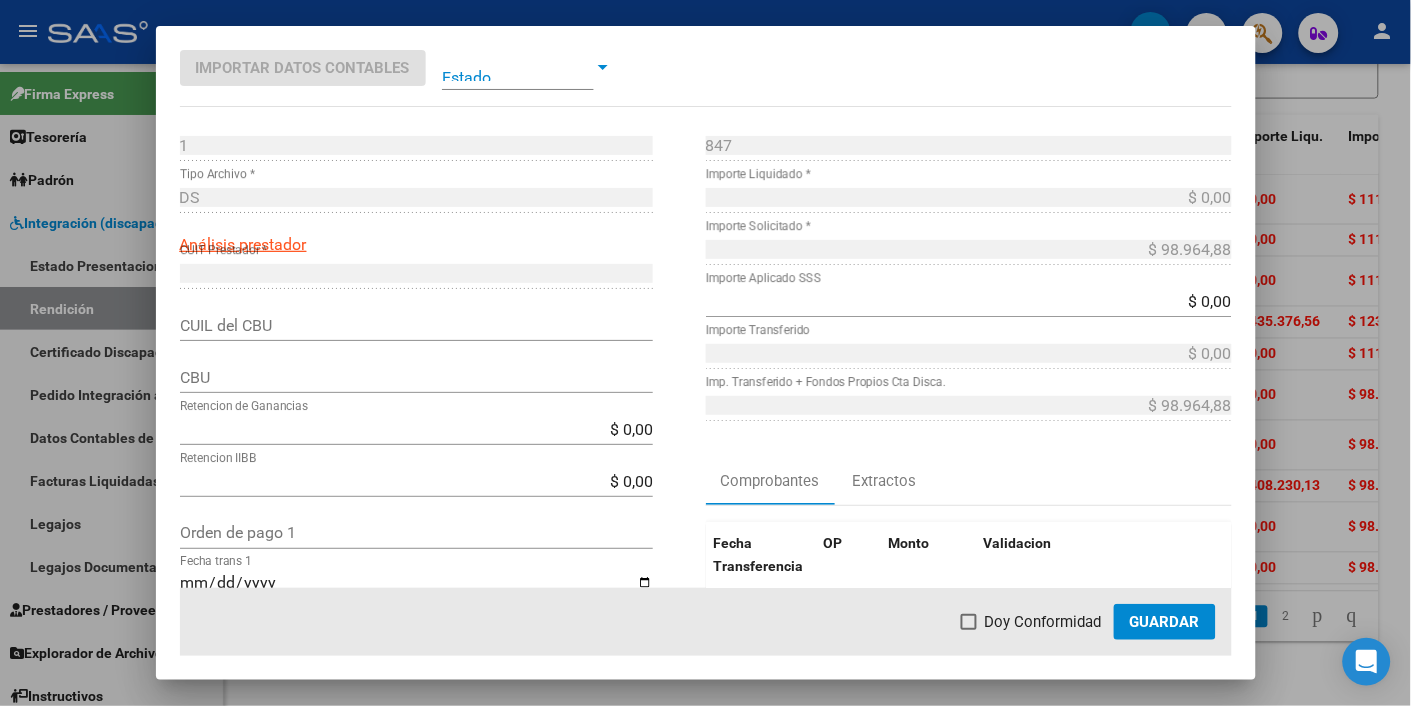 scroll, scrollTop: 125, scrollLeft: 0, axis: vertical 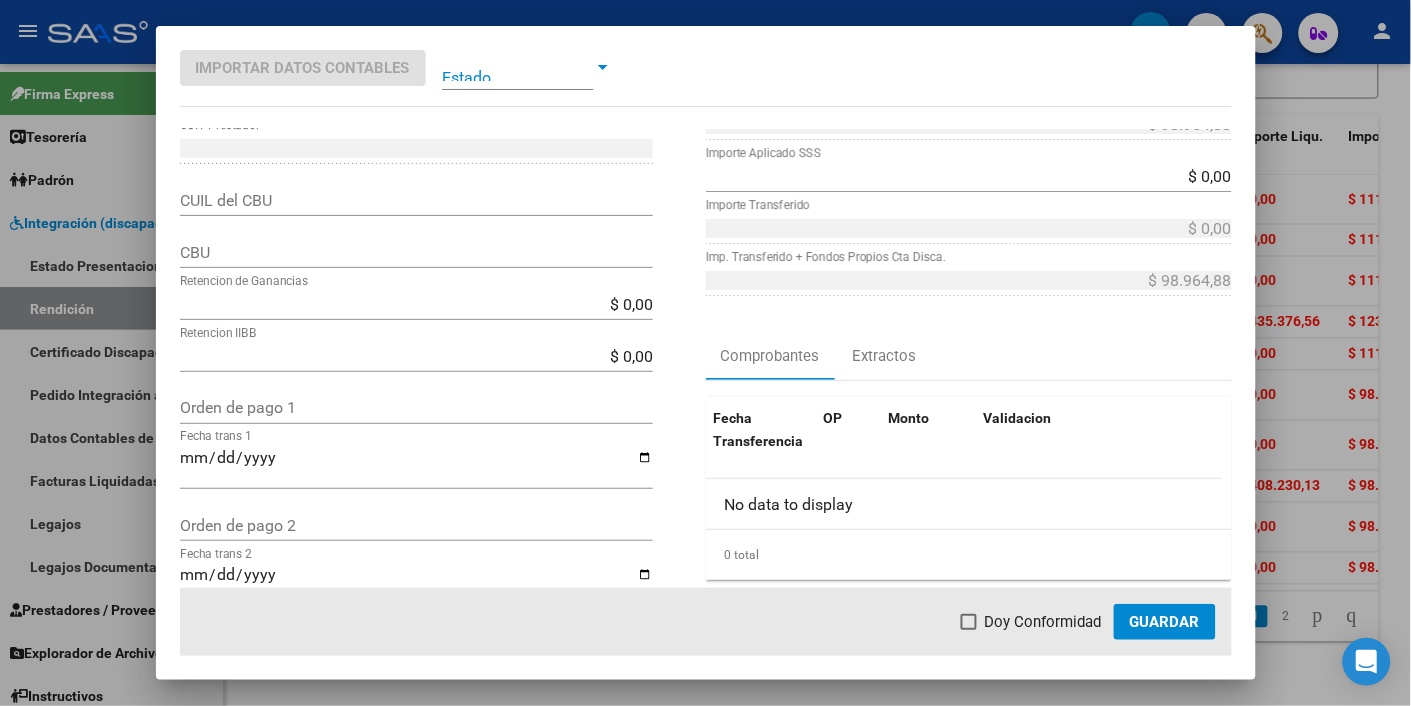 click on "CBU" at bounding box center (416, 252) 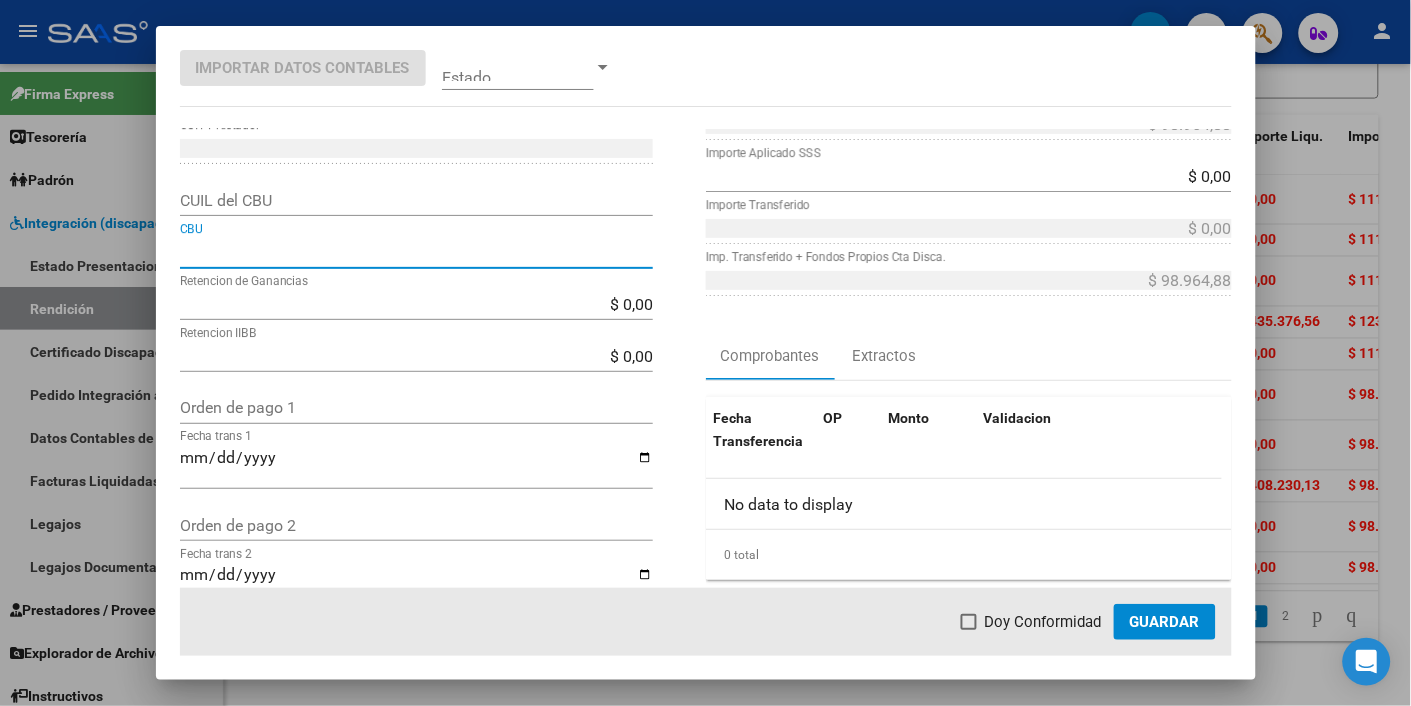 paste on "[NUMBER]" 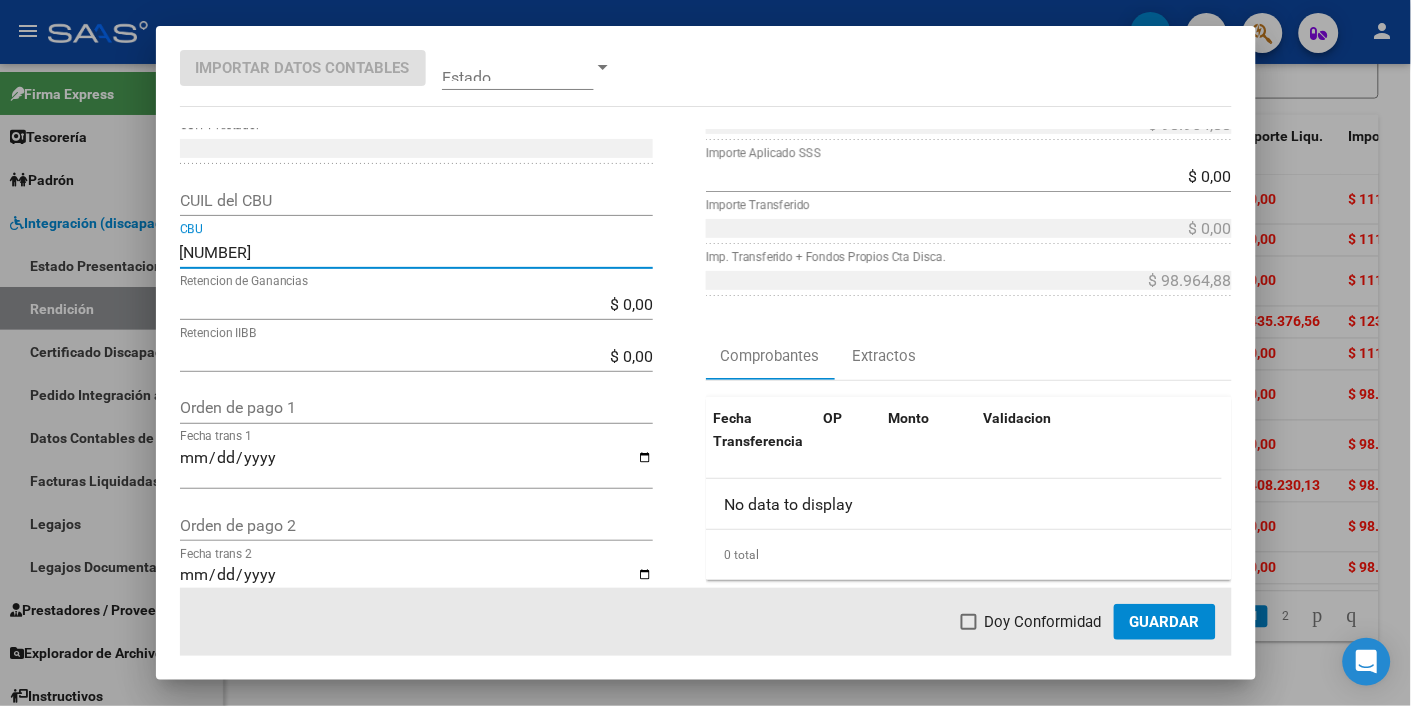 type on "[NUMBER]" 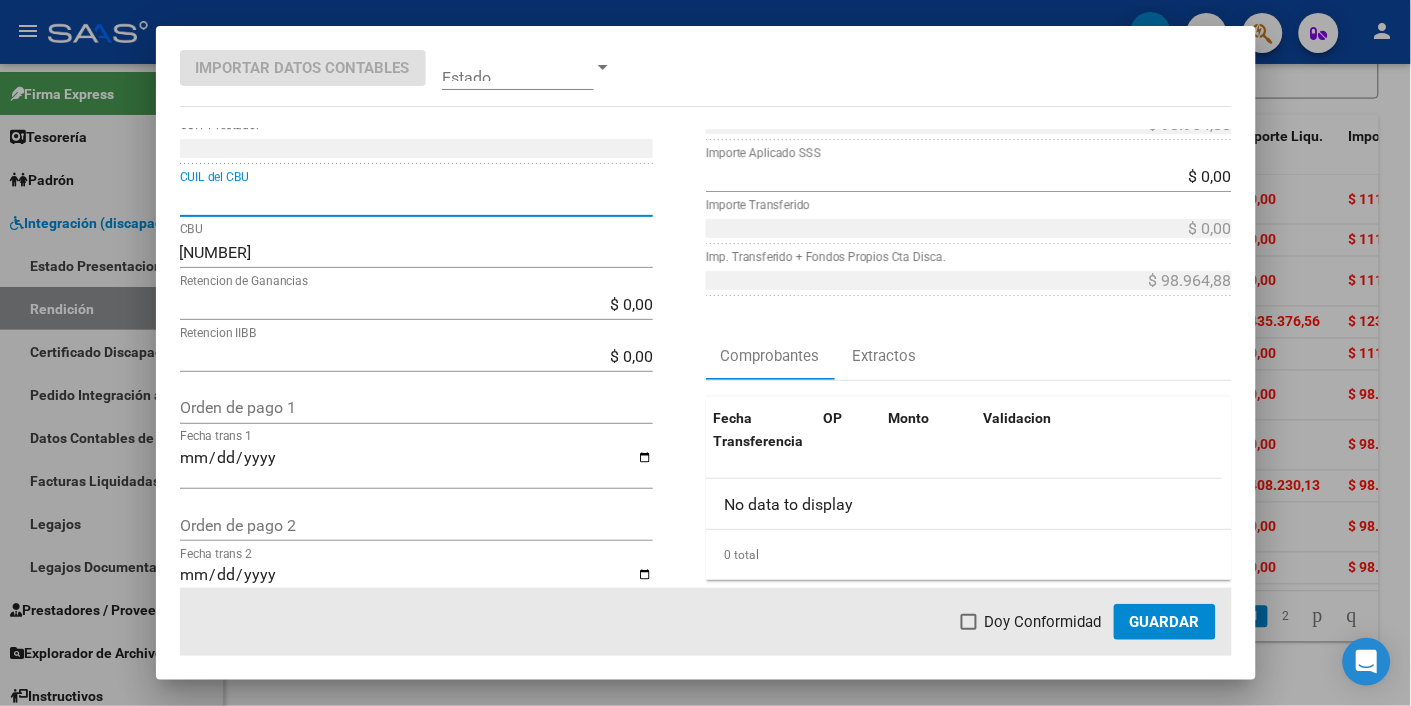 click on "CUIL del CBU" at bounding box center [416, 200] 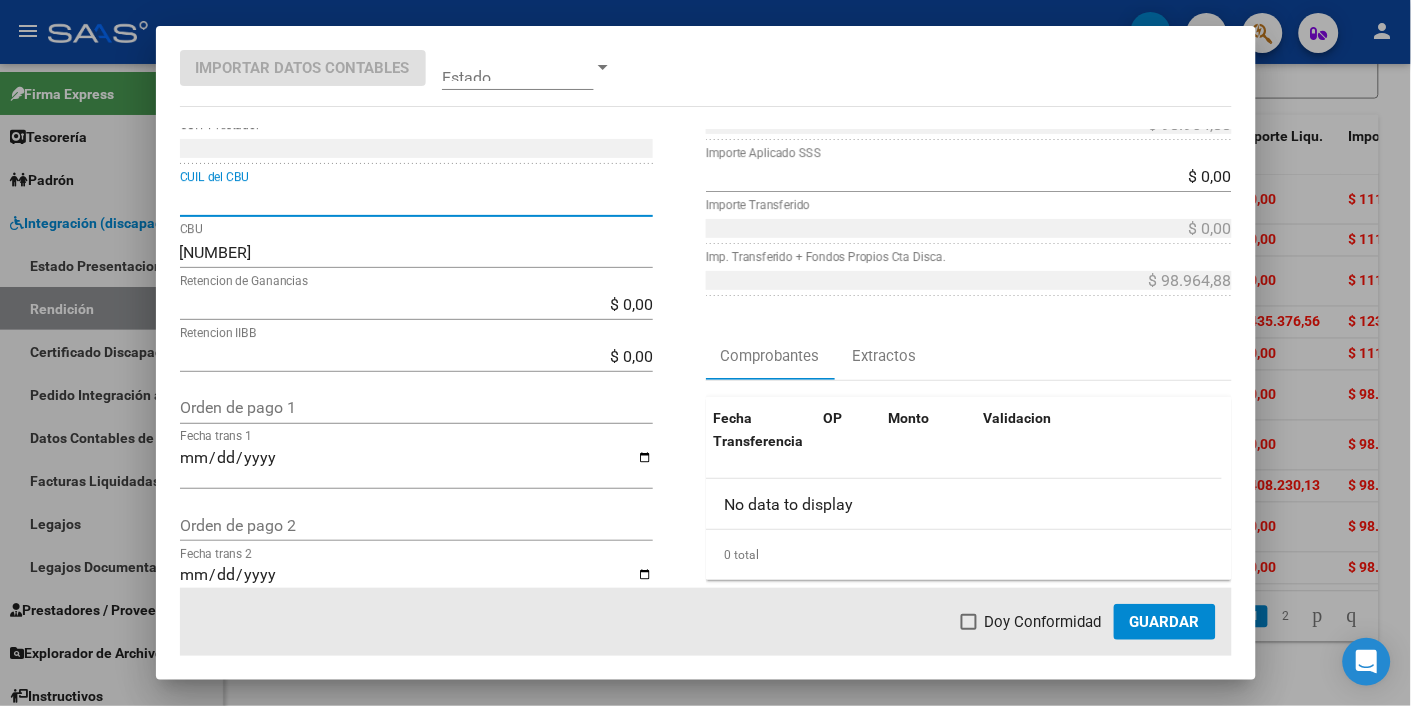 type on "[NUMBER]" 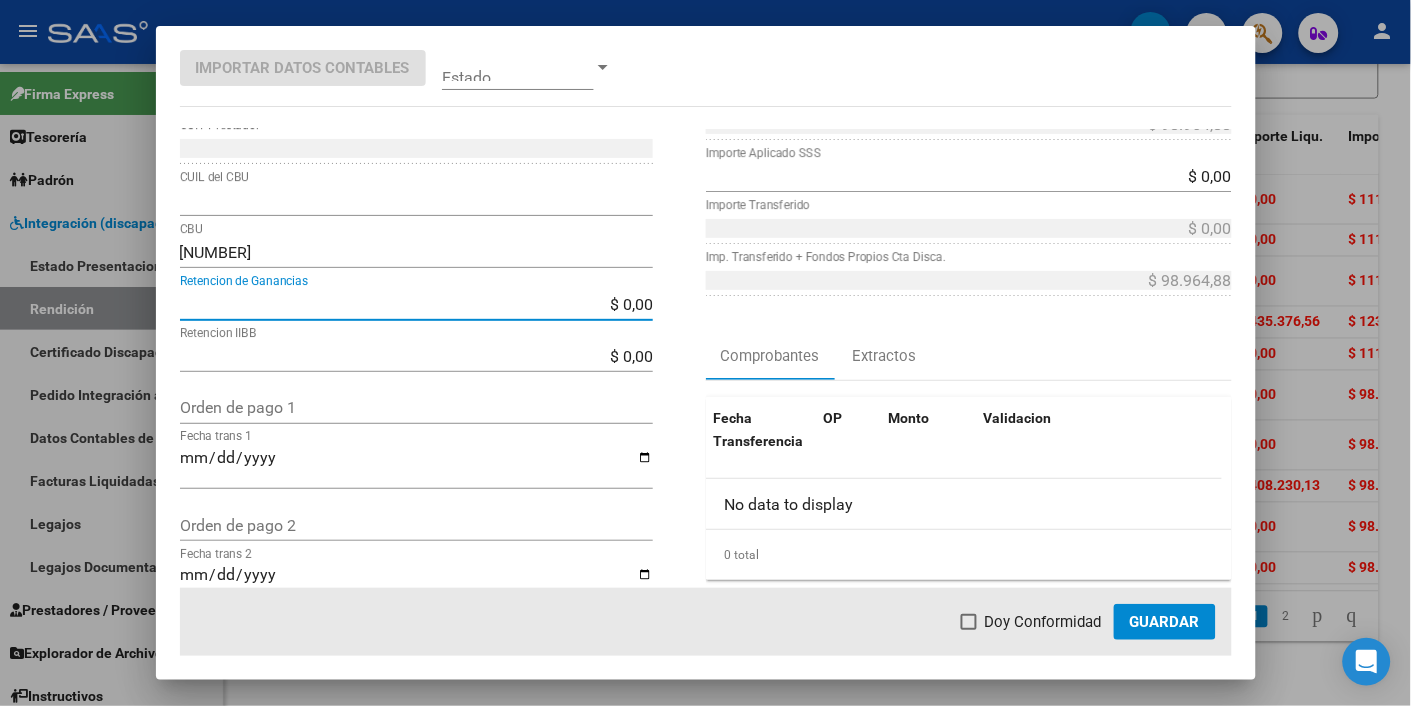 click on "Orden de pago 1" at bounding box center [416, 407] 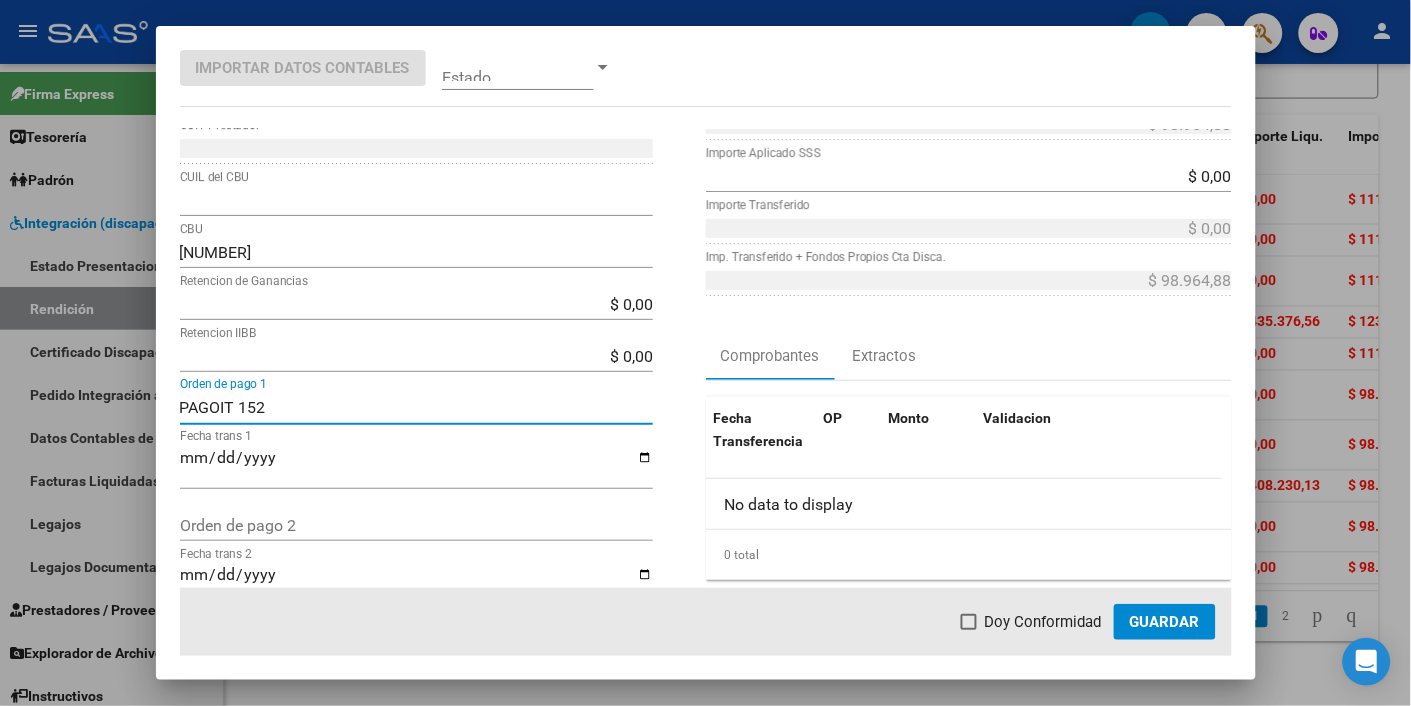 type on "PAGOIT 152" 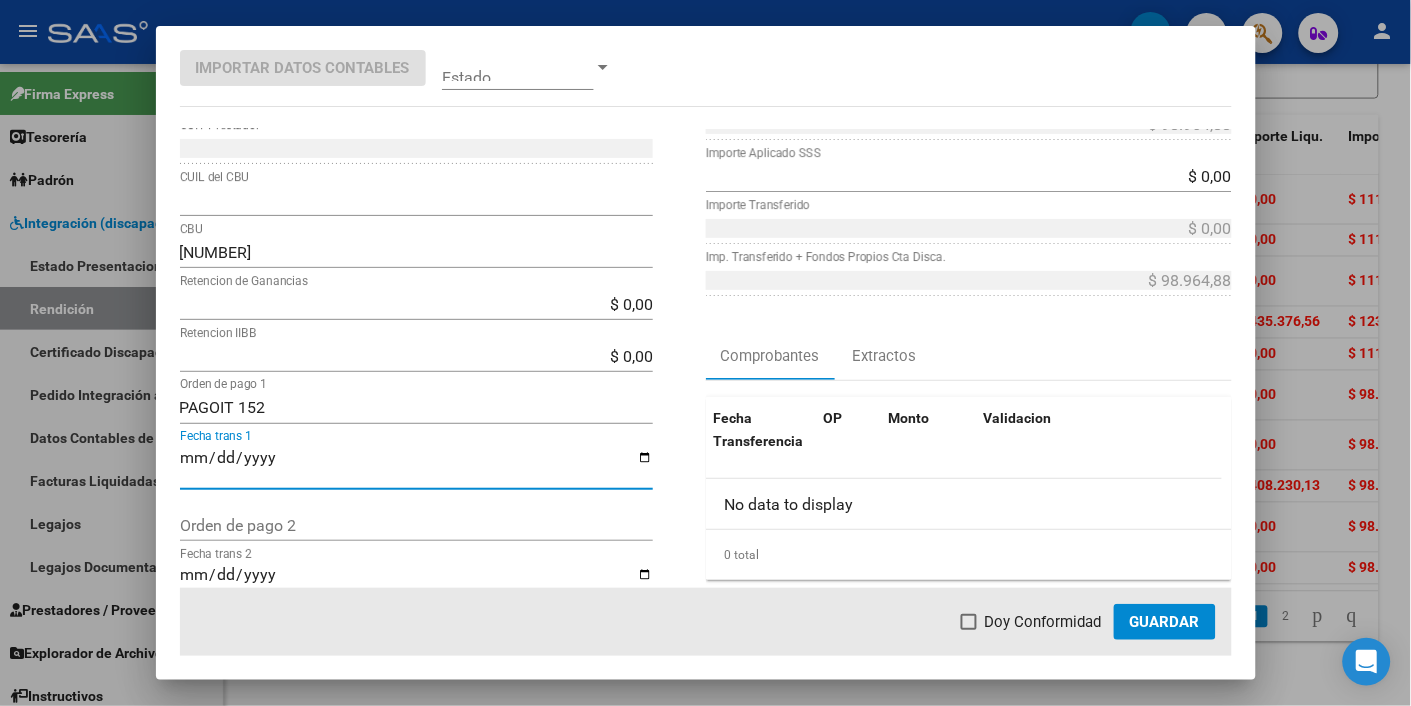 click on "Fecha trans 1" at bounding box center (416, 466) 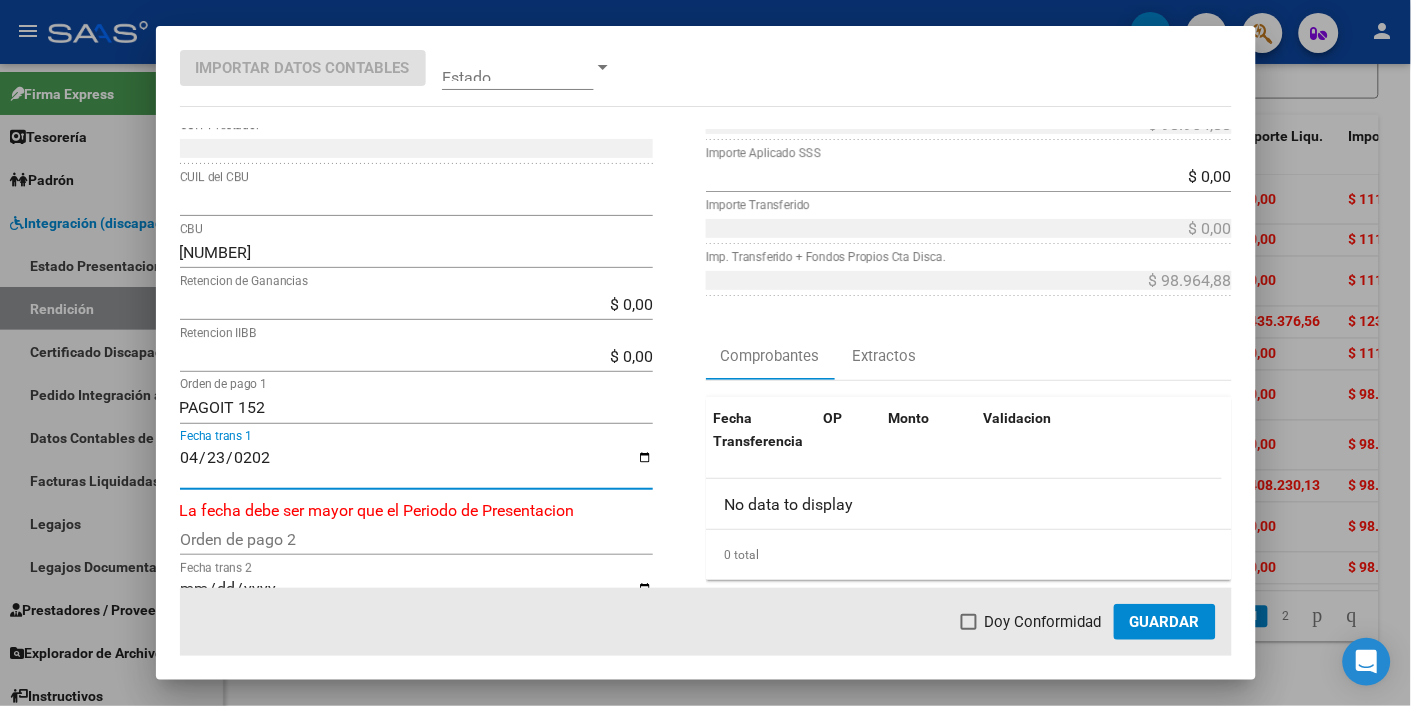 type on "2025-04-23" 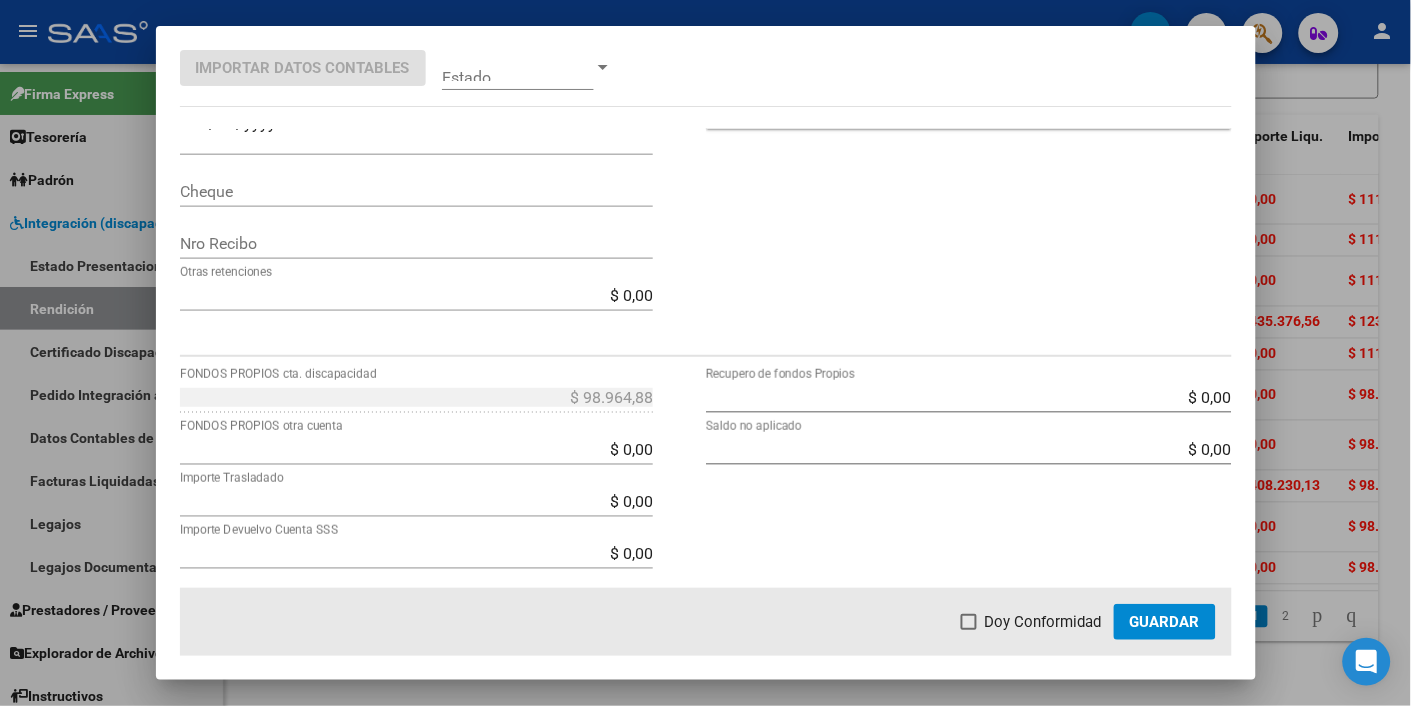 scroll, scrollTop: 625, scrollLeft: 0, axis: vertical 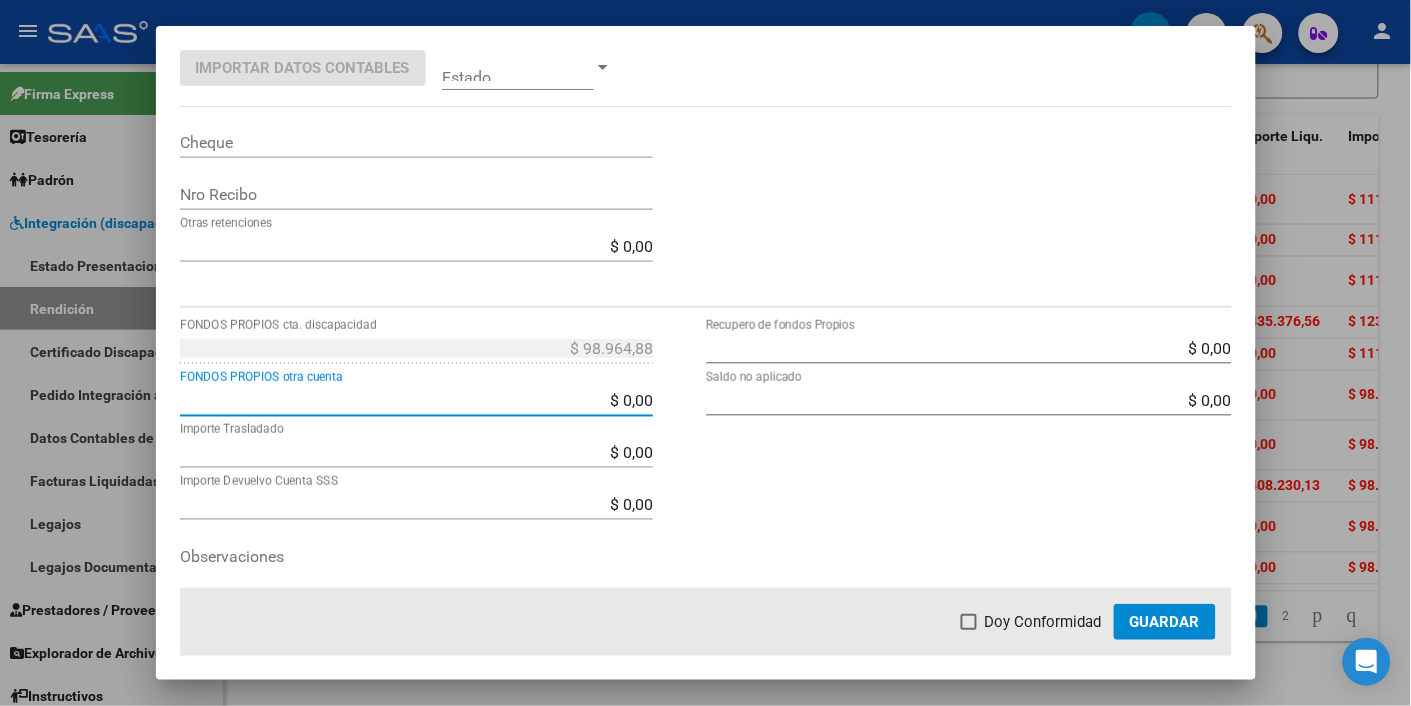 click on "$ 0,00" at bounding box center (416, 400) 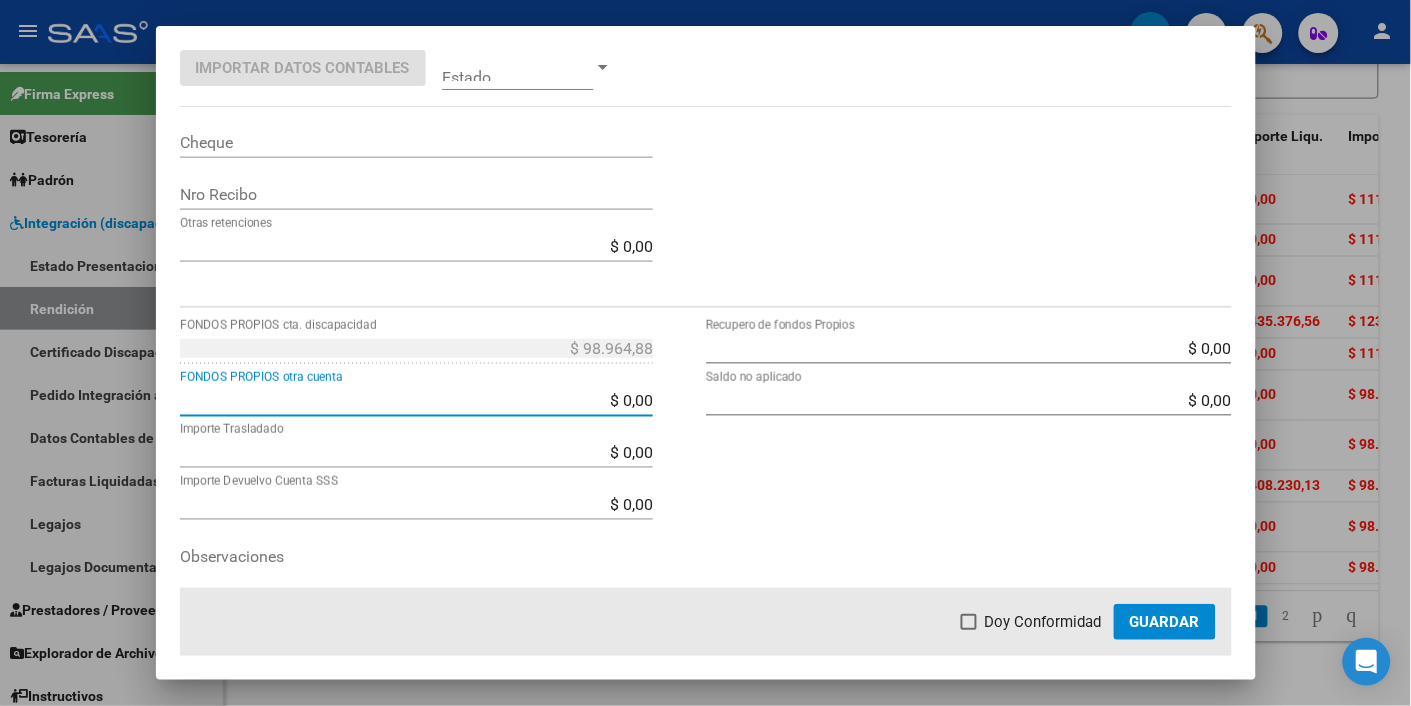 drag, startPoint x: 635, startPoint y: 397, endPoint x: 679, endPoint y: 397, distance: 44 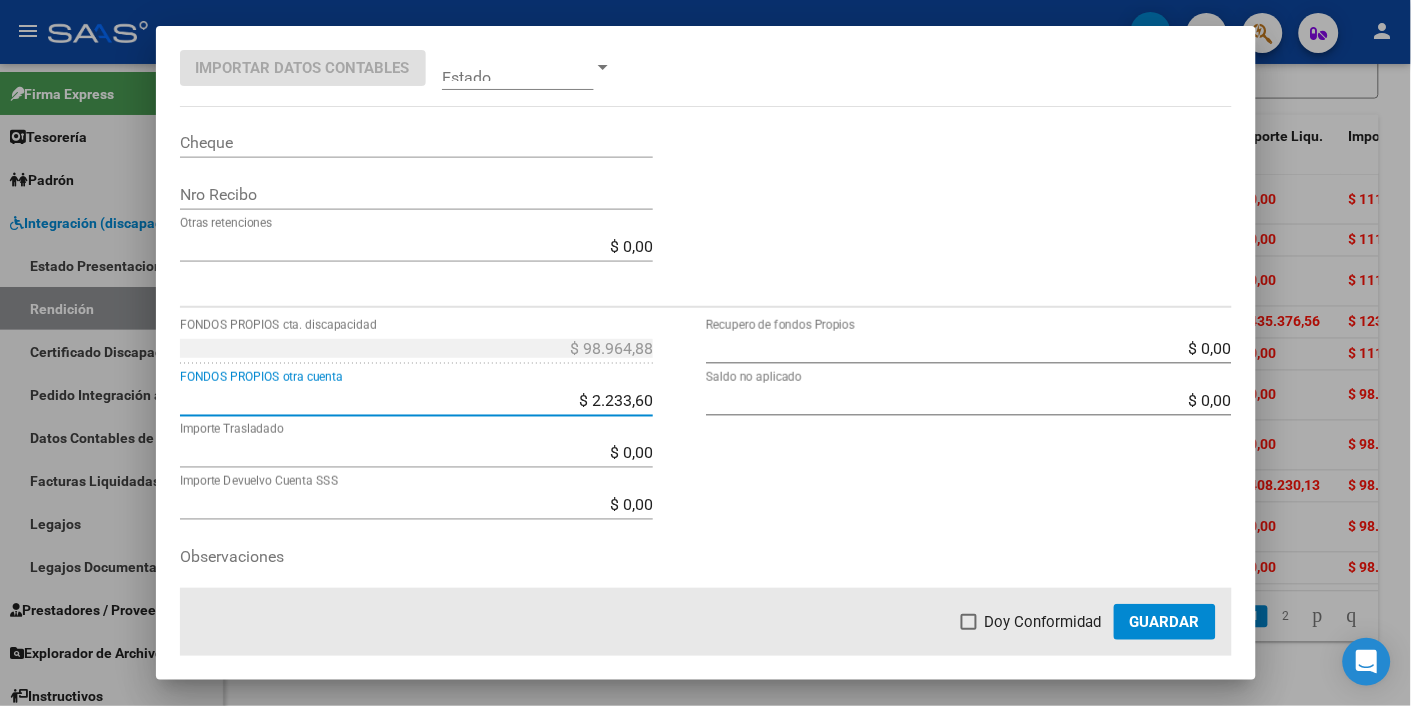 type on "$ 22.336,01" 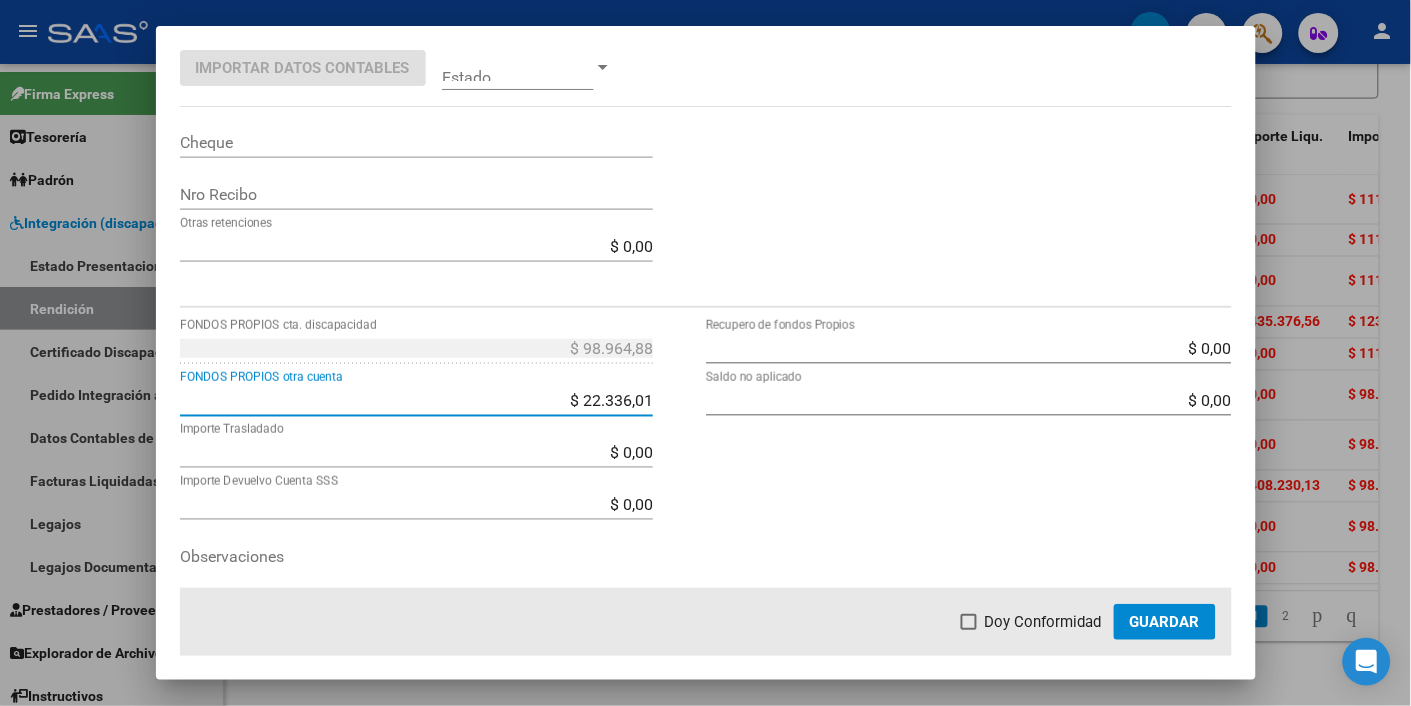click on "$ 0,00 Recupero de fondos Propios    $ 0,00 Saldo no aplicado" at bounding box center [969, 500] 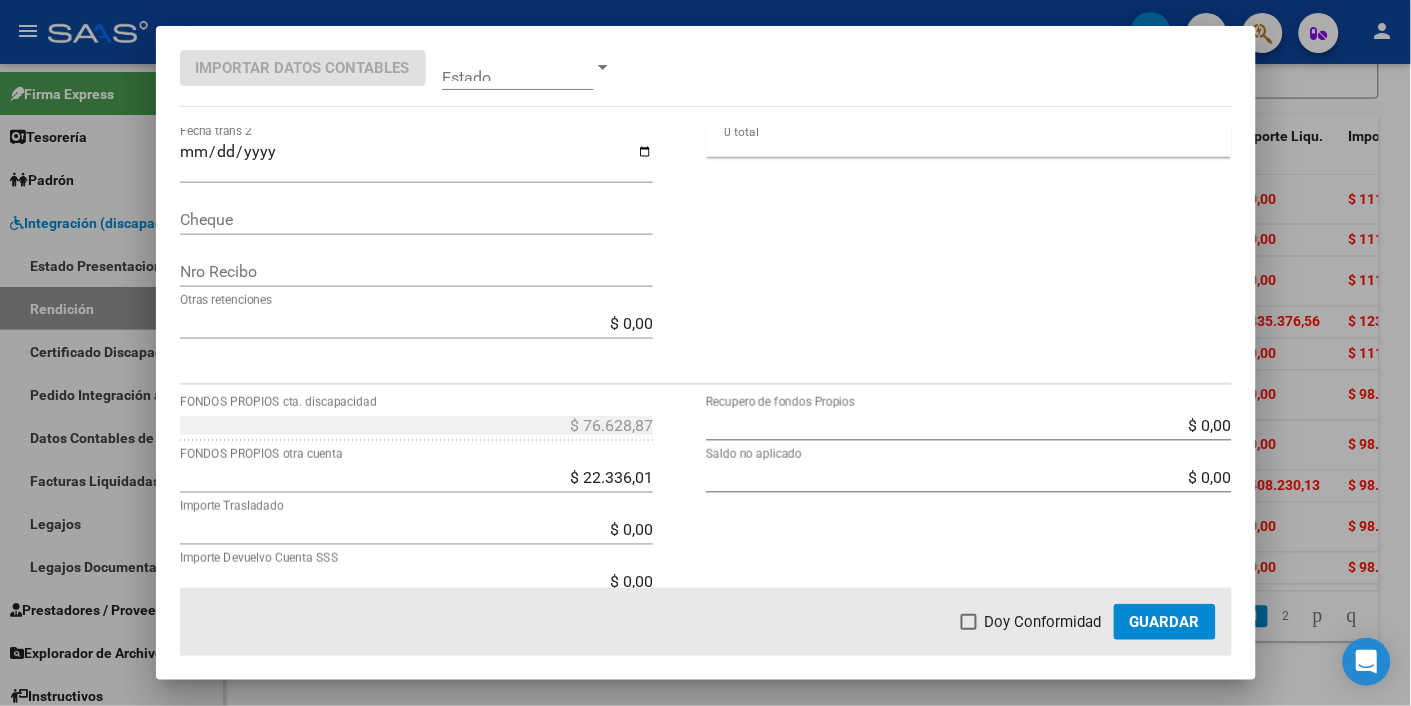 scroll, scrollTop: 454, scrollLeft: 0, axis: vertical 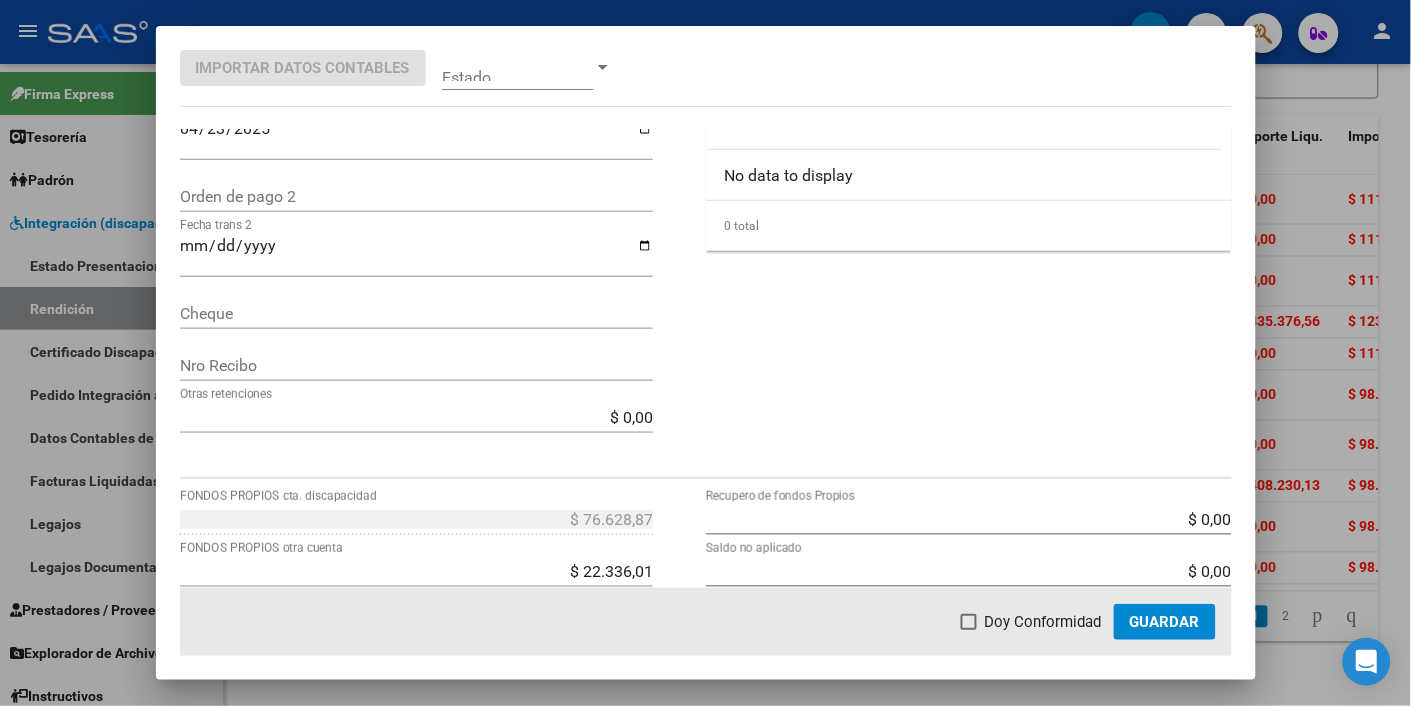 click on "Nro Recibo" at bounding box center (416, 365) 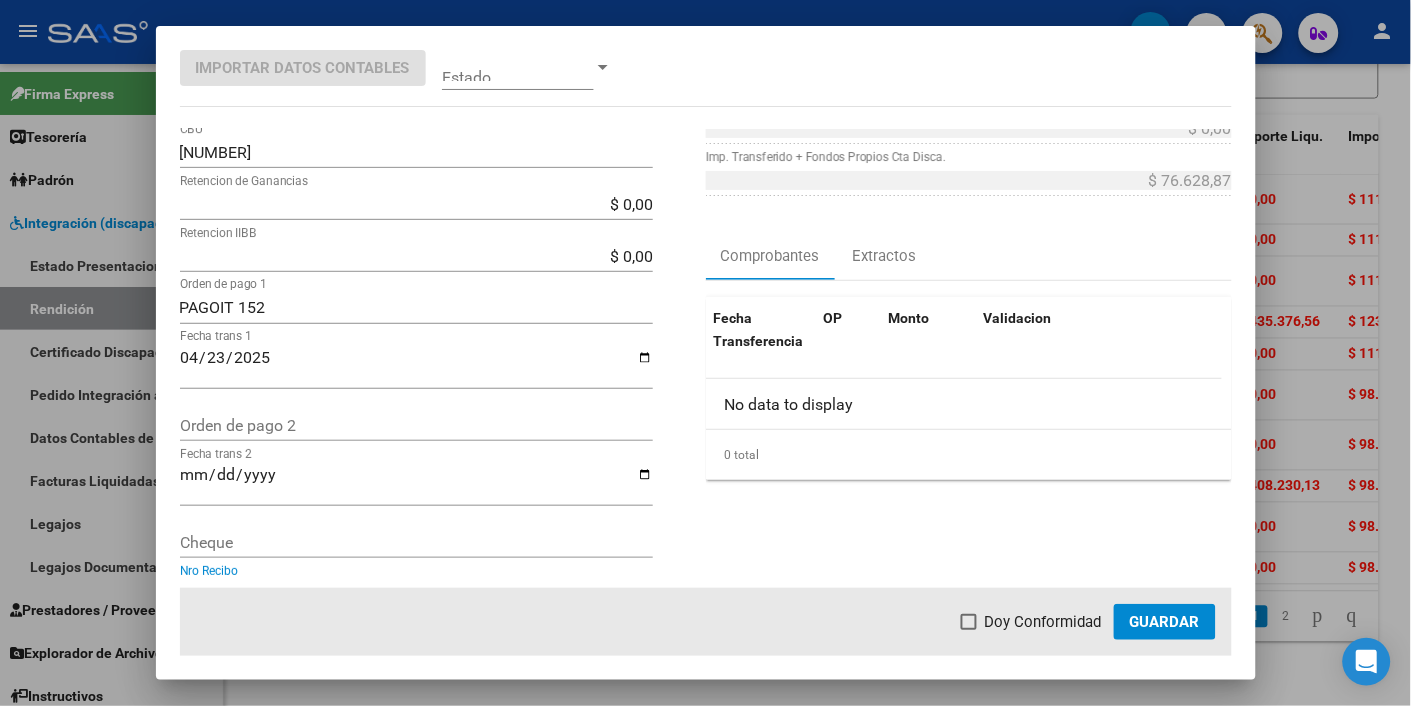 scroll, scrollTop: 250, scrollLeft: 0, axis: vertical 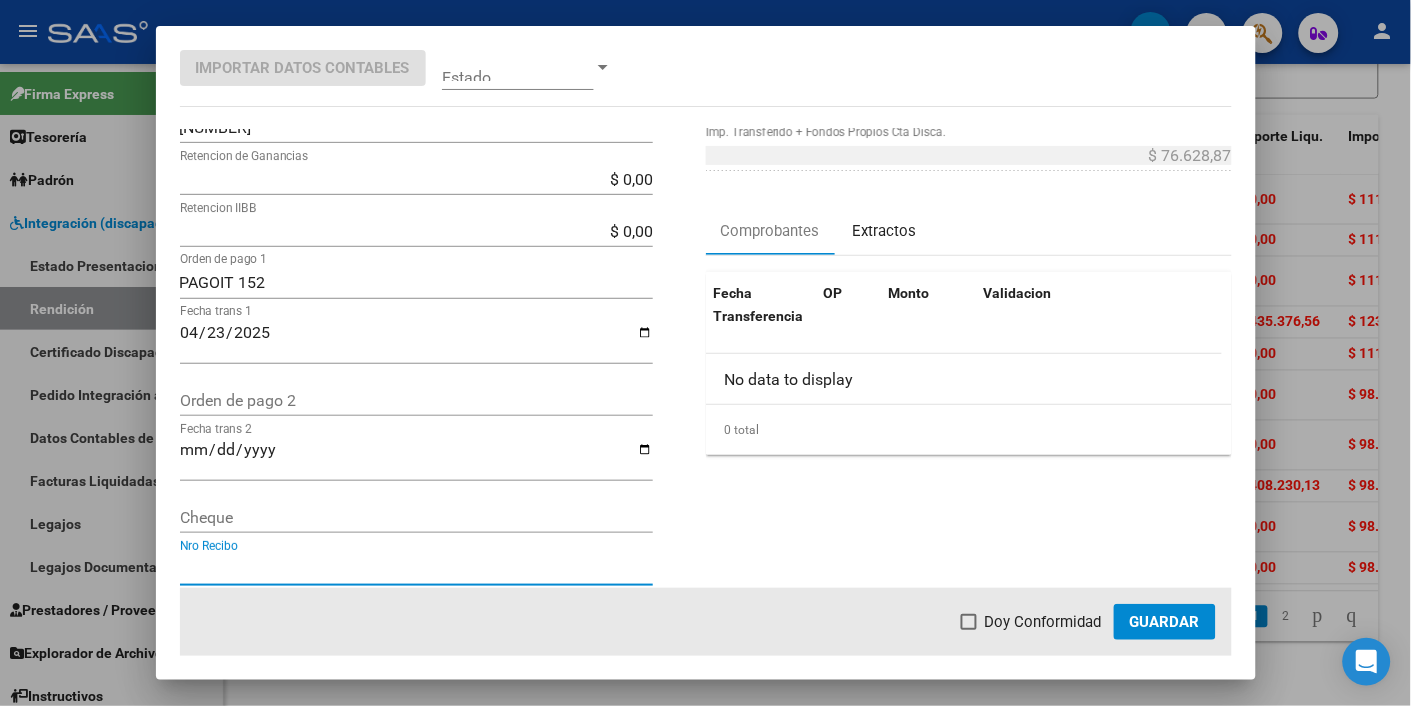 click on "Extractos" at bounding box center (885, 231) 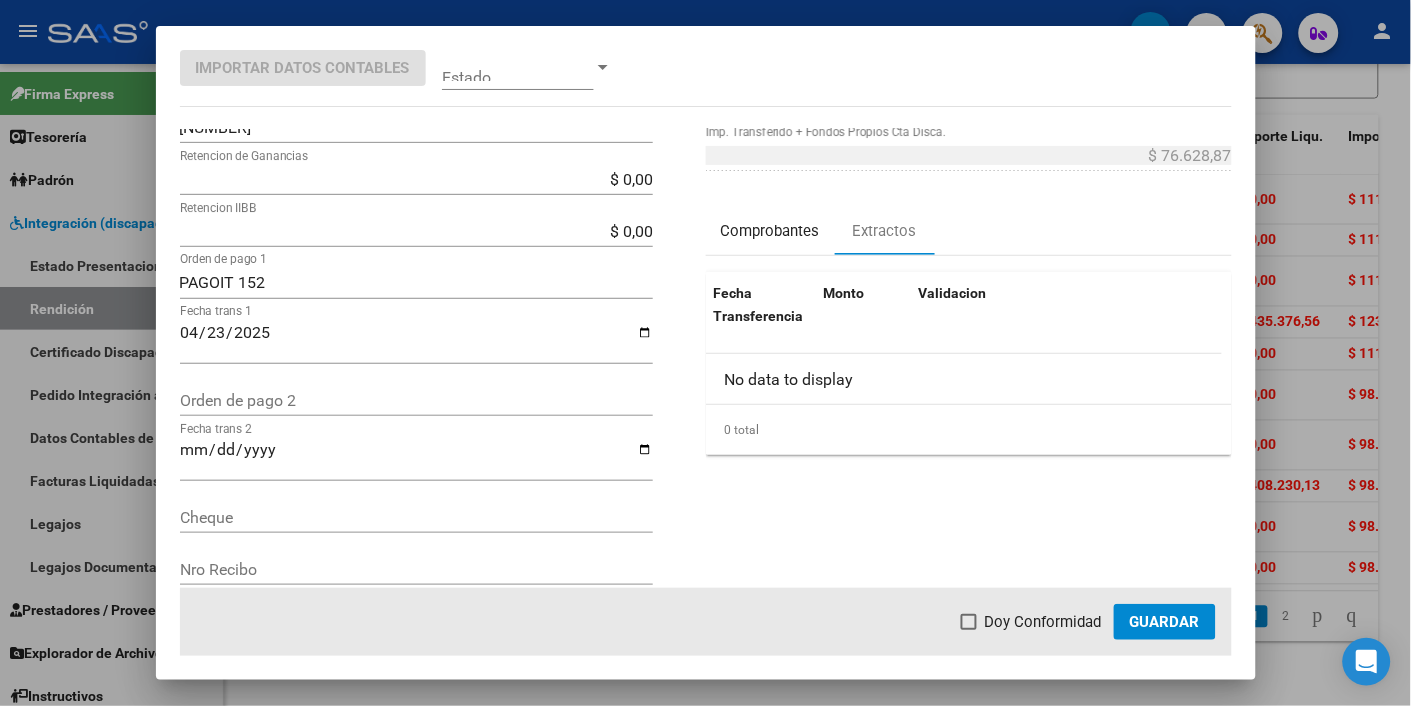 click on "Comprobantes" at bounding box center (770, 231) 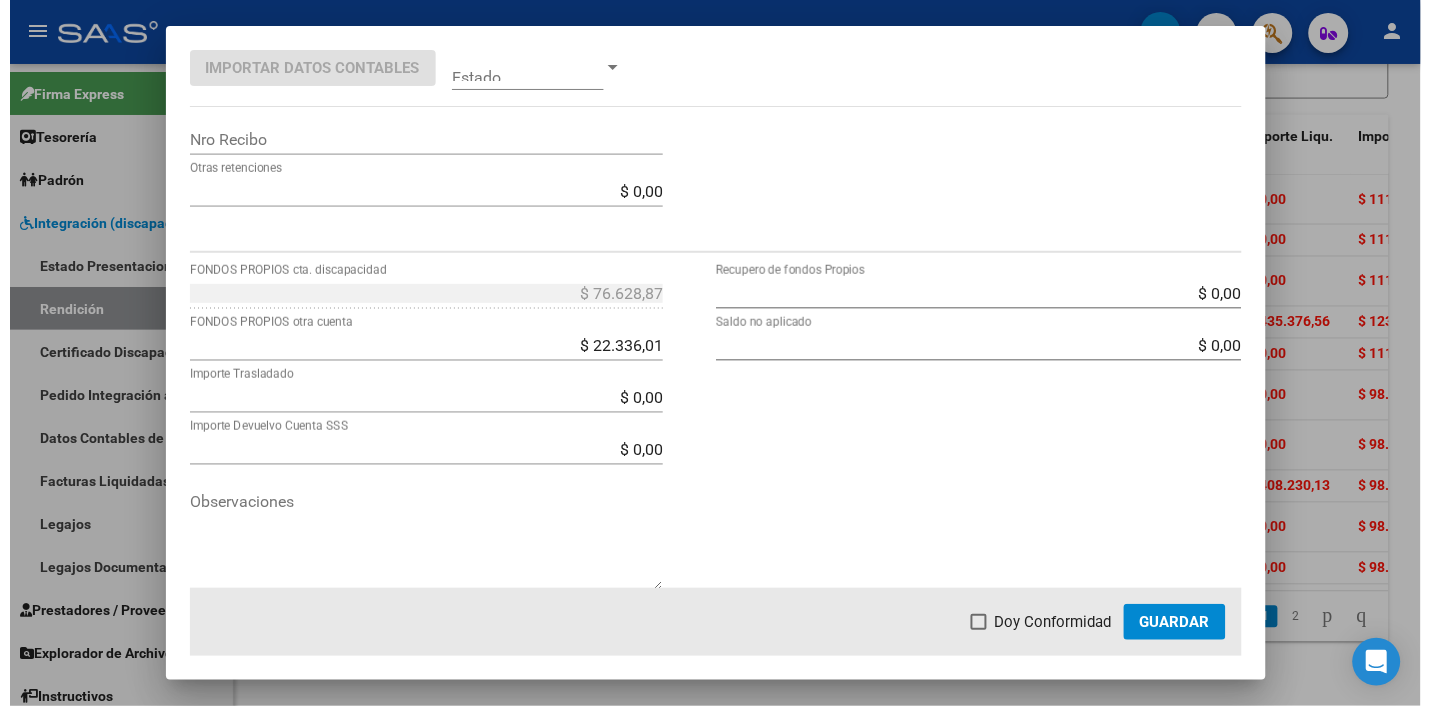 scroll, scrollTop: 705, scrollLeft: 0, axis: vertical 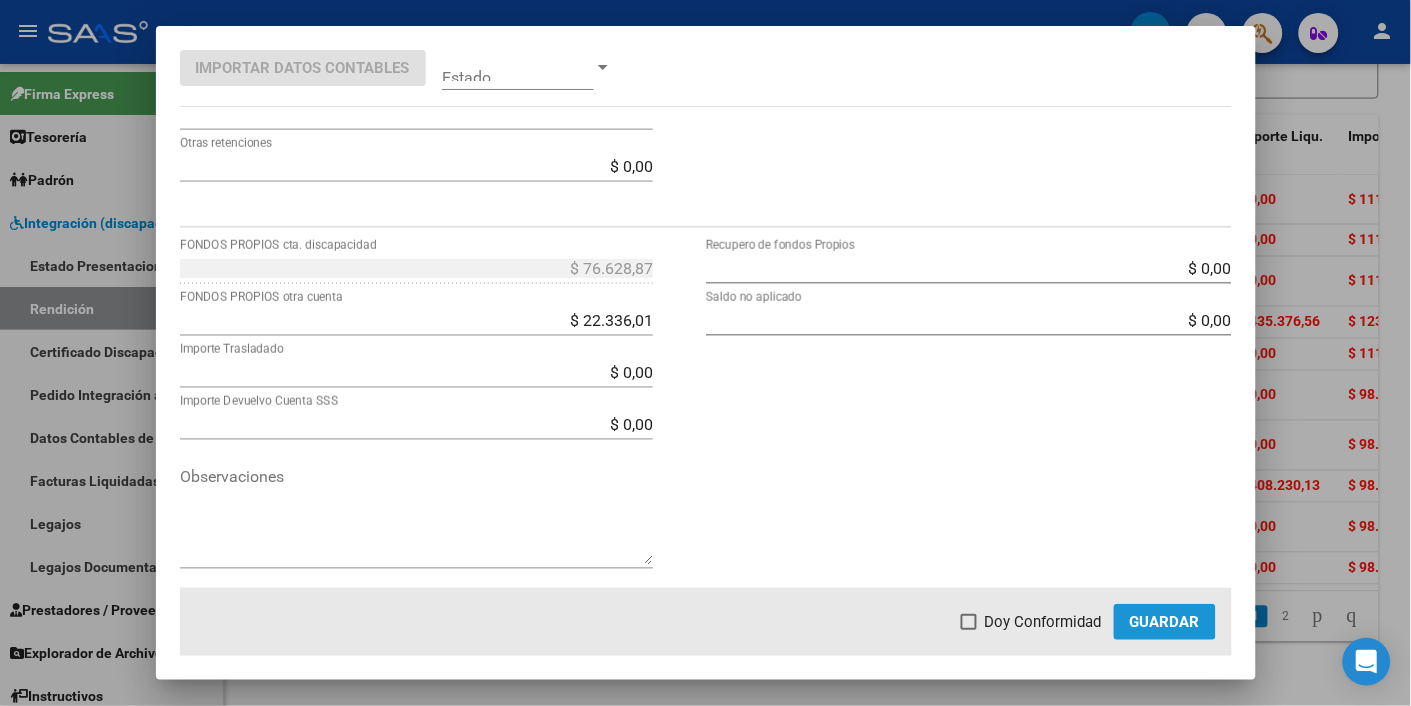 click on "Guardar" 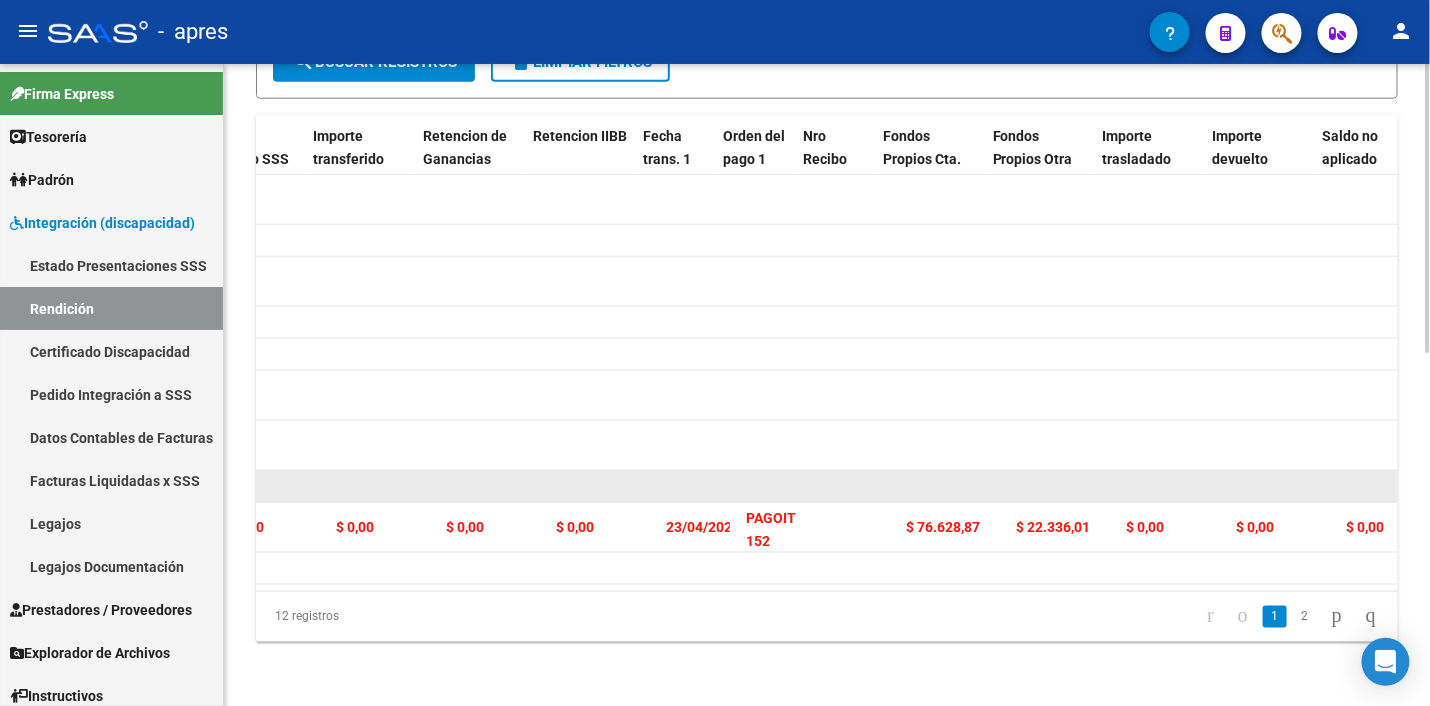scroll, scrollTop: 0, scrollLeft: 1516, axis: horizontal 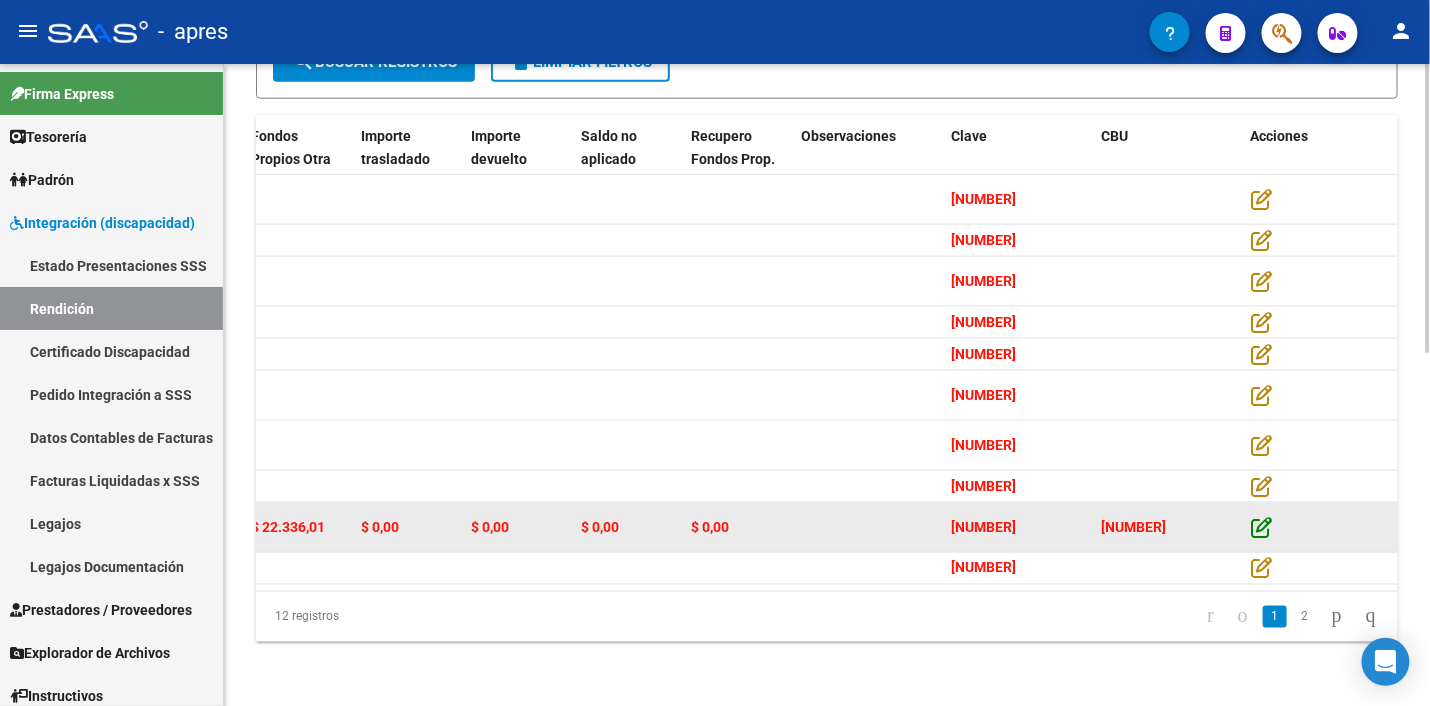 click 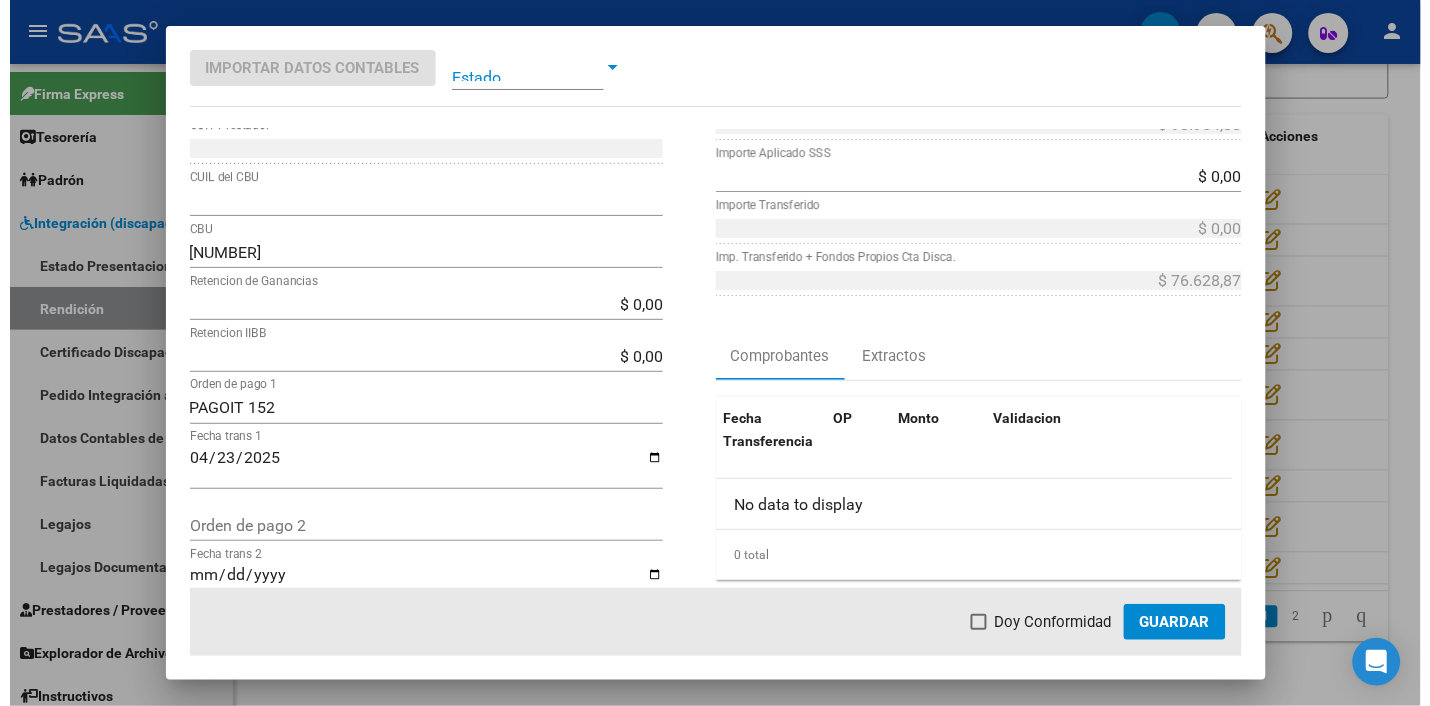 scroll, scrollTop: 0, scrollLeft: 0, axis: both 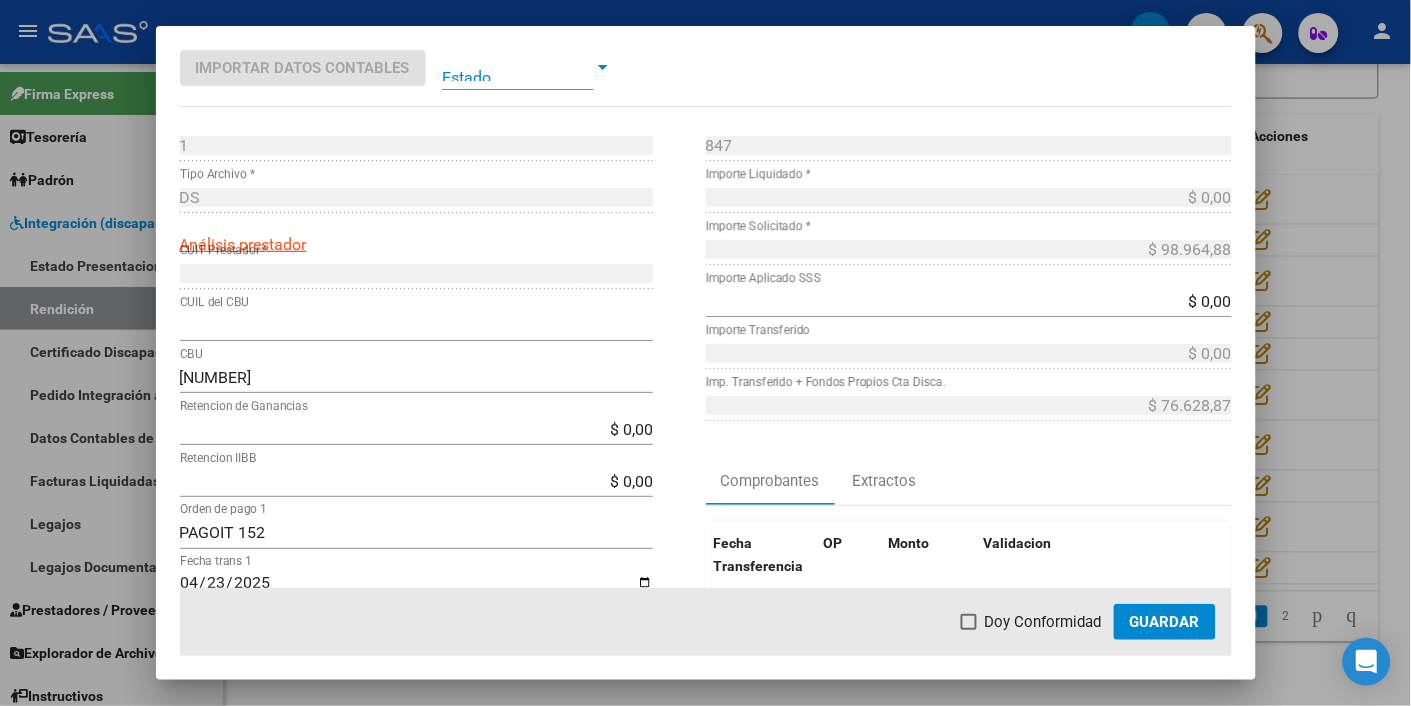 click at bounding box center [705, 353] 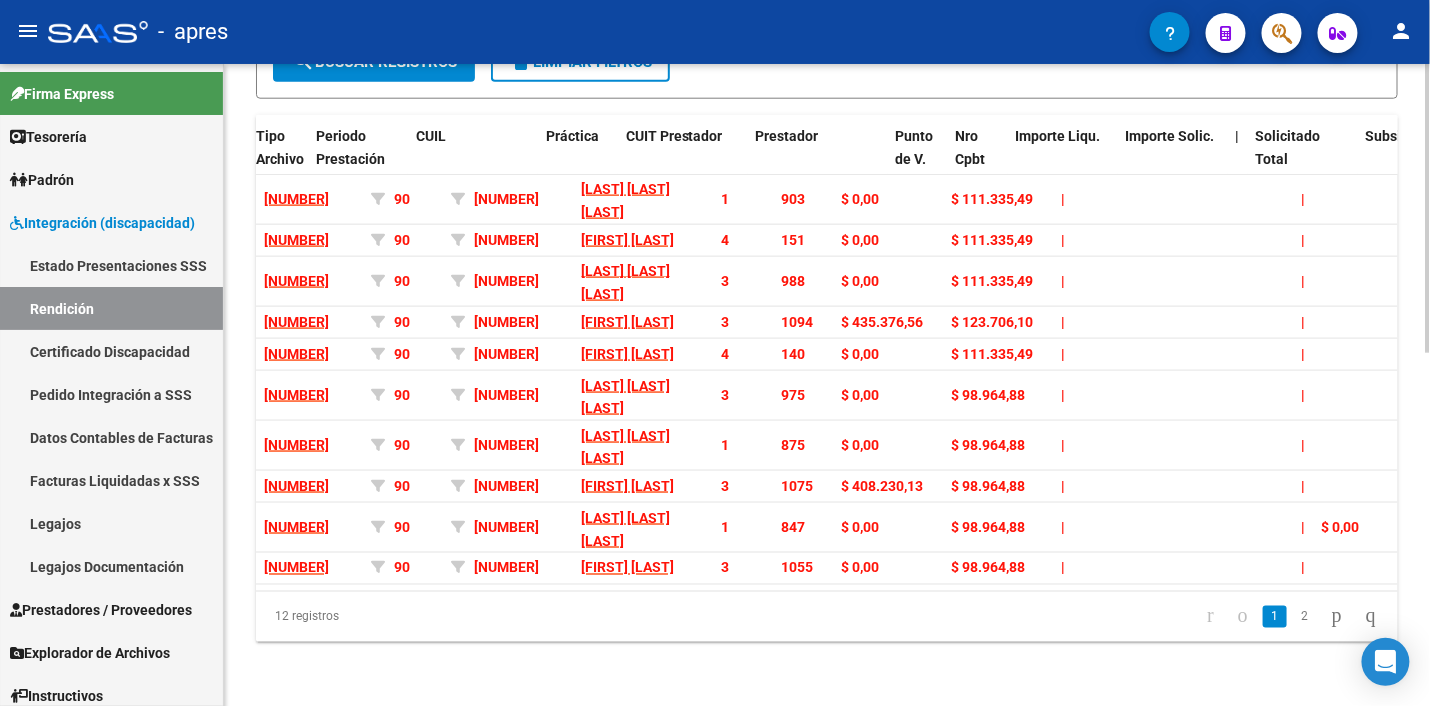 scroll, scrollTop: 0, scrollLeft: 0, axis: both 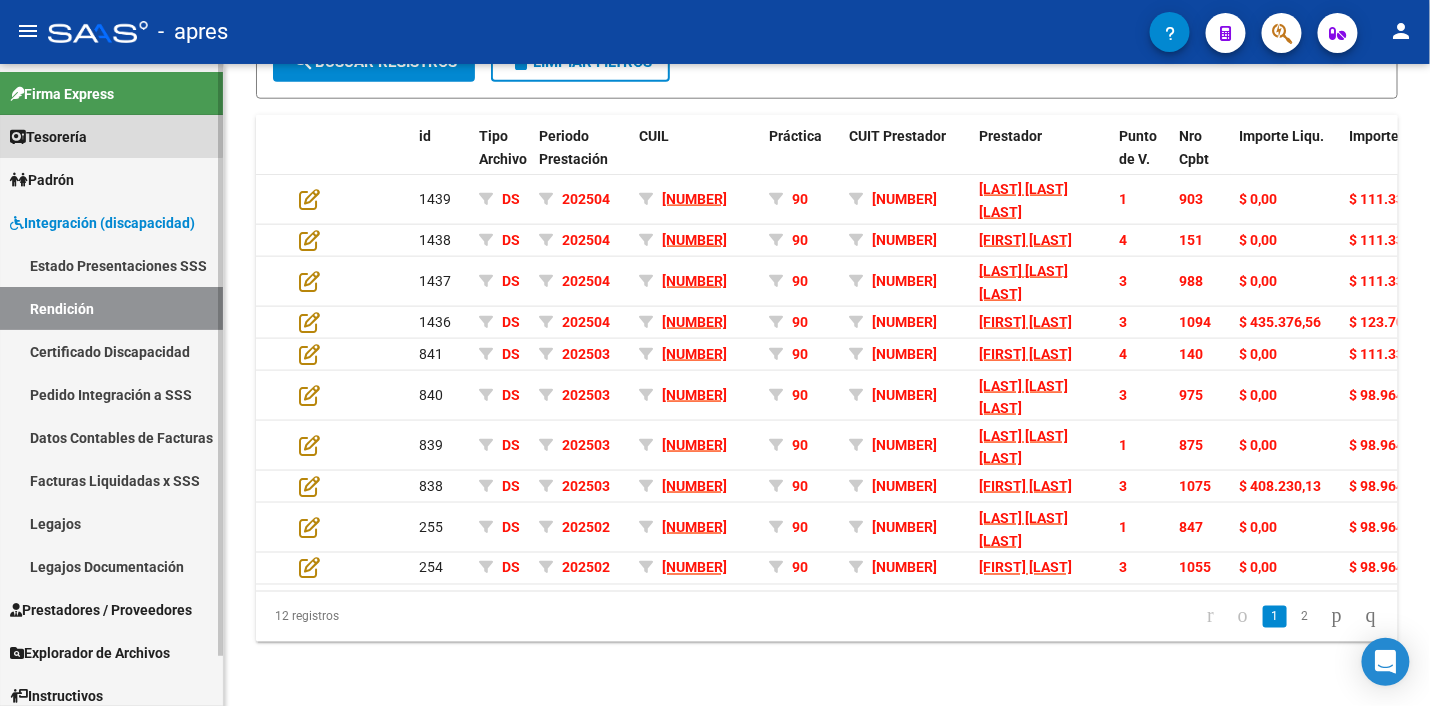 click on "Tesorería" at bounding box center (48, 137) 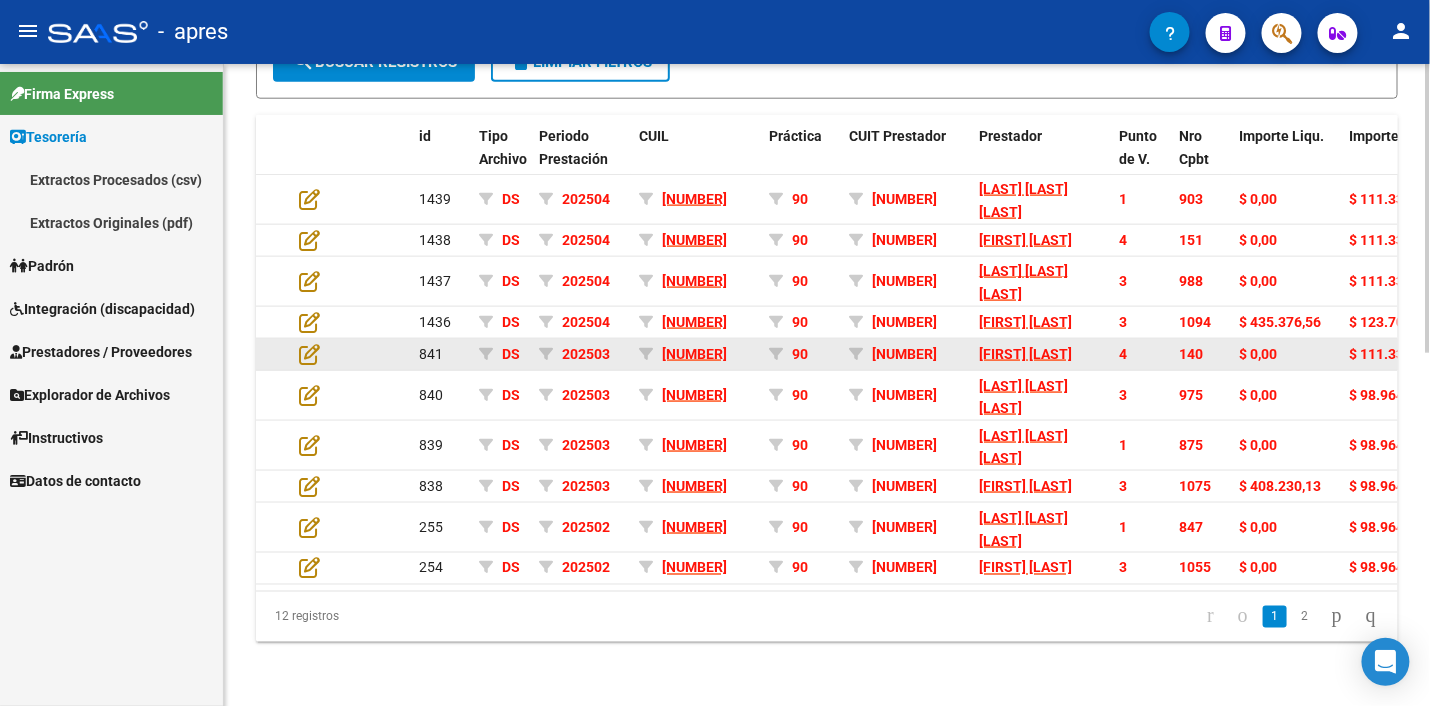 scroll, scrollTop: 783, scrollLeft: 0, axis: vertical 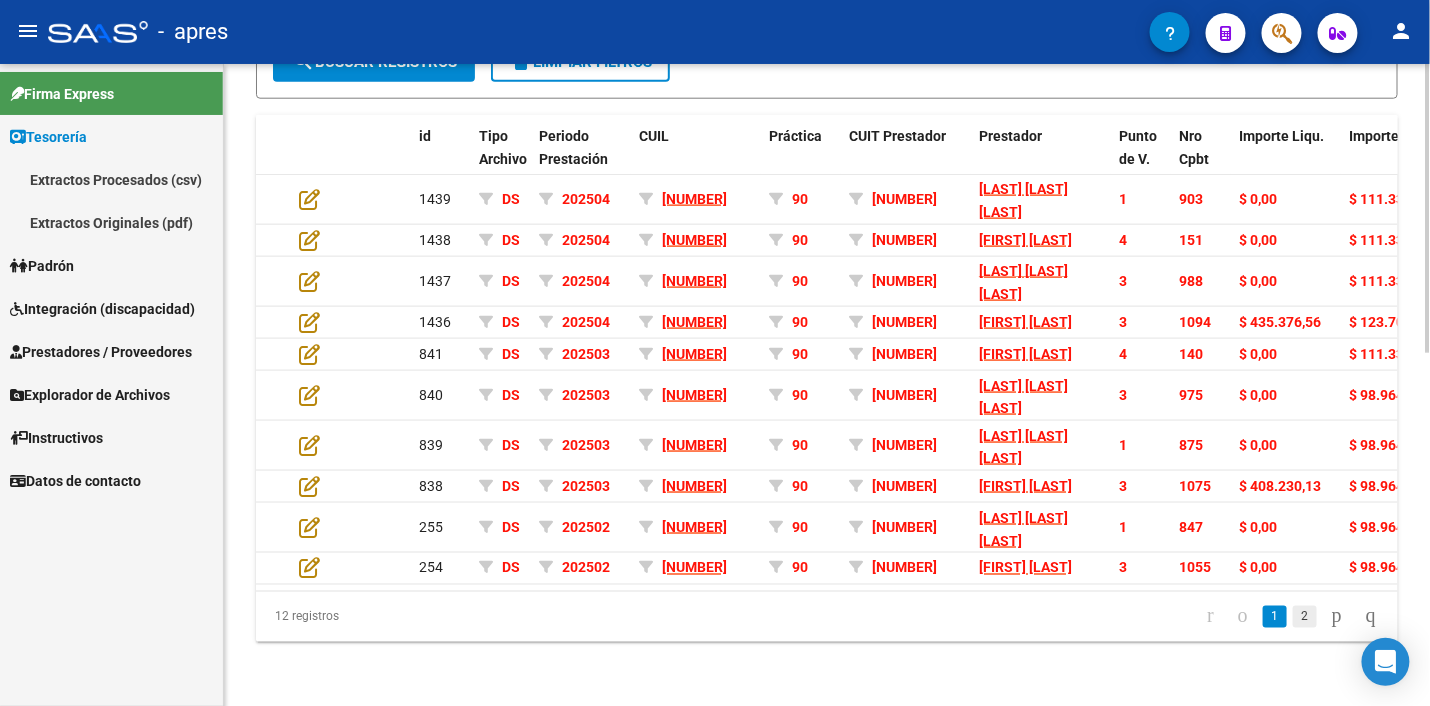 click on "2" 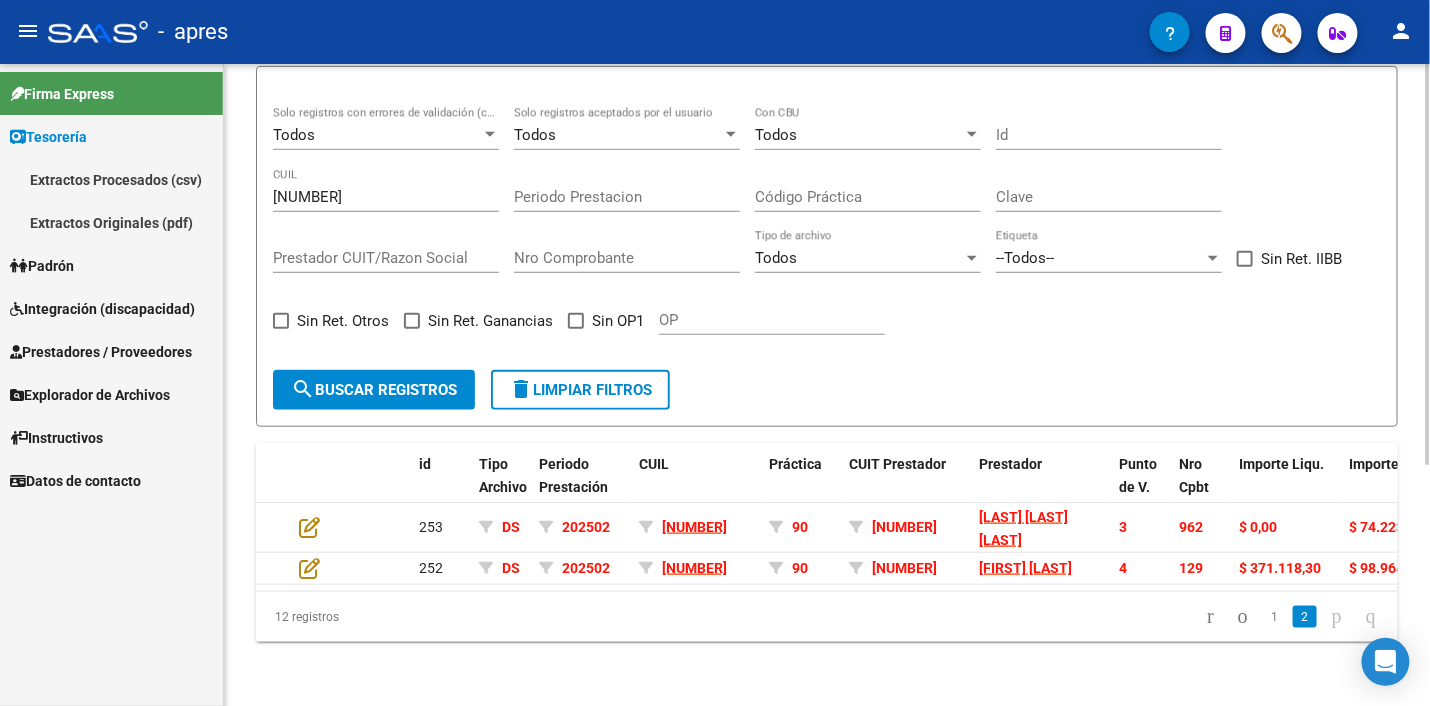 scroll, scrollTop: 384, scrollLeft: 0, axis: vertical 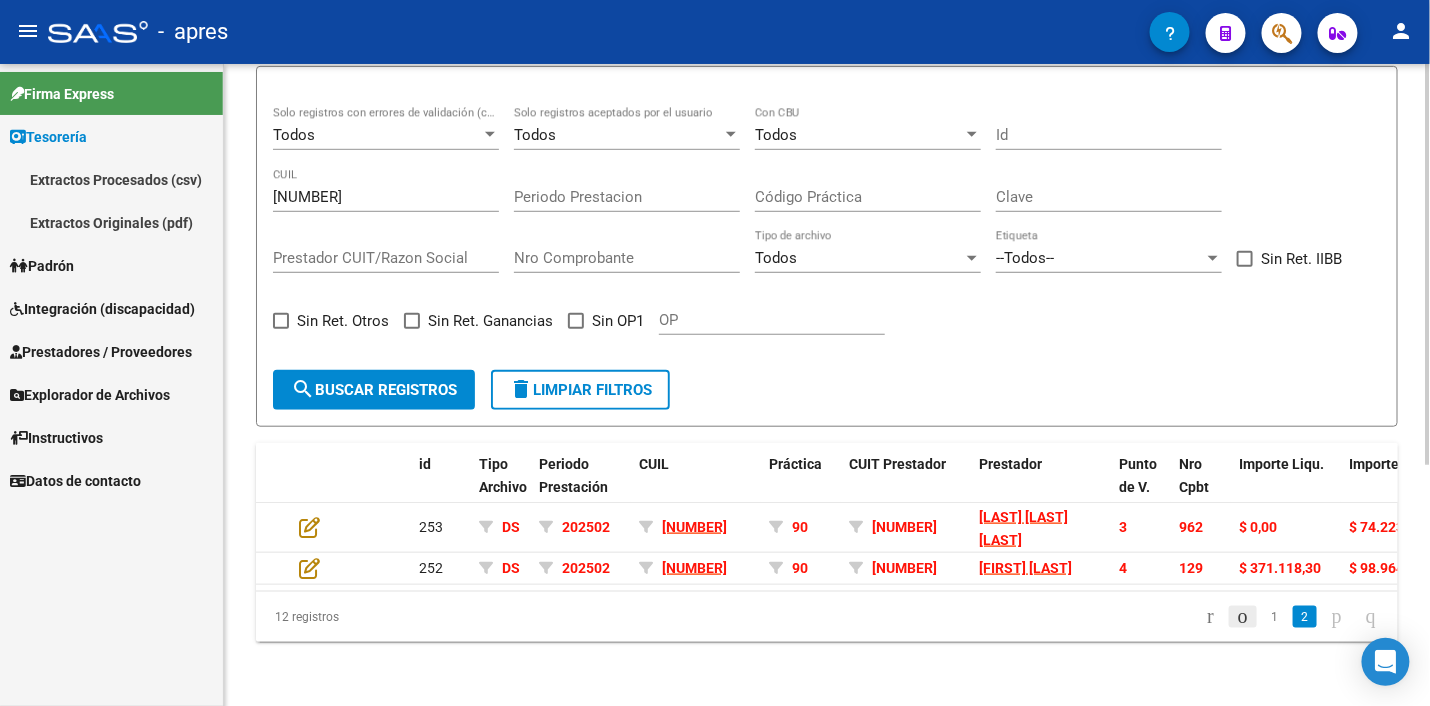 click 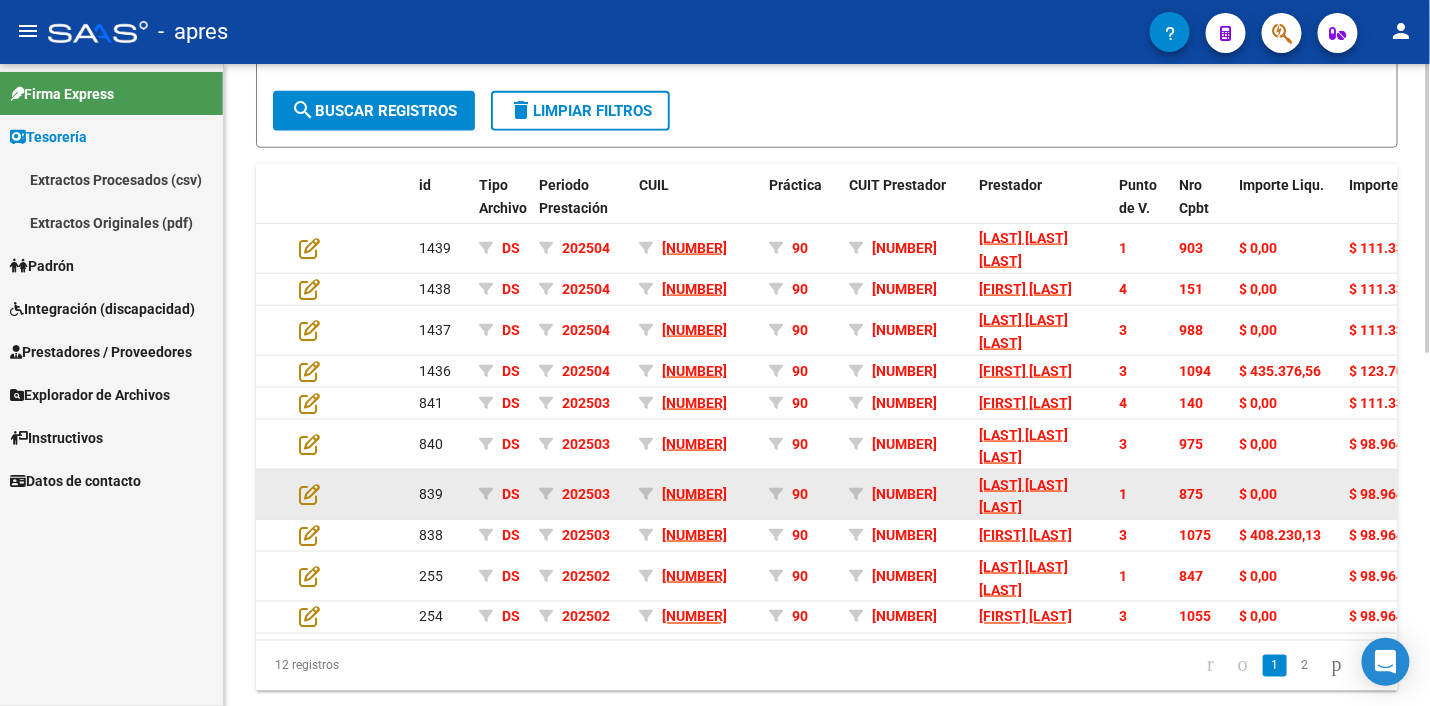 scroll, scrollTop: 758, scrollLeft: 0, axis: vertical 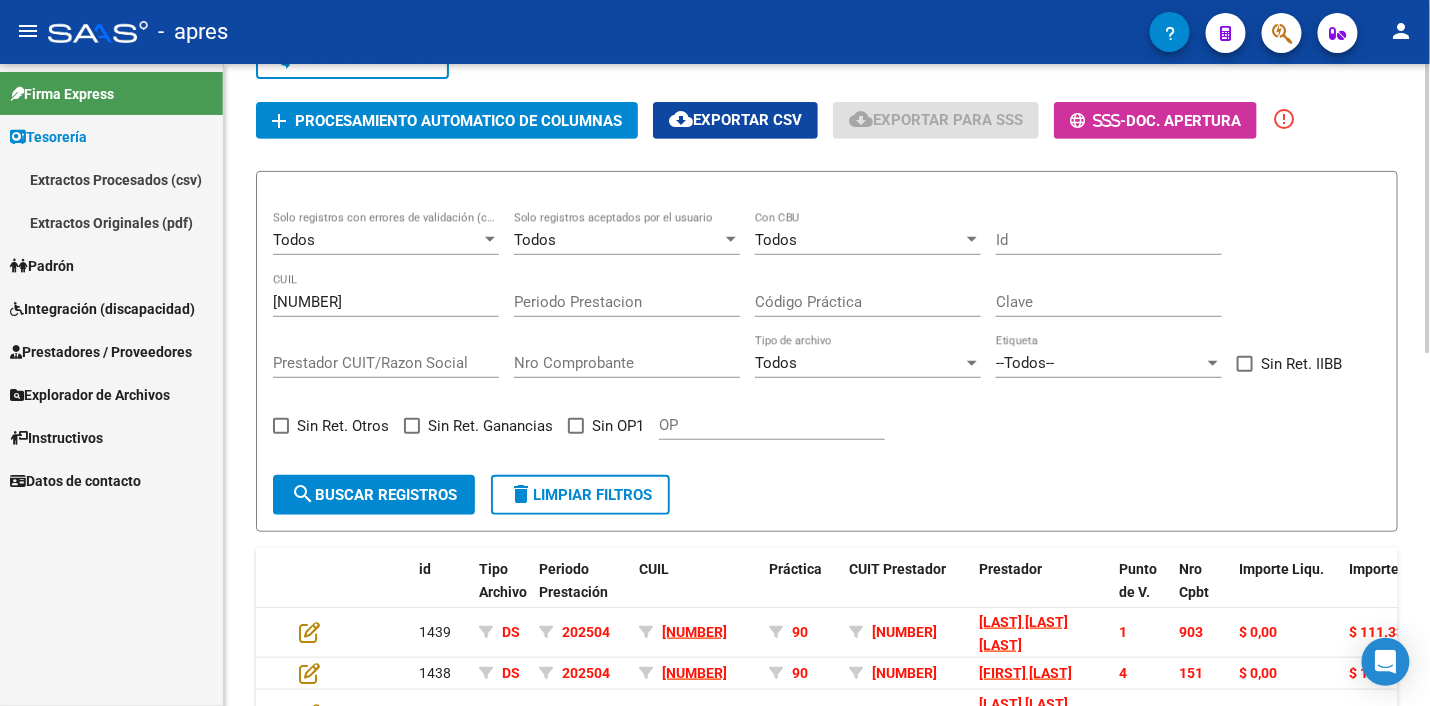 click on "delete  Limpiar filtros" 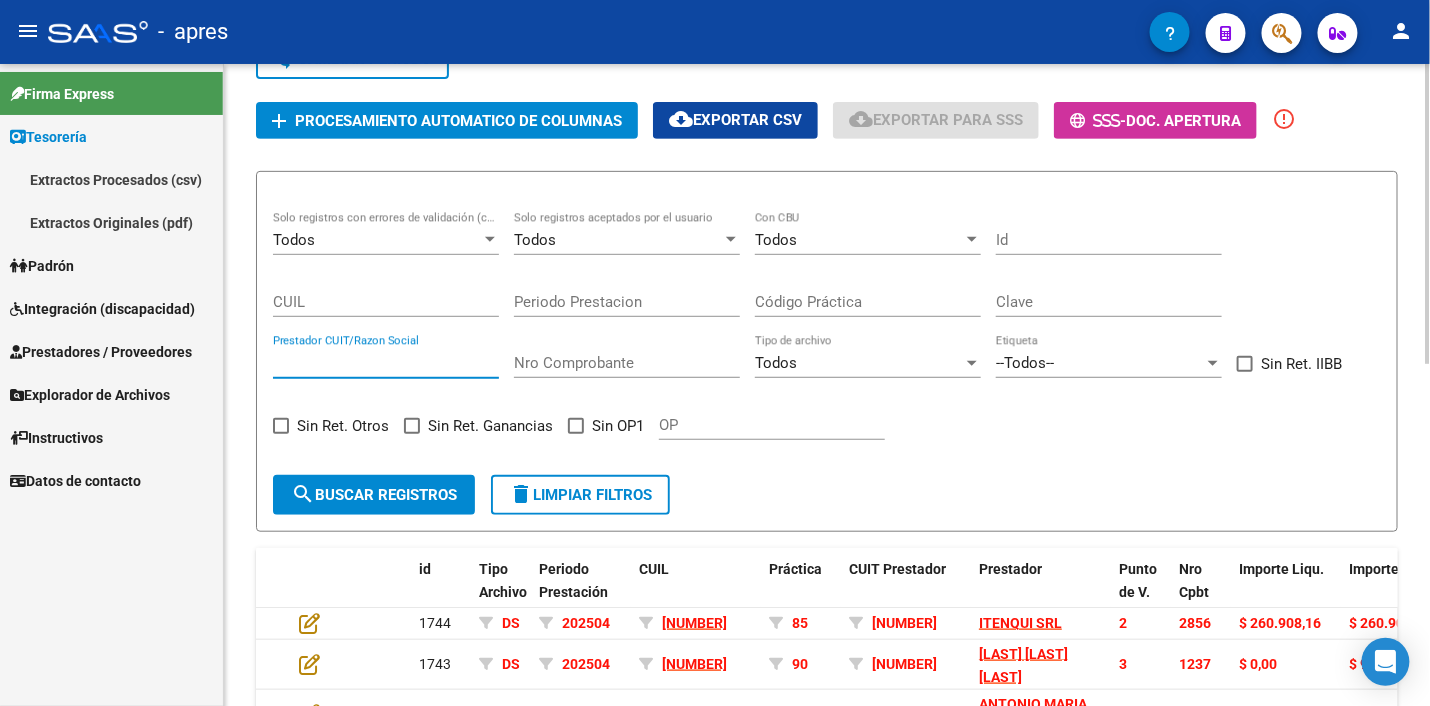 click on "Prestador CUIT/Razon Social" at bounding box center [386, 363] 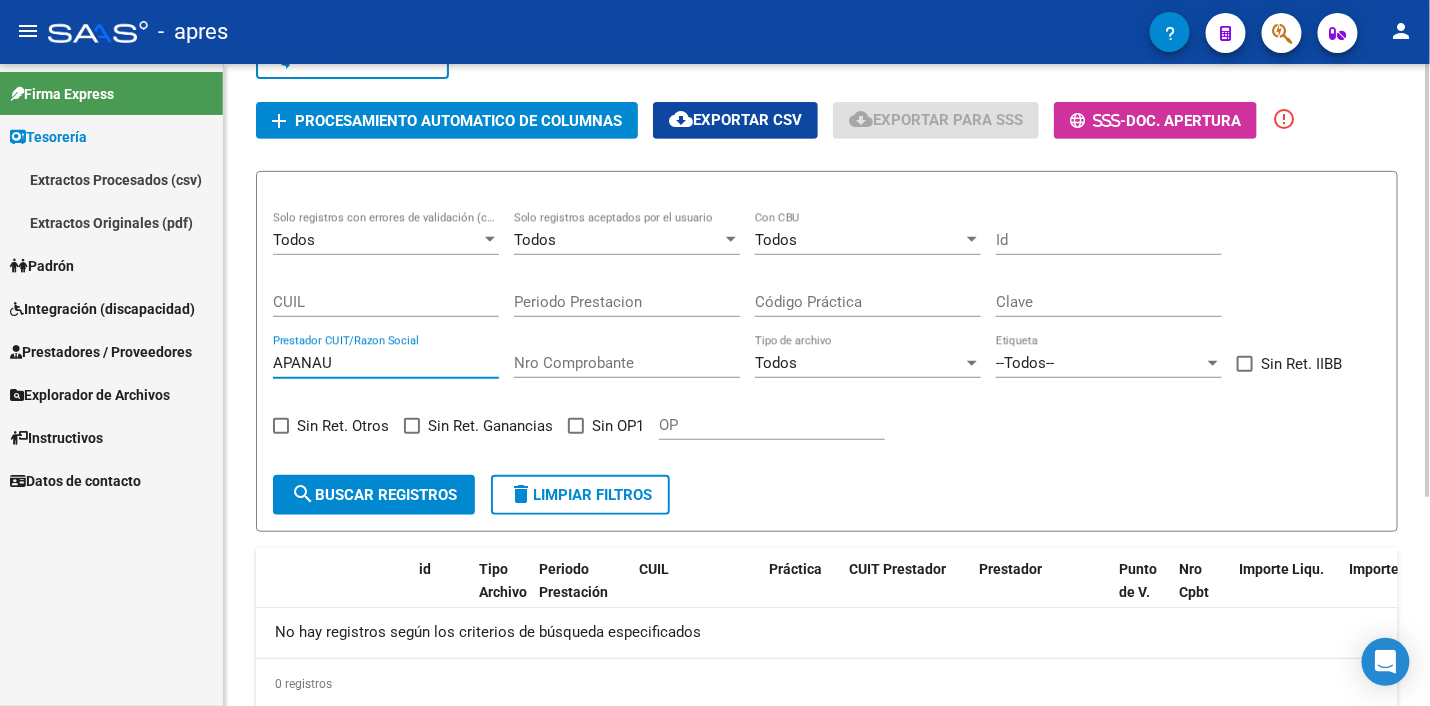 scroll, scrollTop: 308, scrollLeft: 0, axis: vertical 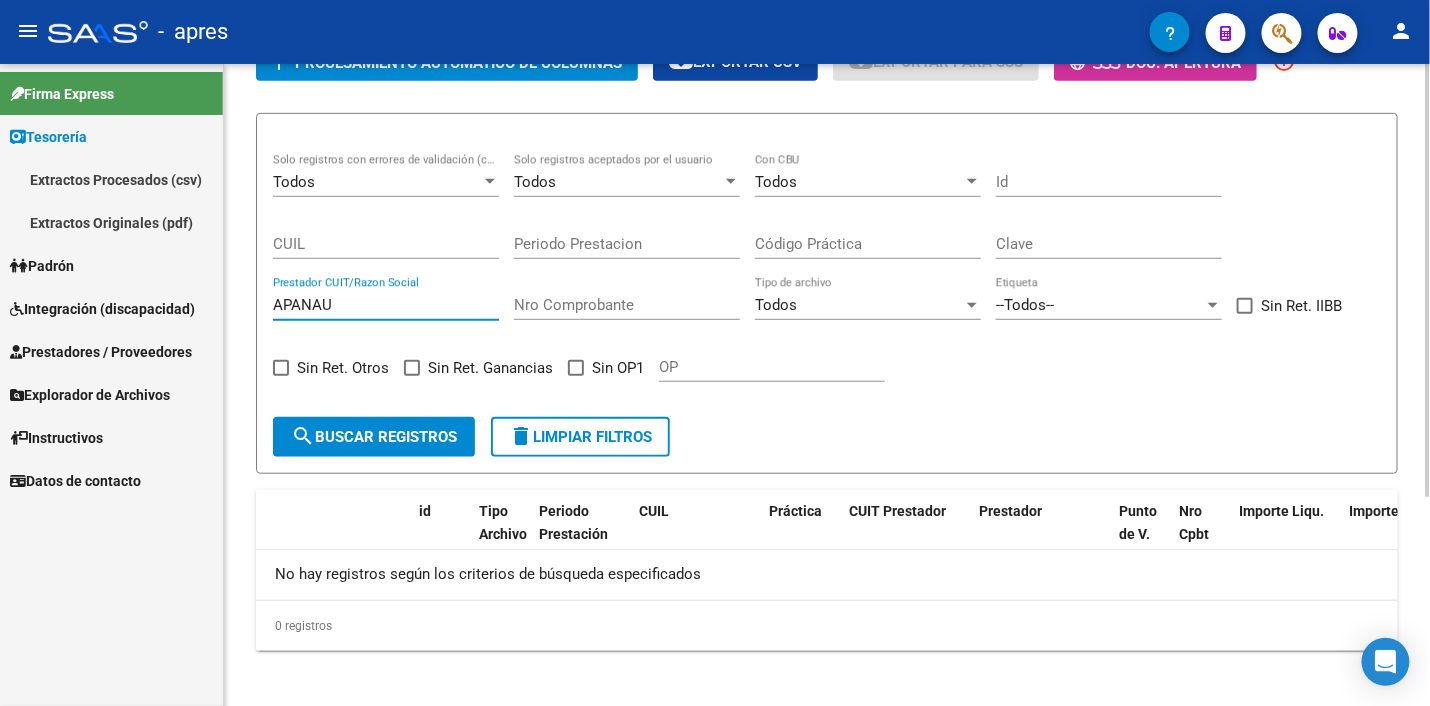 click on "APANAU" at bounding box center (386, 305) 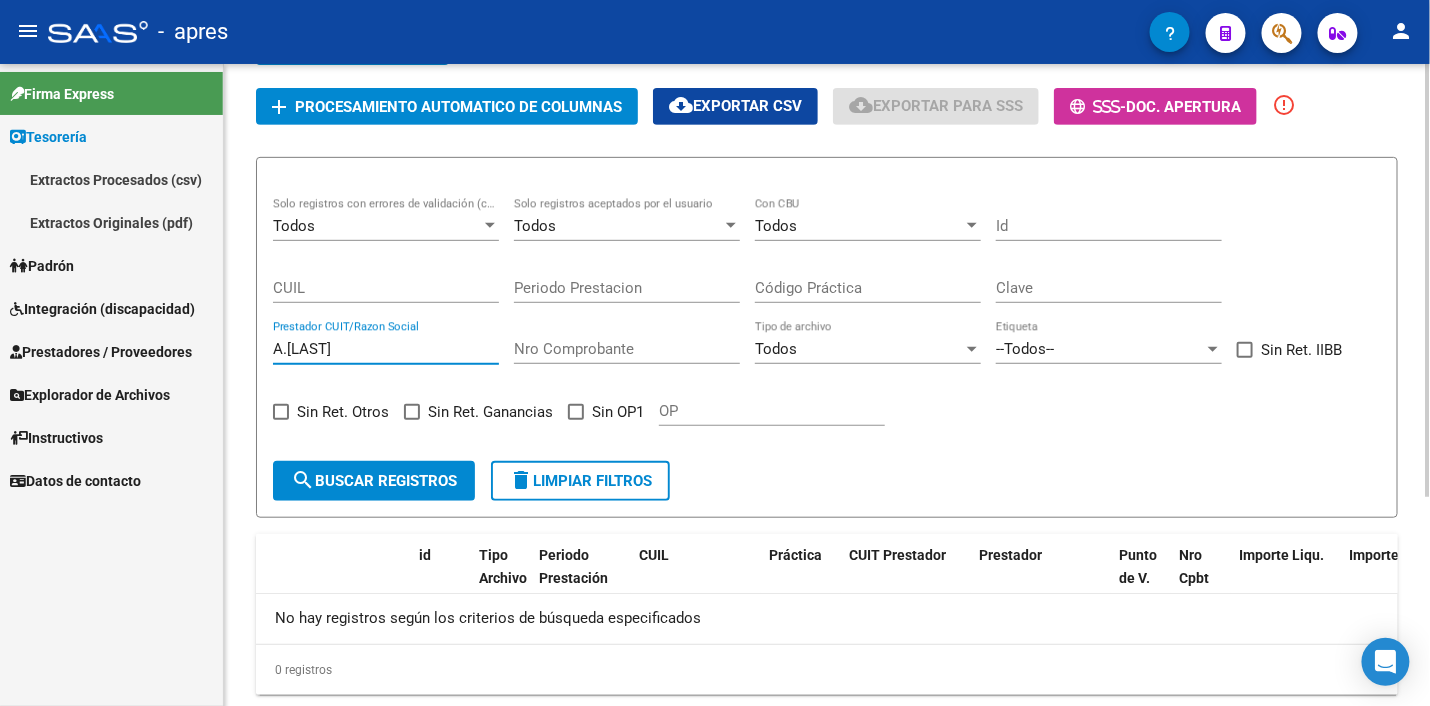 scroll, scrollTop: 308, scrollLeft: 0, axis: vertical 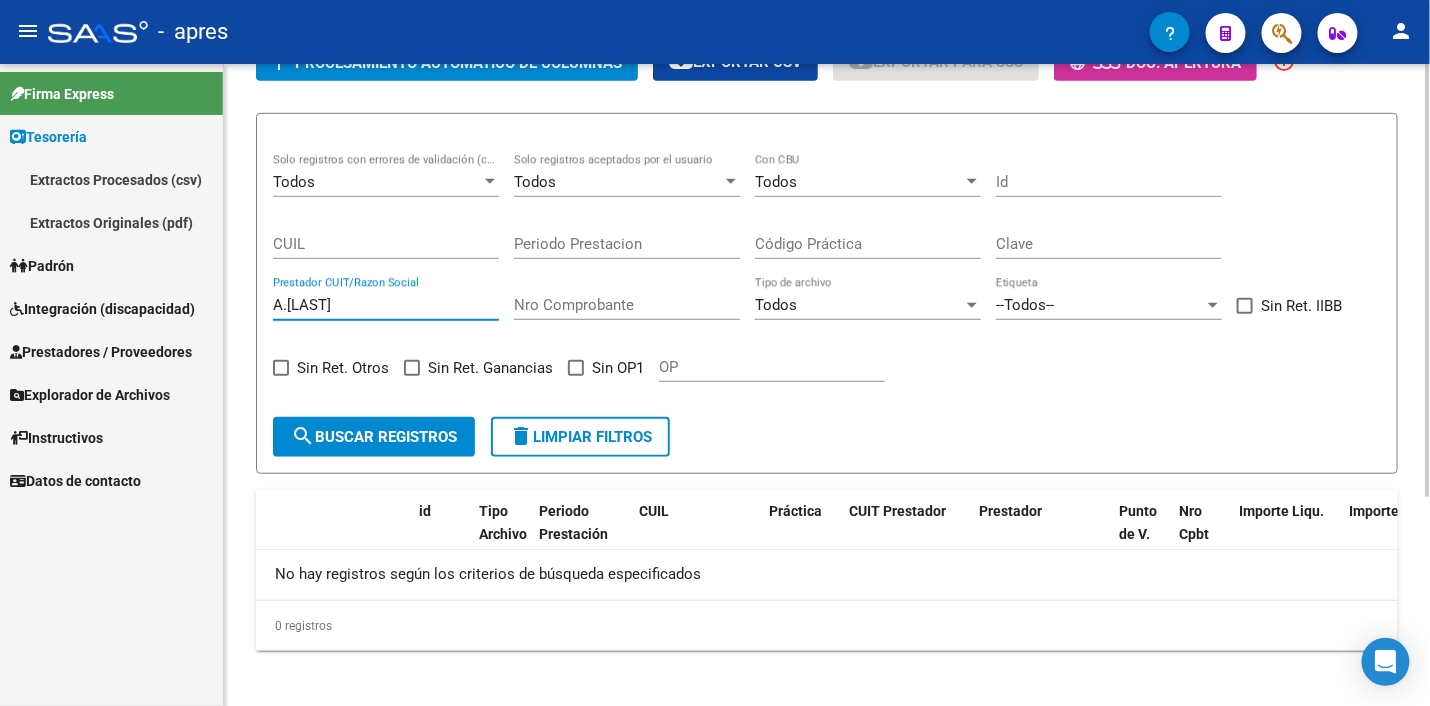 type on "A.[LAST]" 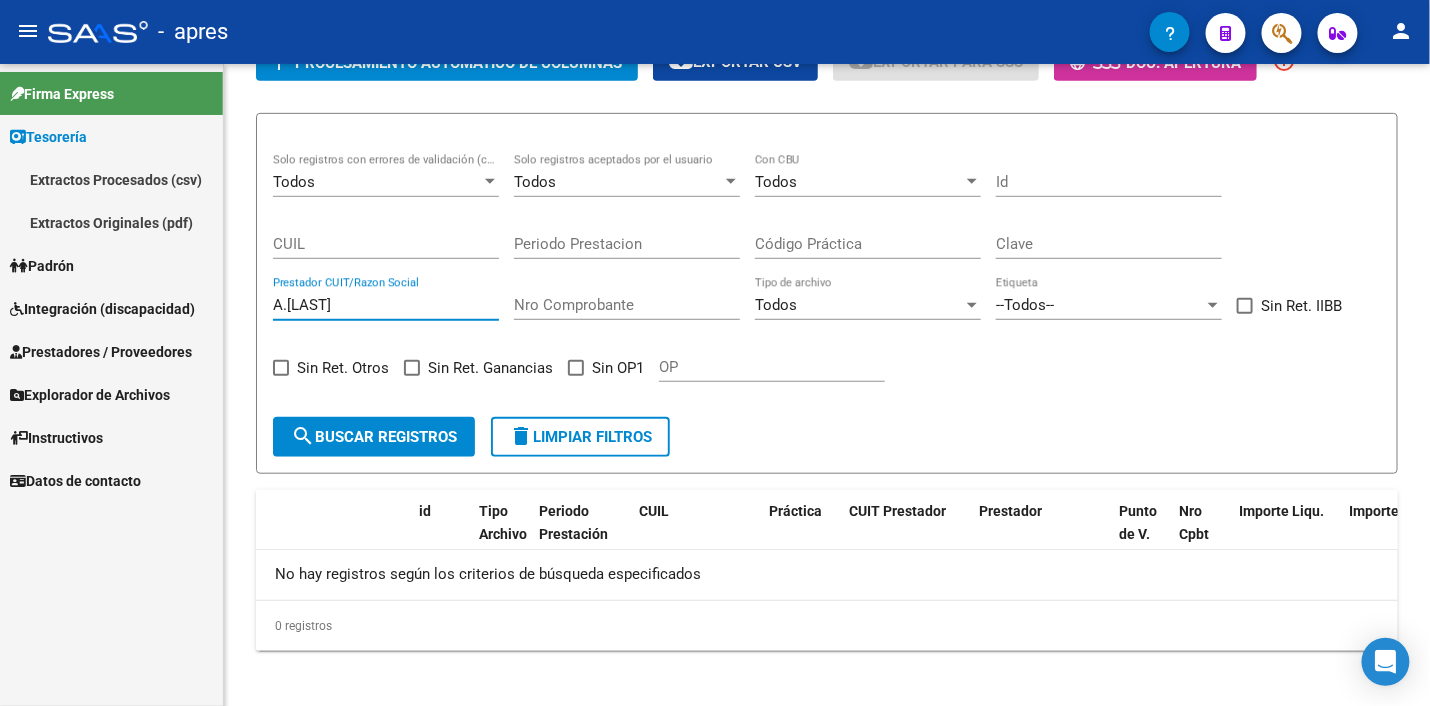 drag, startPoint x: 398, startPoint y: 303, endPoint x: 157, endPoint y: 267, distance: 243.67397 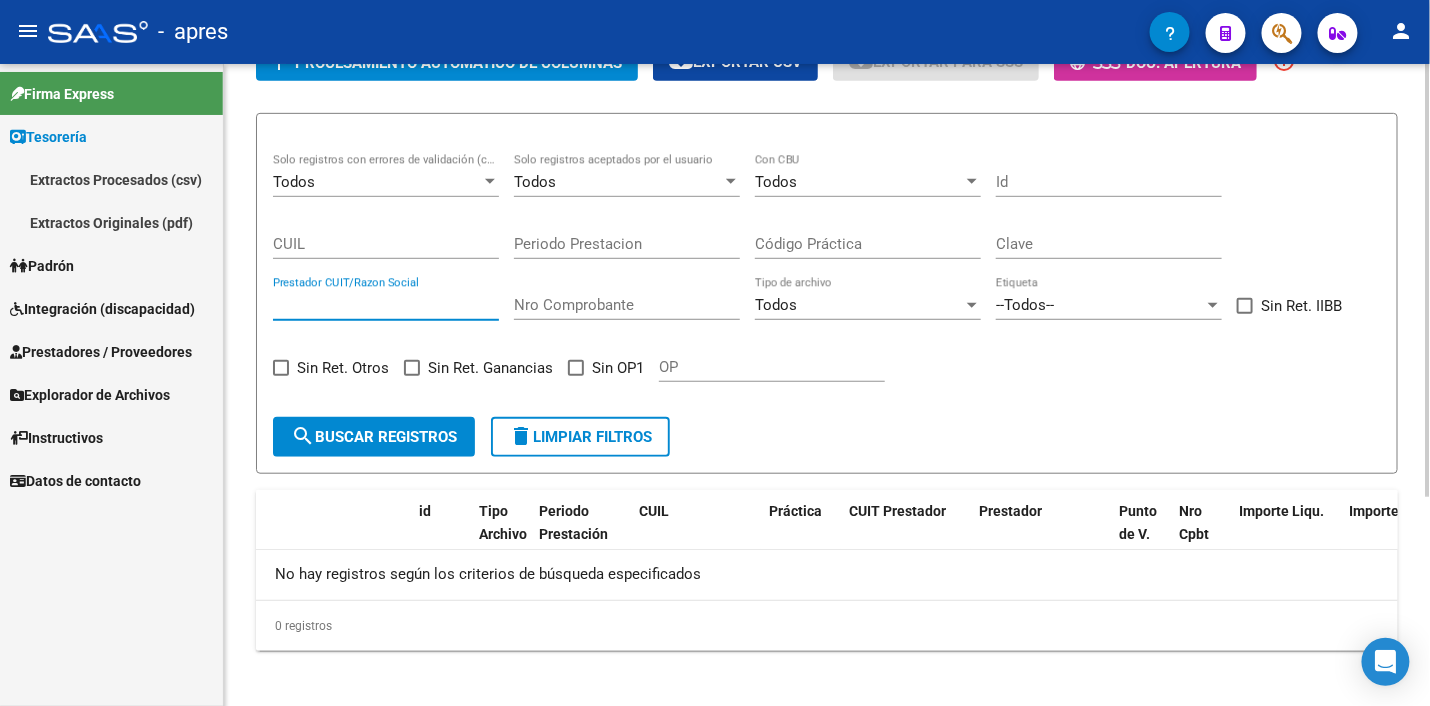 paste on "30641029080" 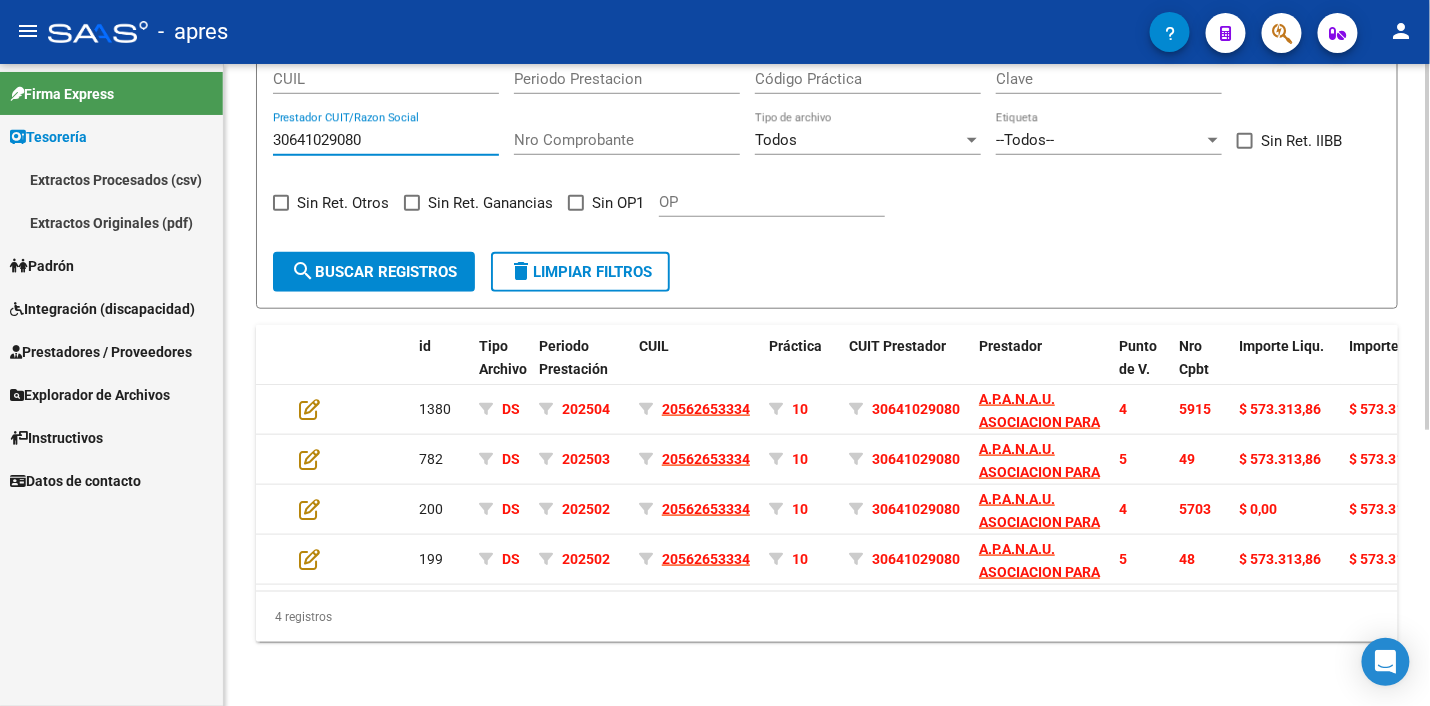scroll, scrollTop: 484, scrollLeft: 0, axis: vertical 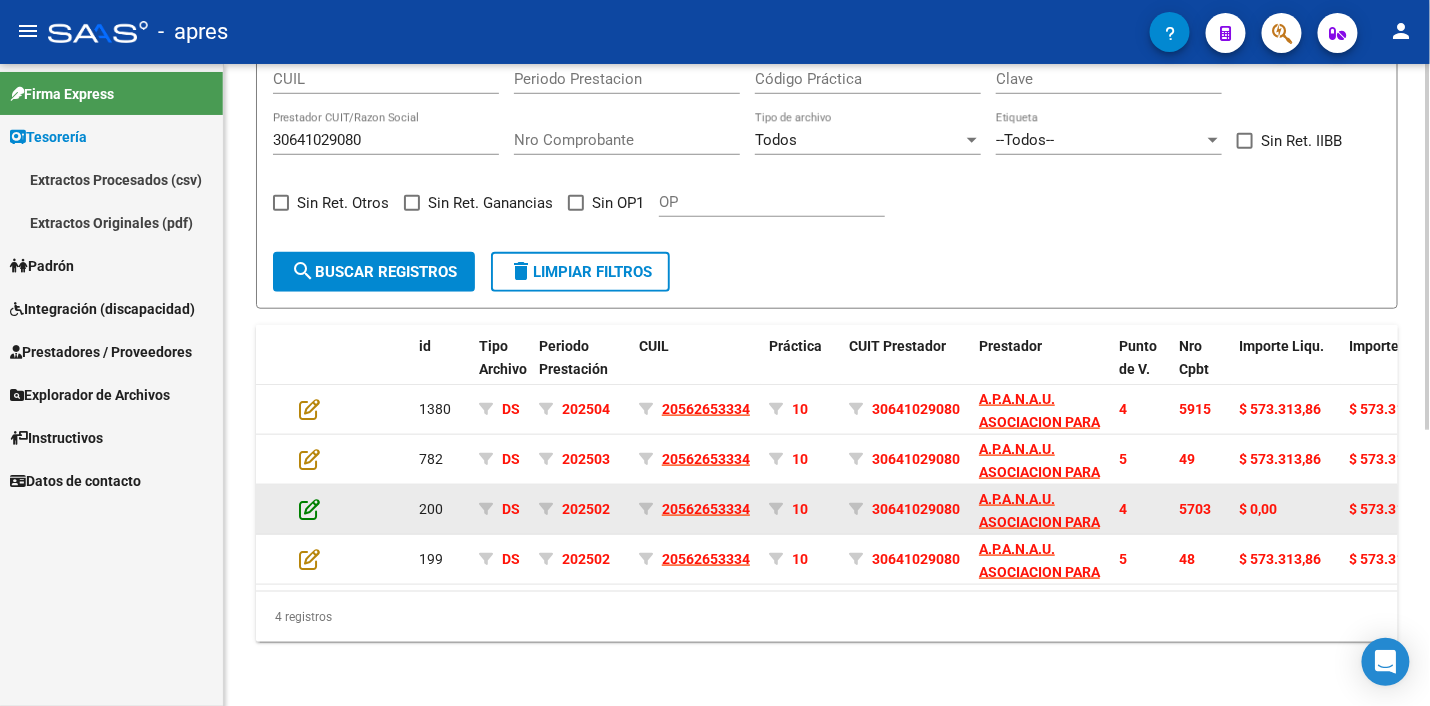 click 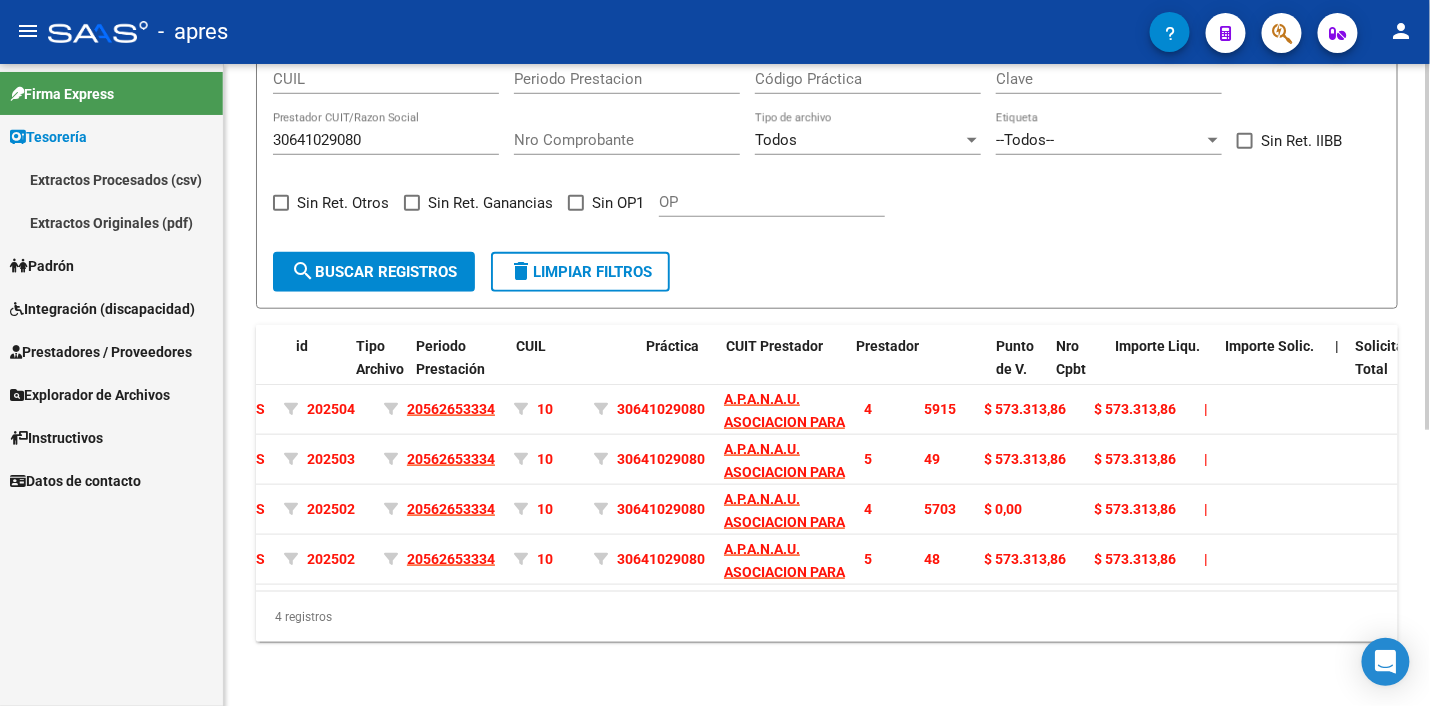 scroll, scrollTop: 0, scrollLeft: 0, axis: both 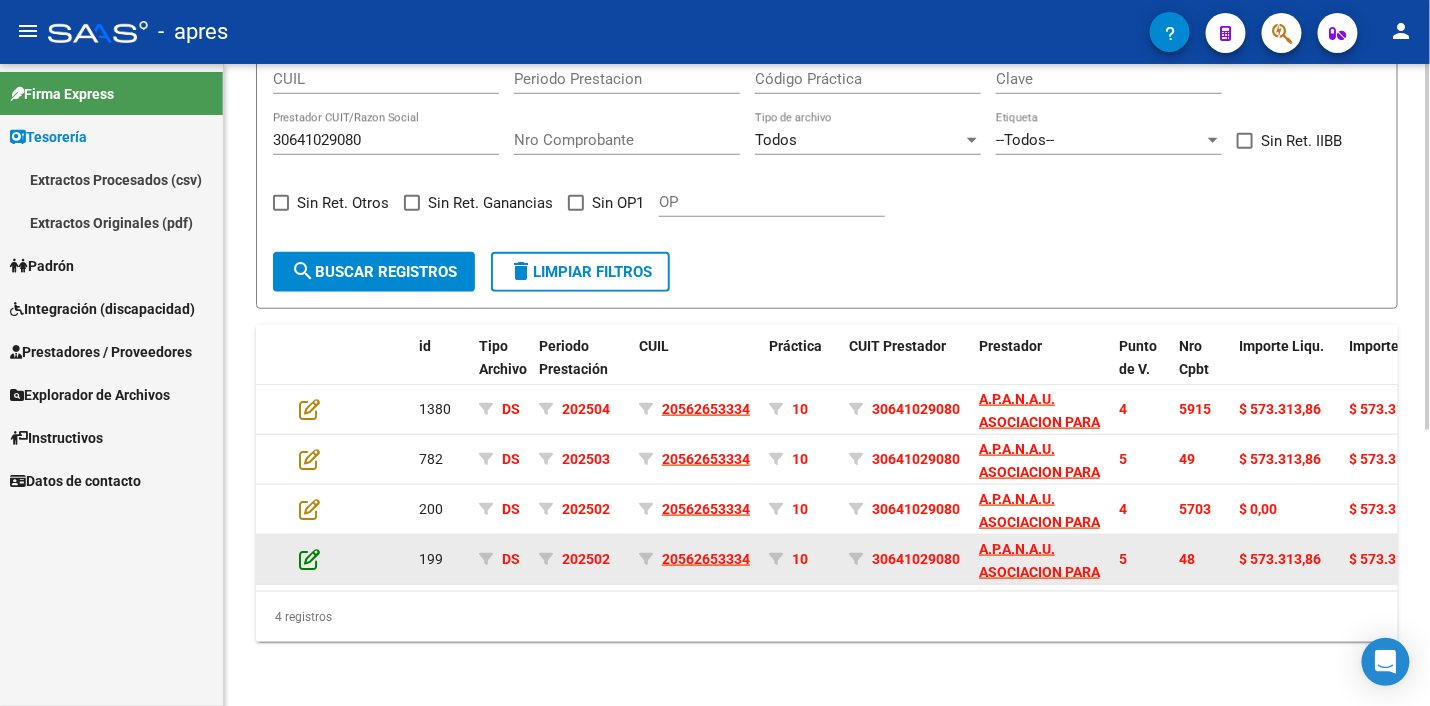 click 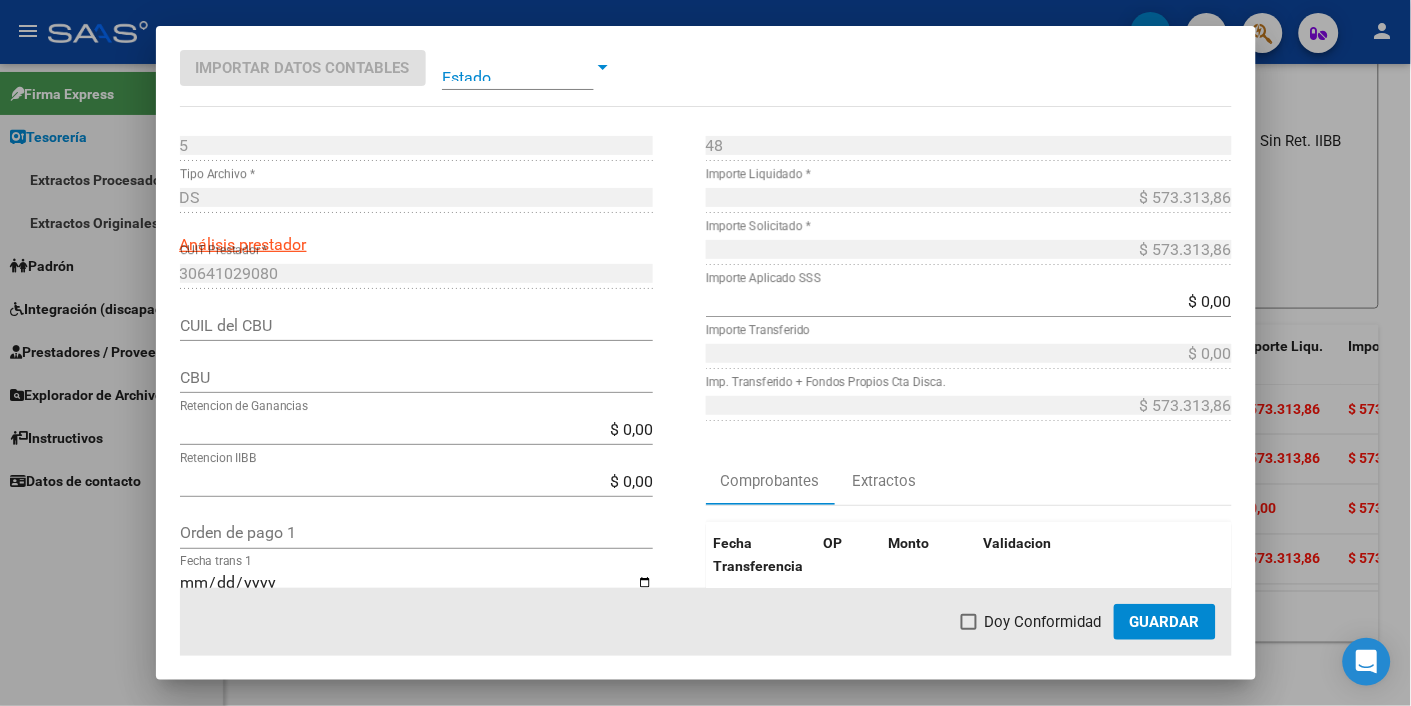 click on "CBU" at bounding box center (416, 377) 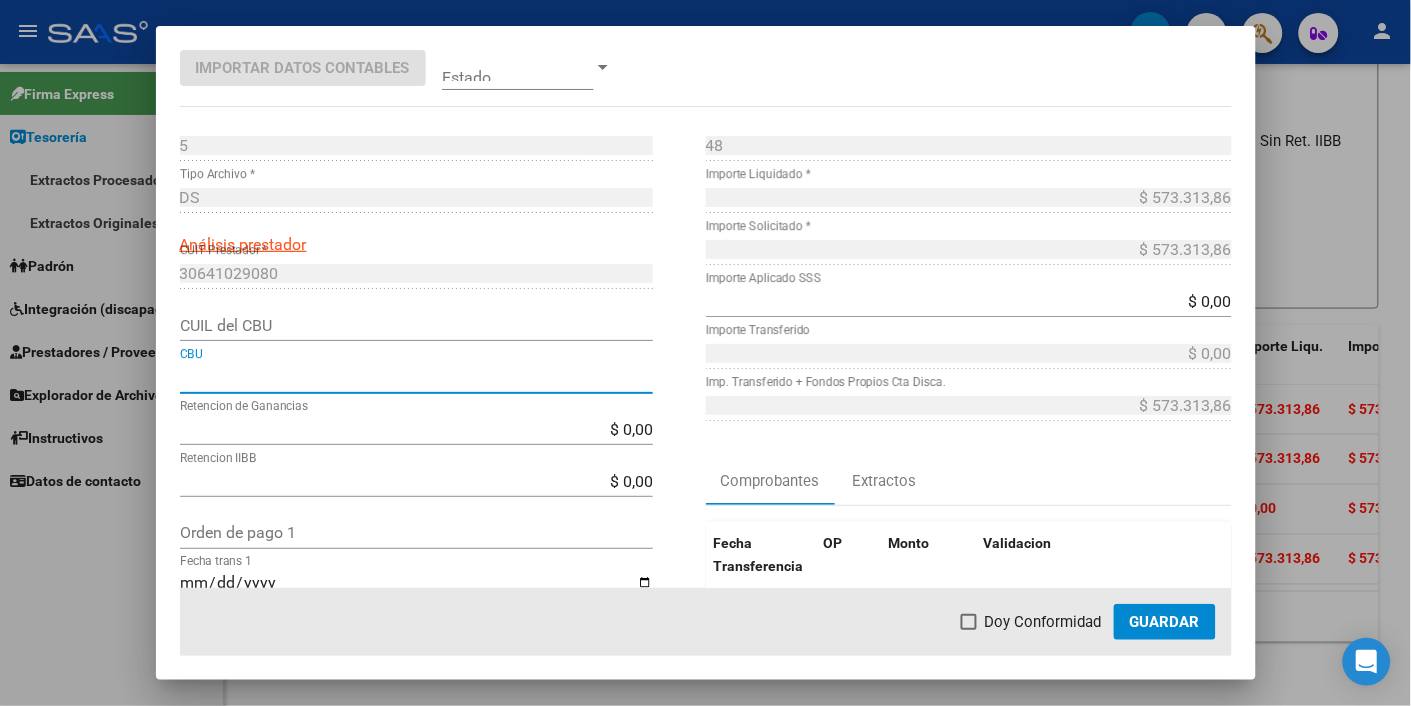 paste on "[CBU]" 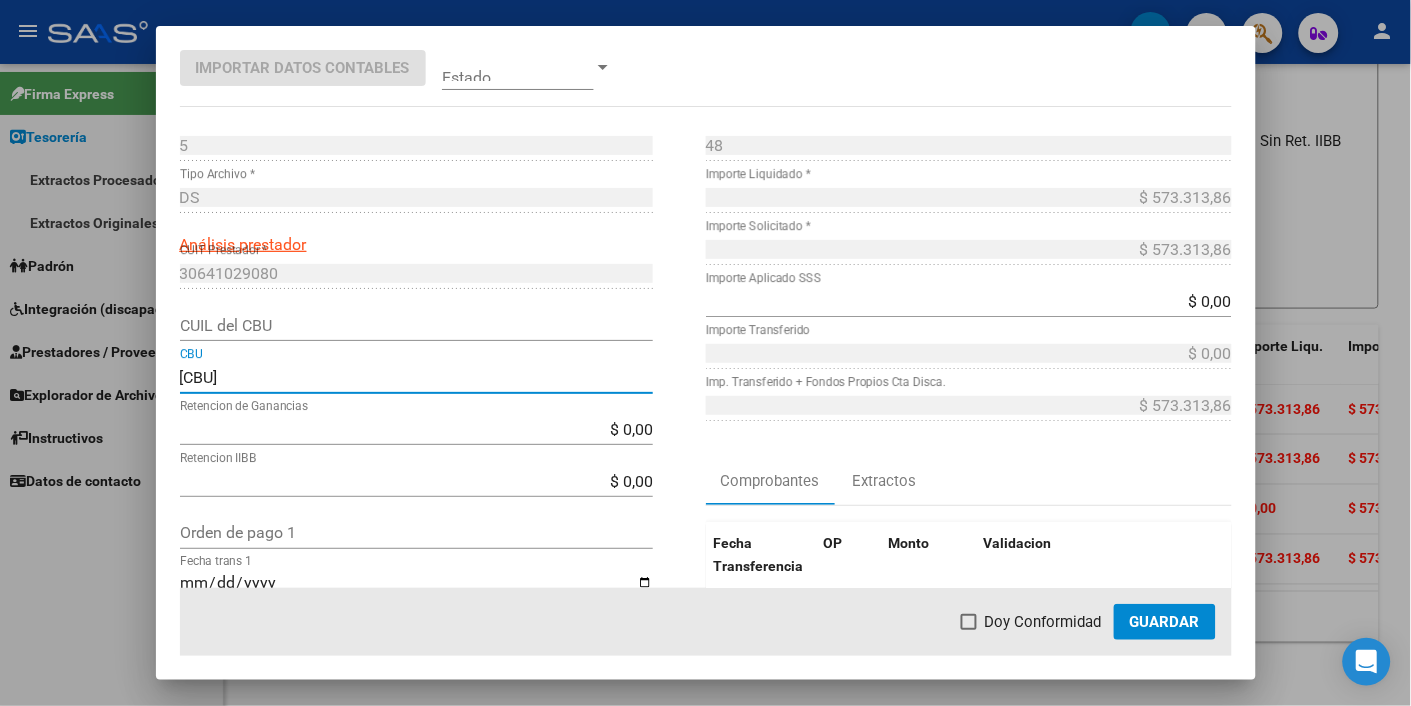 type on "[CBU]" 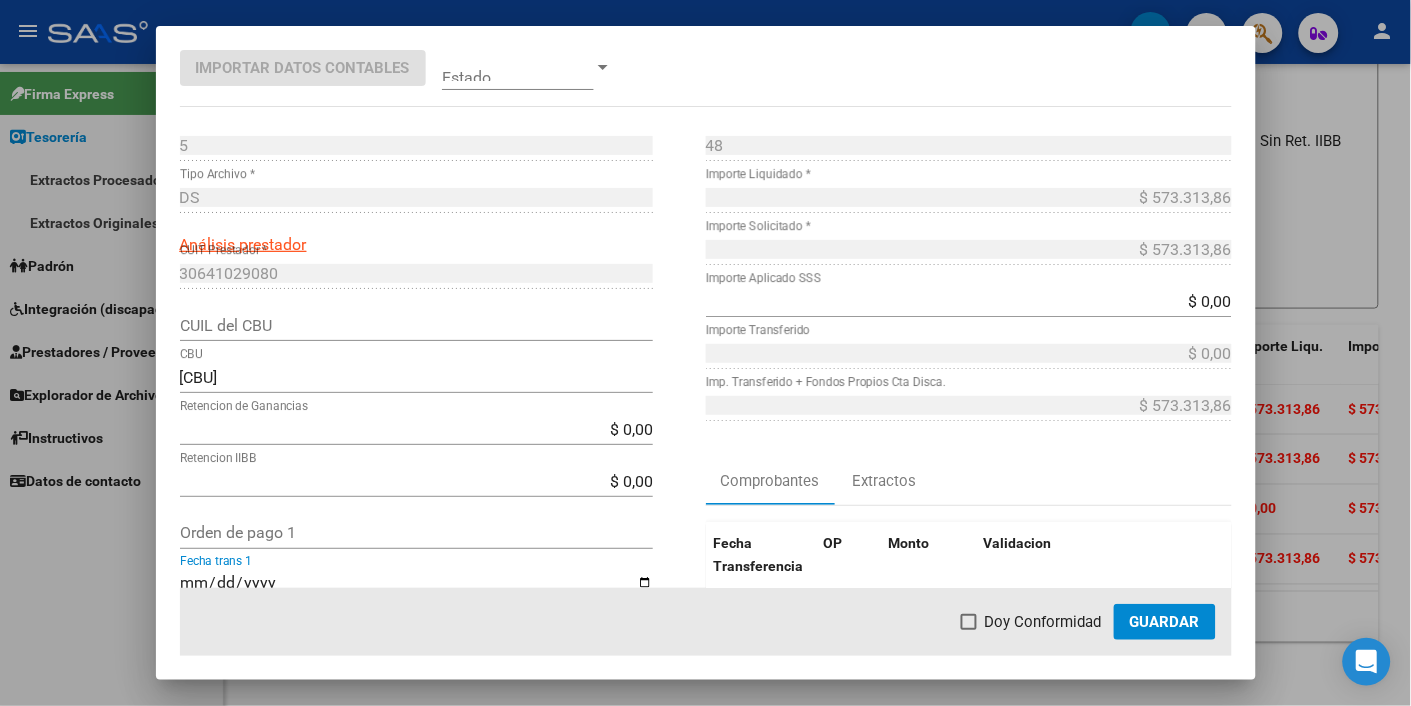 click on "Fecha trans 1" at bounding box center [416, 591] 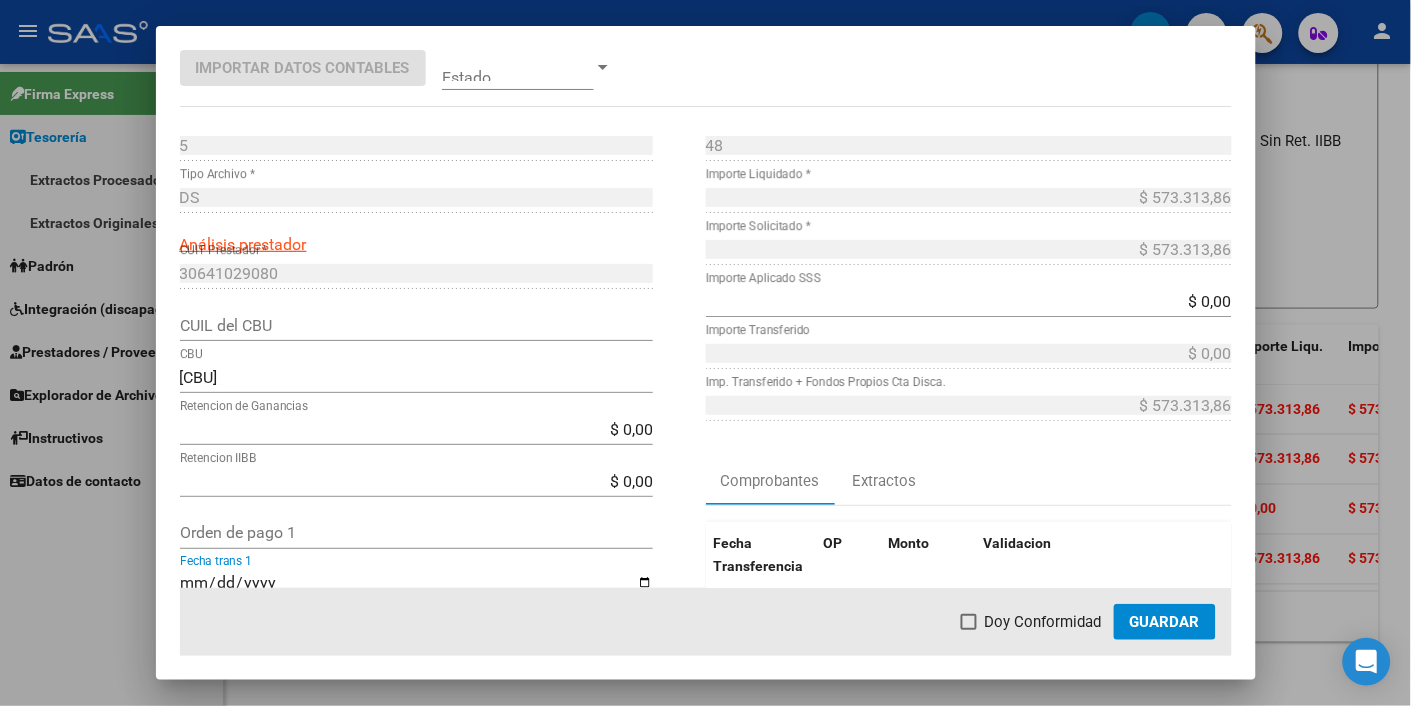 scroll, scrollTop: 3, scrollLeft: 0, axis: vertical 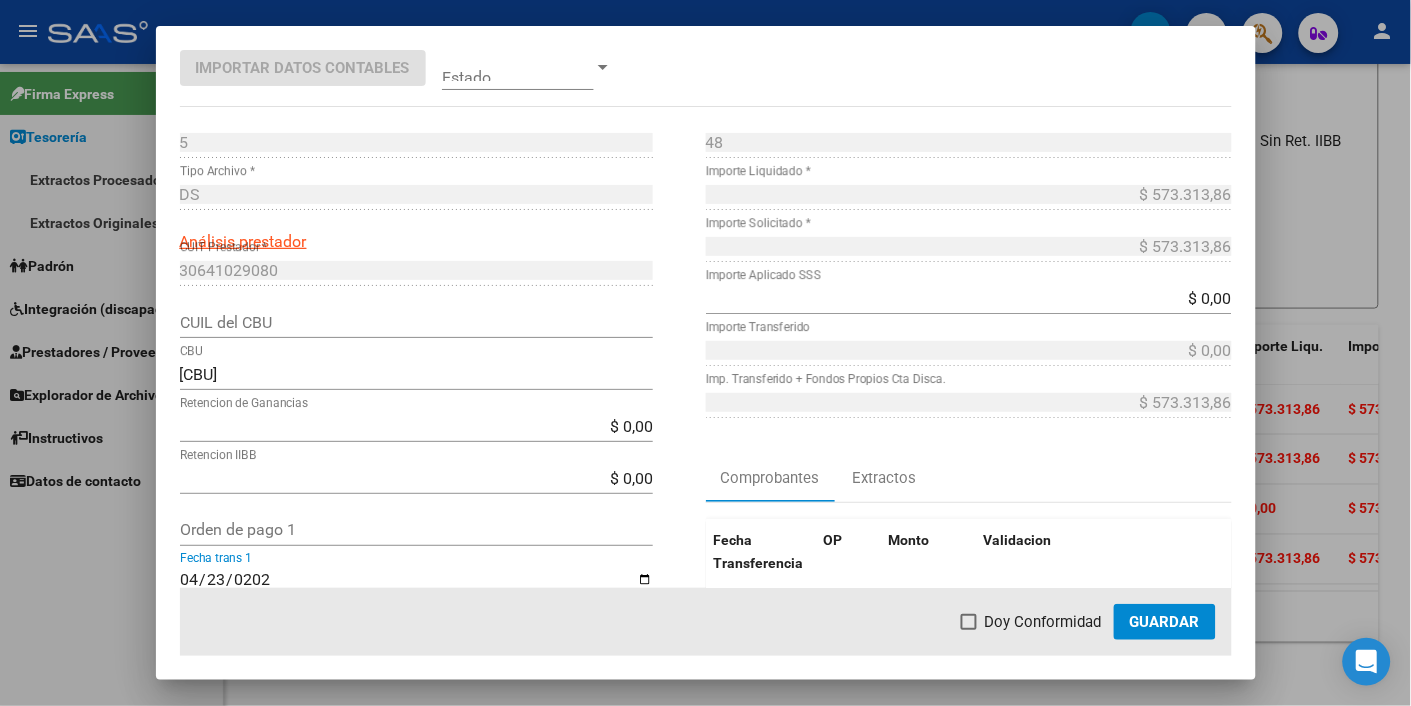 type on "2025-04-23" 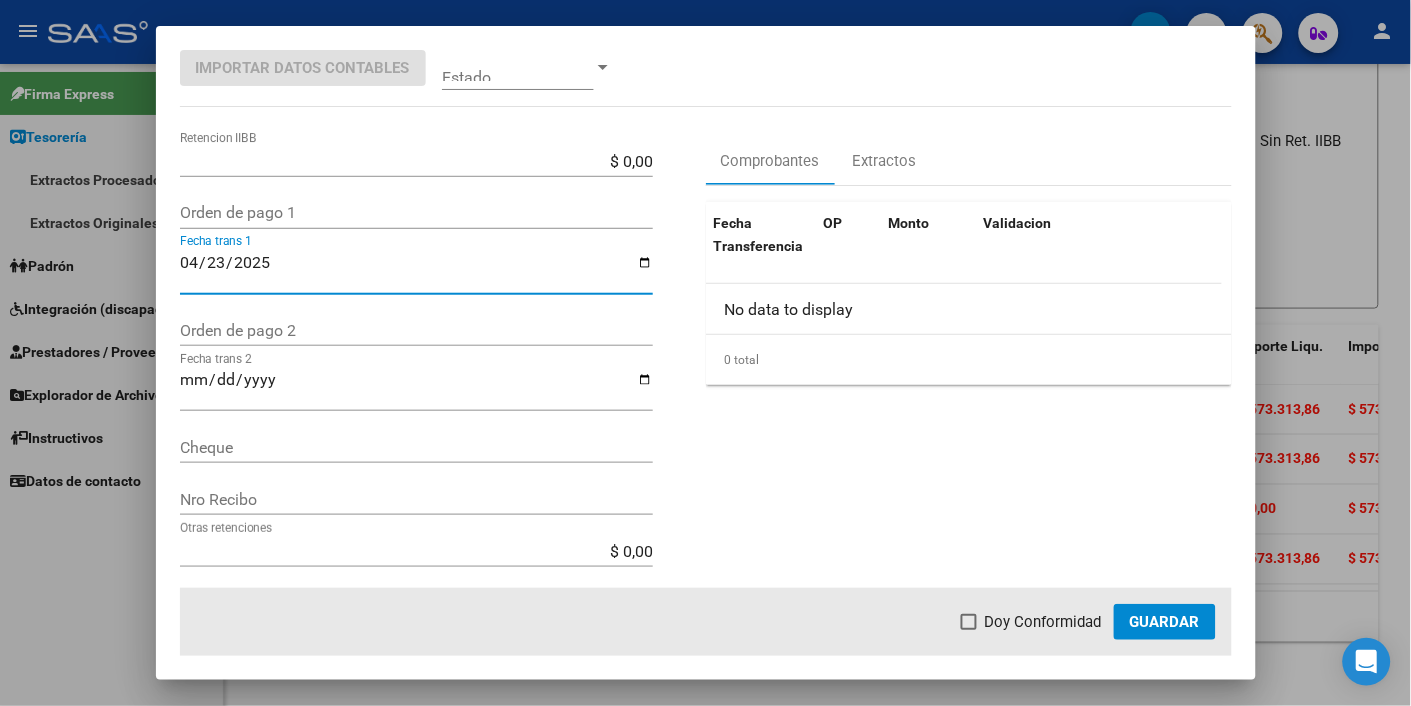 scroll, scrollTop: 377, scrollLeft: 0, axis: vertical 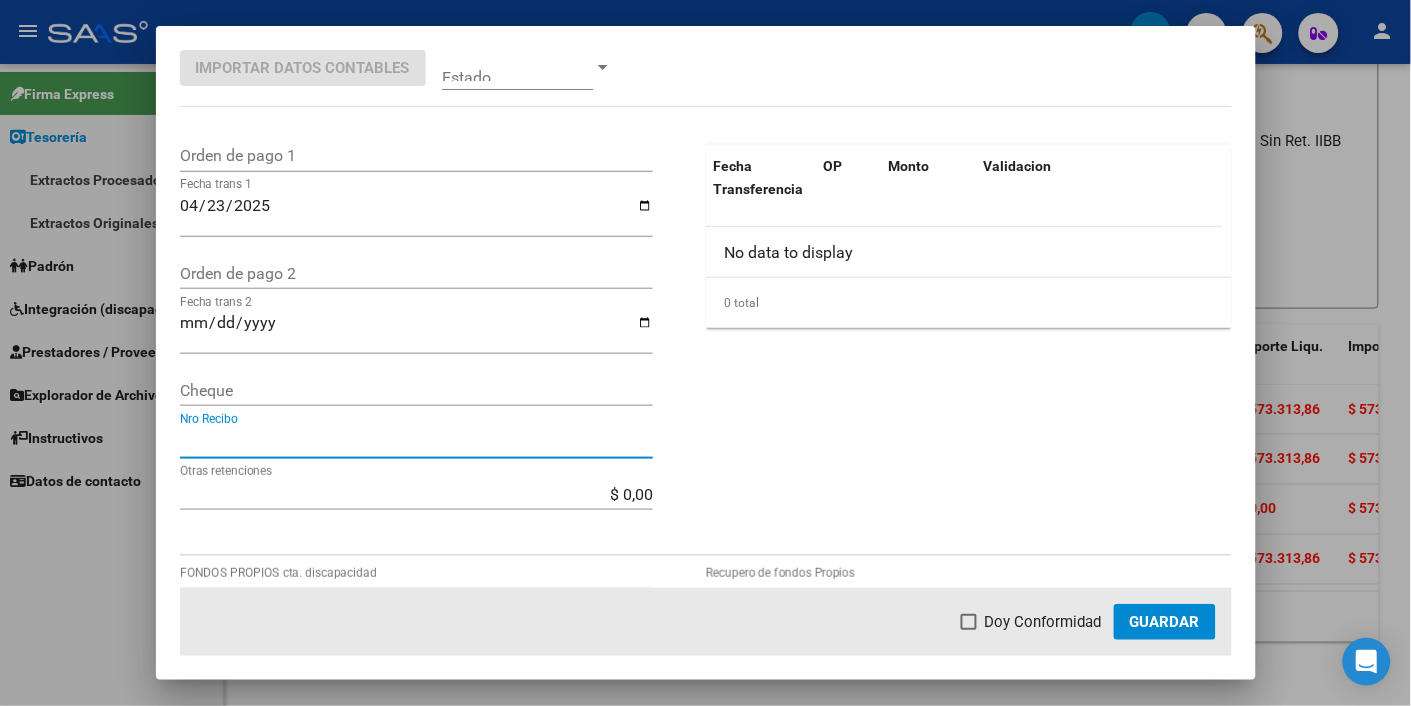 click on "Nro Recibo" at bounding box center [416, 442] 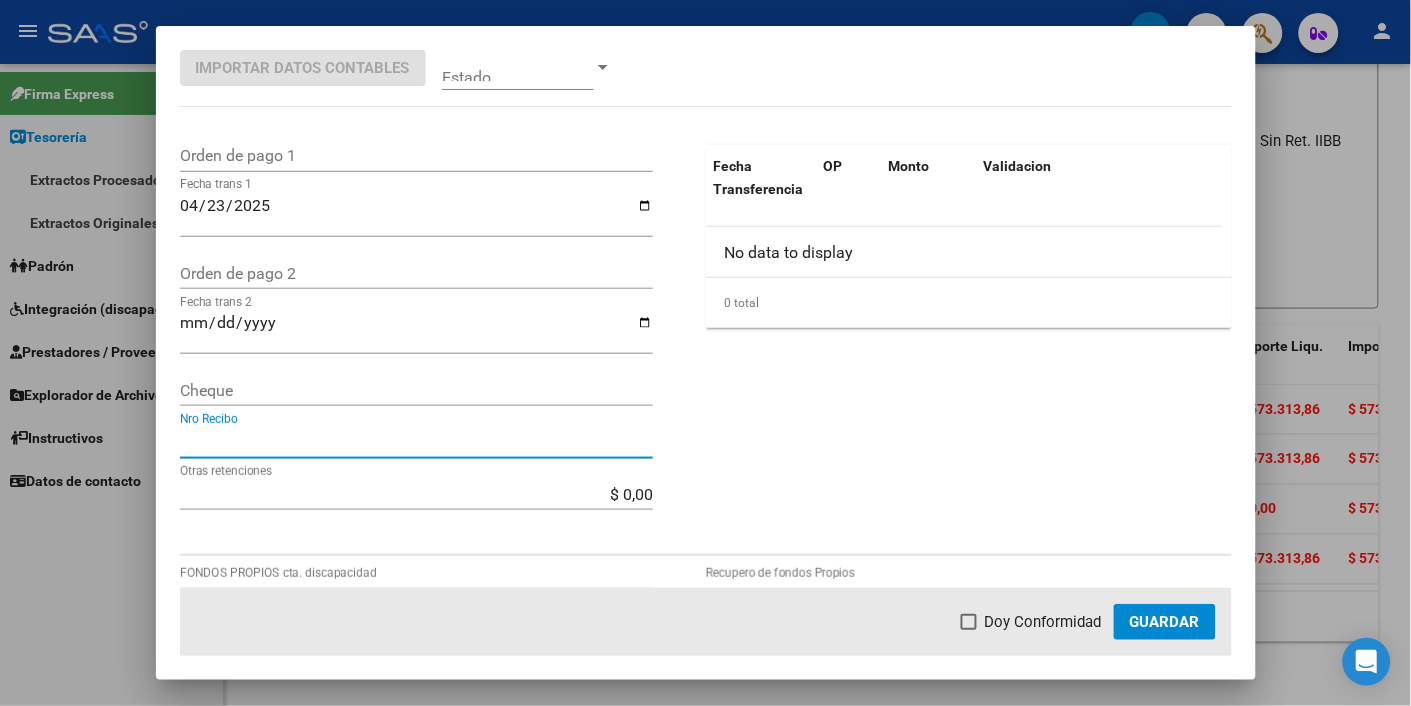 click on "Orden de pago 1" at bounding box center [416, 155] 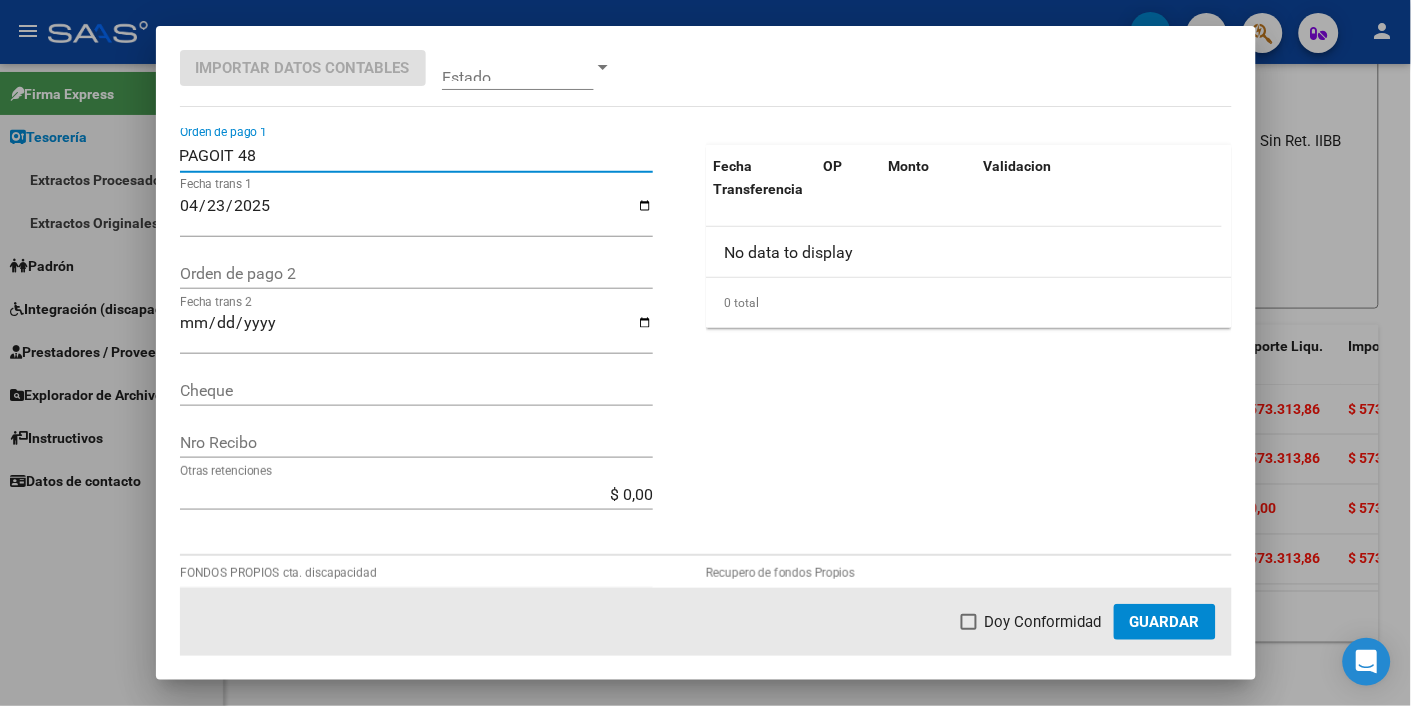 type on "PAGOIT 48" 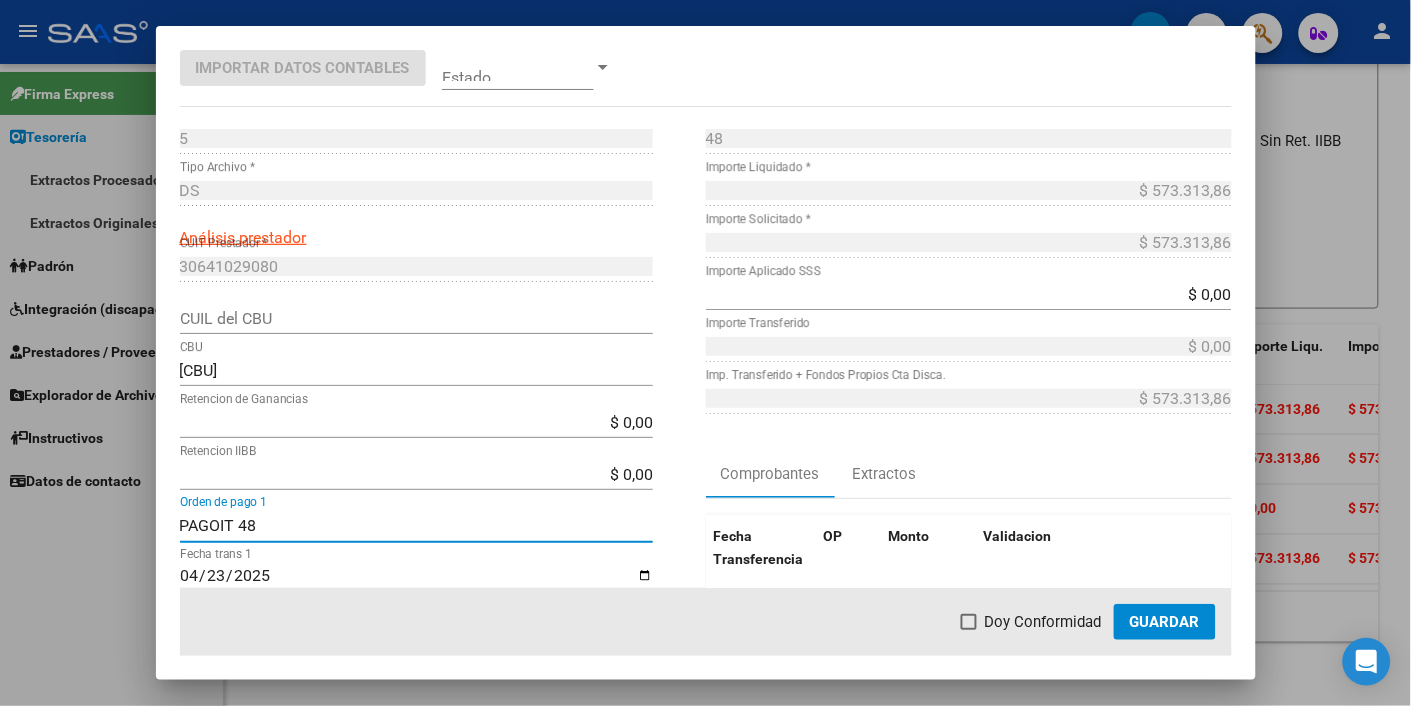 scroll, scrollTop: 0, scrollLeft: 0, axis: both 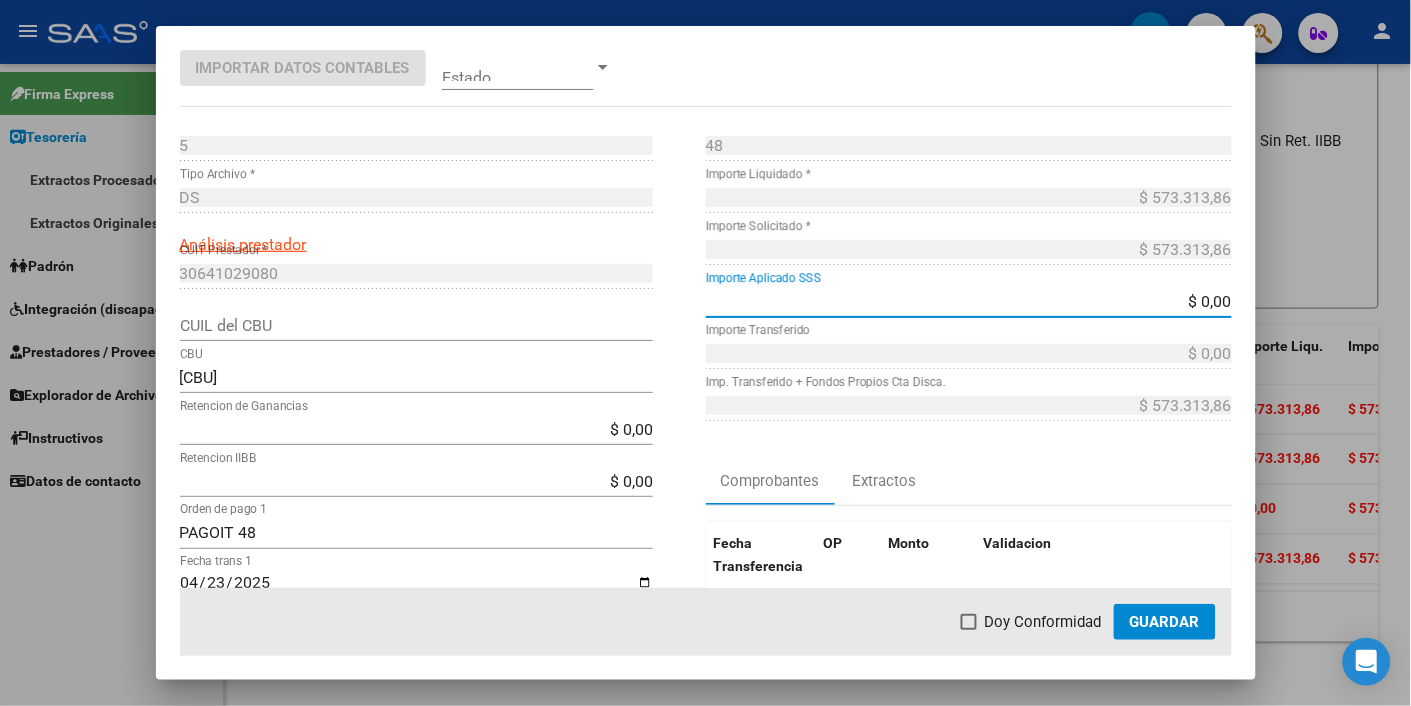 click on "$ 0,00" at bounding box center (969, 301) 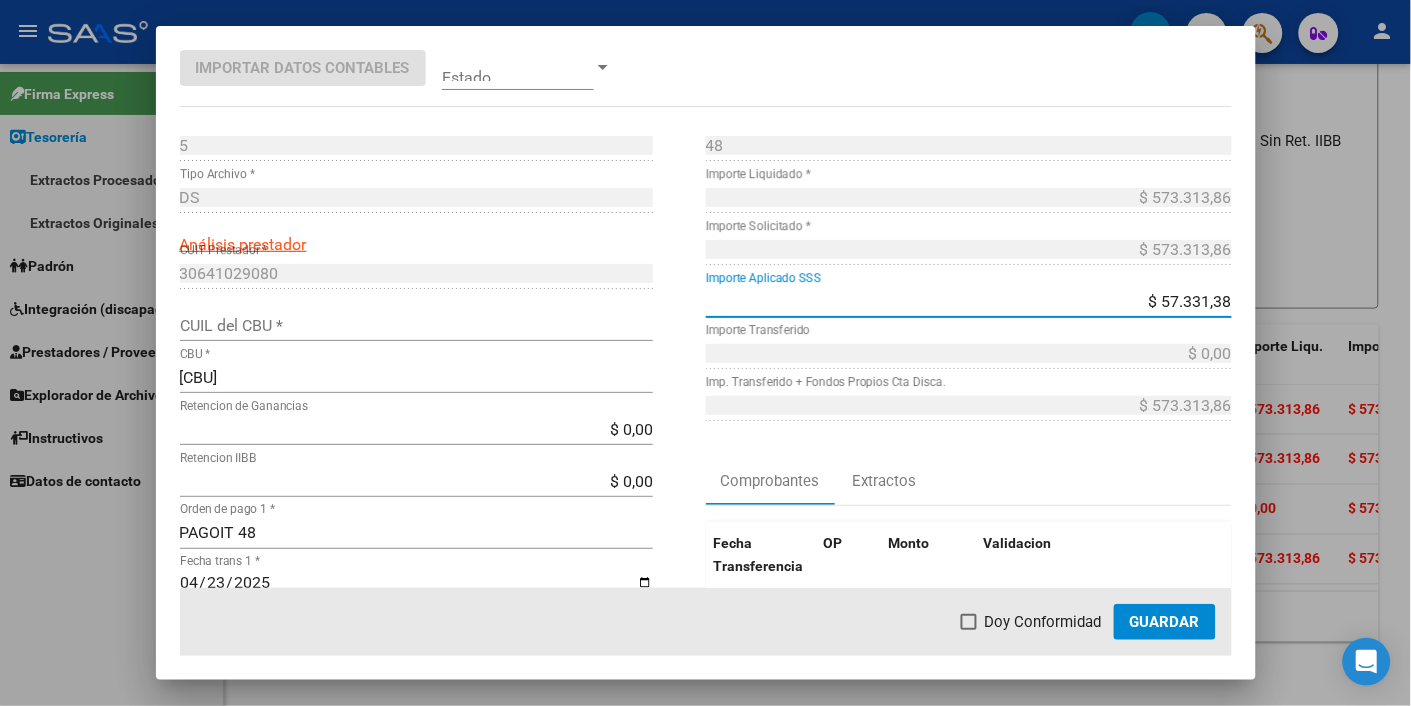 type on "$ 573.313,86" 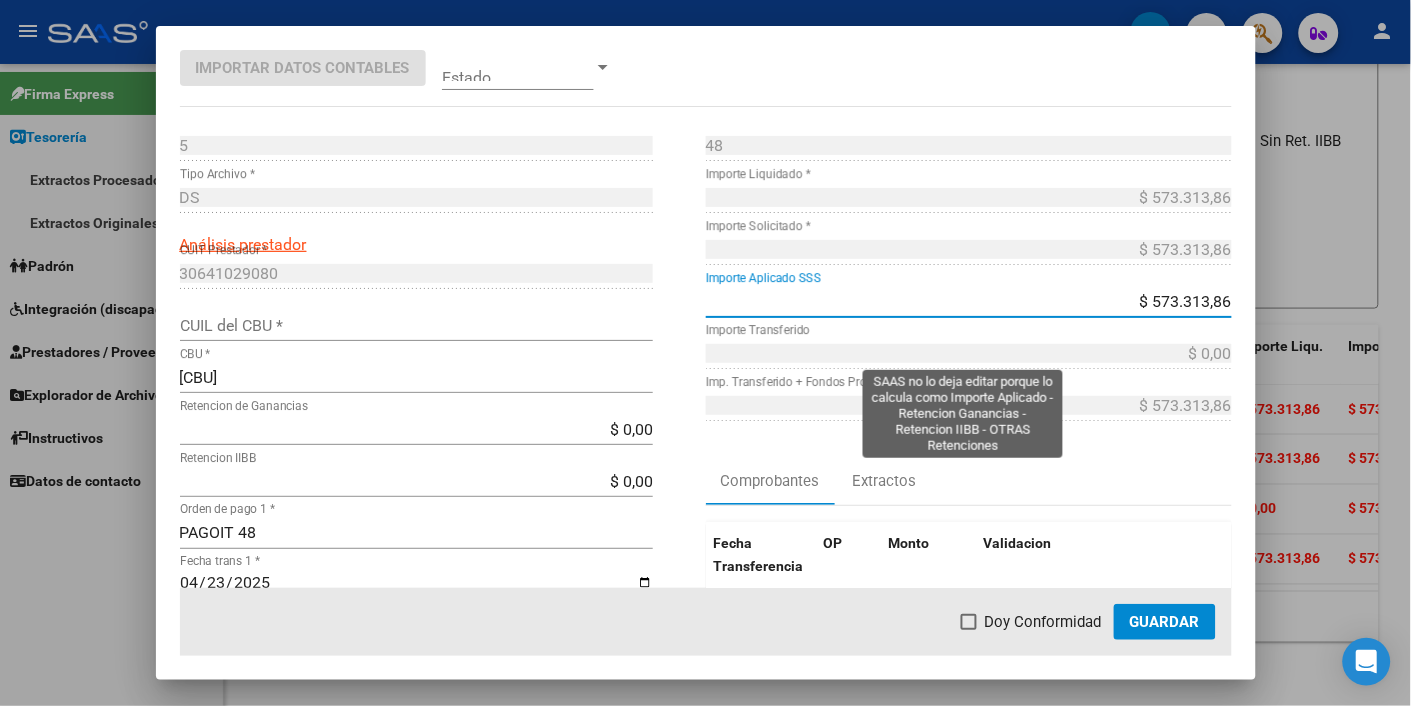 type on "30641029080" 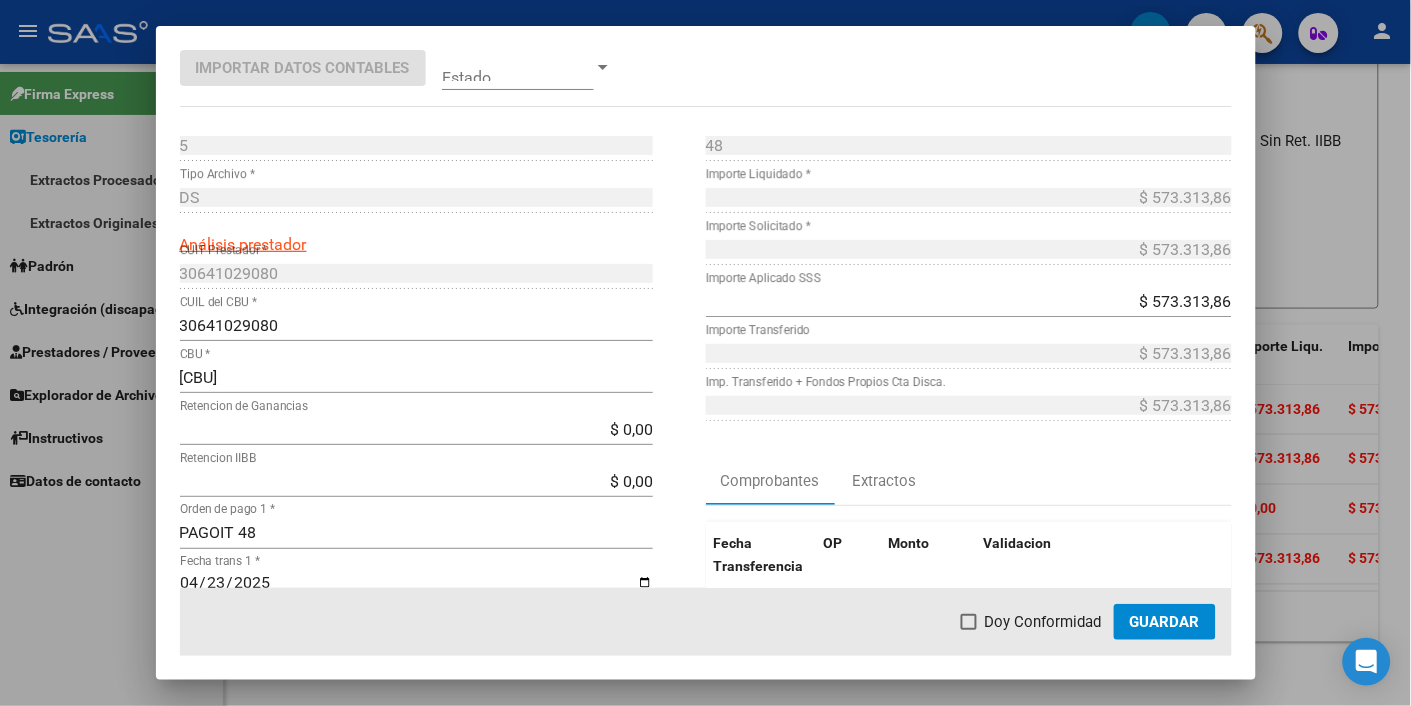 click on "Comprobantes Extractos" 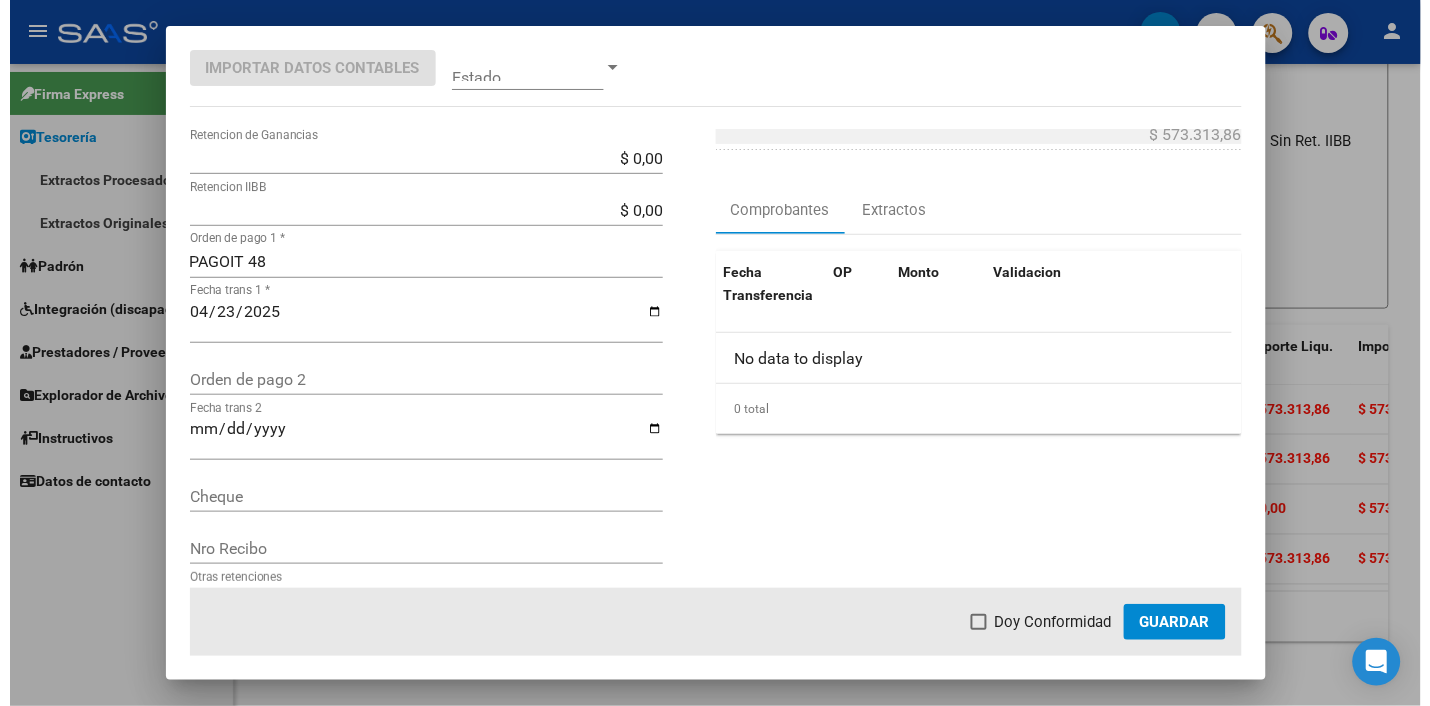 scroll, scrollTop: 244, scrollLeft: 0, axis: vertical 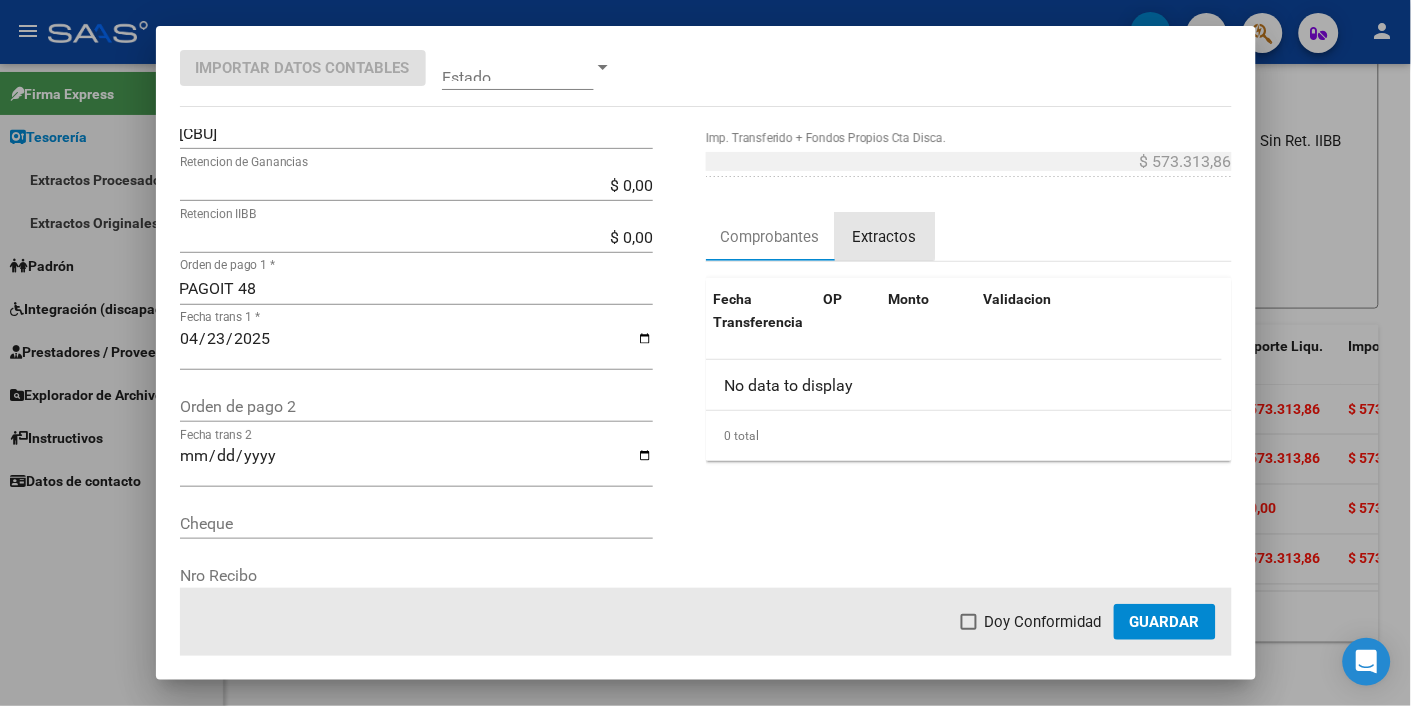 click on "Extractos" at bounding box center (885, 237) 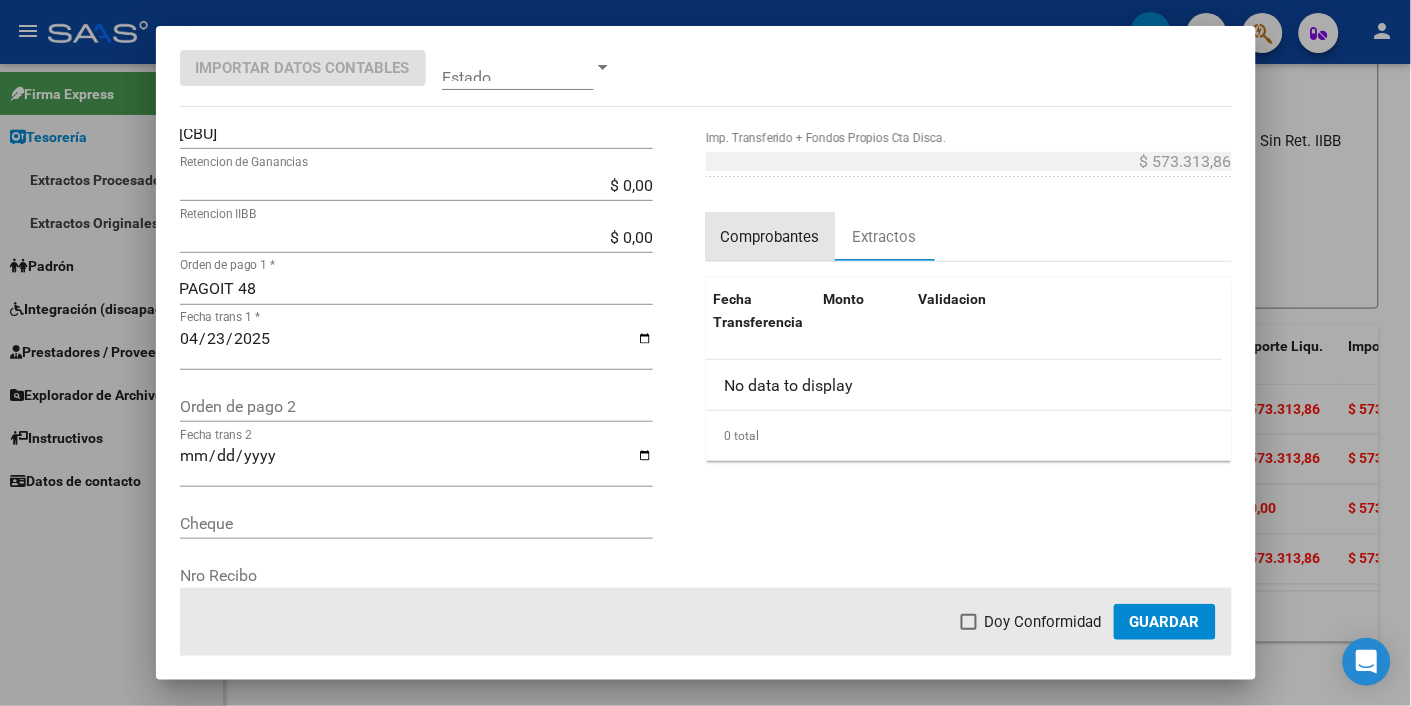 click on "Comprobantes" at bounding box center (770, 237) 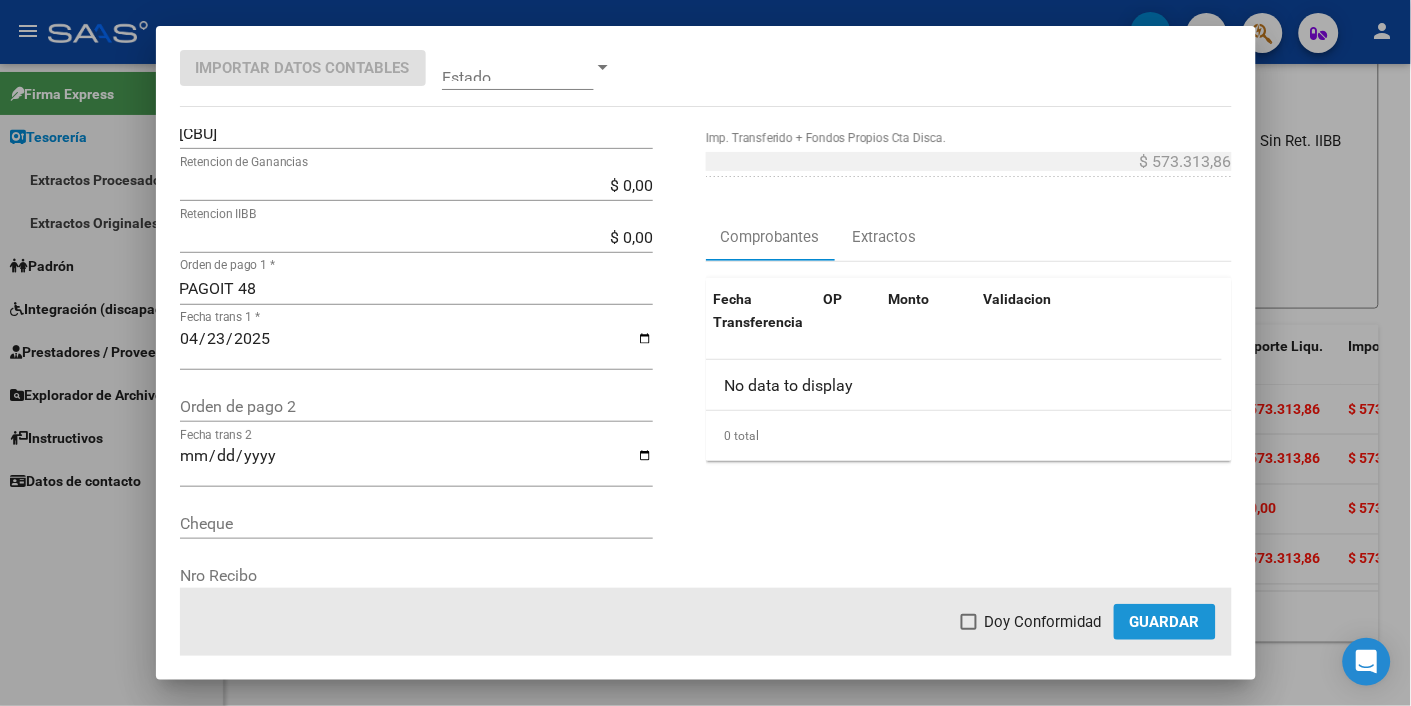 click on "Guardar" 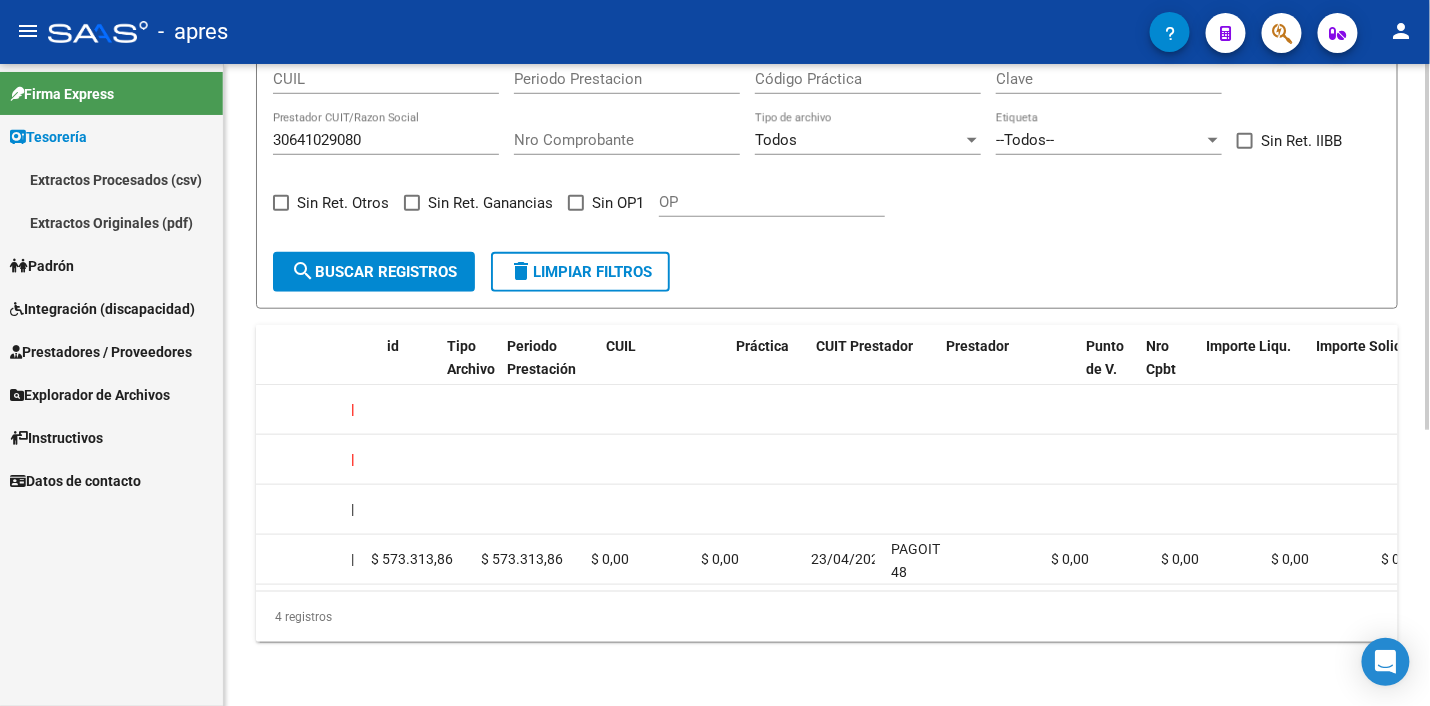 scroll, scrollTop: 0, scrollLeft: 0, axis: both 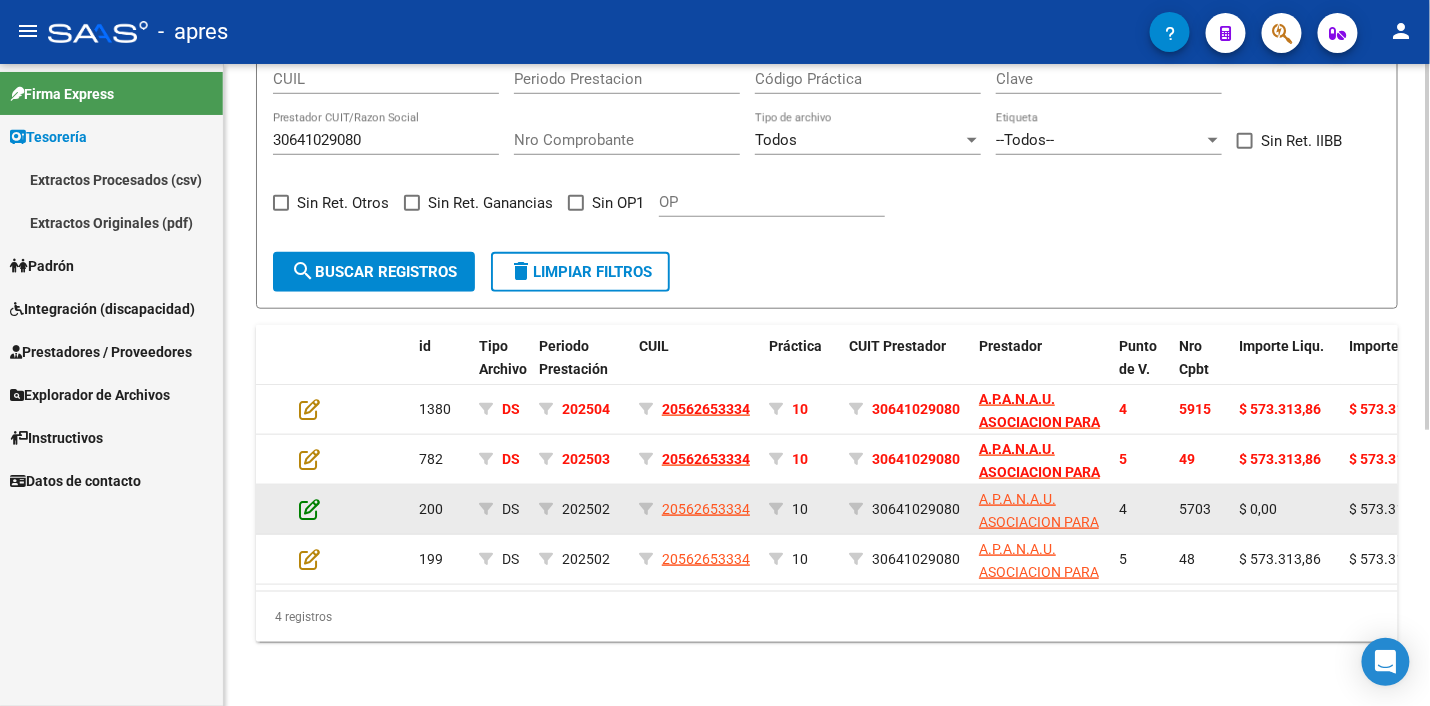 click 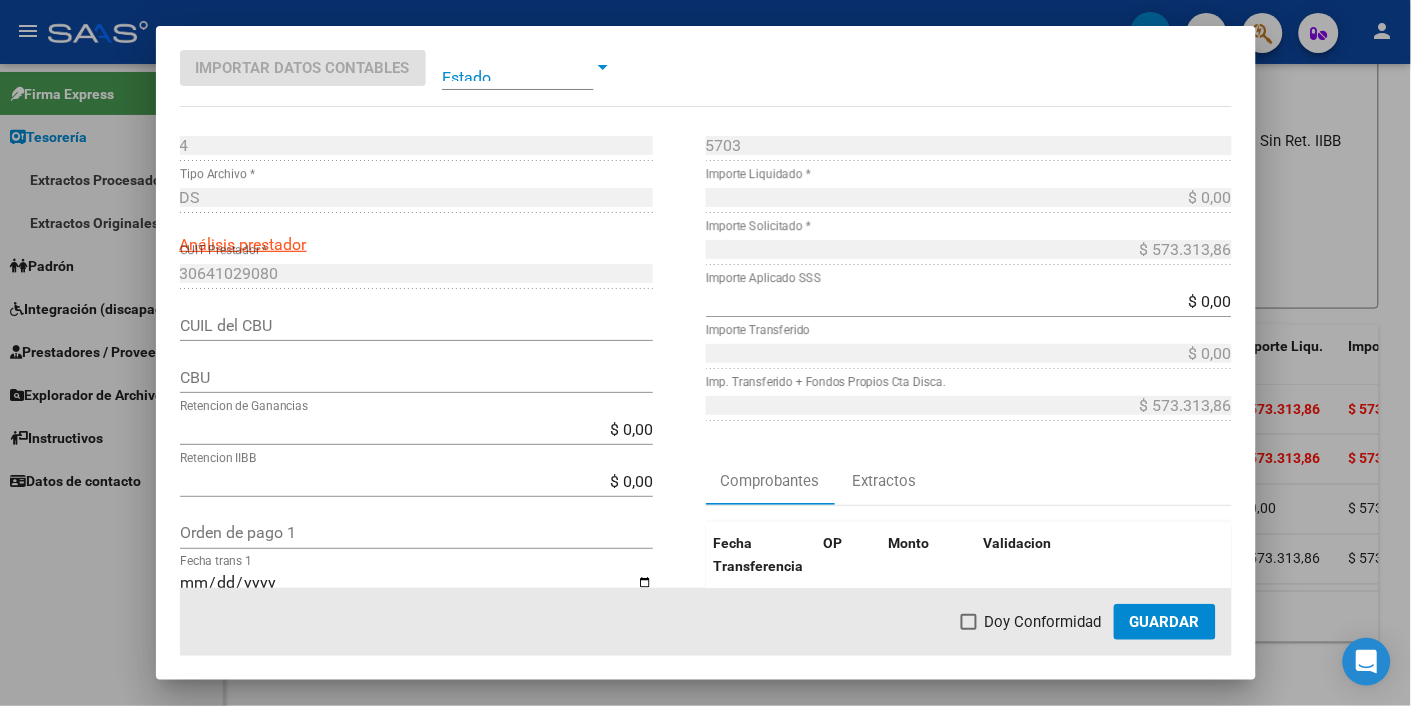 type on "[CBU]" 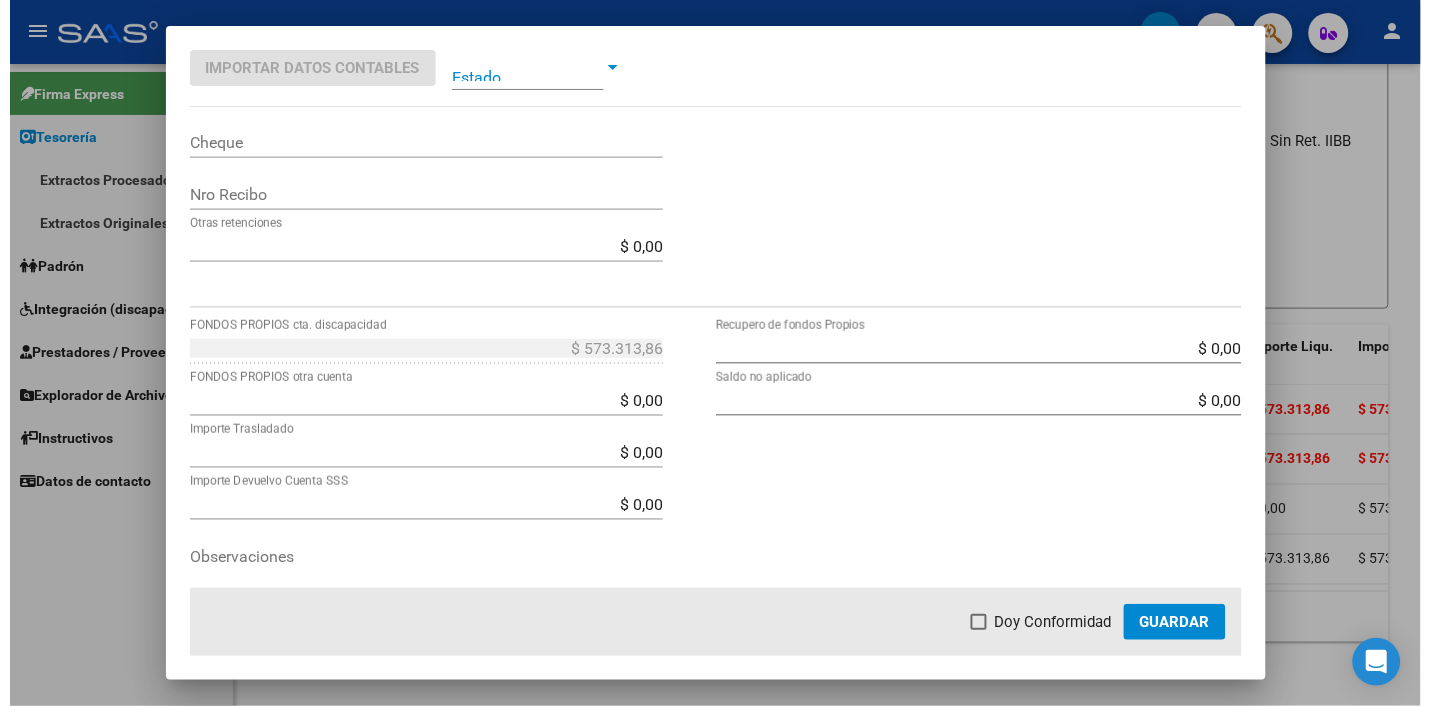 scroll, scrollTop: 705, scrollLeft: 0, axis: vertical 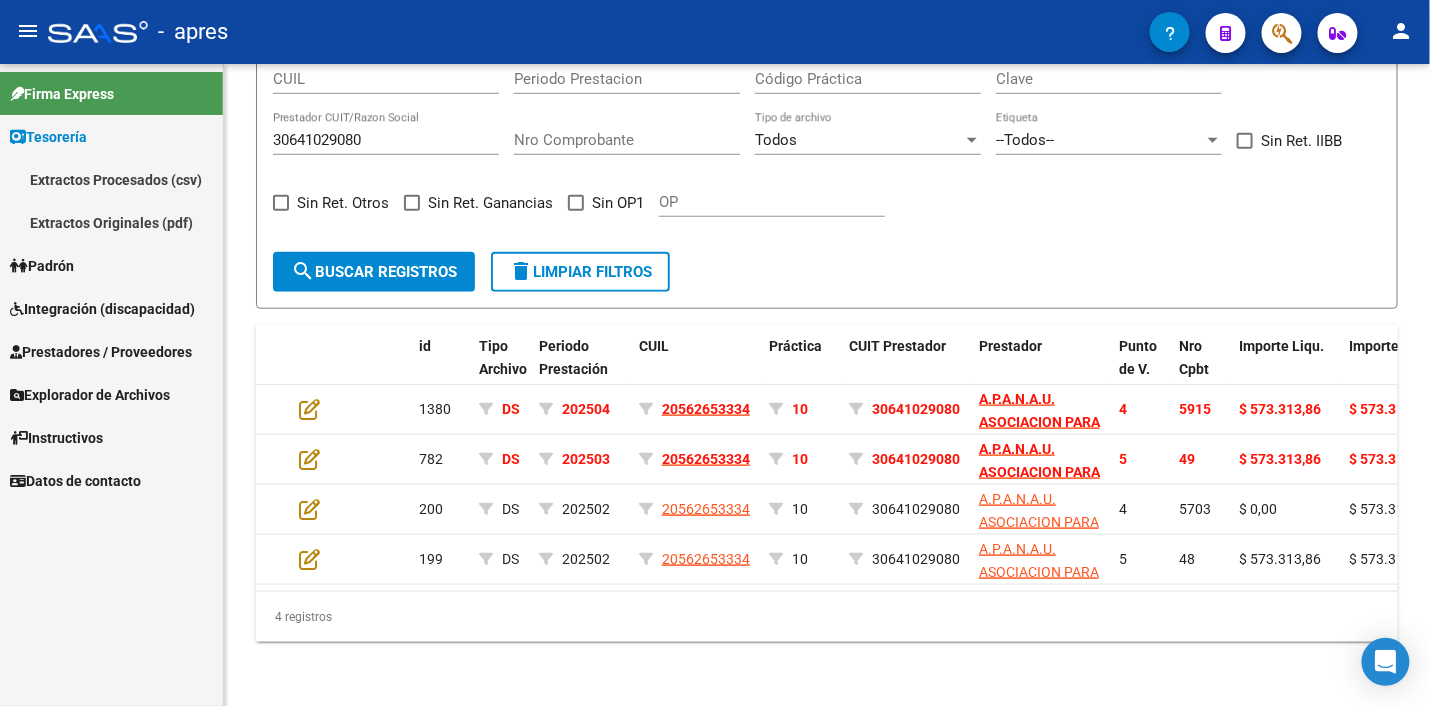 click on "Extractos Originales (pdf)" at bounding box center [111, 222] 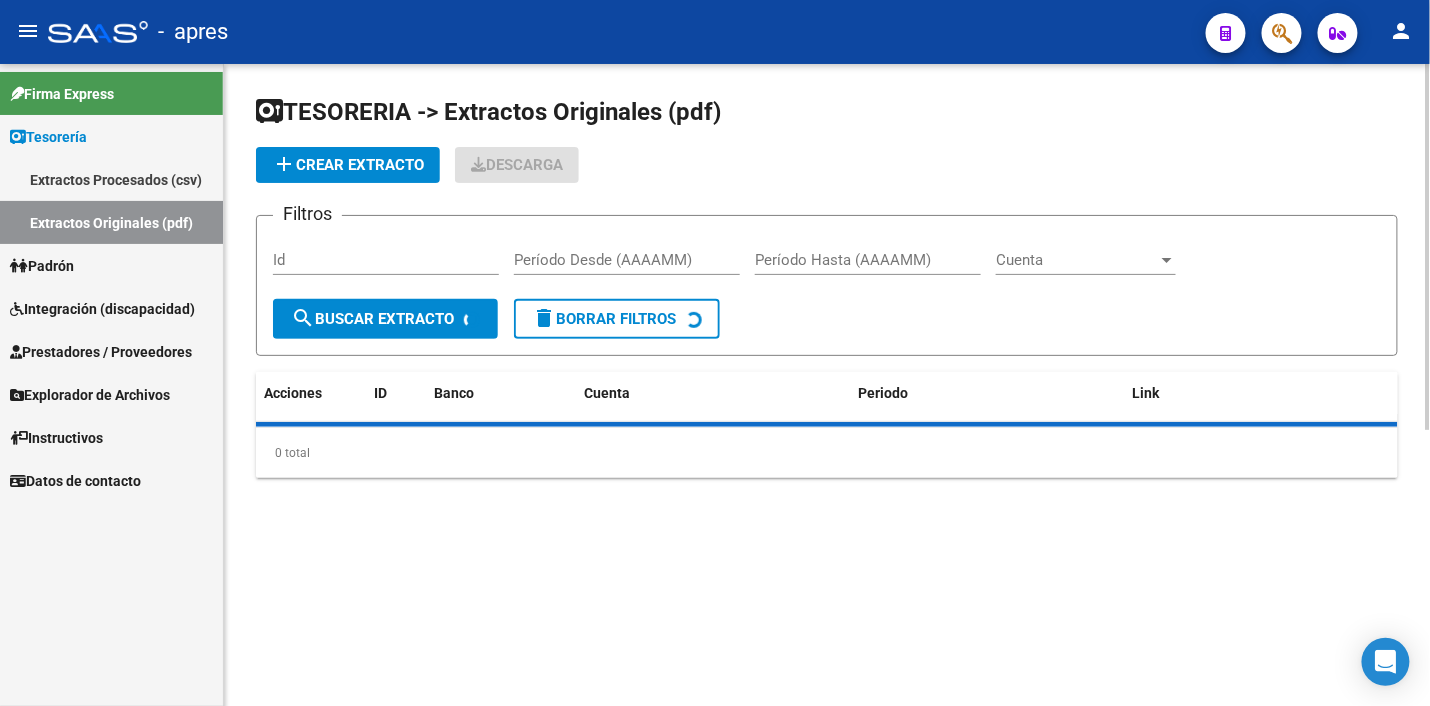 scroll, scrollTop: 0, scrollLeft: 0, axis: both 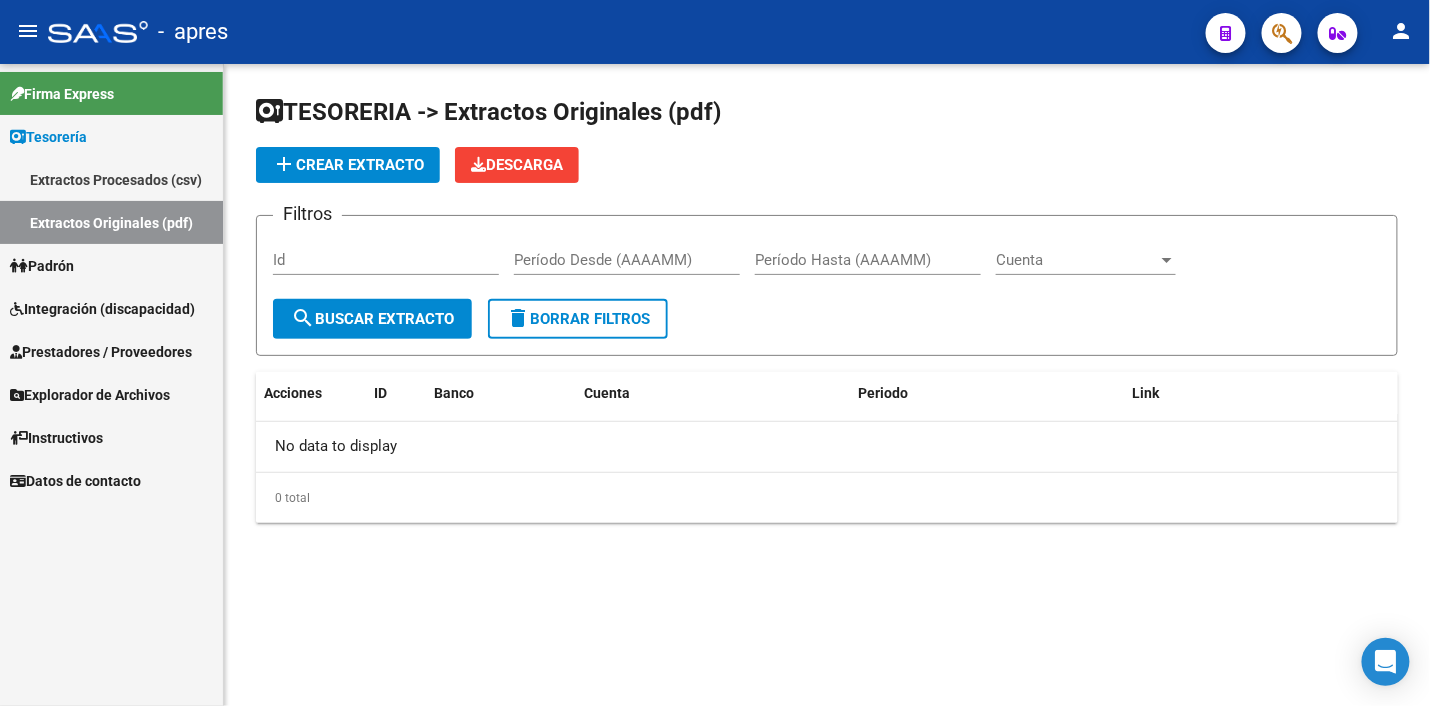 click on "search  Buscar Extracto" 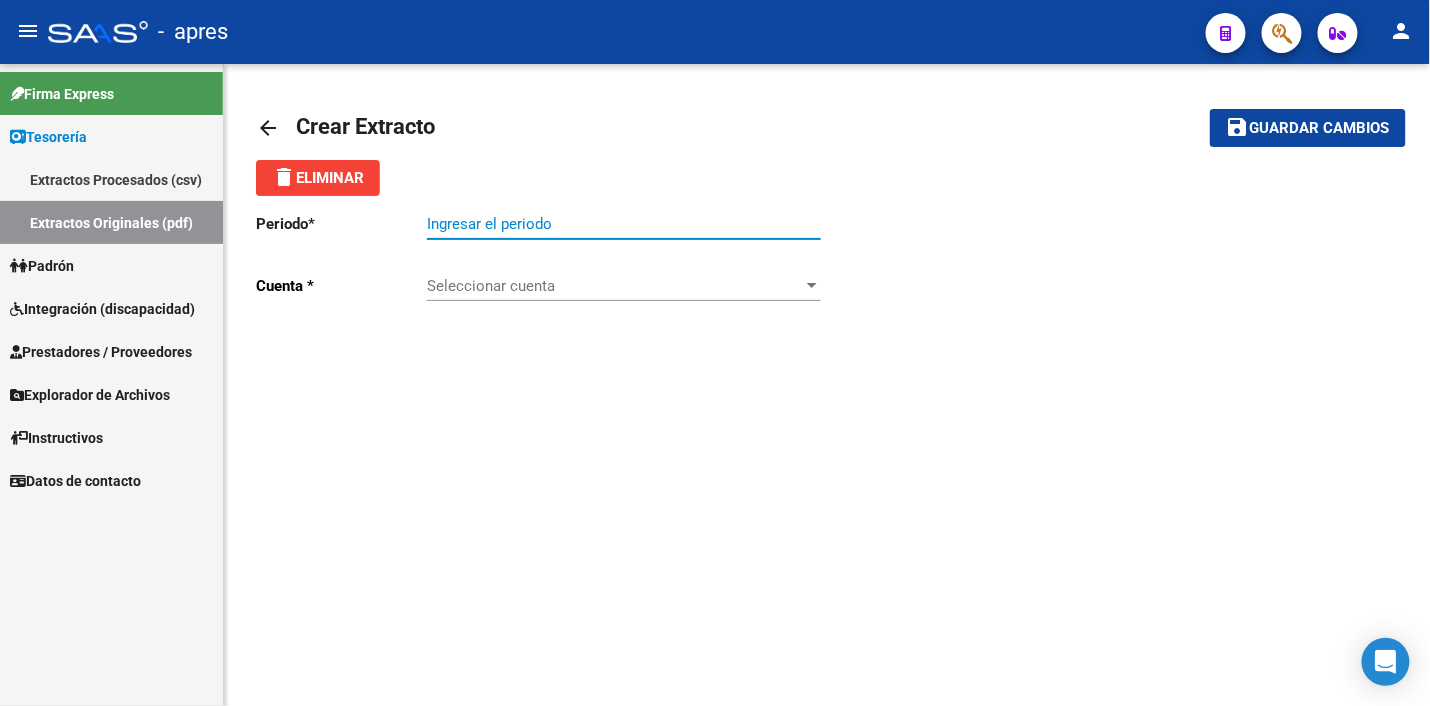 click on "Ingresar el periodo" at bounding box center [624, 224] 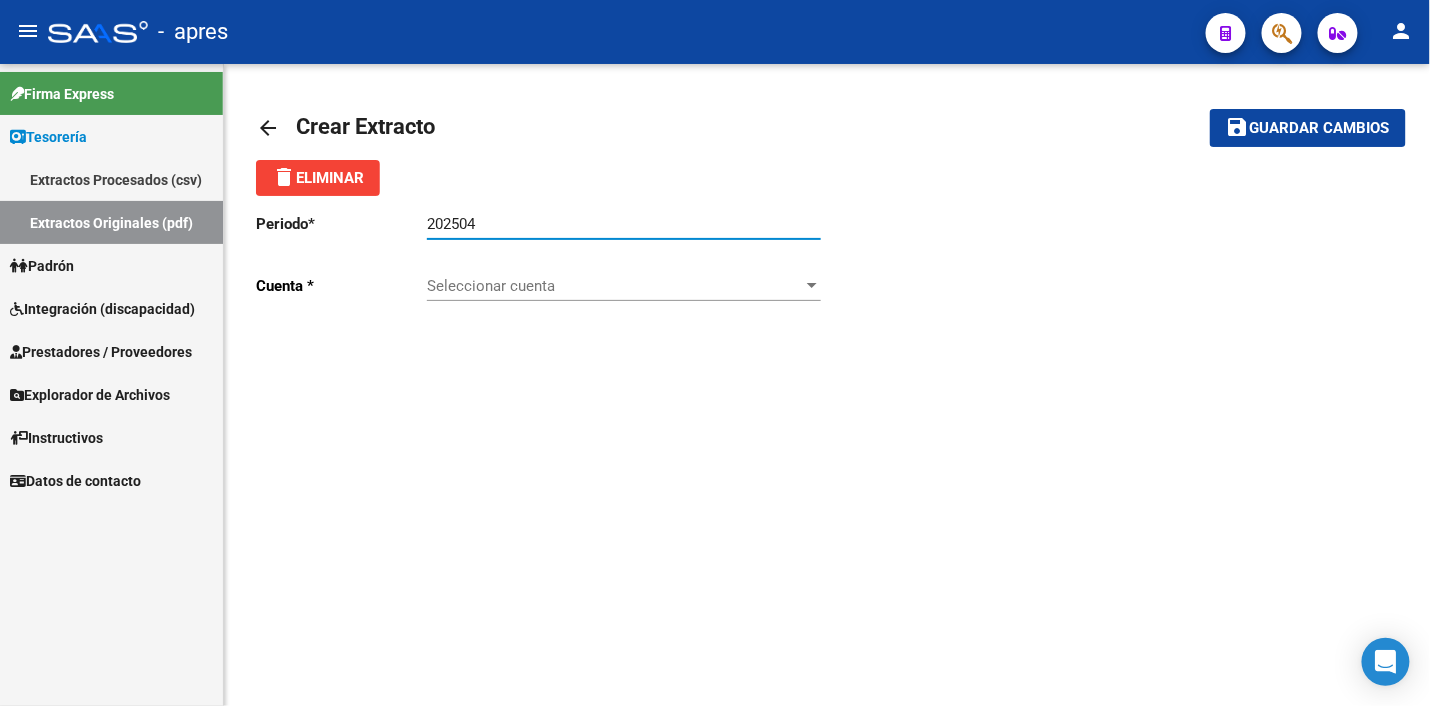 type on "202504" 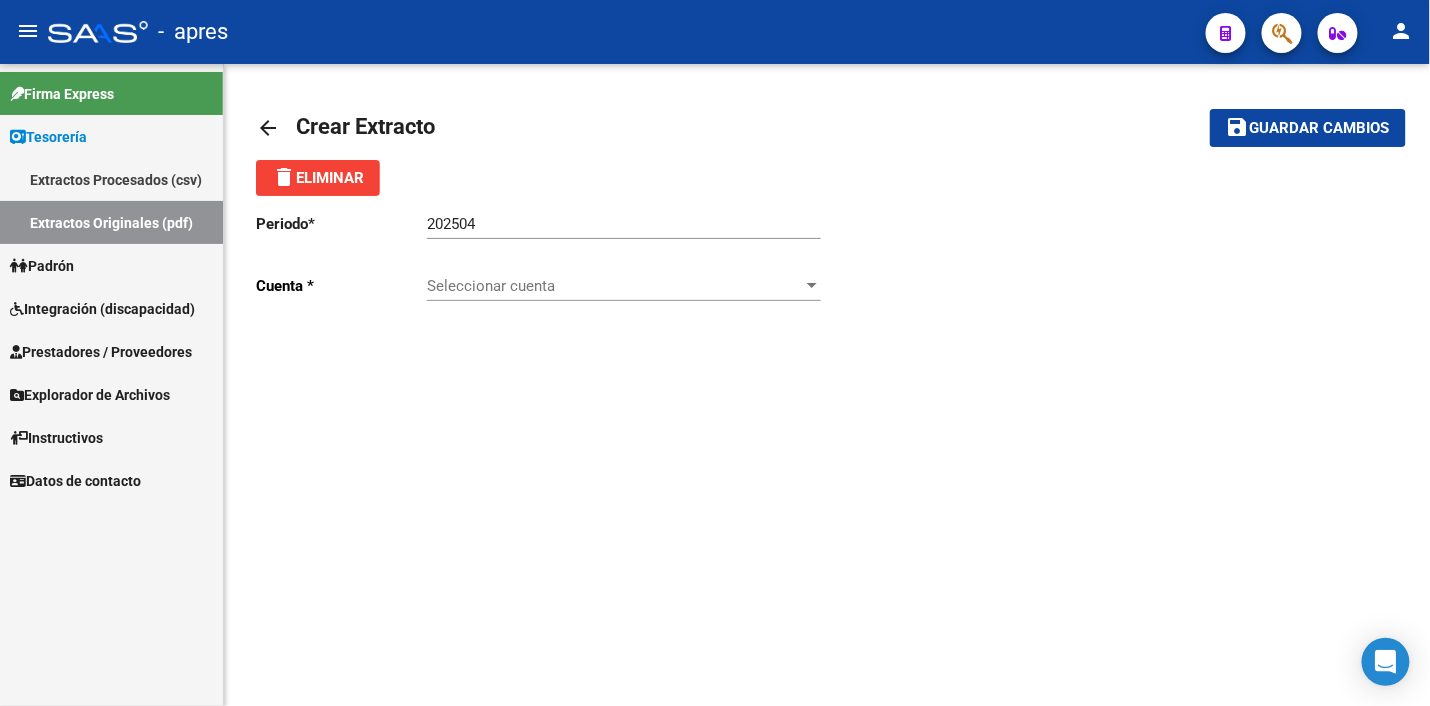 click on "Seleccionar cuenta Seleccionar cuenta" 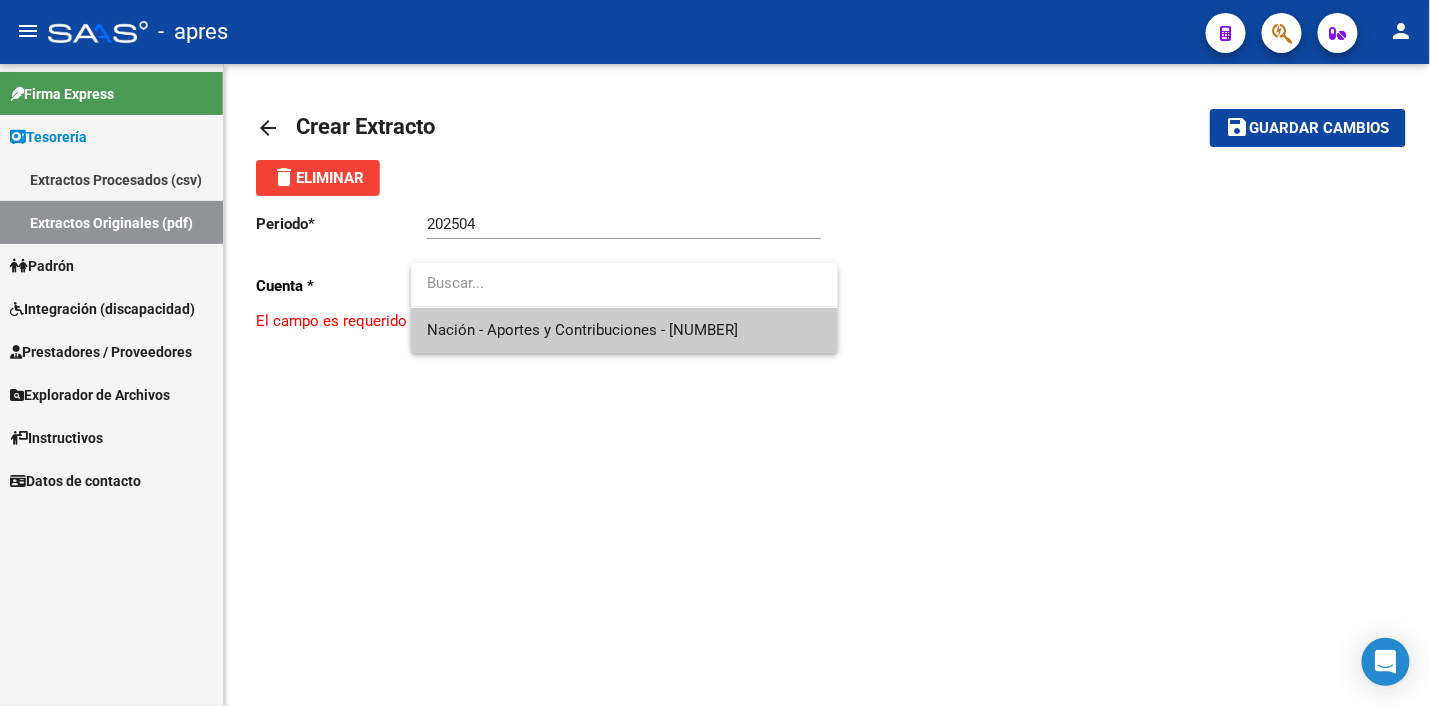 click at bounding box center (715, 353) 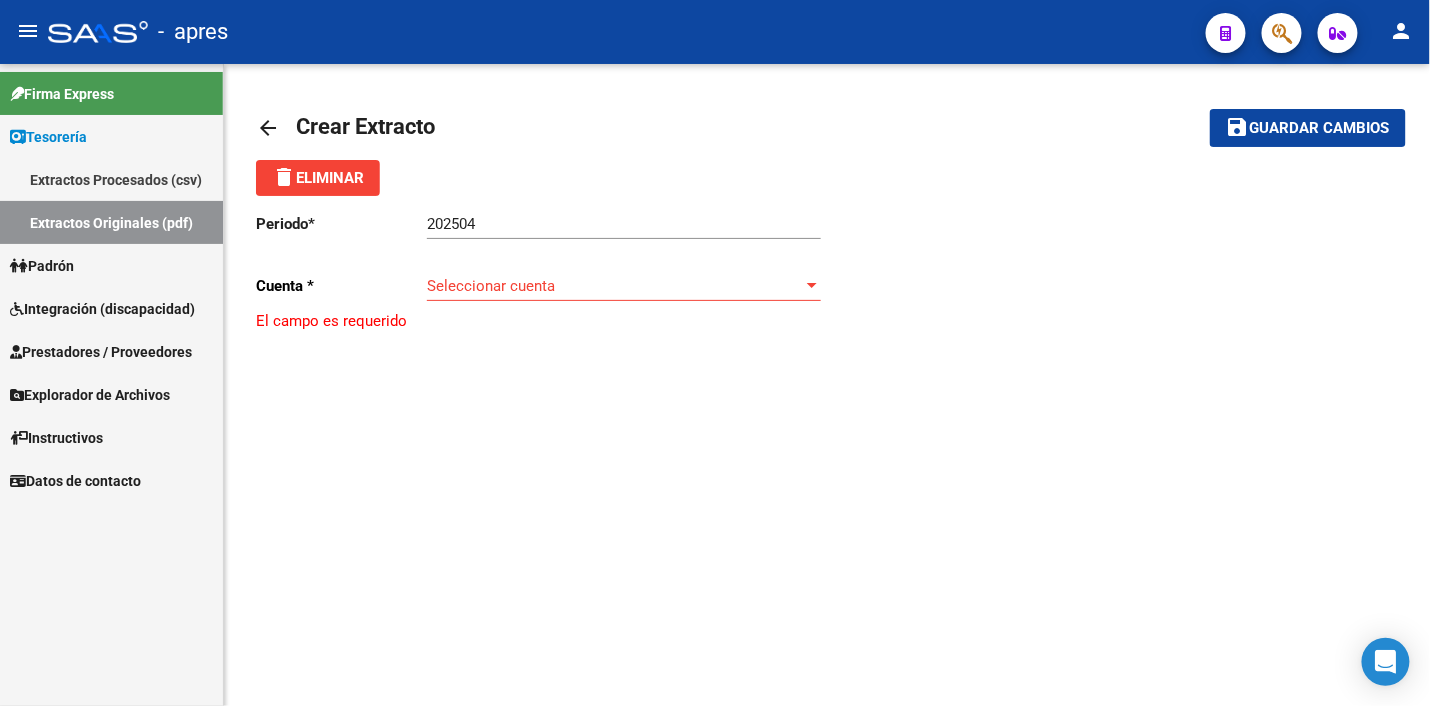 click on "Integración (discapacidad)" at bounding box center [102, 309] 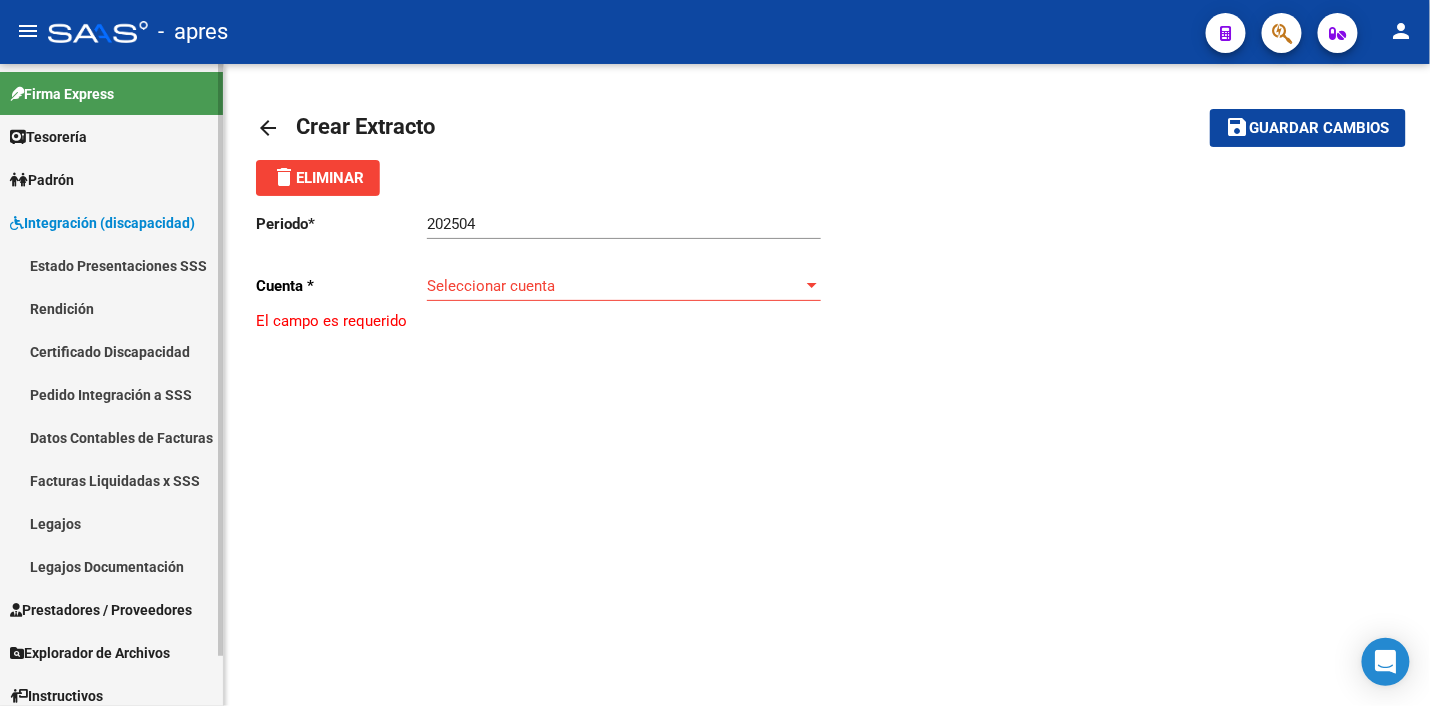 click on "Facturas Liquidadas x SSS" at bounding box center (111, 480) 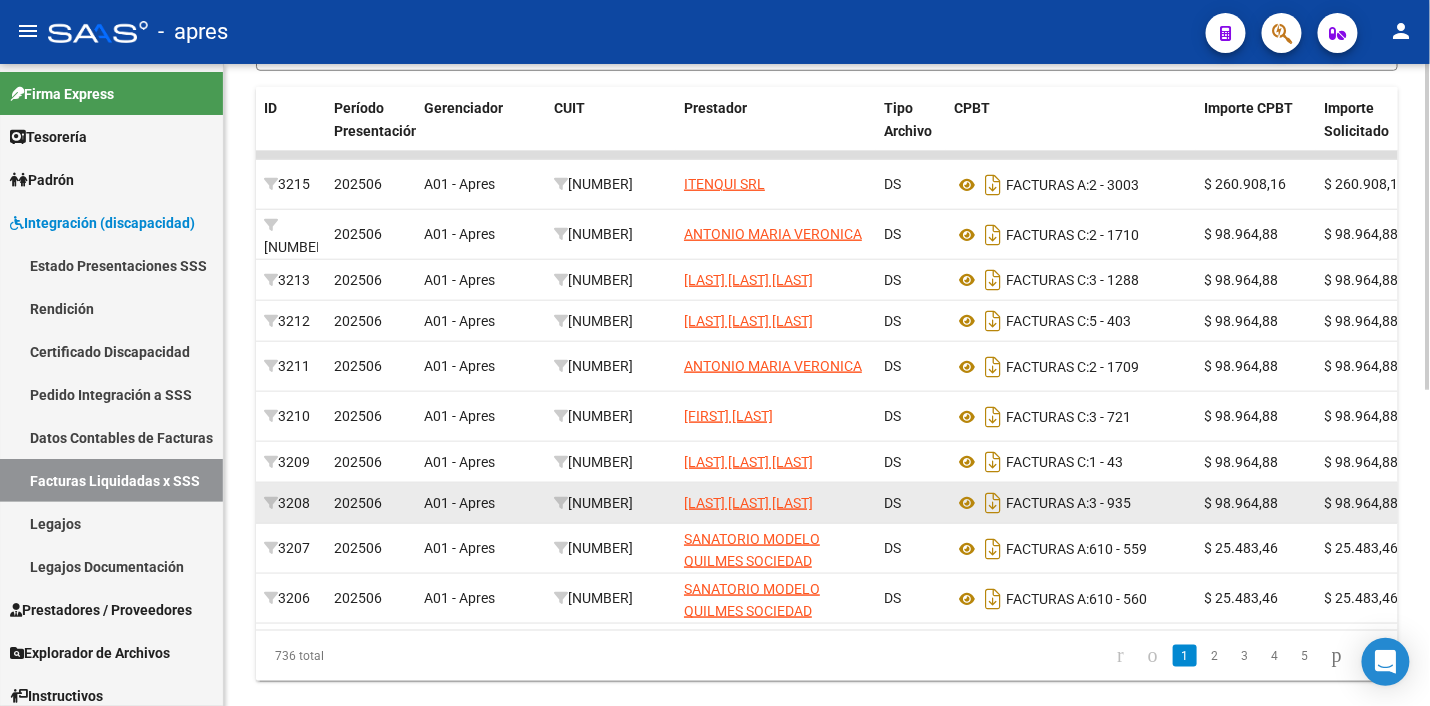 scroll, scrollTop: 591, scrollLeft: 0, axis: vertical 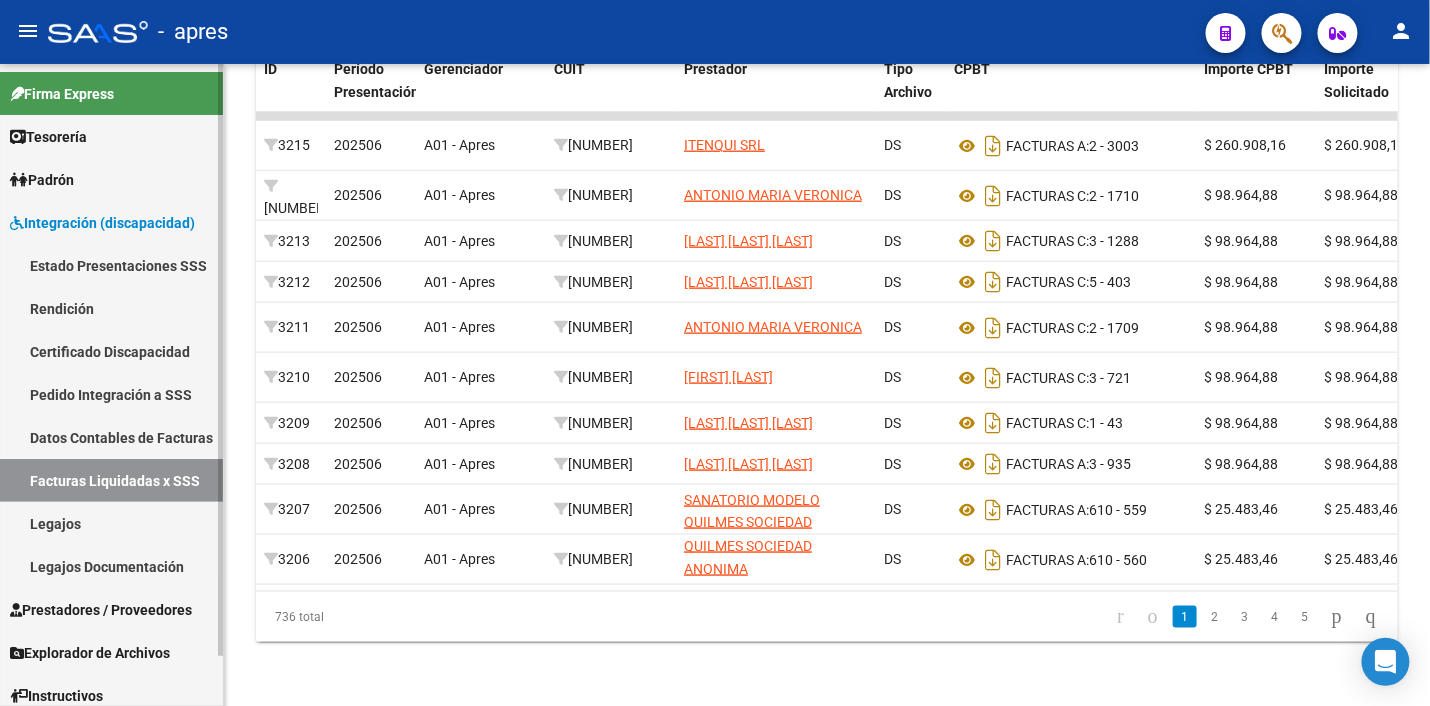 click on "Datos Contables de Facturas" at bounding box center [111, 437] 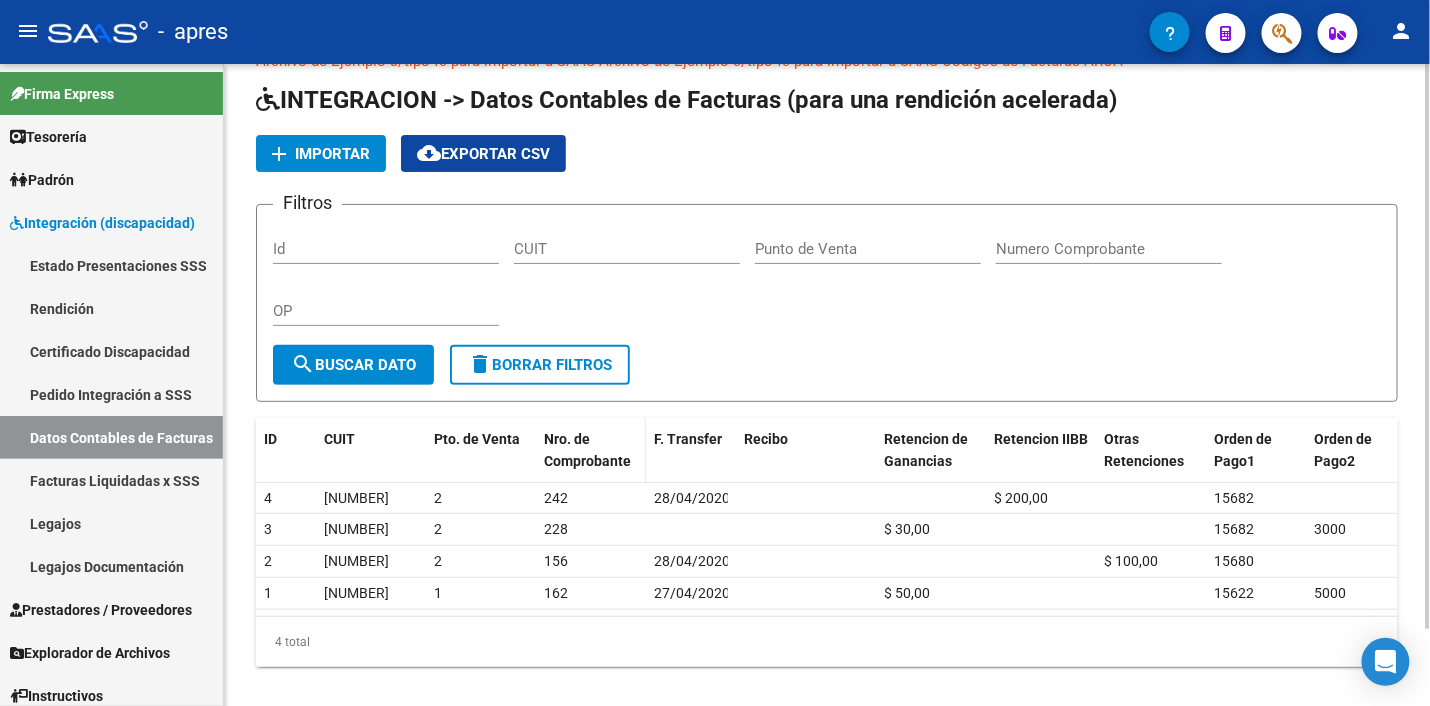 scroll, scrollTop: 86, scrollLeft: 0, axis: vertical 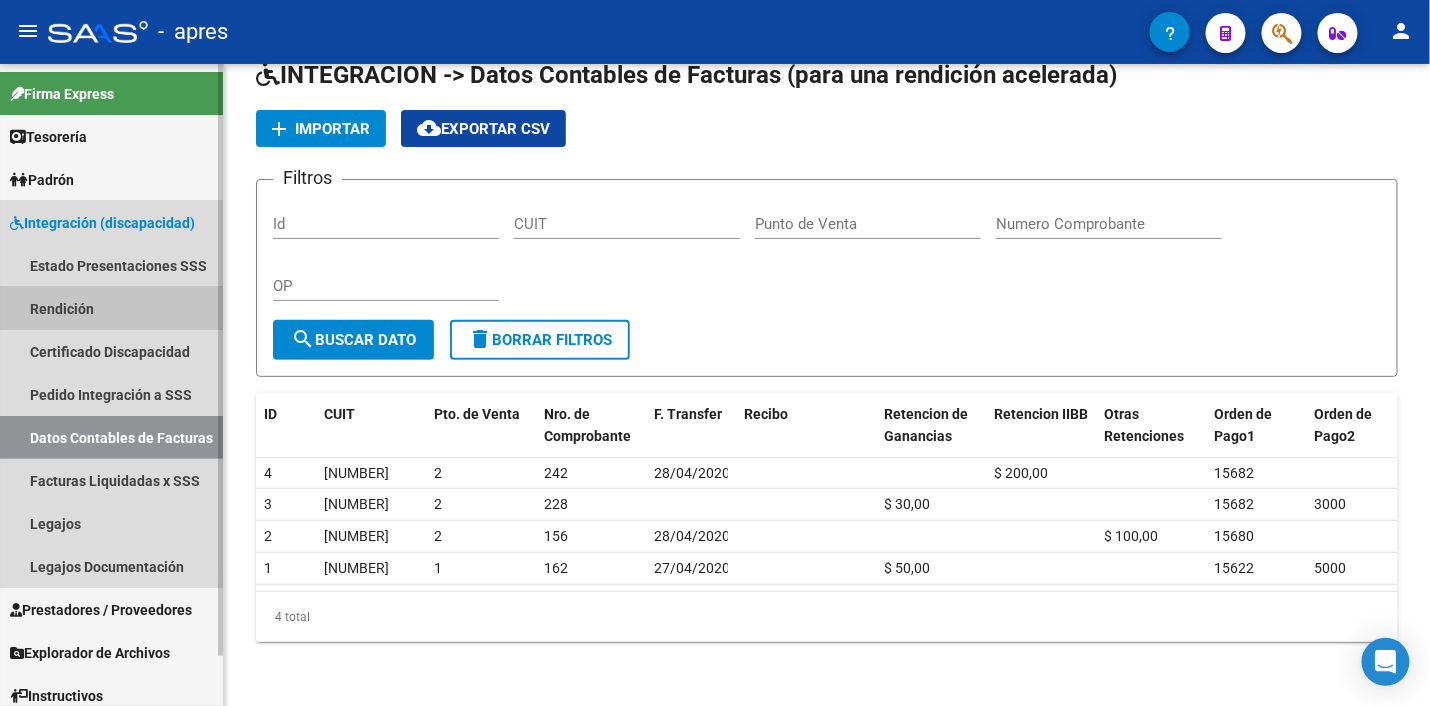 click on "Rendición" at bounding box center [111, 308] 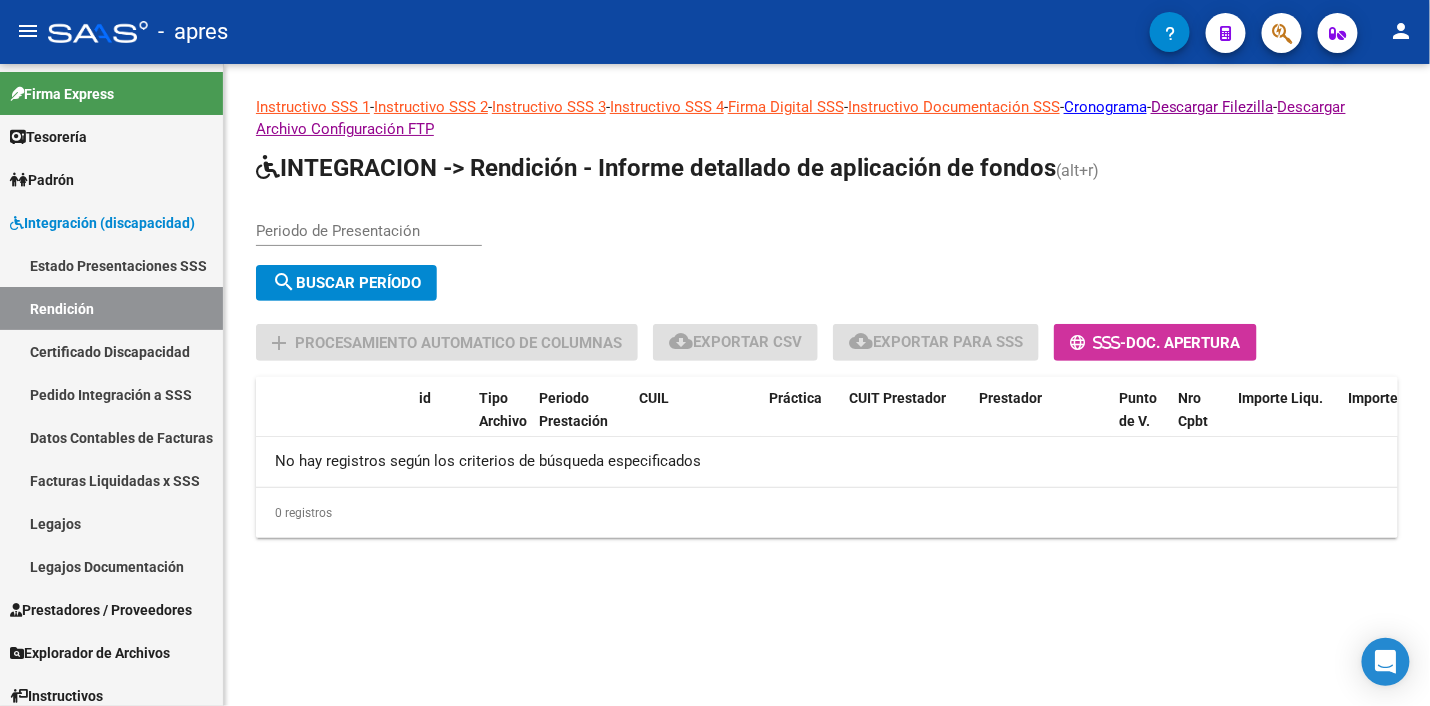scroll, scrollTop: 0, scrollLeft: 0, axis: both 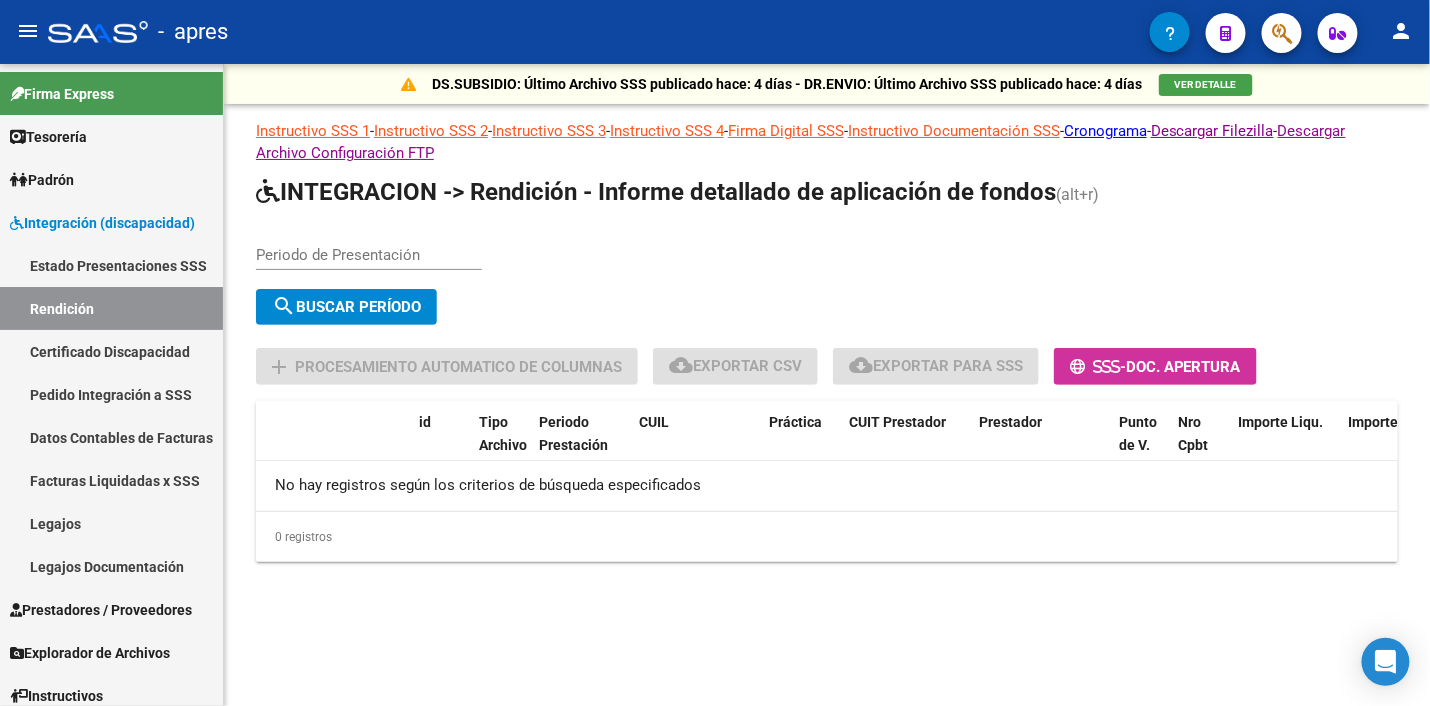 click on "Periodo de Presentación" at bounding box center (369, 255) 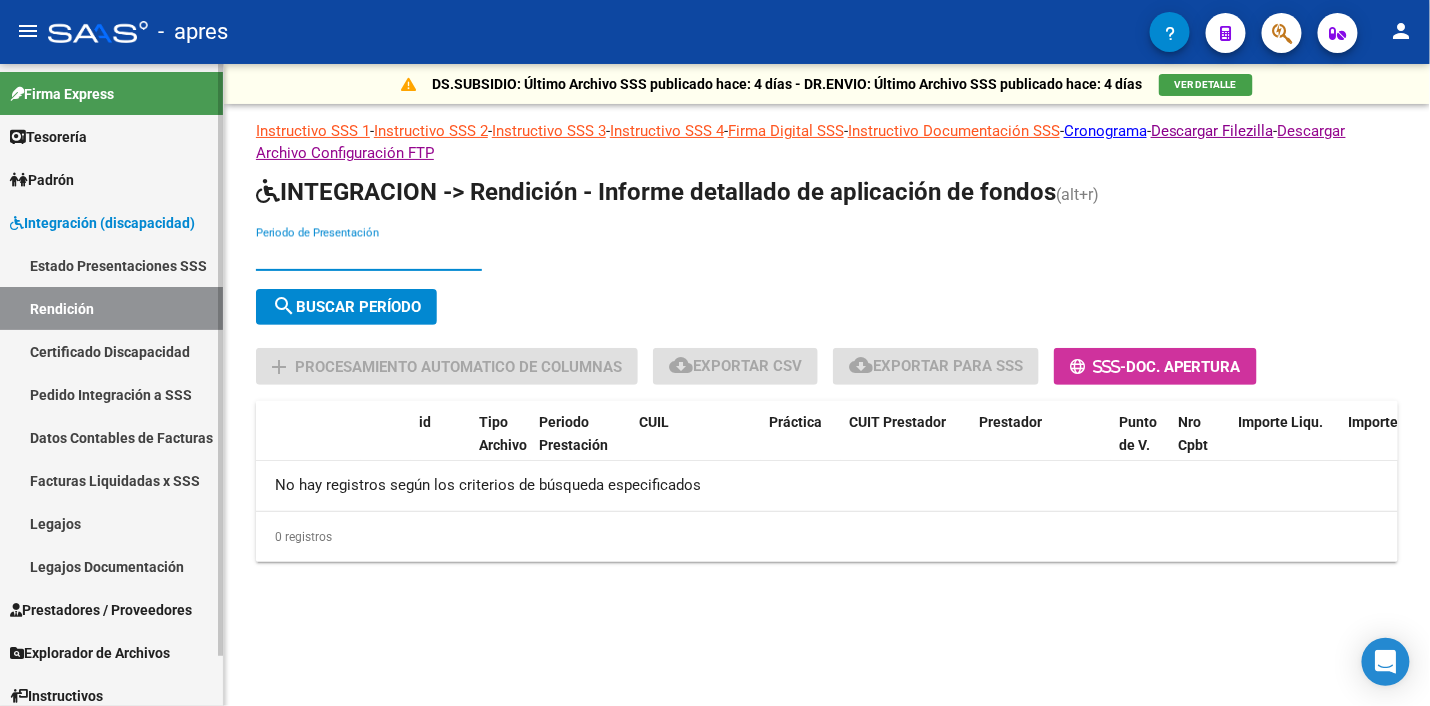 click on "Facturas Liquidadas x SSS" at bounding box center (111, 480) 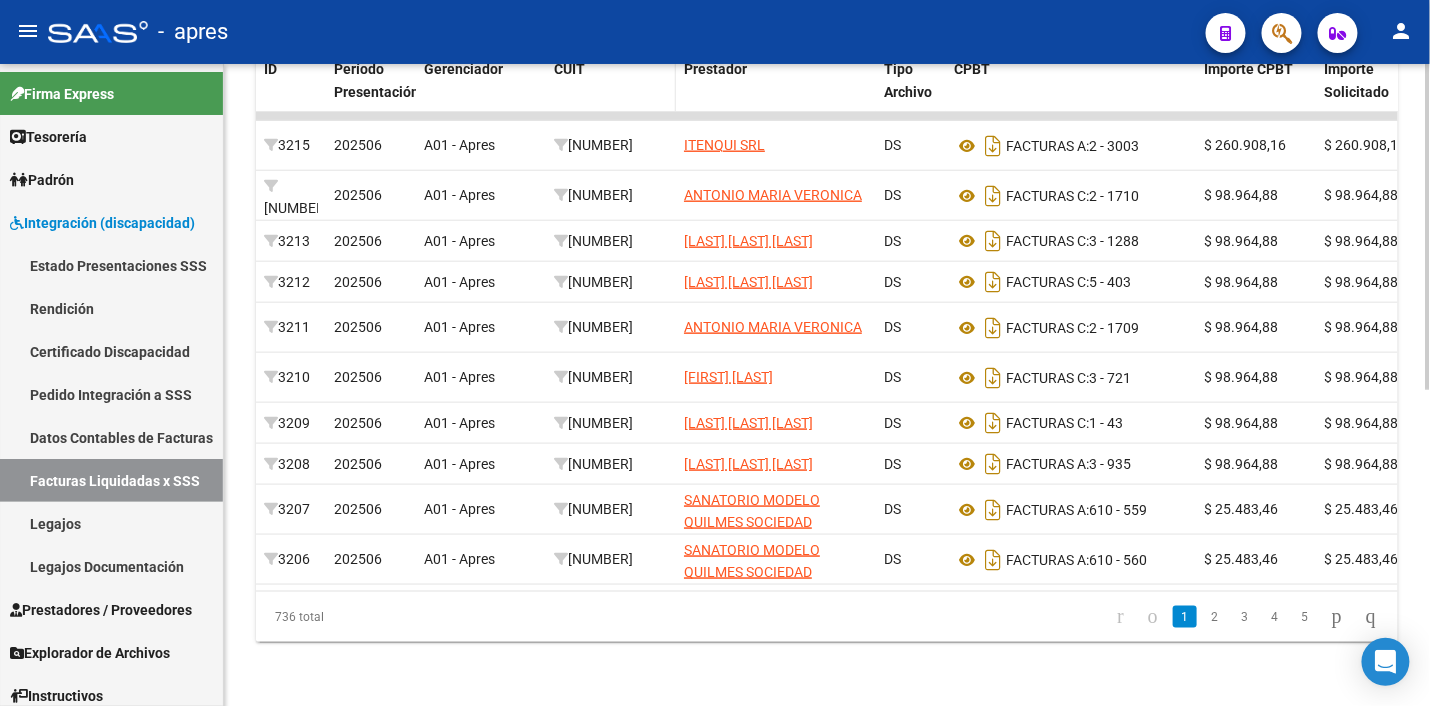 scroll, scrollTop: 620, scrollLeft: 0, axis: vertical 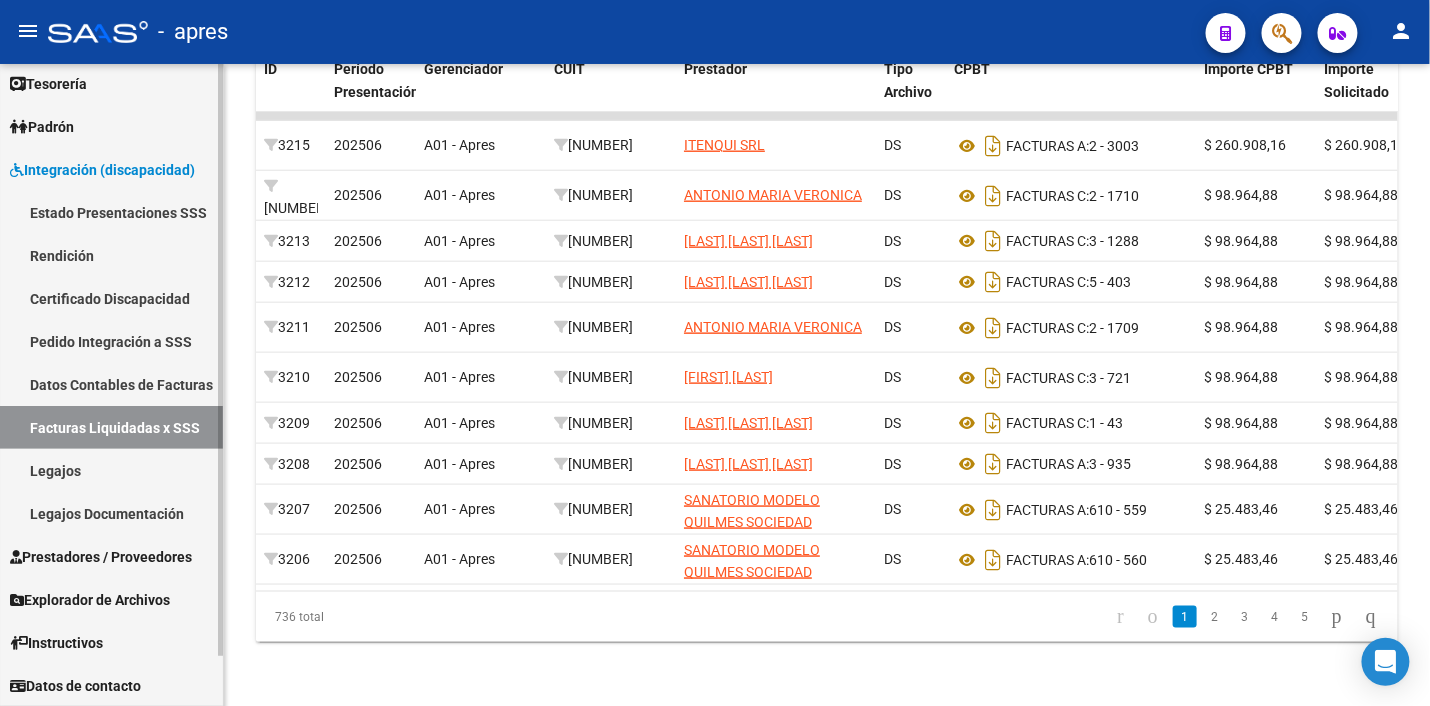 click on "Facturas Liquidadas x SSS" at bounding box center (111, 427) 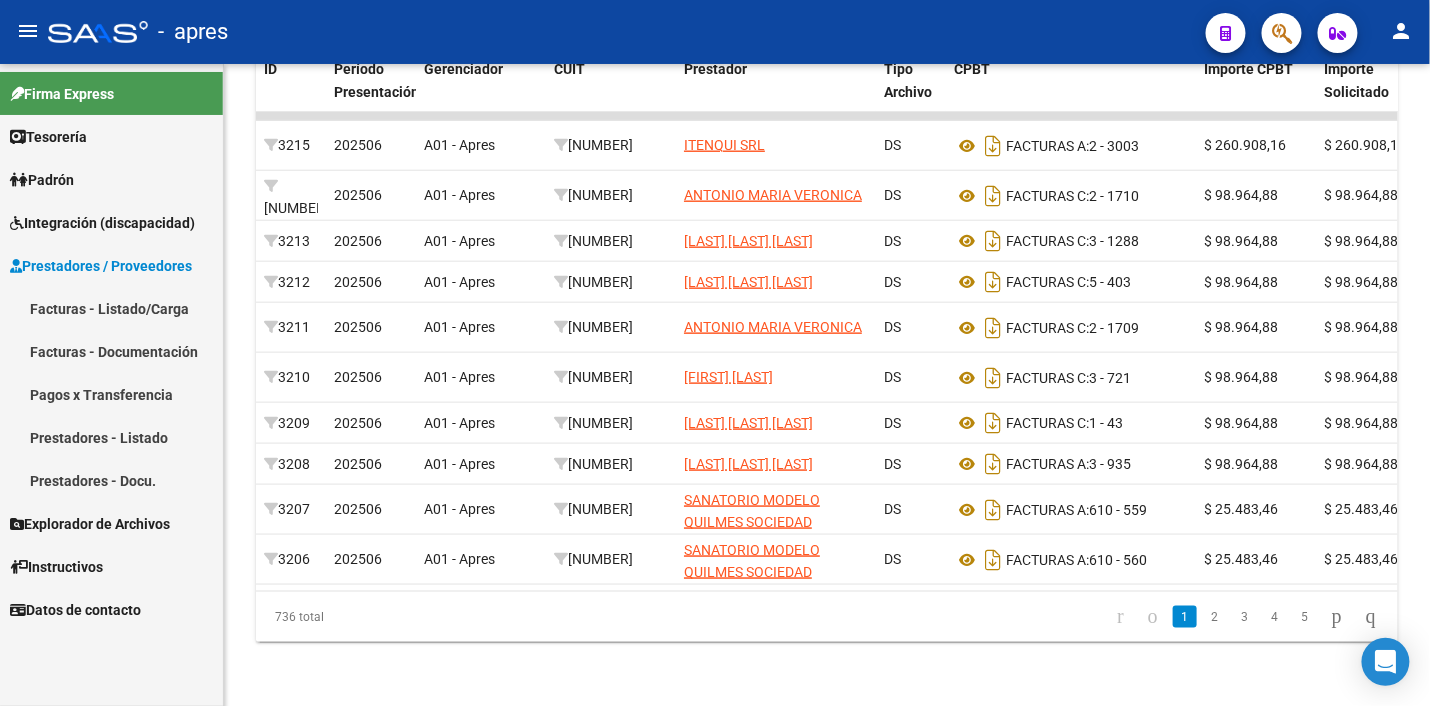 scroll, scrollTop: 0, scrollLeft: 0, axis: both 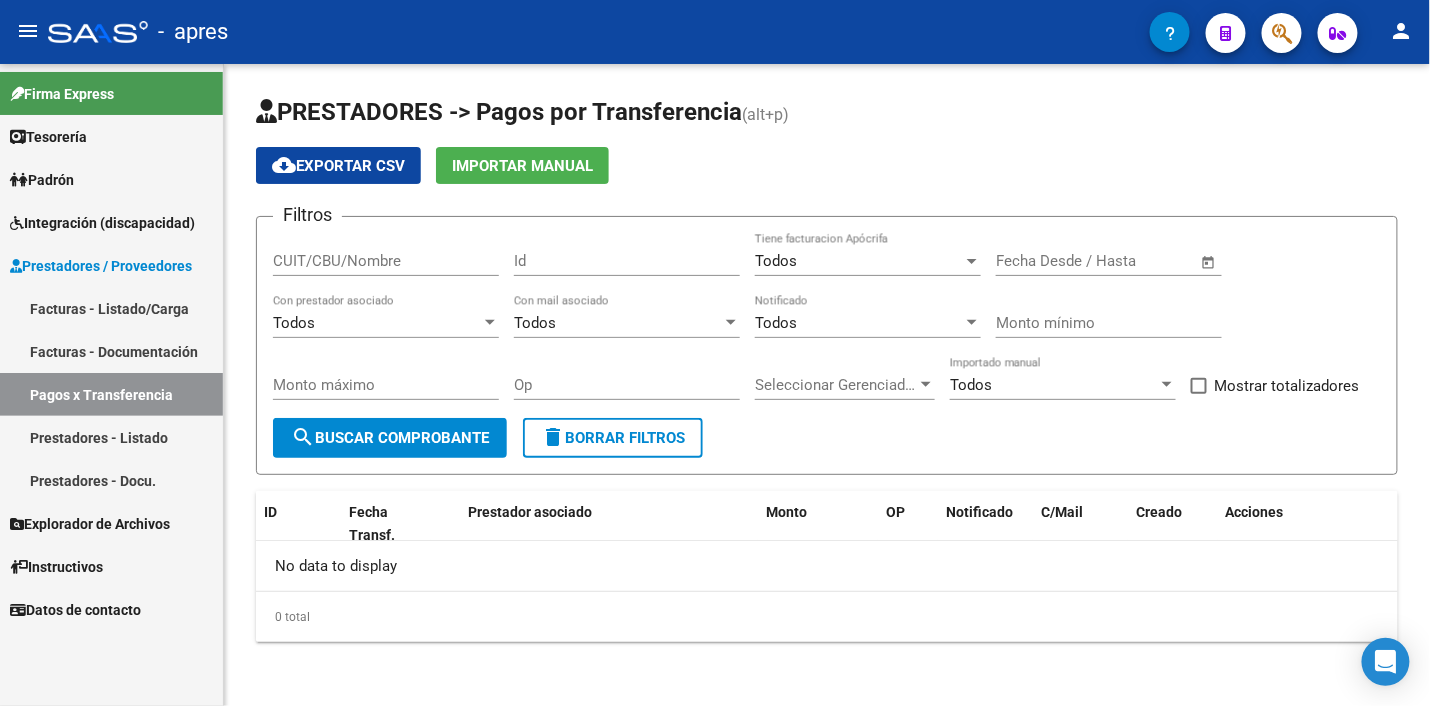 click on "Importar Manual" 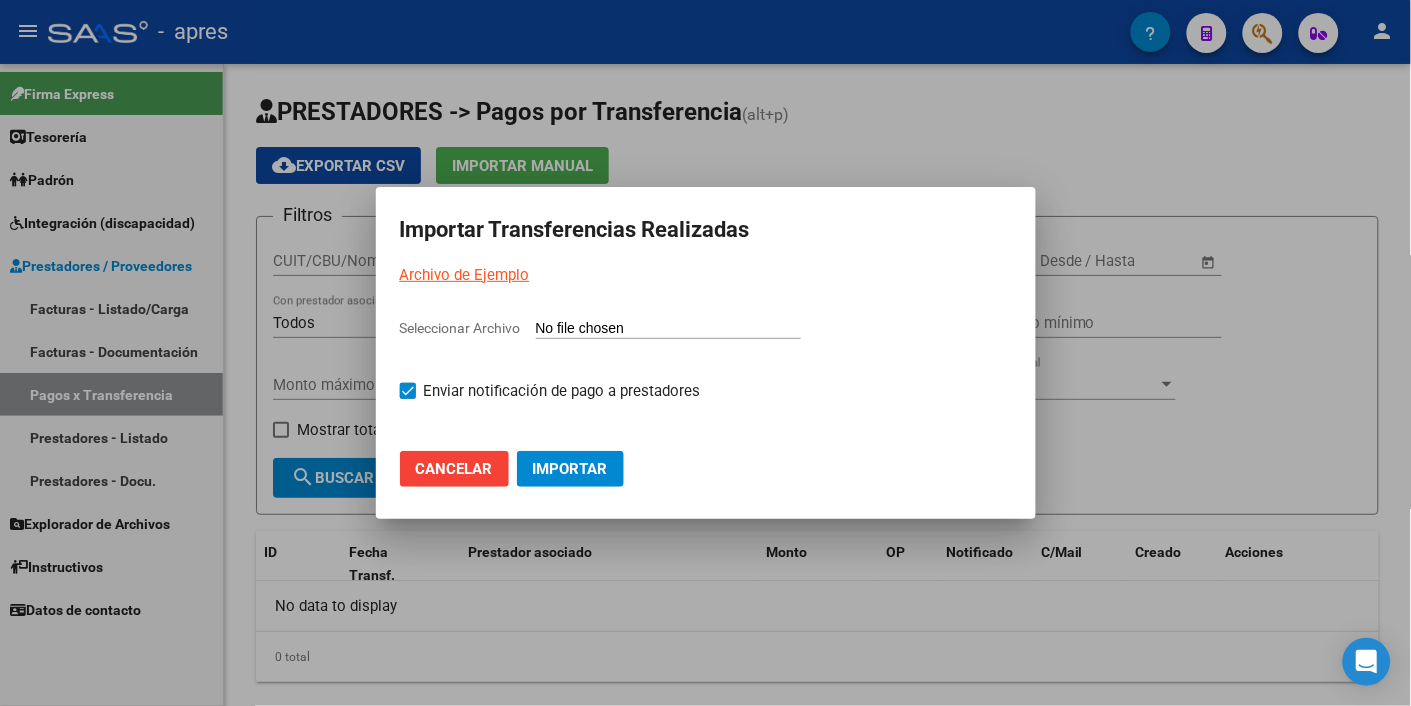 click on "Archivo de Ejemplo" at bounding box center [465, 275] 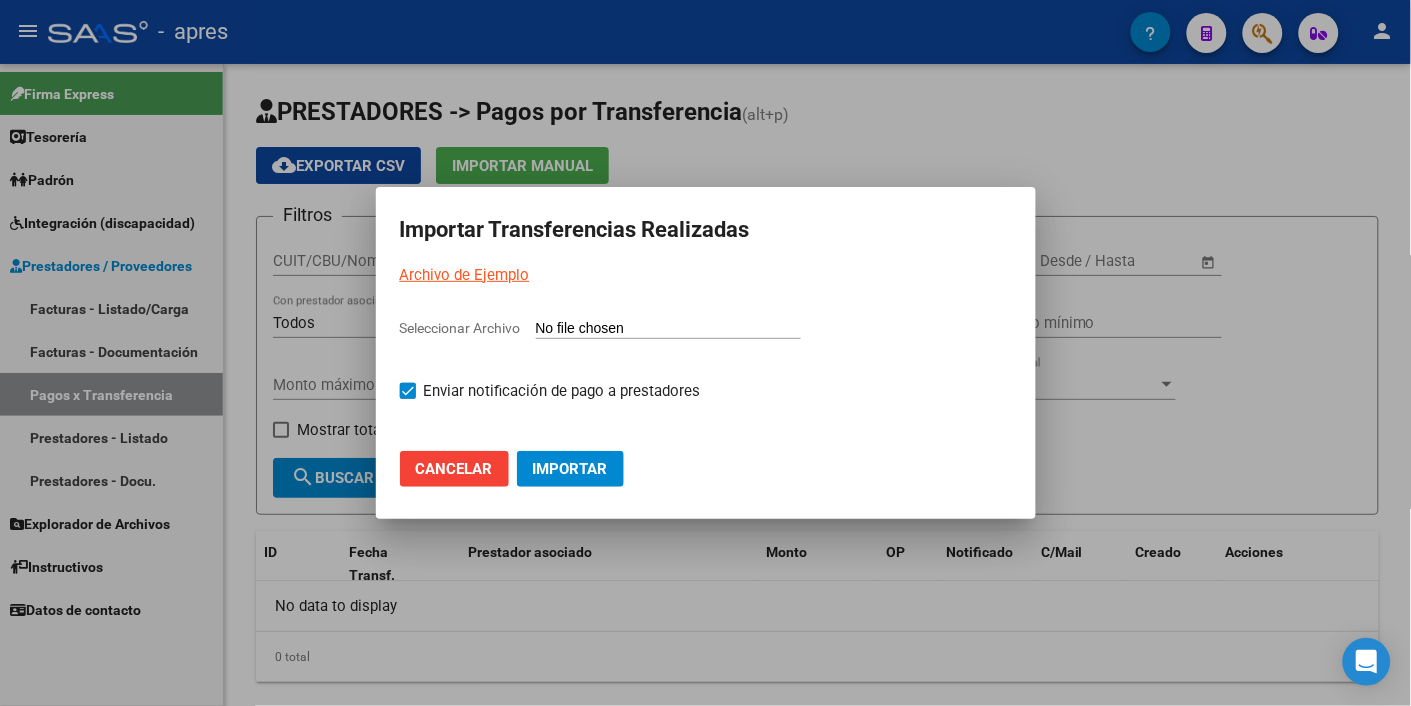 click on "Seleccionar Archivo" at bounding box center (668, 329) 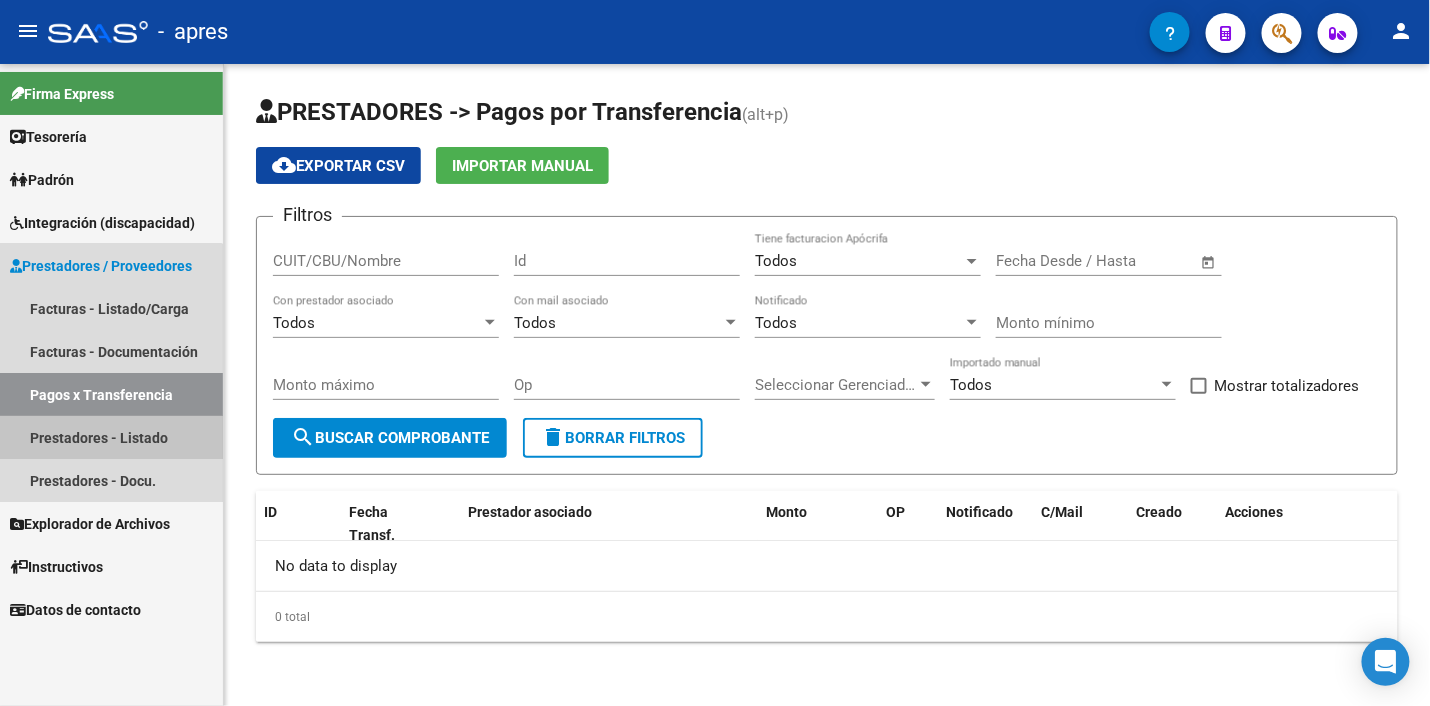 click on "Prestadores - Listado" at bounding box center [111, 437] 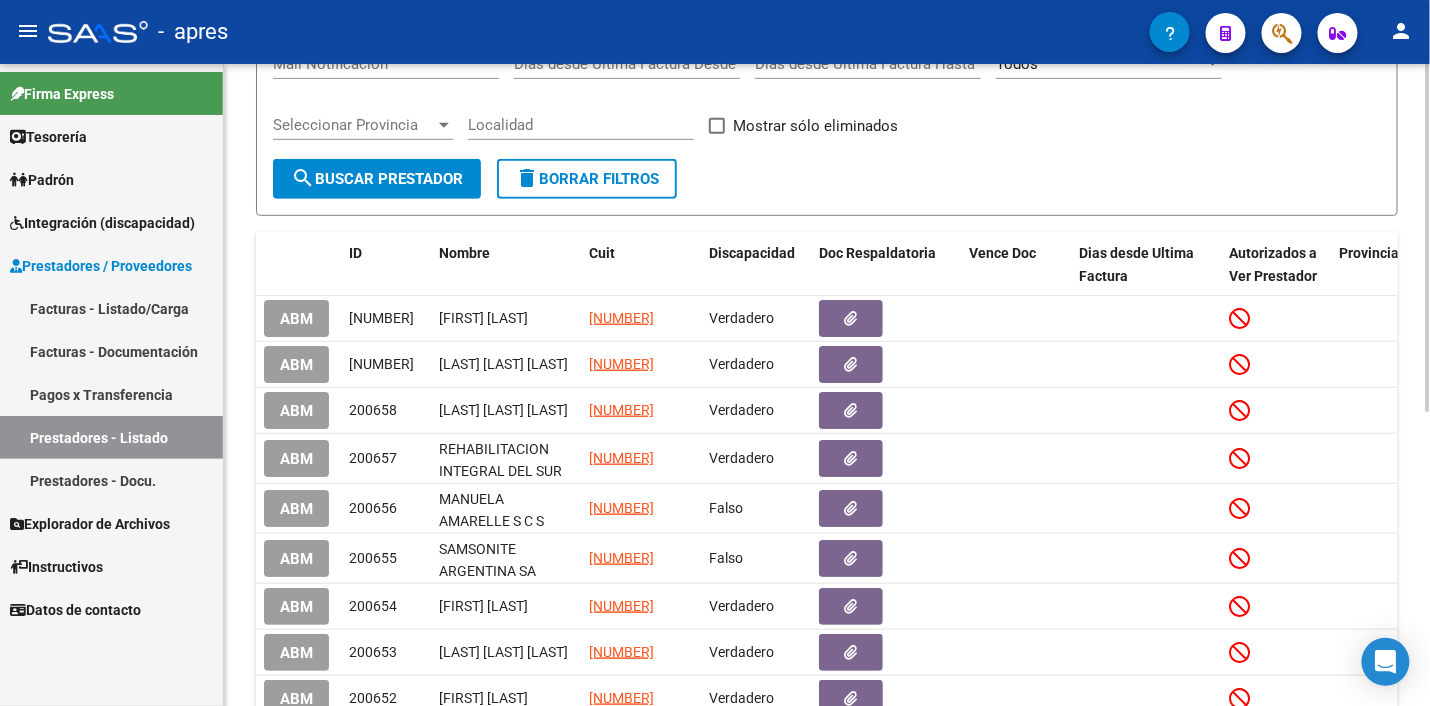 scroll, scrollTop: 374, scrollLeft: 0, axis: vertical 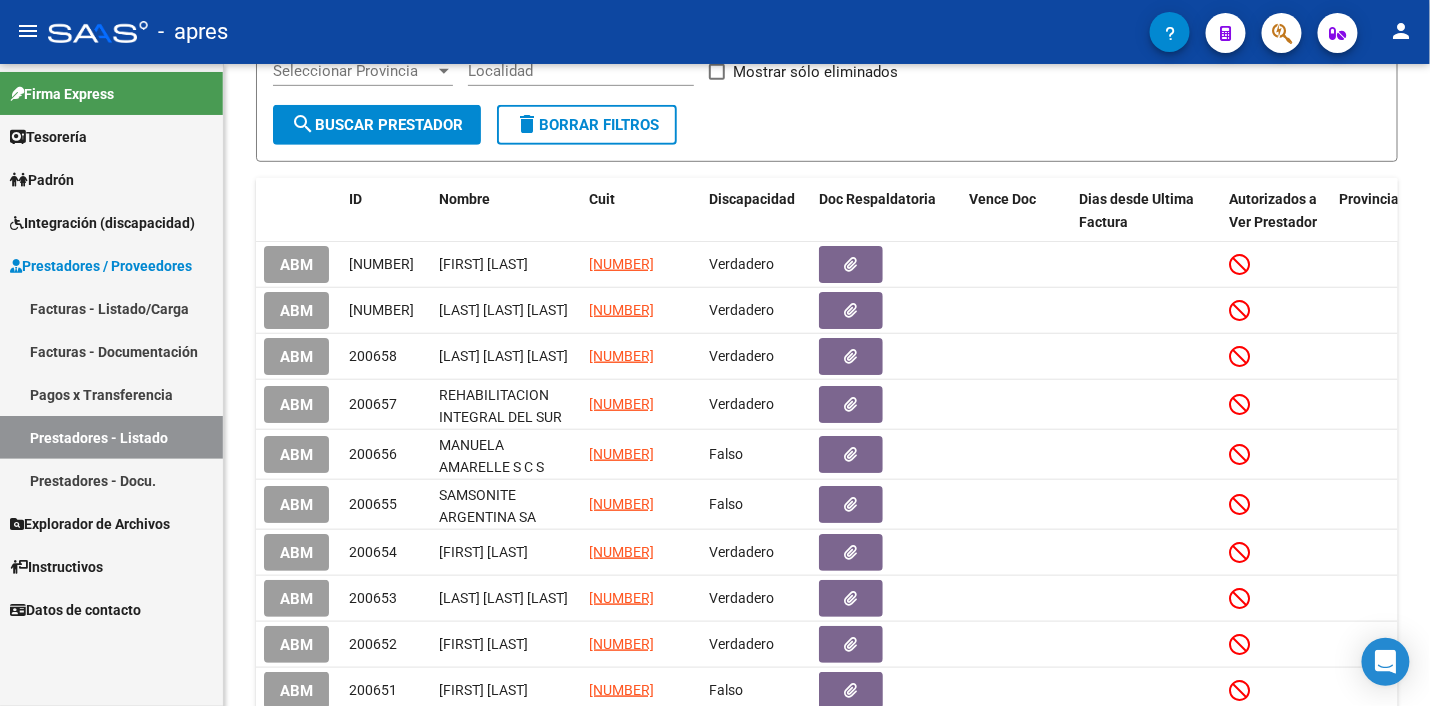 click on "Pagos x Transferencia" at bounding box center [111, 394] 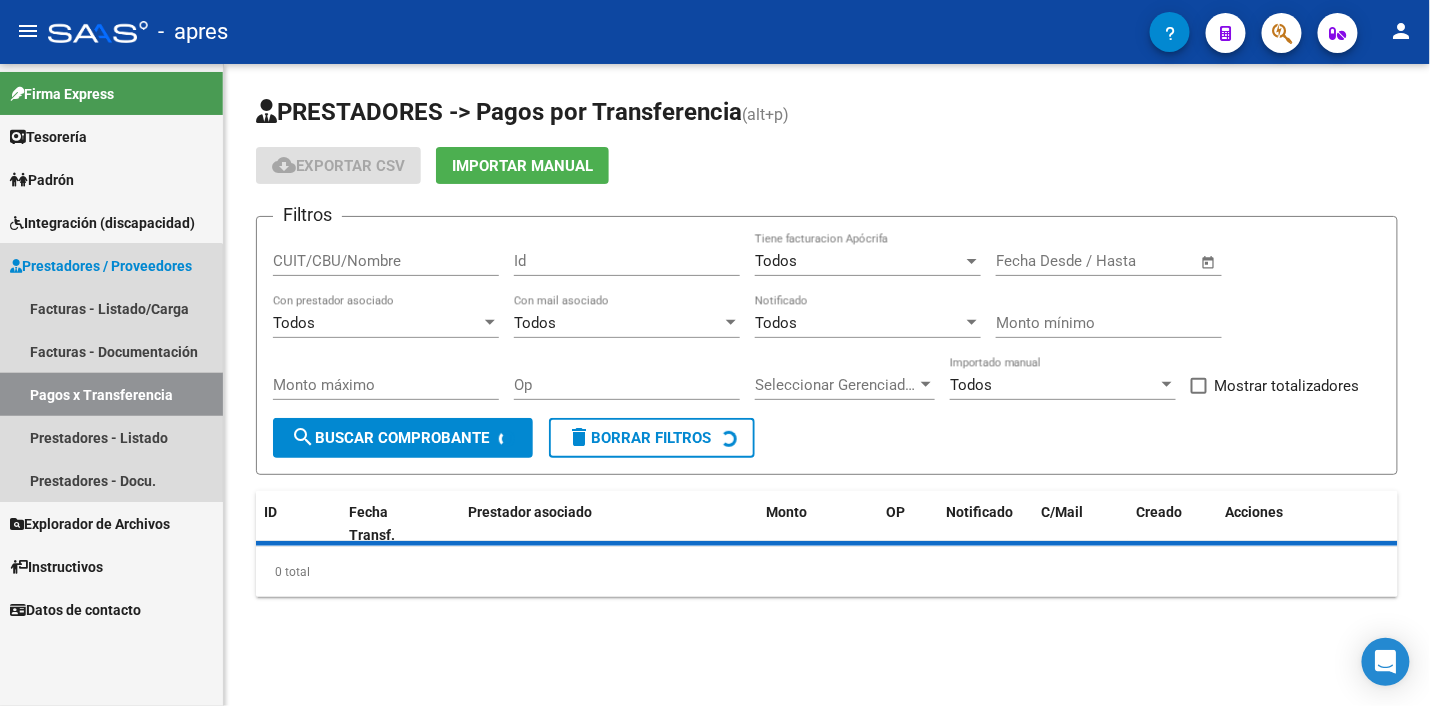 scroll, scrollTop: 0, scrollLeft: 0, axis: both 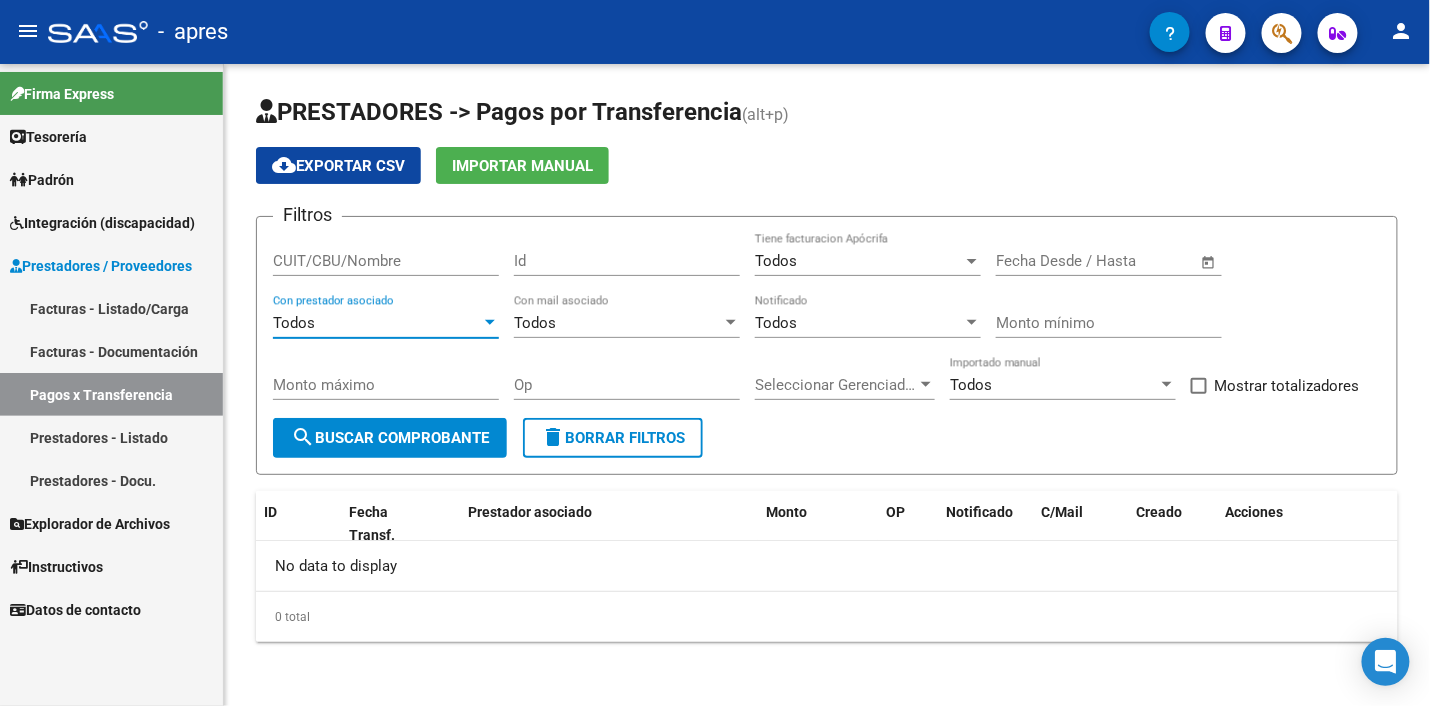 click on "Todos" at bounding box center [377, 323] 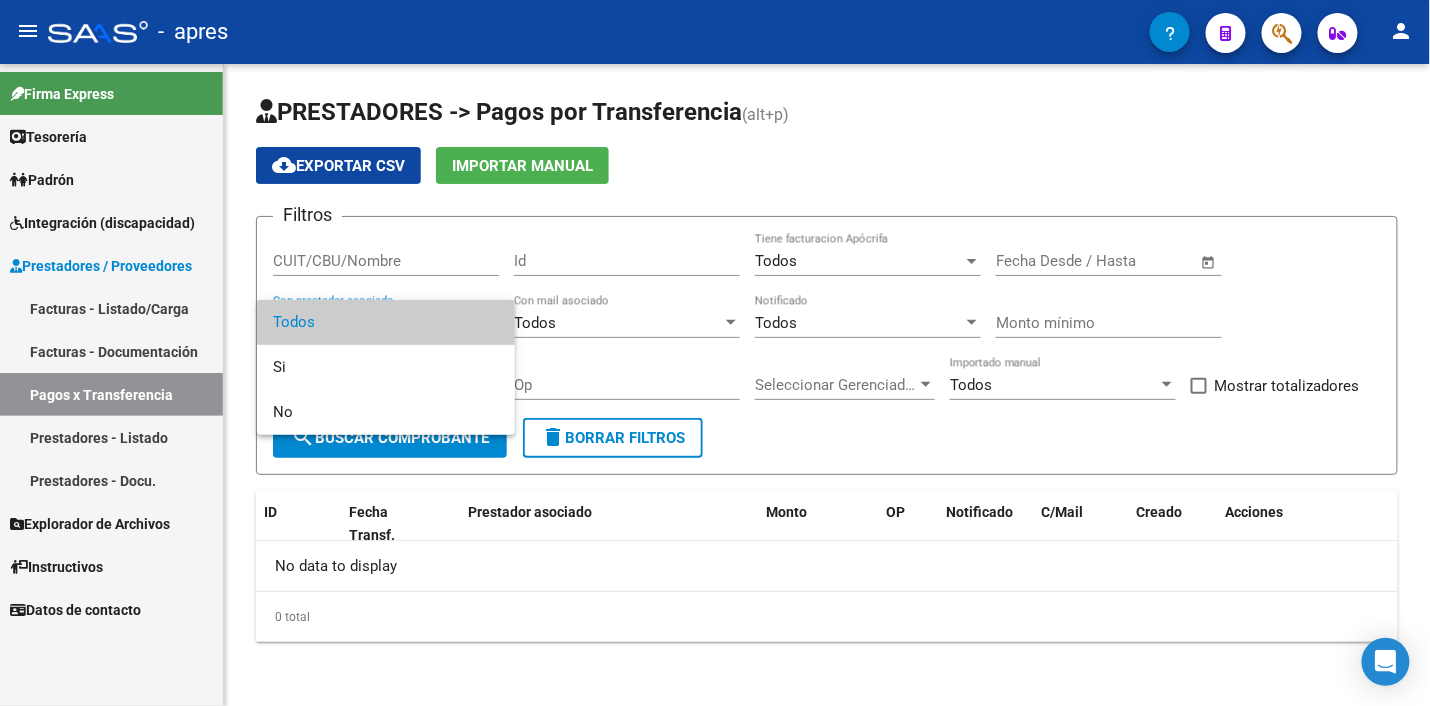 click at bounding box center [715, 353] 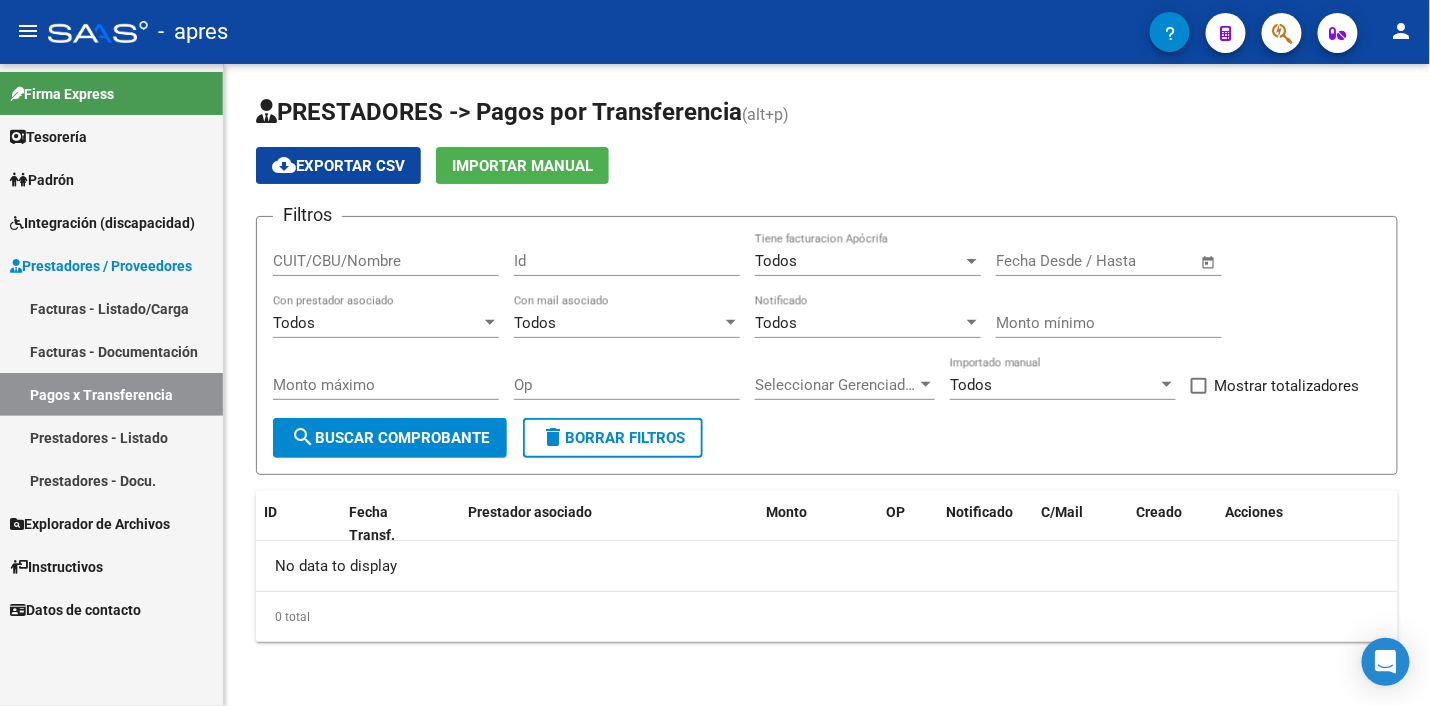 click on "Prestadores - Listado" at bounding box center [111, 437] 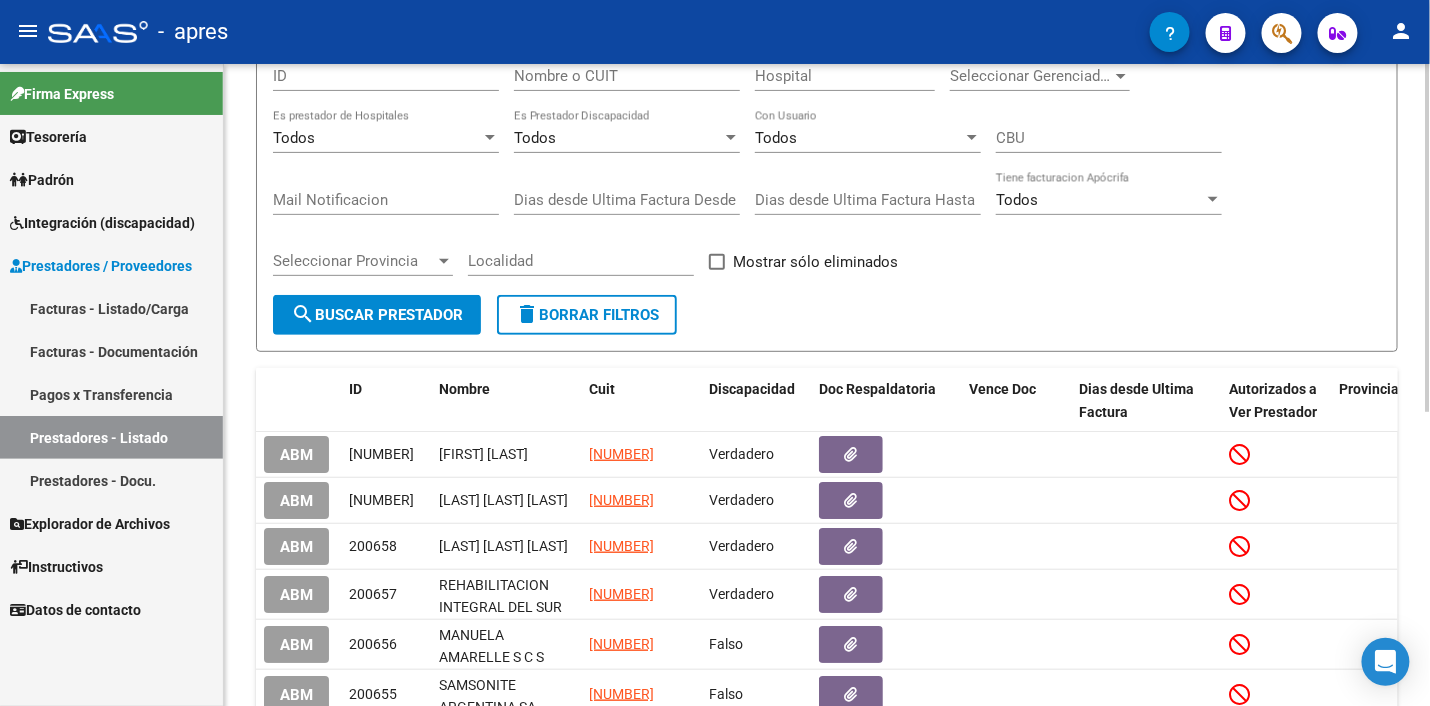 scroll, scrollTop: 125, scrollLeft: 0, axis: vertical 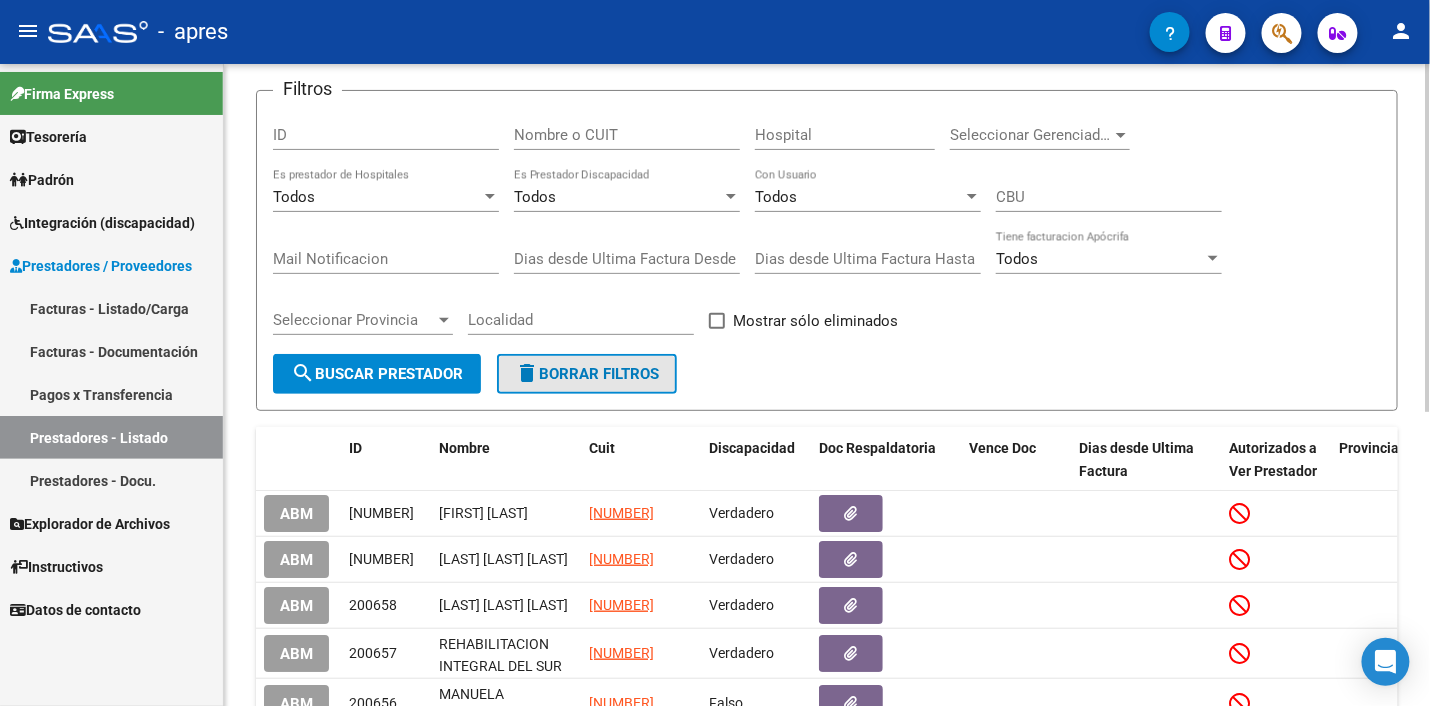 click on "delete  Borrar Filtros" 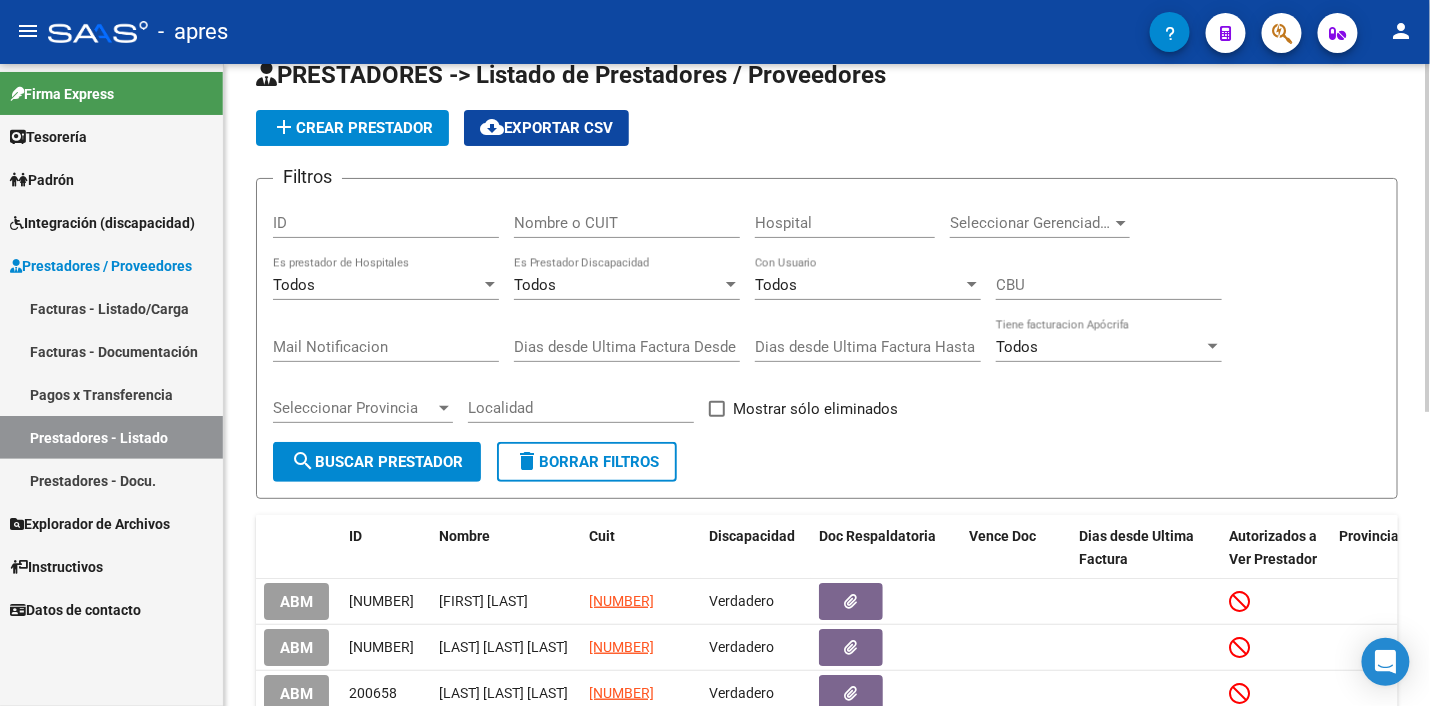 scroll, scrollTop: 0, scrollLeft: 0, axis: both 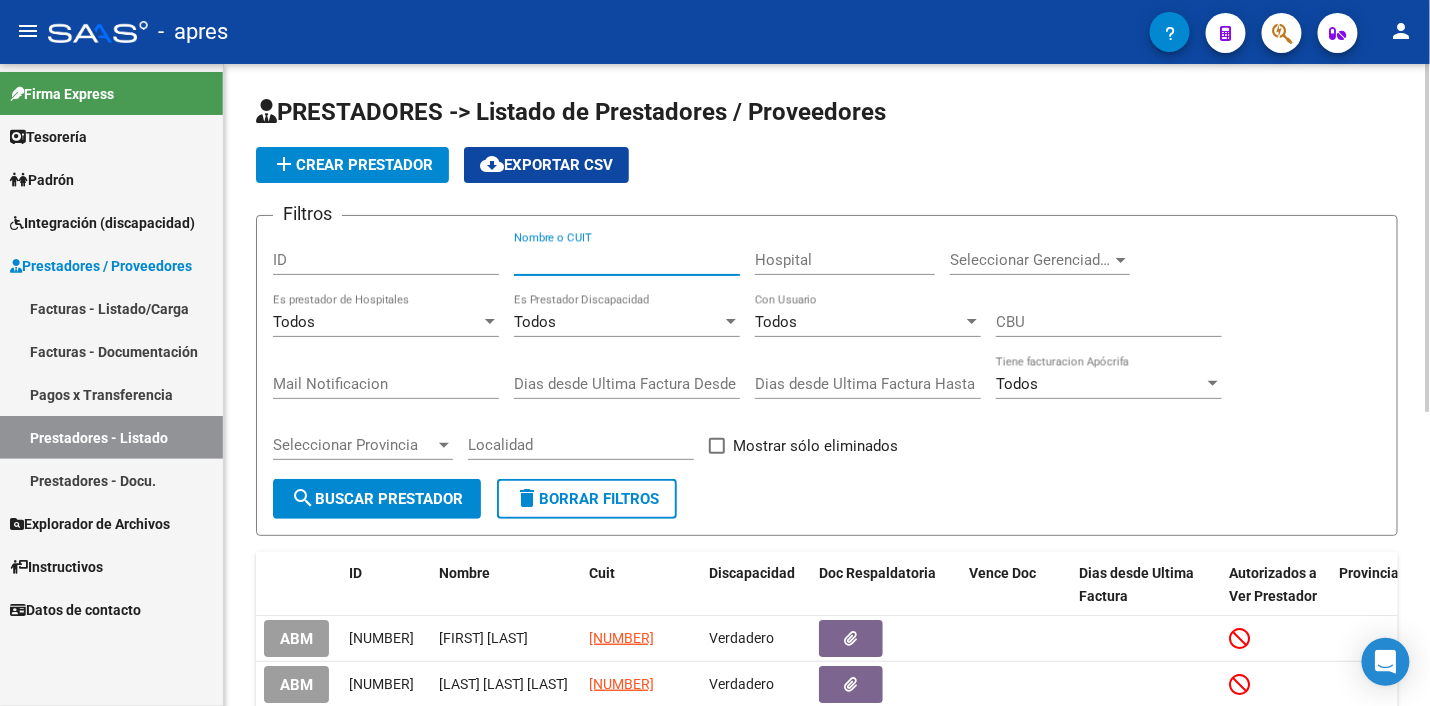 click on "Nombre o CUIT" at bounding box center [627, 260] 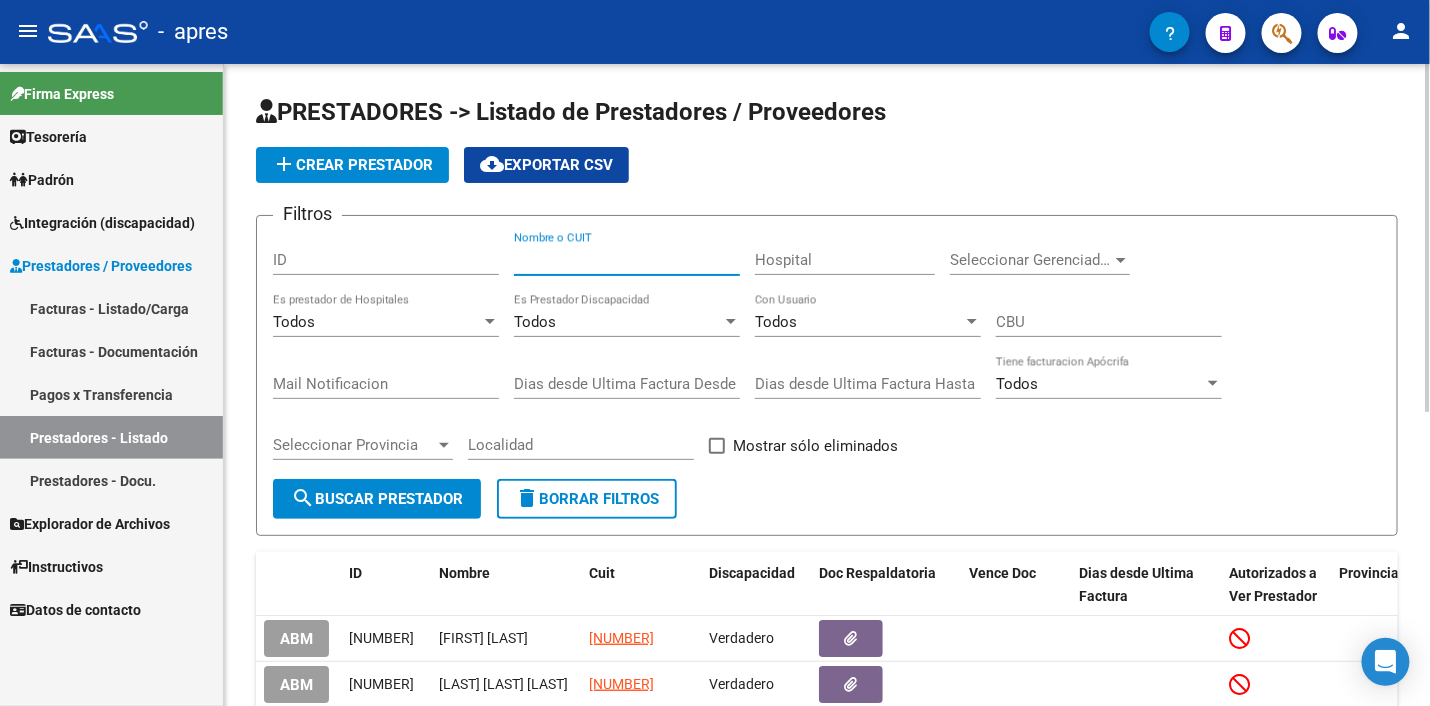 paste on "30641029080" 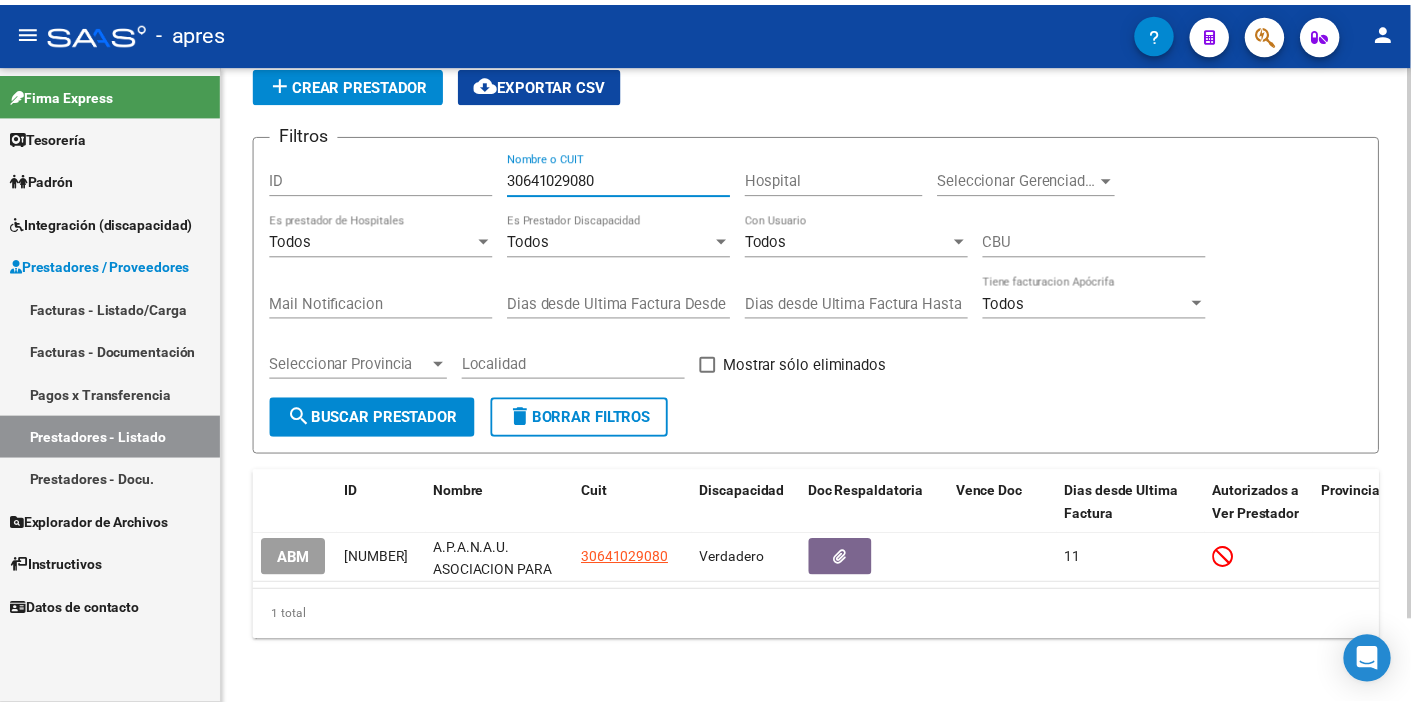 scroll, scrollTop: 96, scrollLeft: 0, axis: vertical 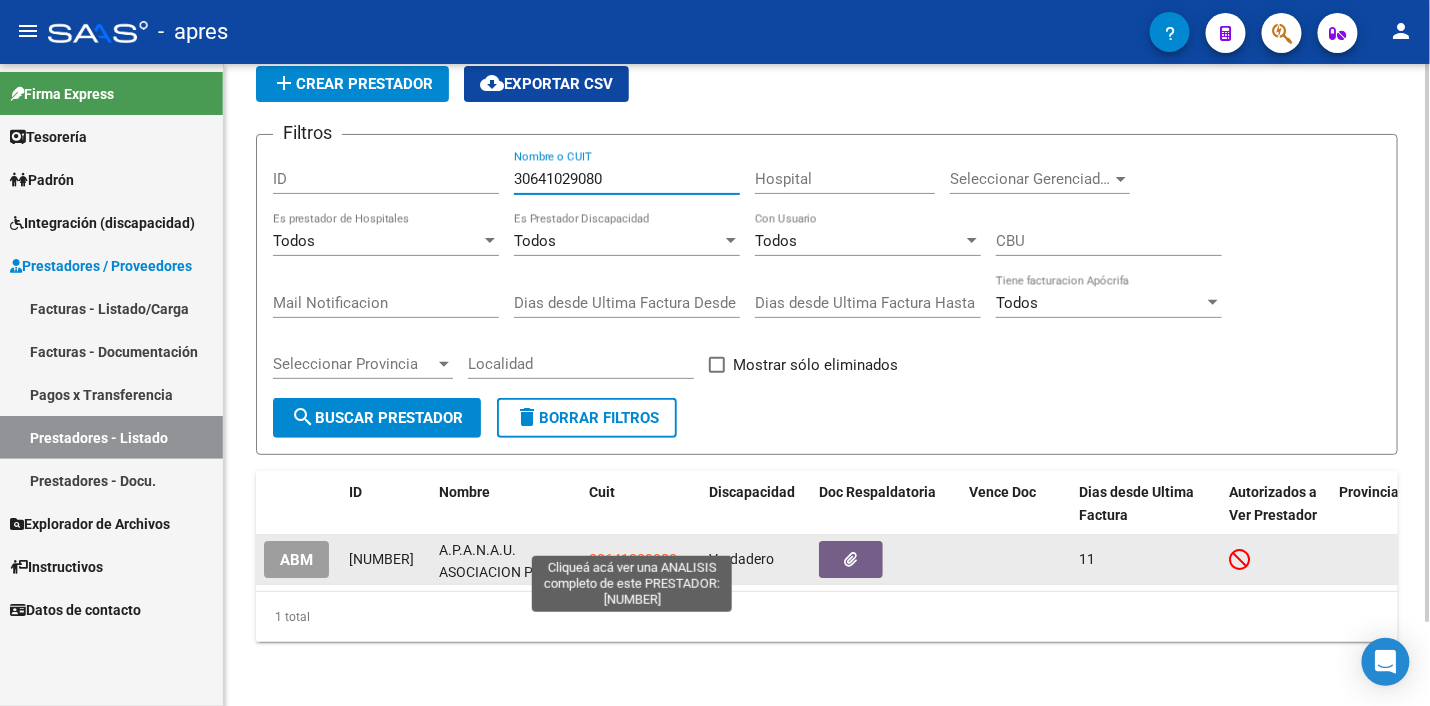 type on "30641029080" 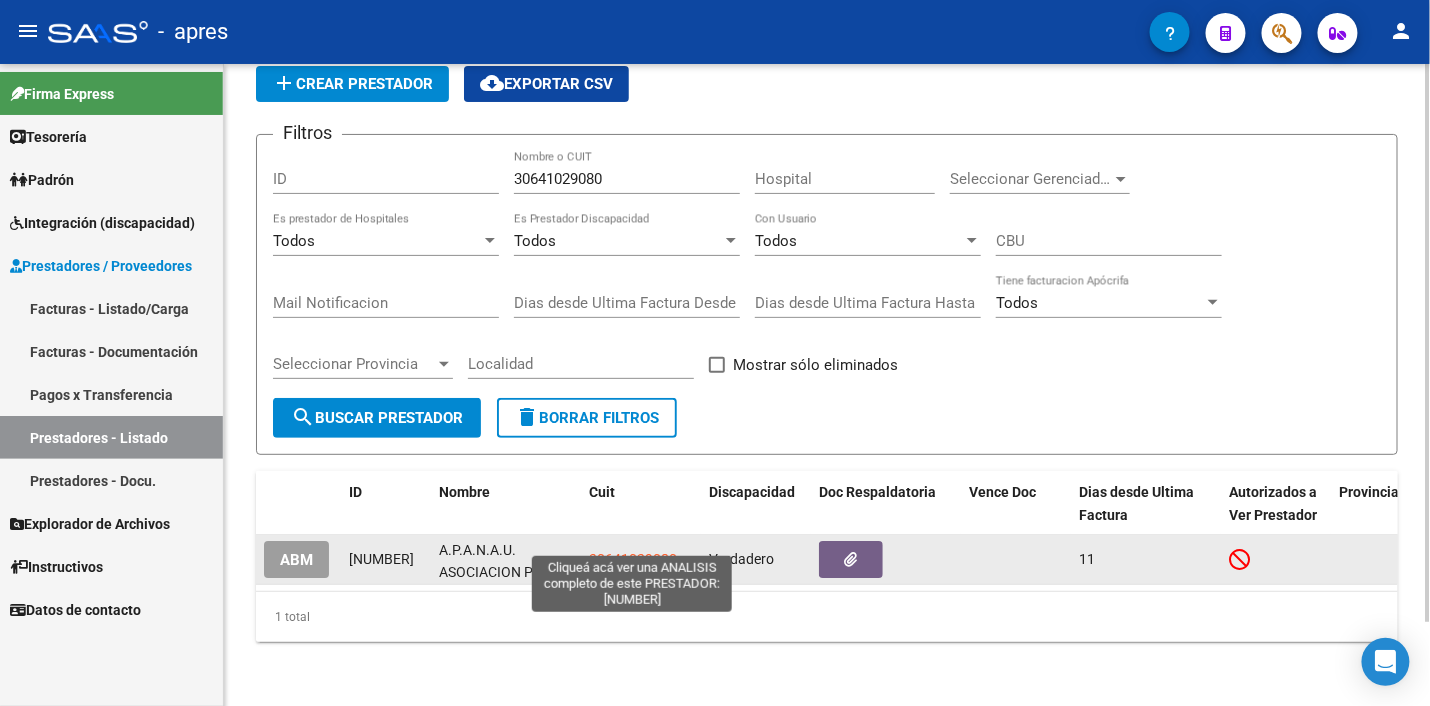 click on "30641029080" 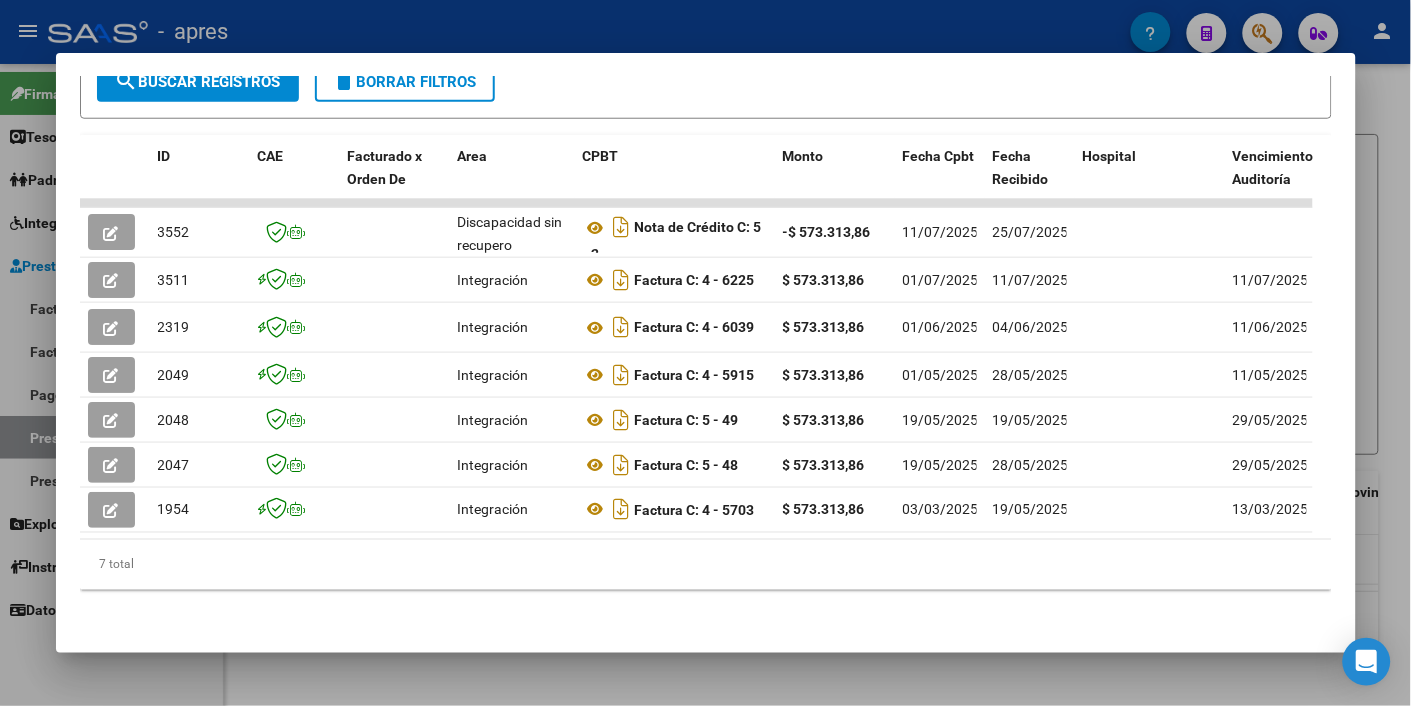 scroll, scrollTop: 468, scrollLeft: 0, axis: vertical 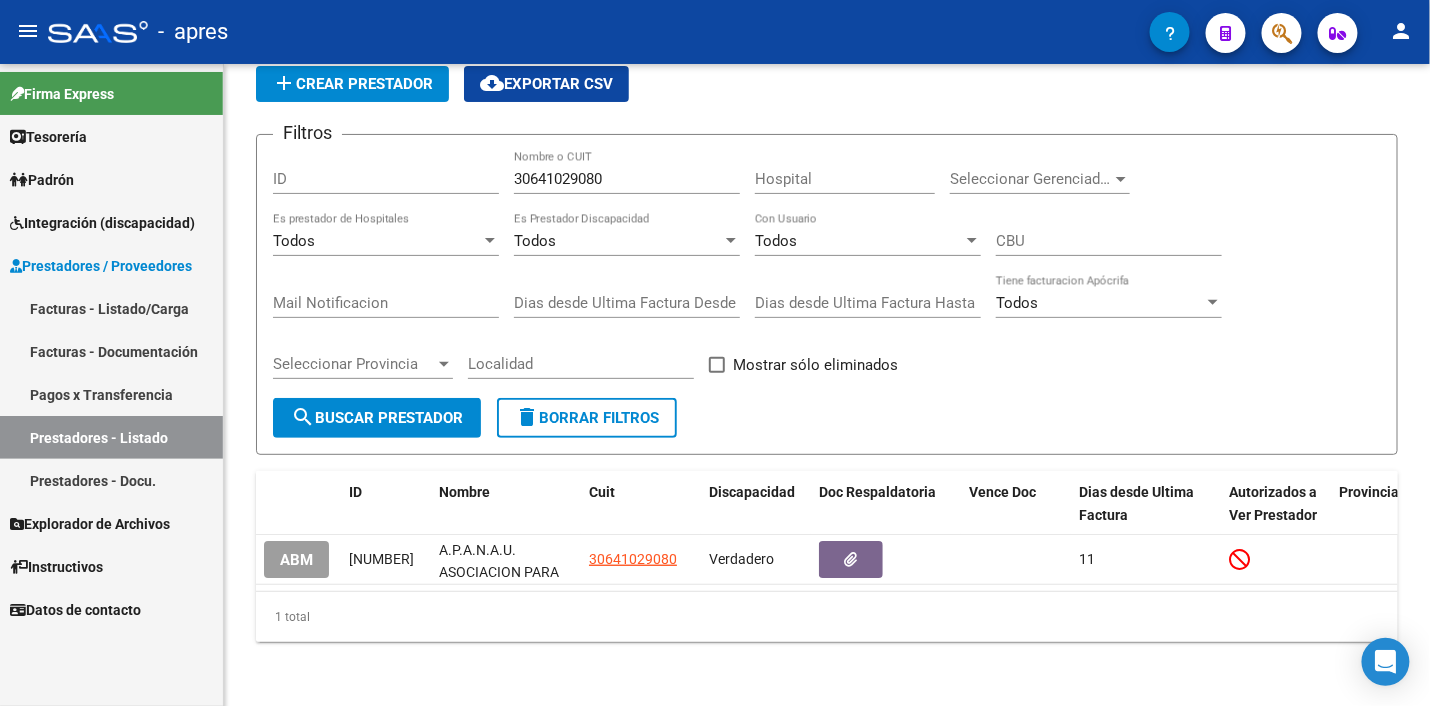 click on "Padrón" at bounding box center [42, 180] 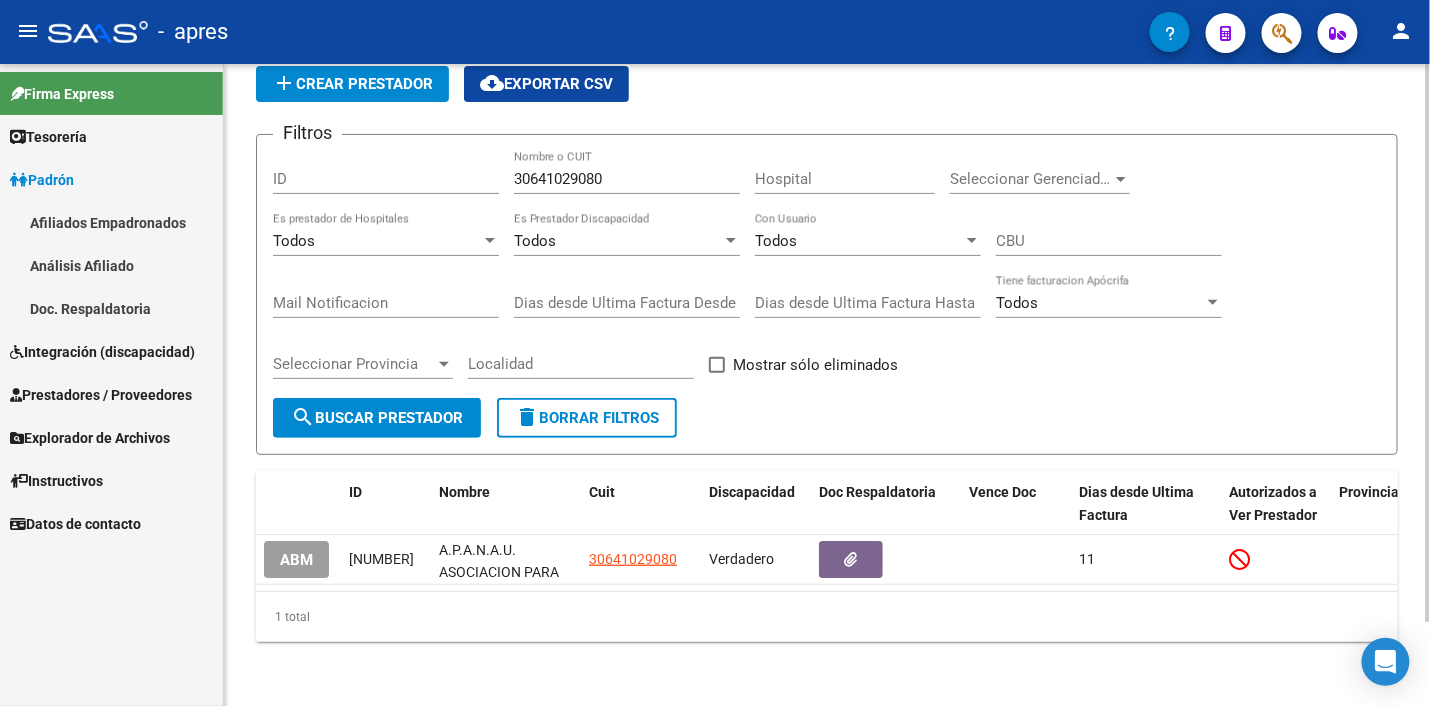 click on "delete  Borrar Filtros" 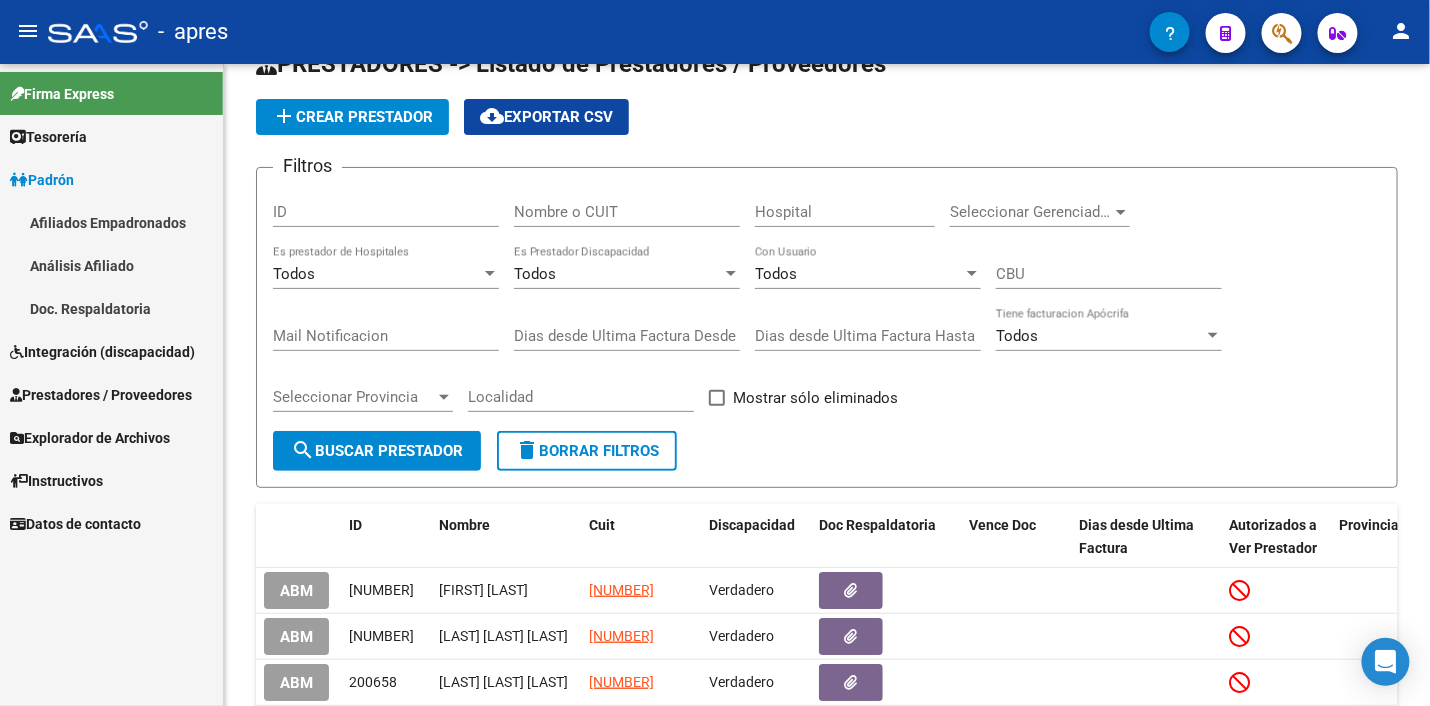scroll, scrollTop: 96, scrollLeft: 0, axis: vertical 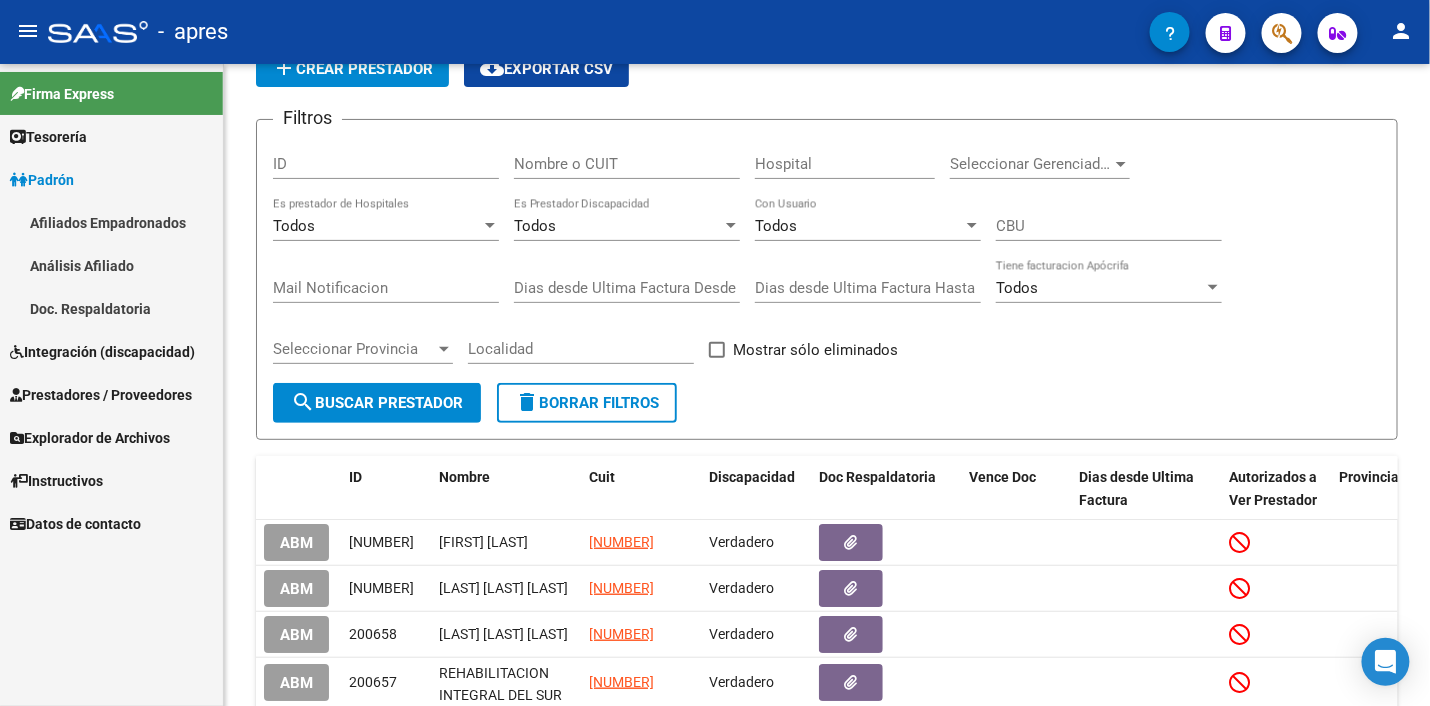 click on "Integración (discapacidad)" at bounding box center (102, 352) 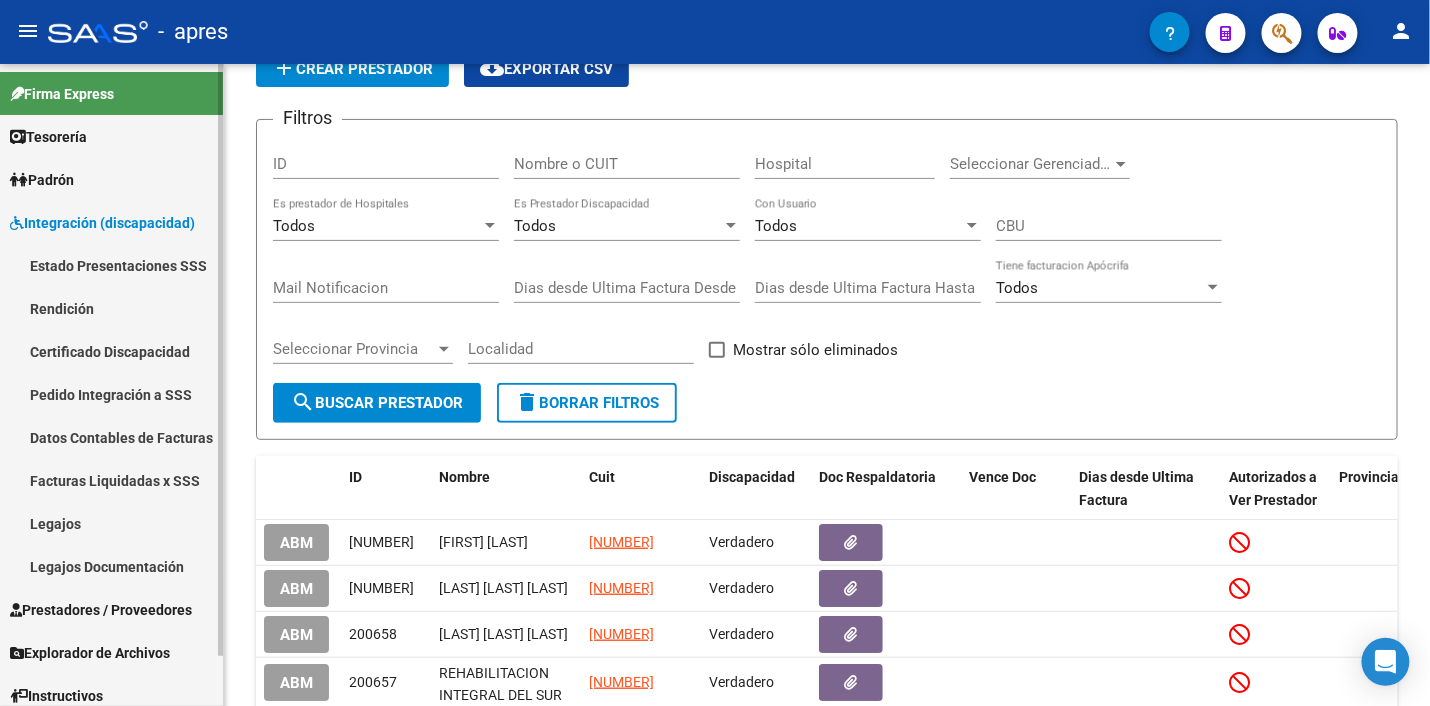 click on "Facturas Liquidadas x SSS" at bounding box center (111, 480) 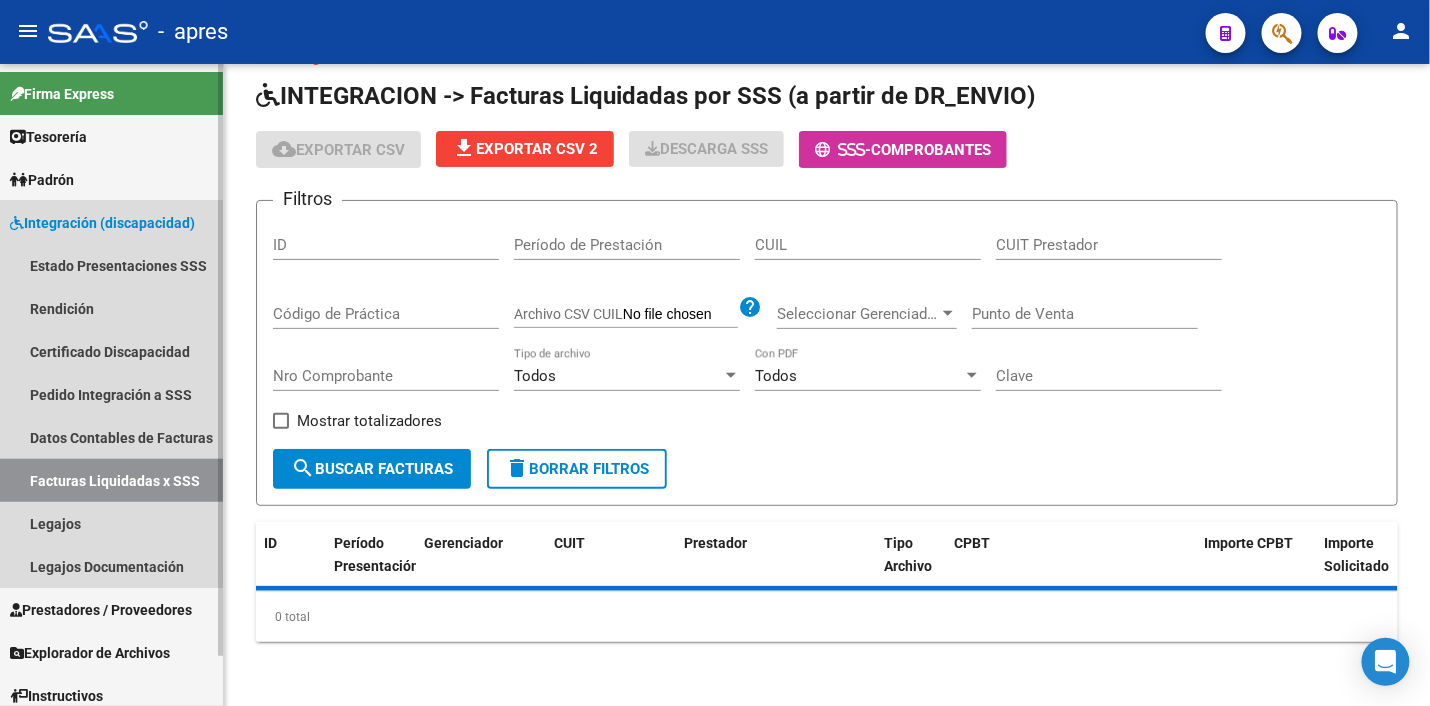 scroll, scrollTop: 46, scrollLeft: 0, axis: vertical 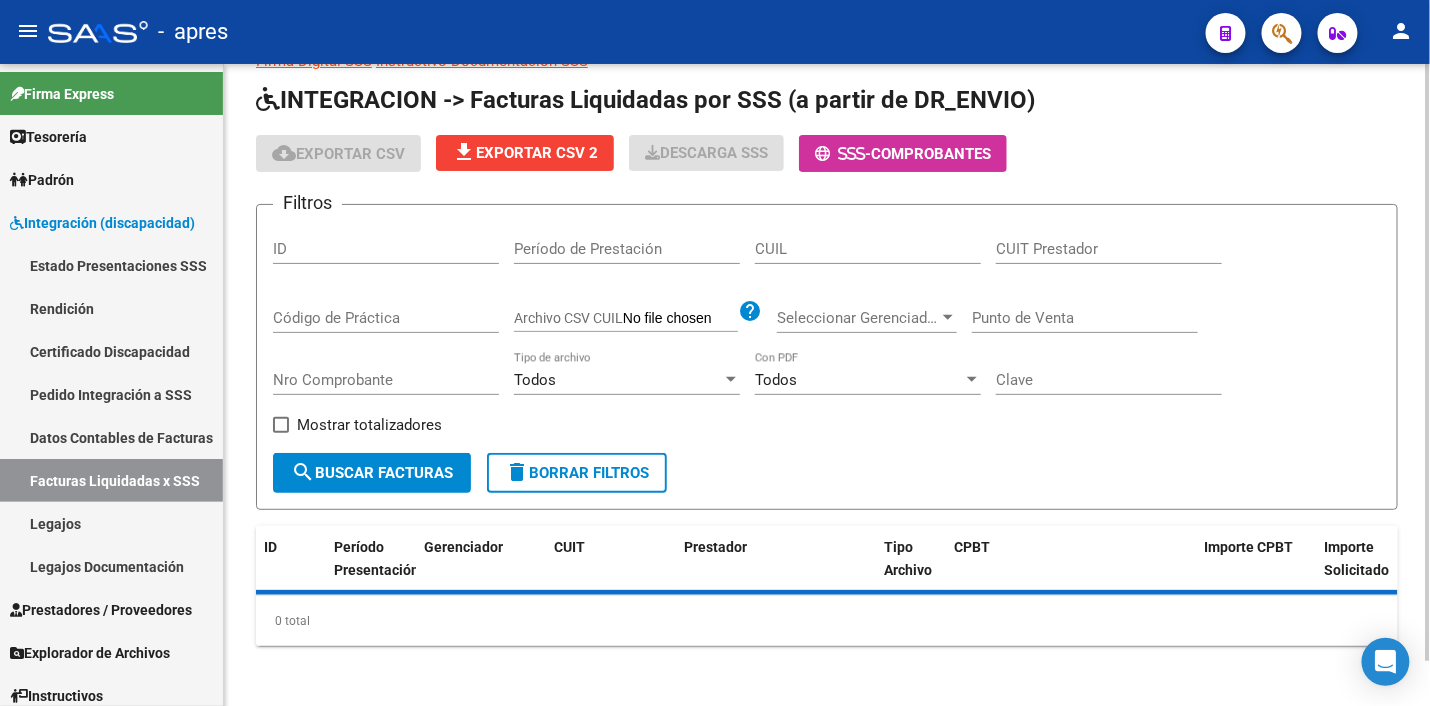 click on "CUIL" at bounding box center [868, 249] 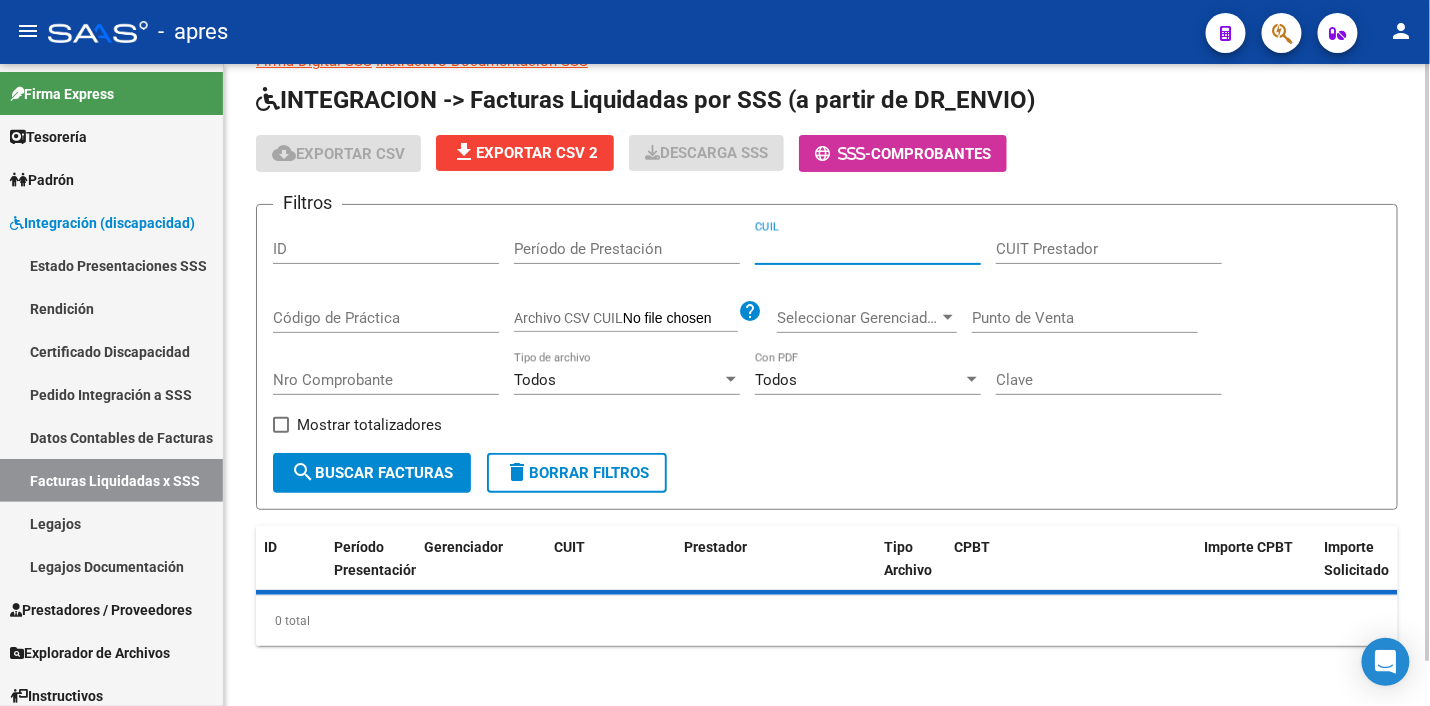 paste on "27-36901914-2" 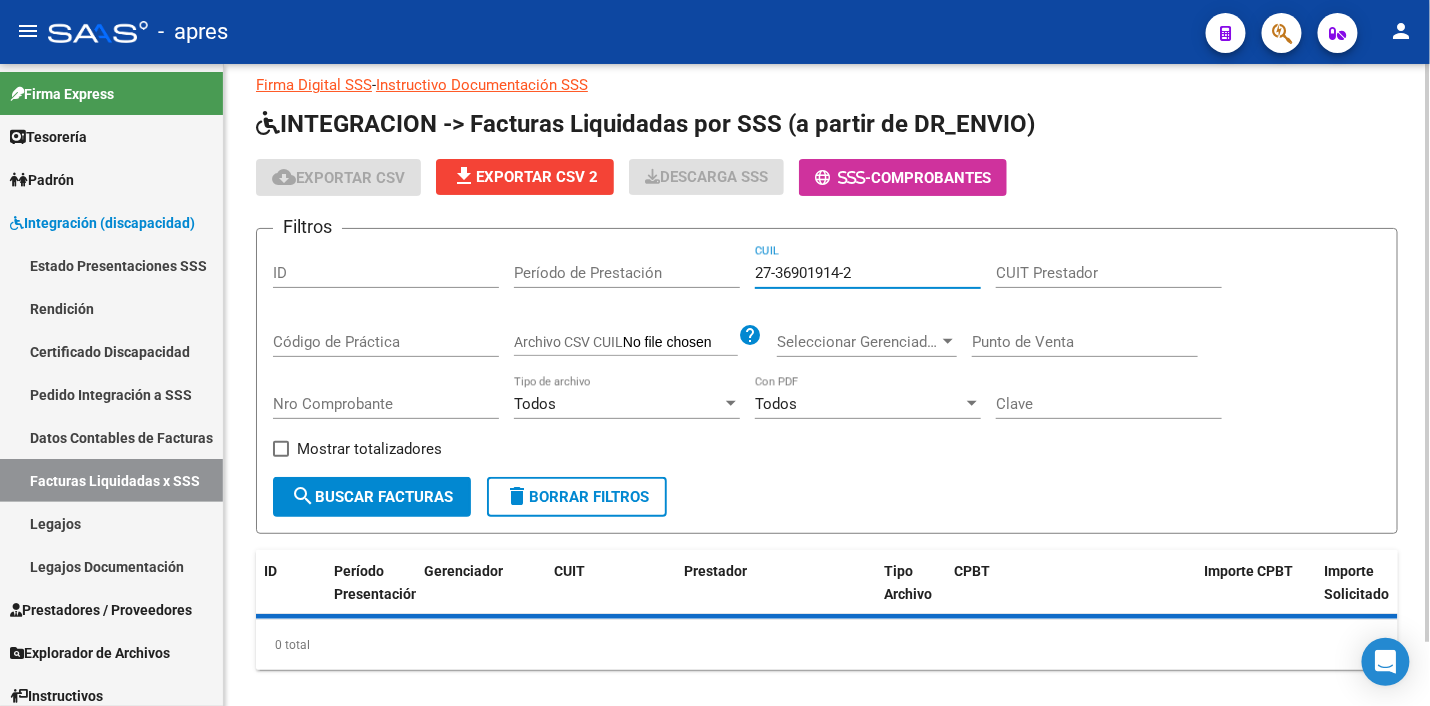 scroll, scrollTop: 69, scrollLeft: 0, axis: vertical 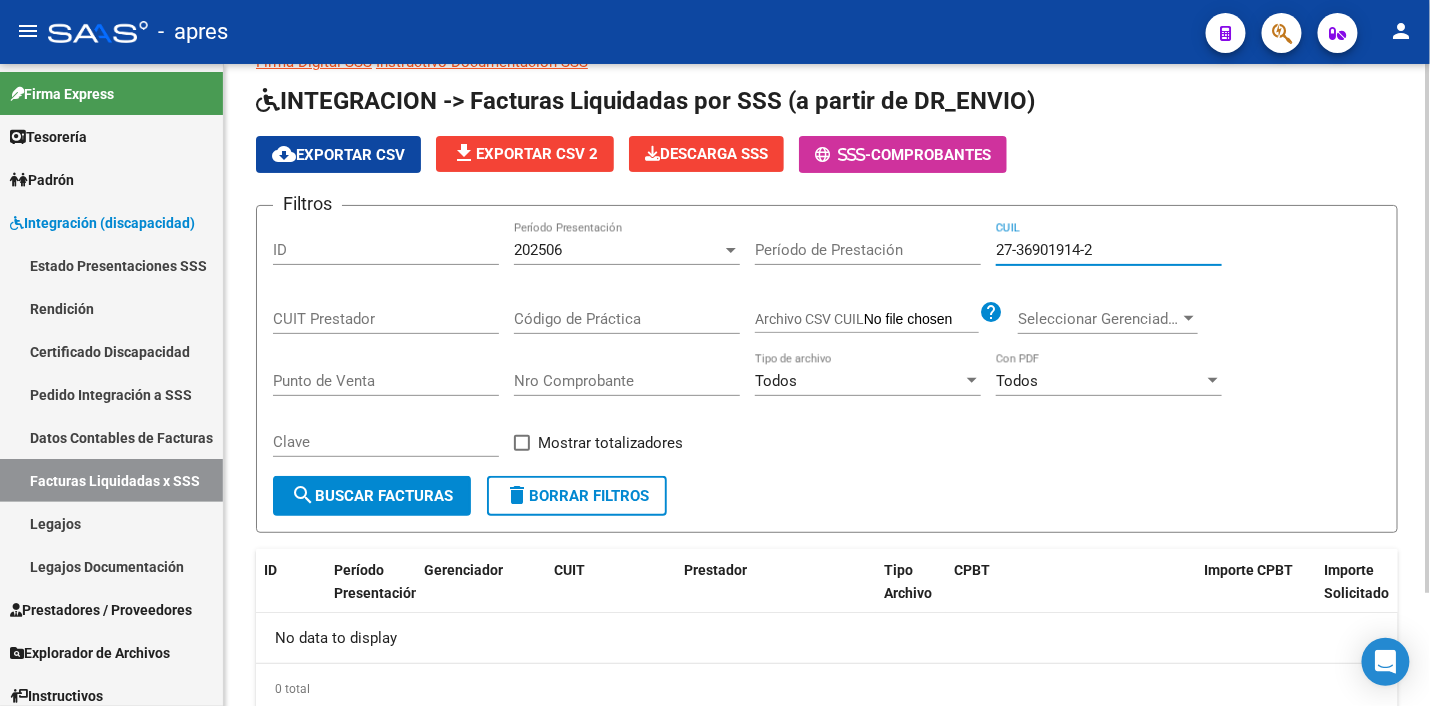 drag, startPoint x: 569, startPoint y: 249, endPoint x: 497, endPoint y: 246, distance: 72.06247 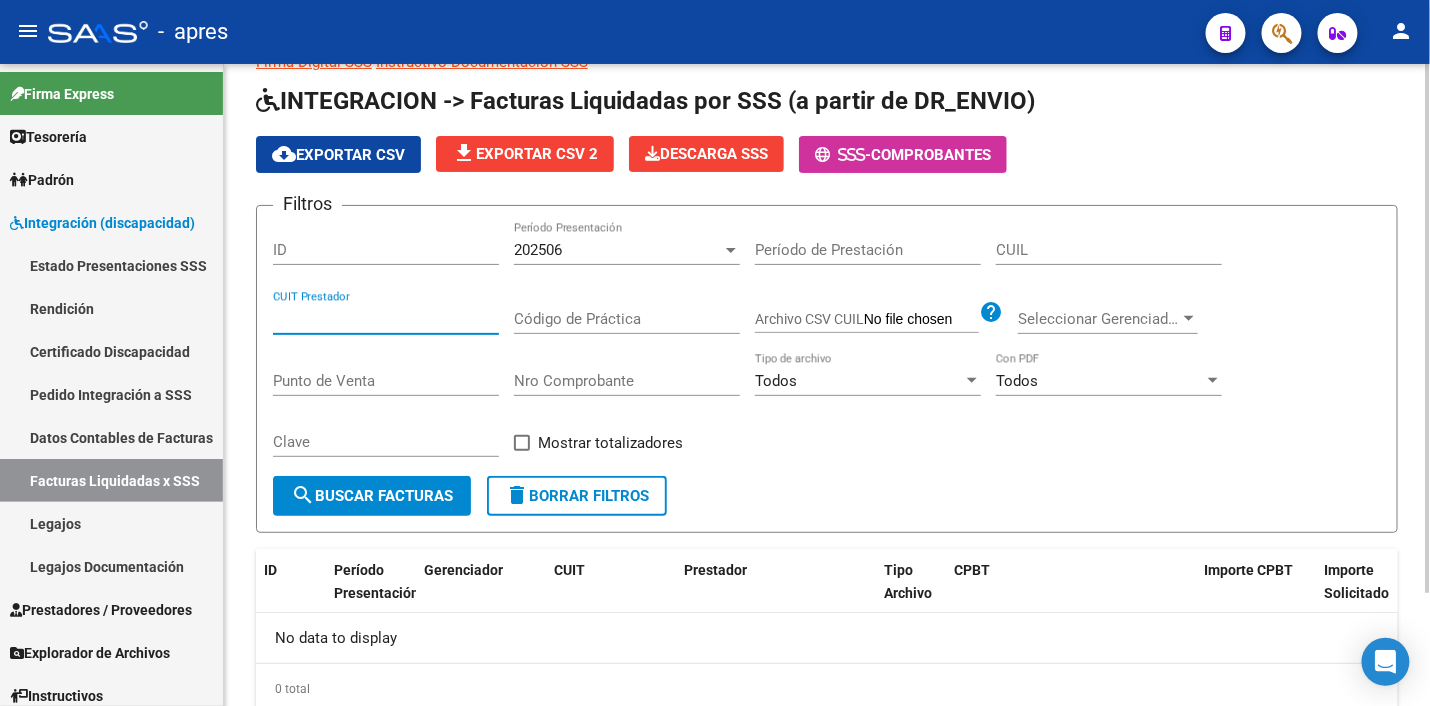 click on "CUIT Prestador" at bounding box center (386, 319) 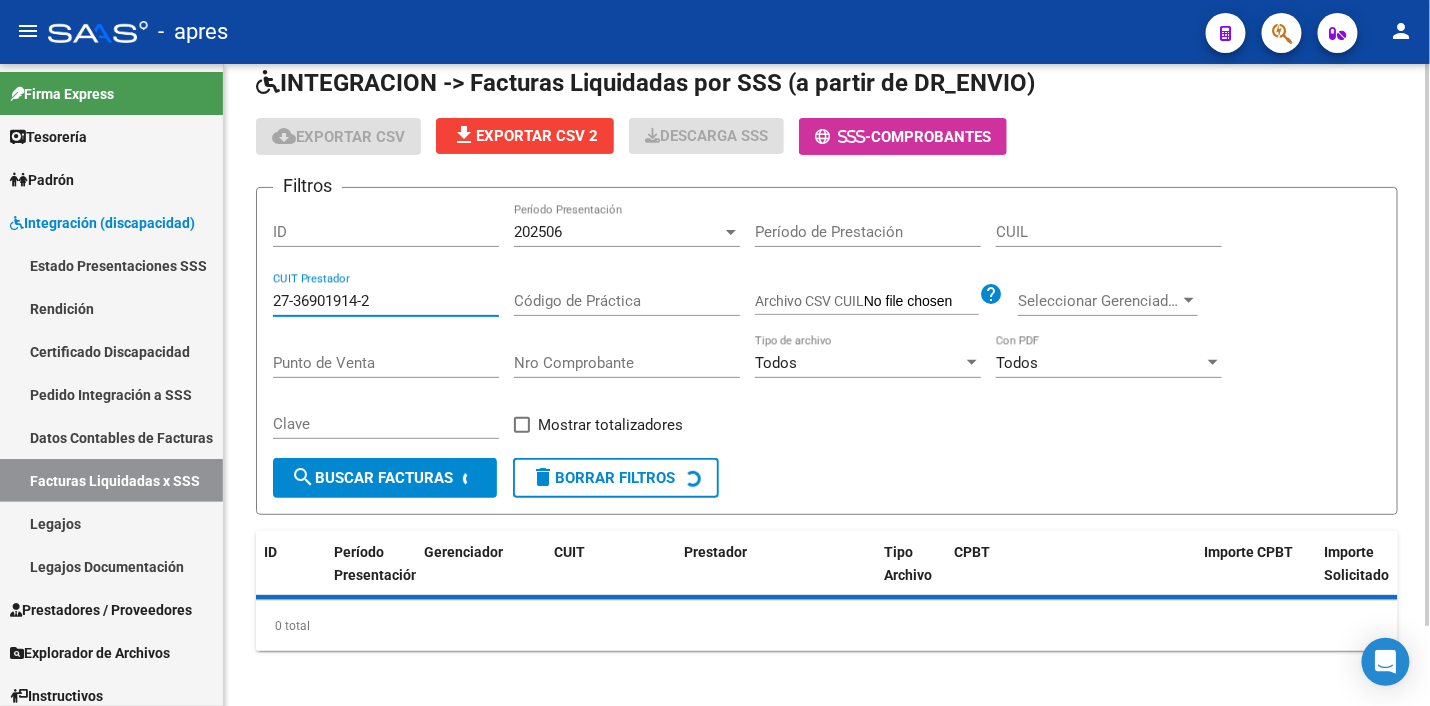 scroll, scrollTop: 91, scrollLeft: 0, axis: vertical 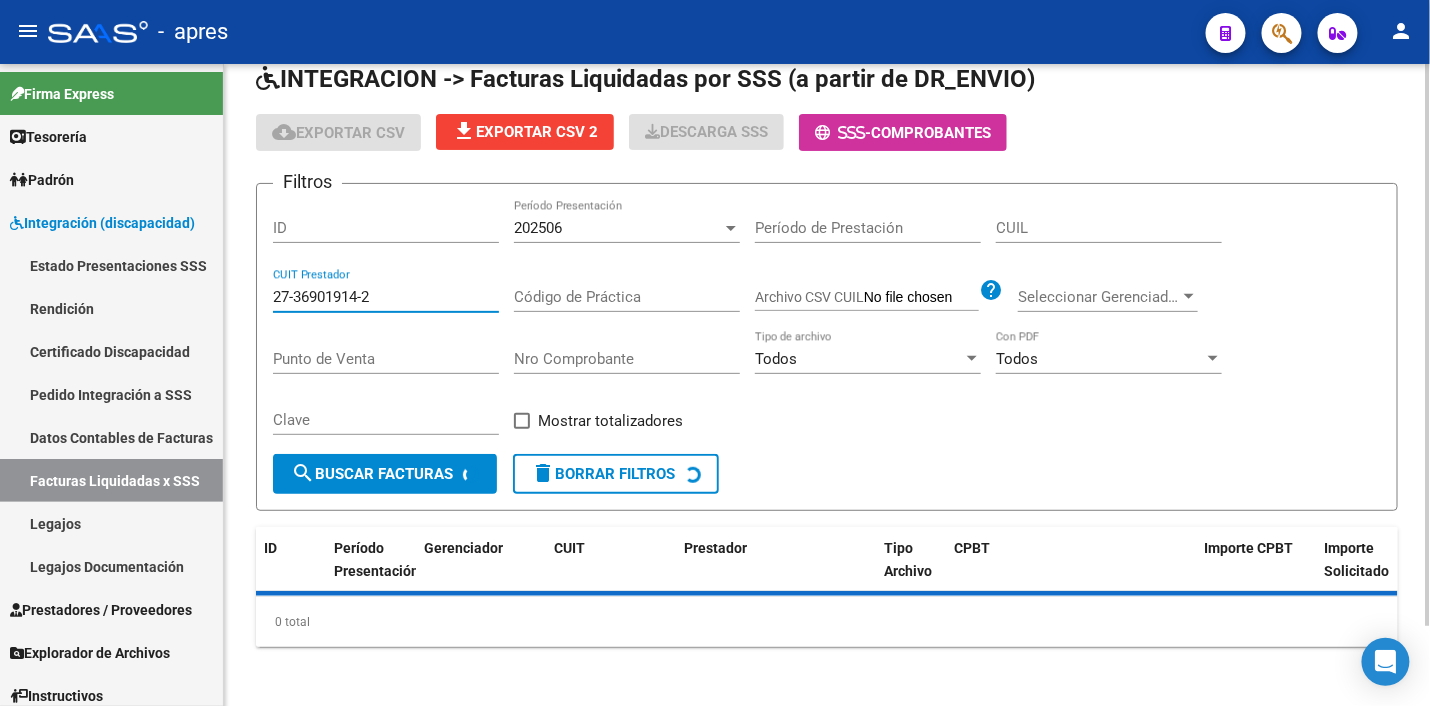 click on "27-36901914-2" at bounding box center [386, 297] 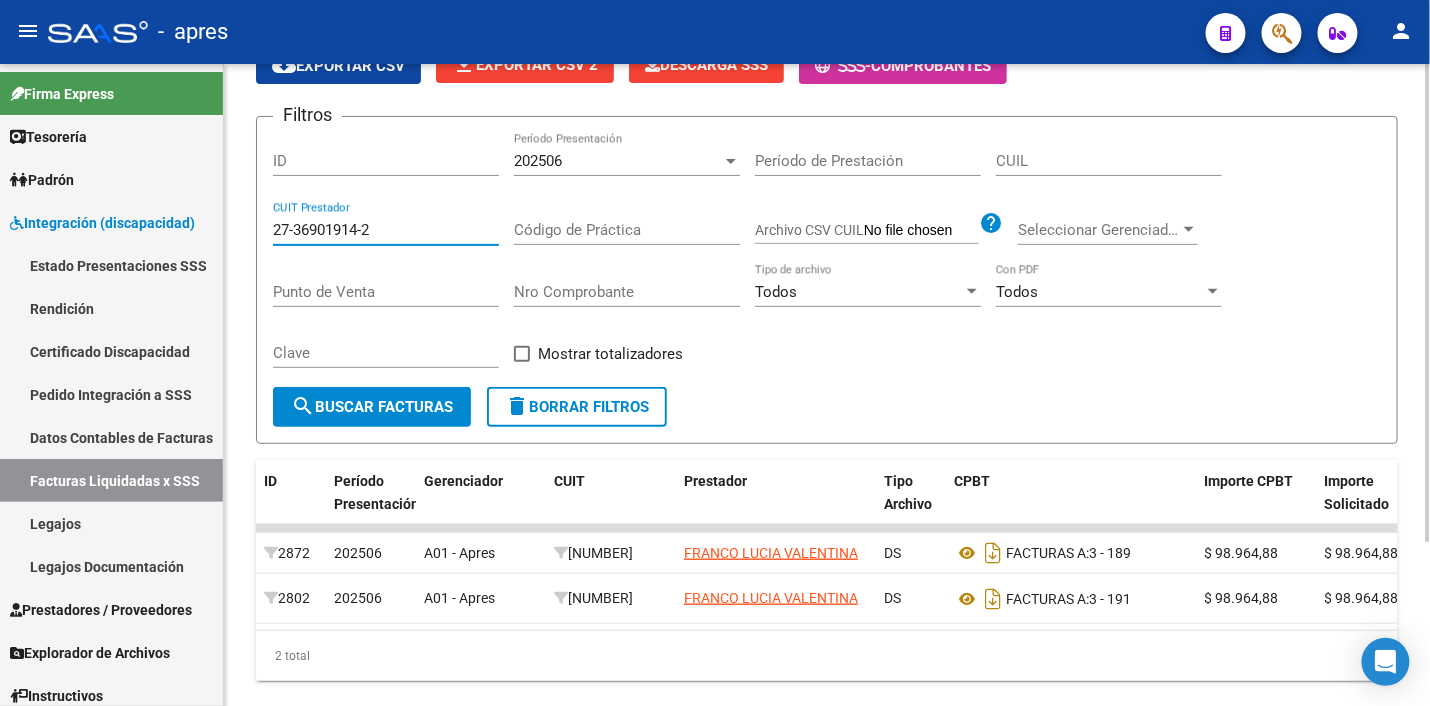 scroll, scrollTop: 220, scrollLeft: 0, axis: vertical 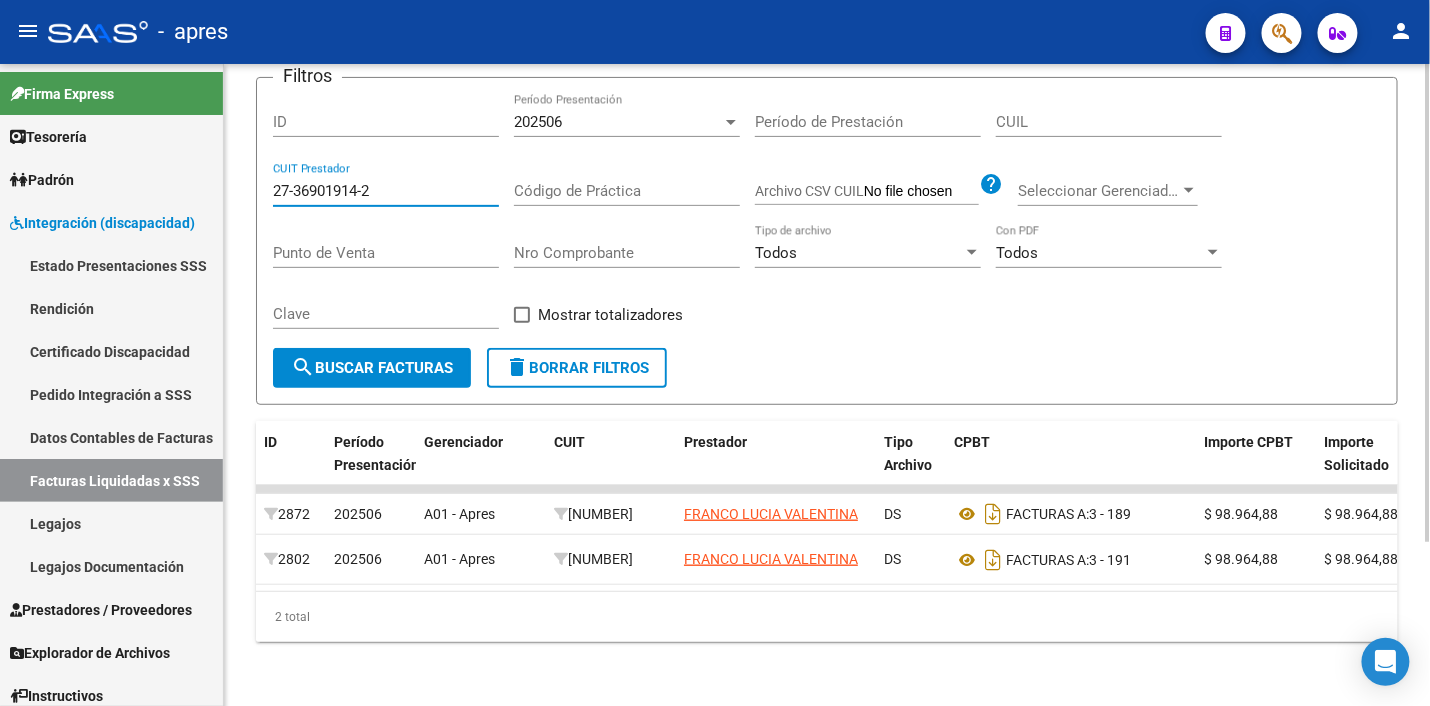 click on "202506" at bounding box center (618, 122) 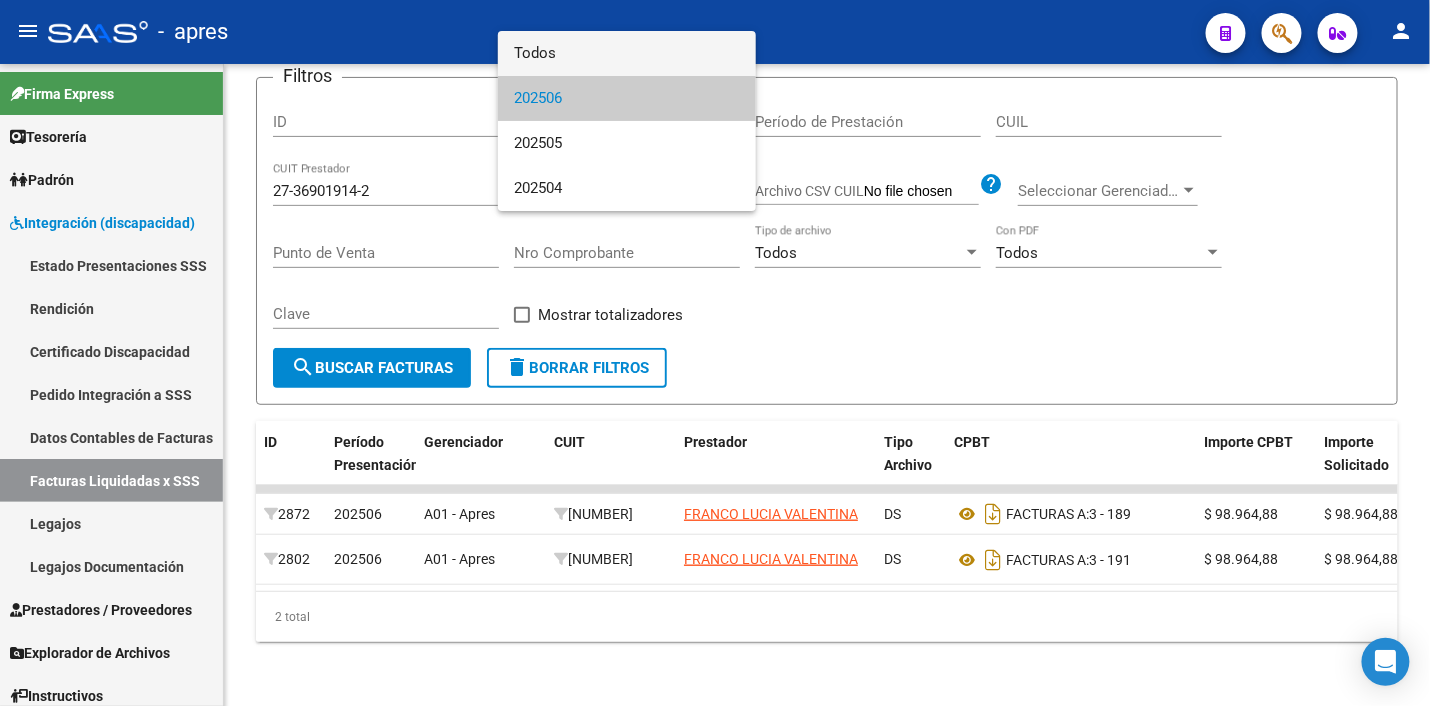 click on "Todos" at bounding box center (627, 53) 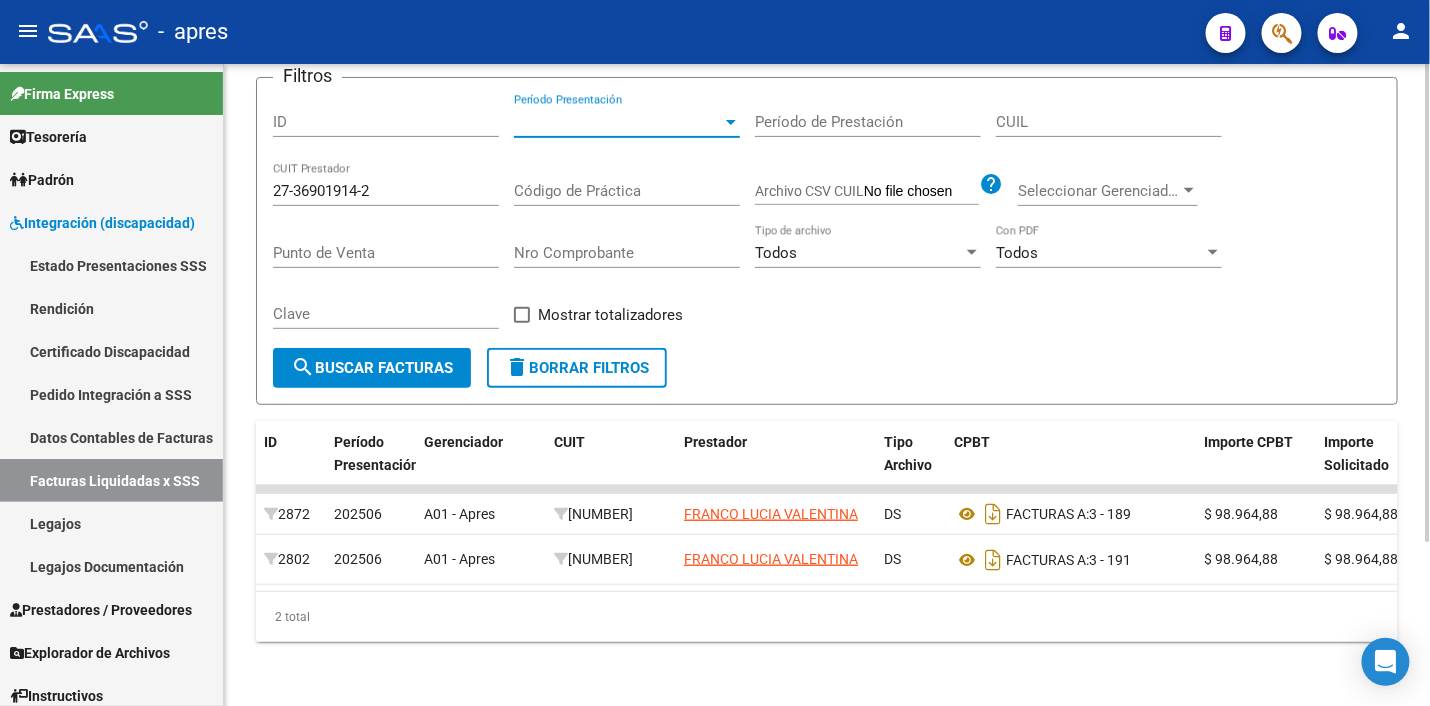 click on "27-36901914-2 CUIT Prestador" 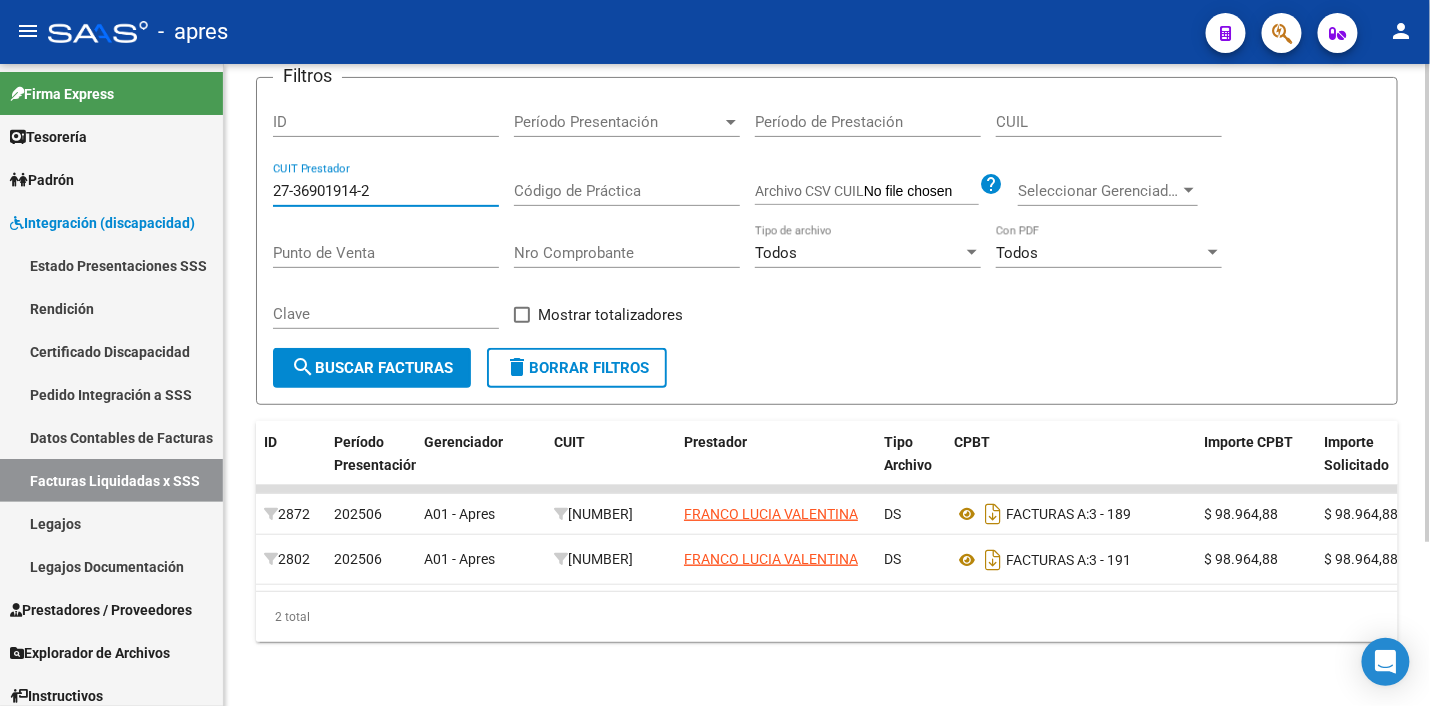 type on "27-36901914-2" 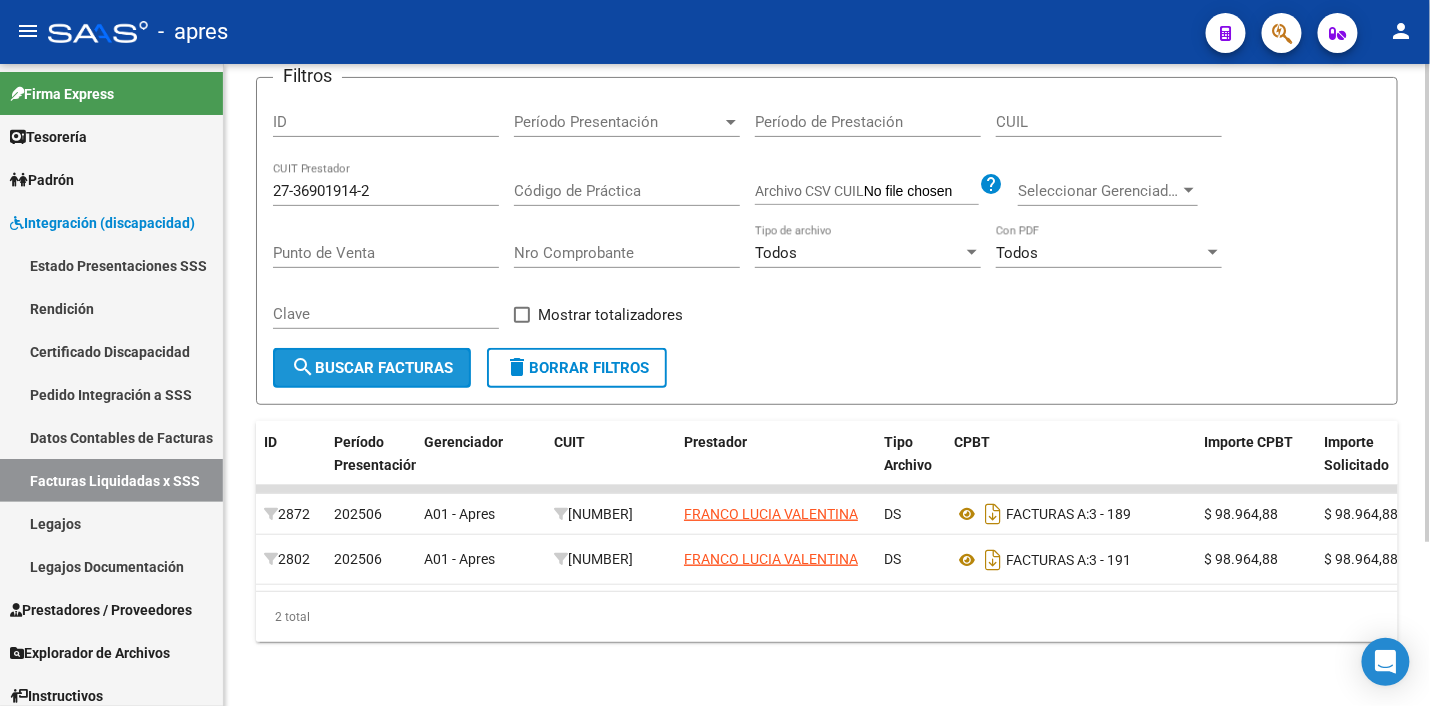 click on "search  Buscar Facturas" 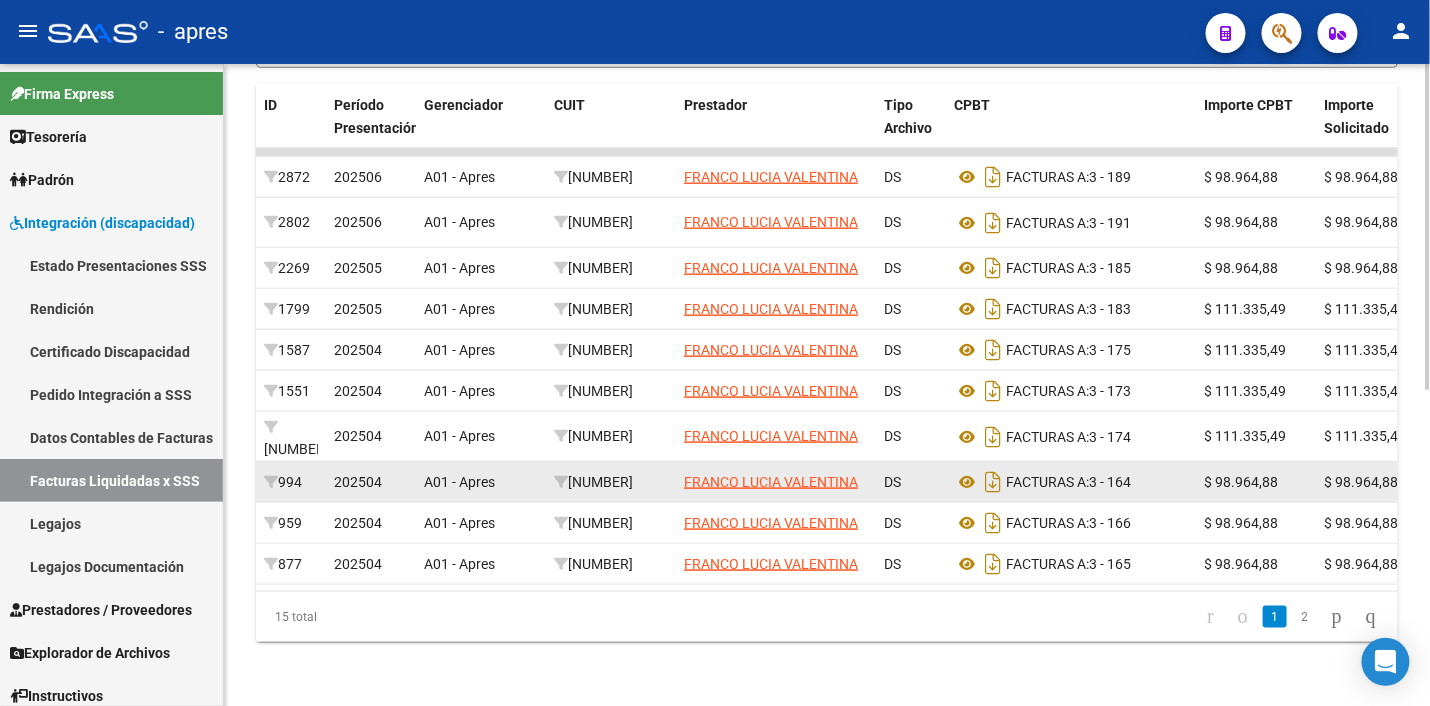 scroll, scrollTop: 620, scrollLeft: 0, axis: vertical 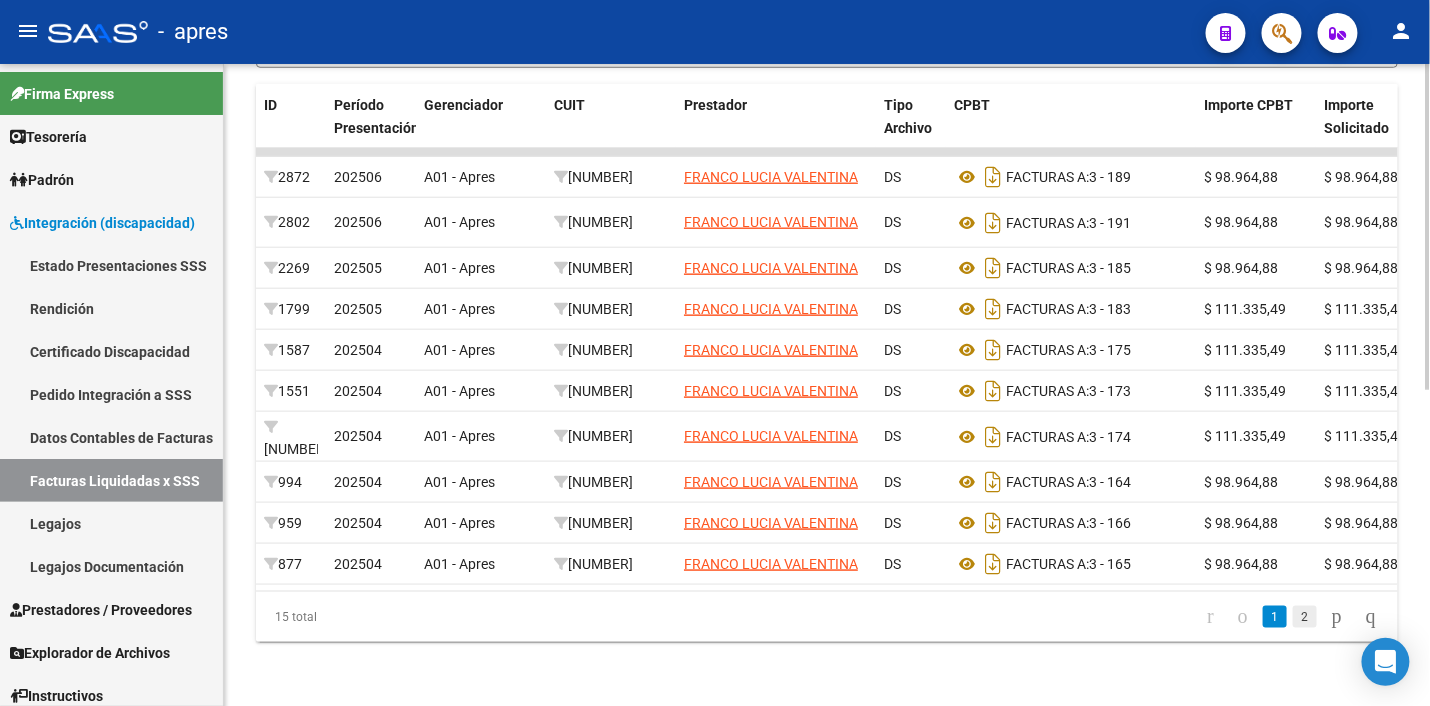 click on "2" 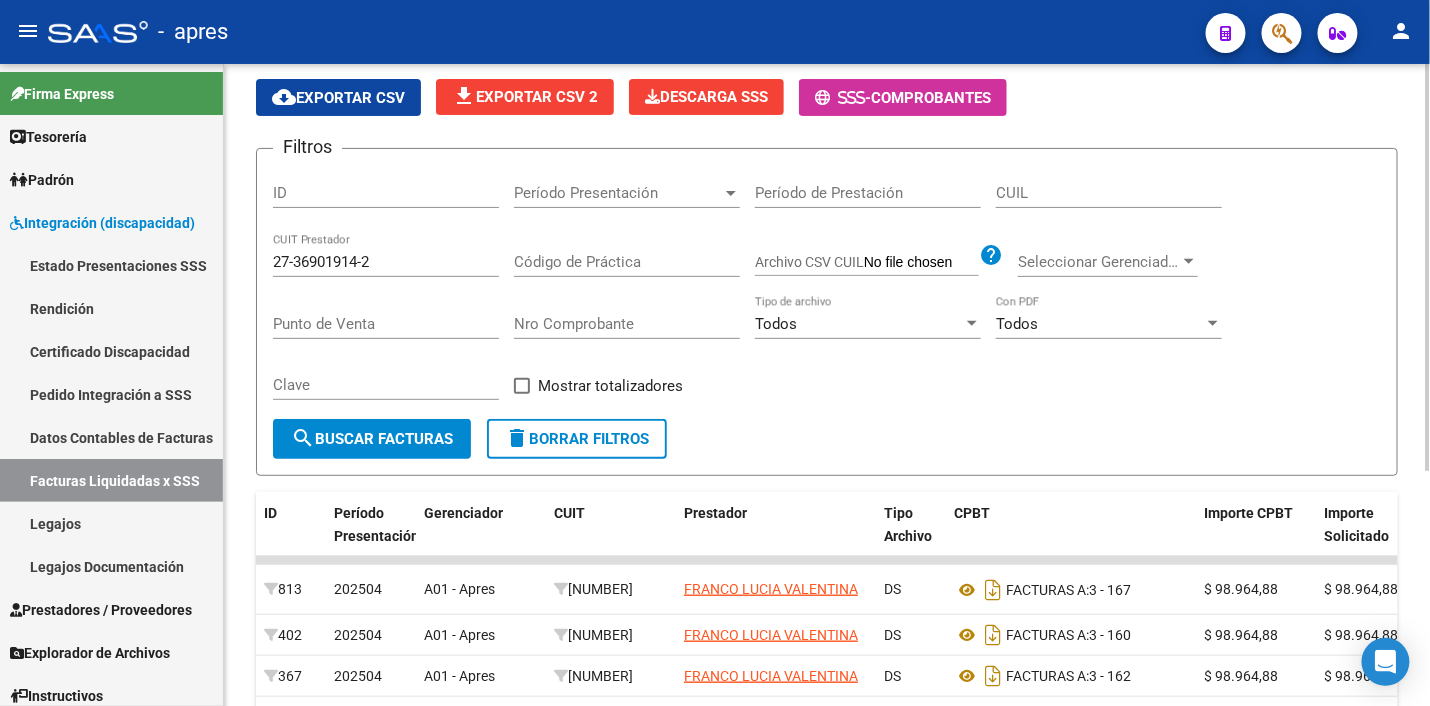 scroll, scrollTop: 0, scrollLeft: 0, axis: both 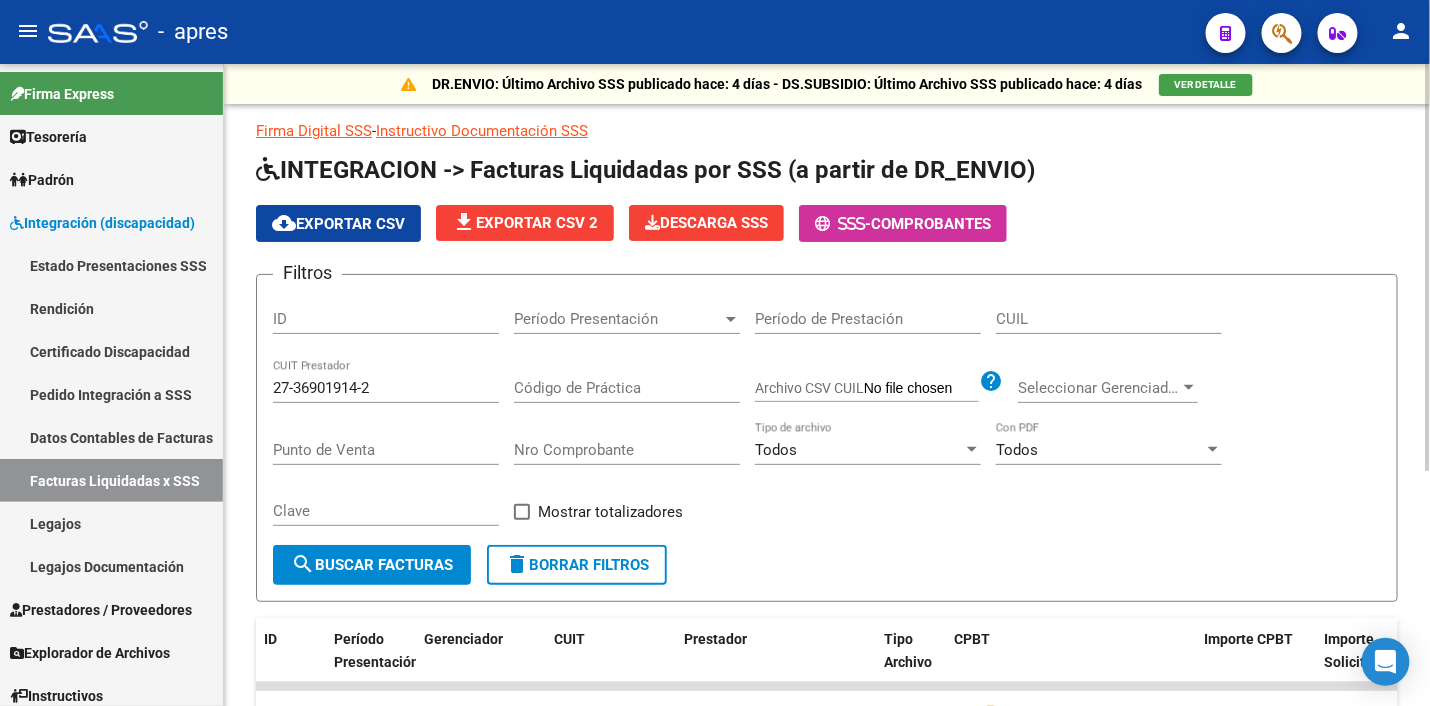 click on "Período Presentación" at bounding box center (618, 319) 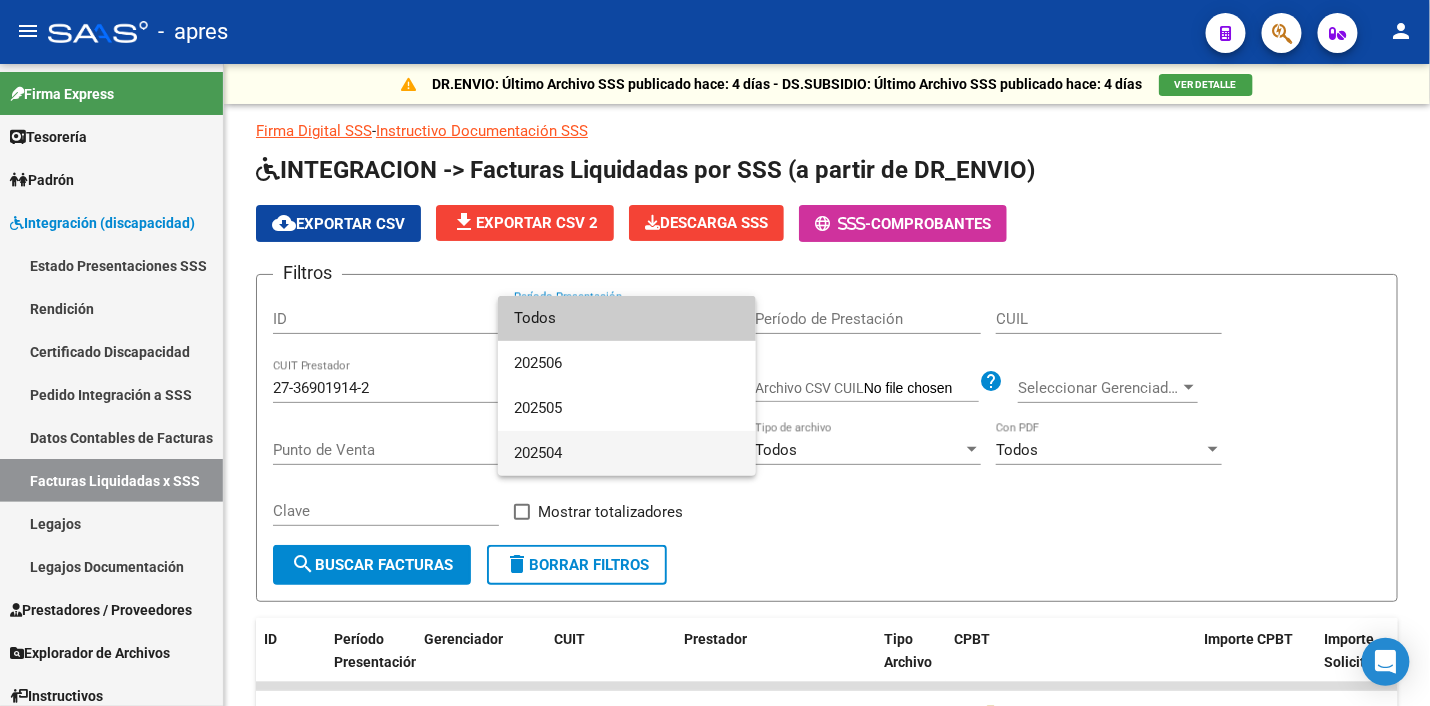 click on "202504" at bounding box center (627, 453) 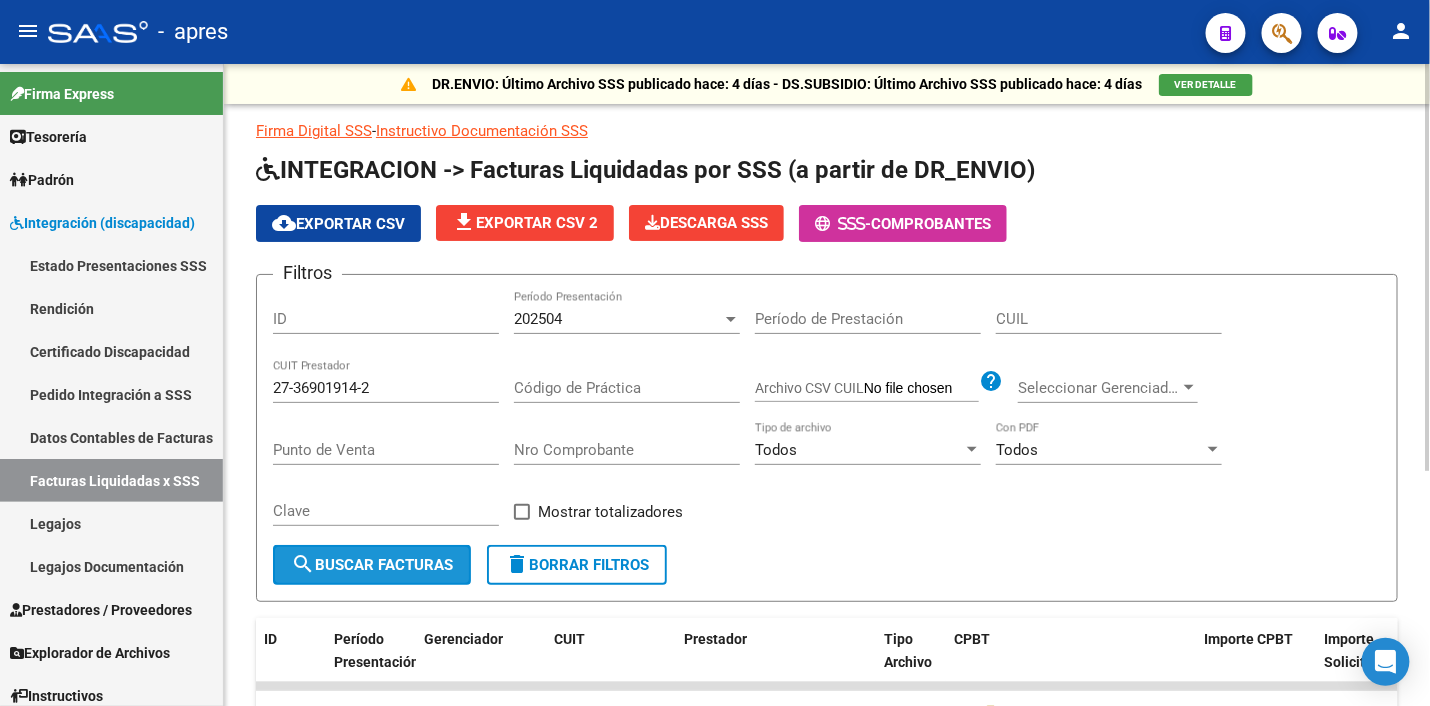 click on "search  Buscar Facturas" 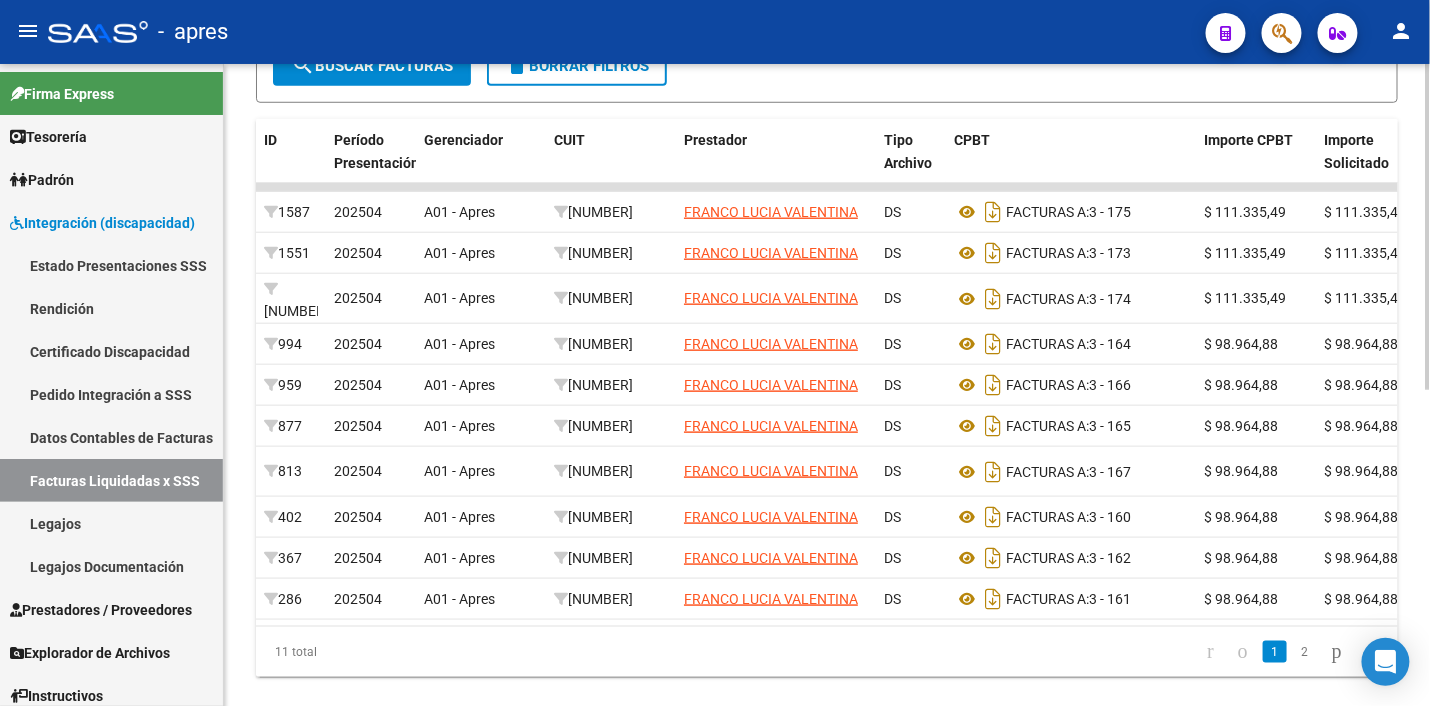 scroll, scrollTop: 620, scrollLeft: 0, axis: vertical 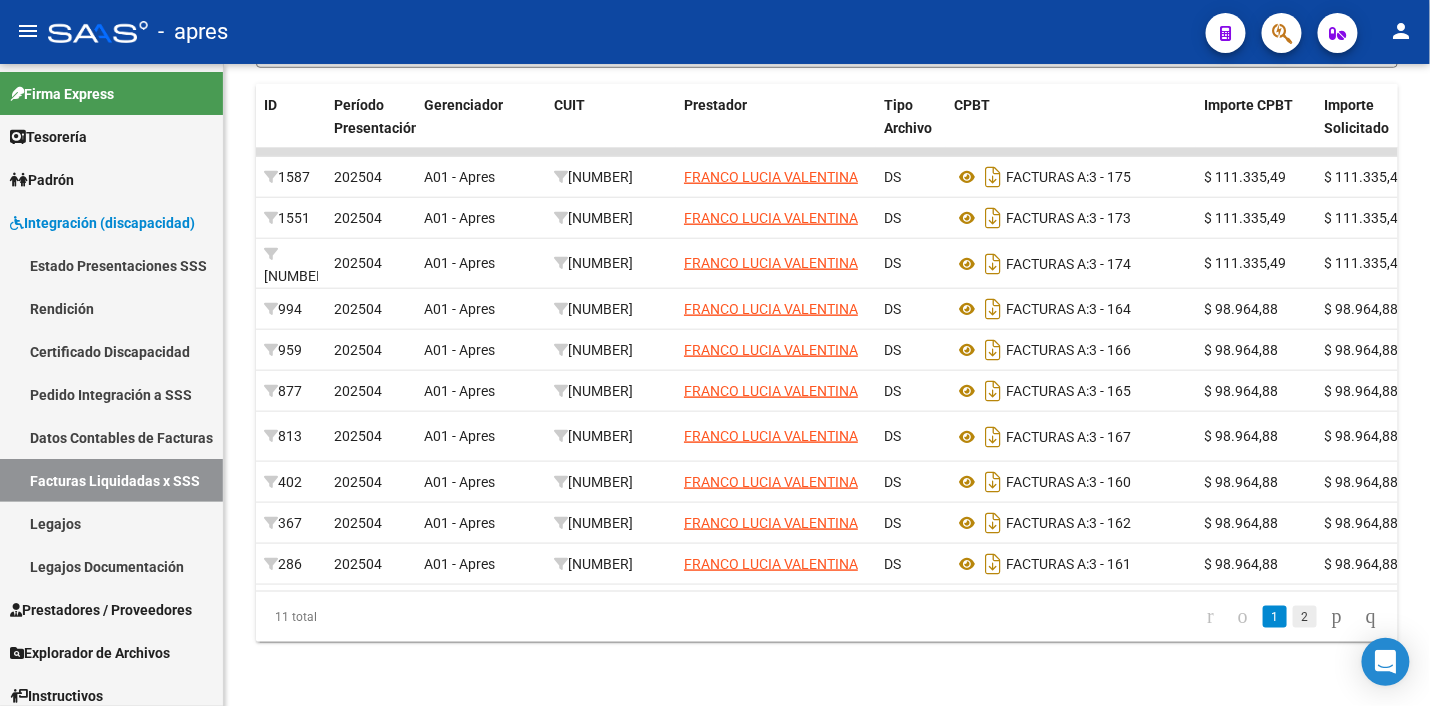 click on "2" 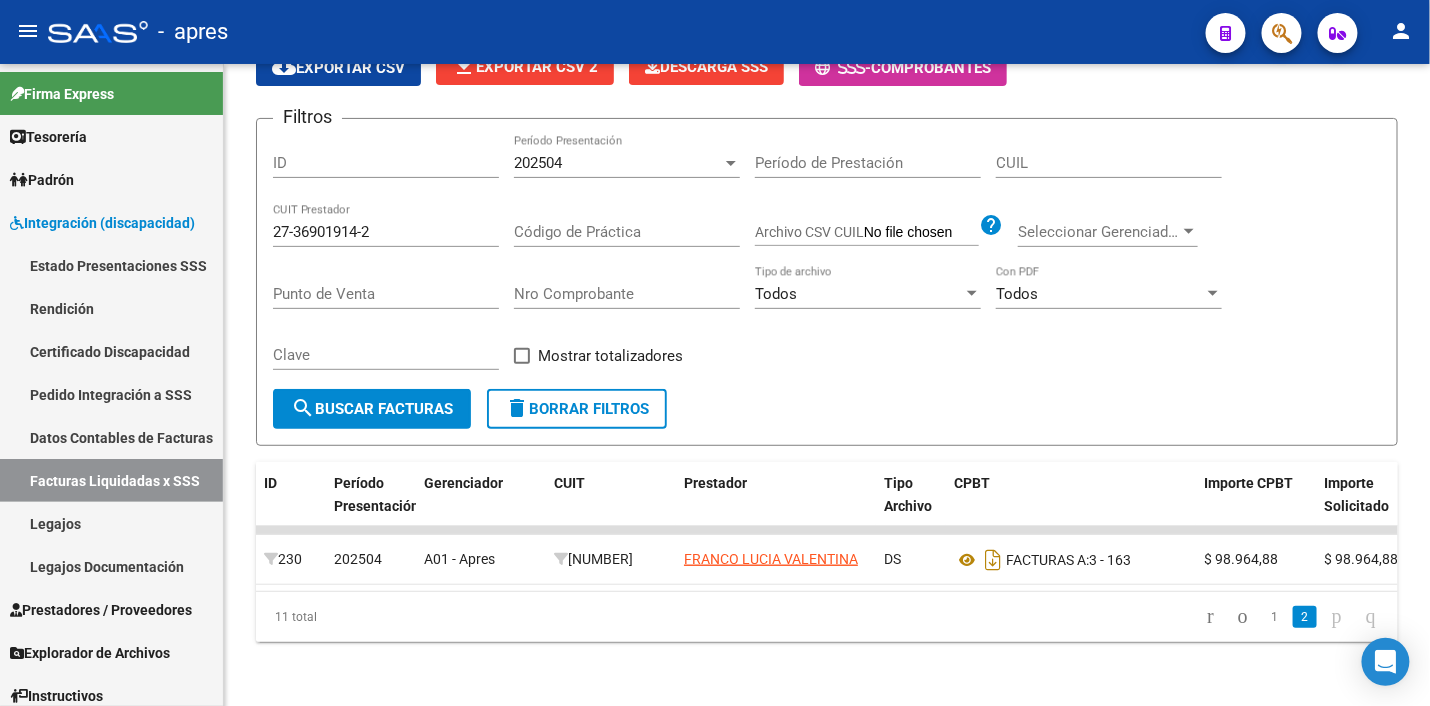 scroll, scrollTop: 171, scrollLeft: 0, axis: vertical 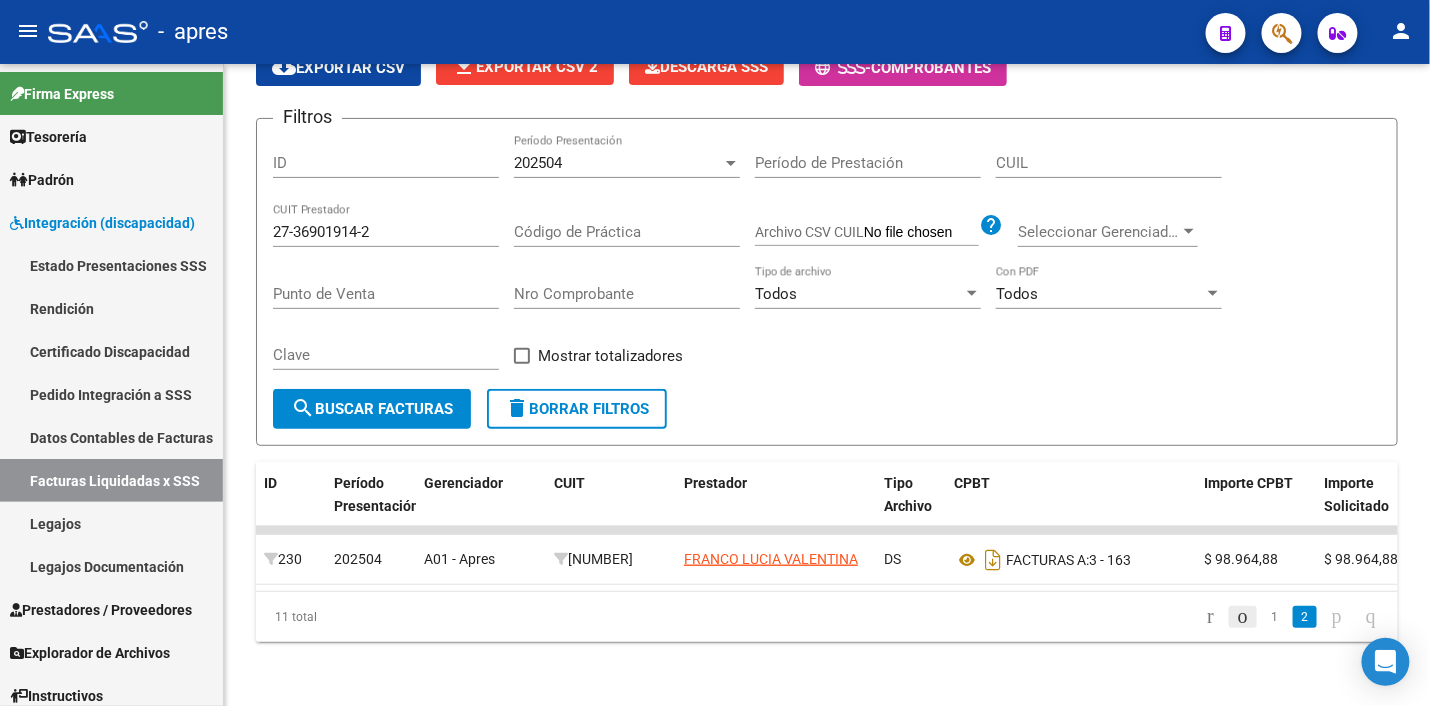click 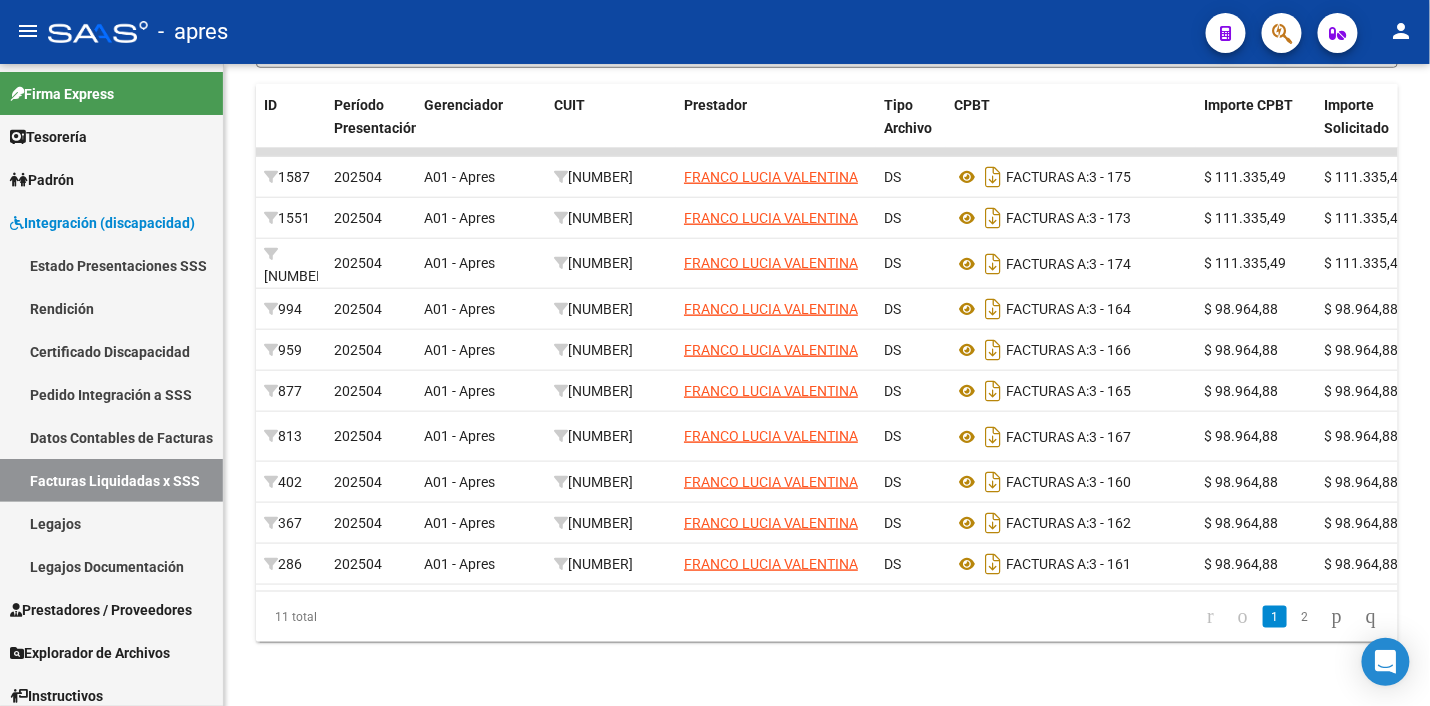 scroll, scrollTop: 620, scrollLeft: 0, axis: vertical 